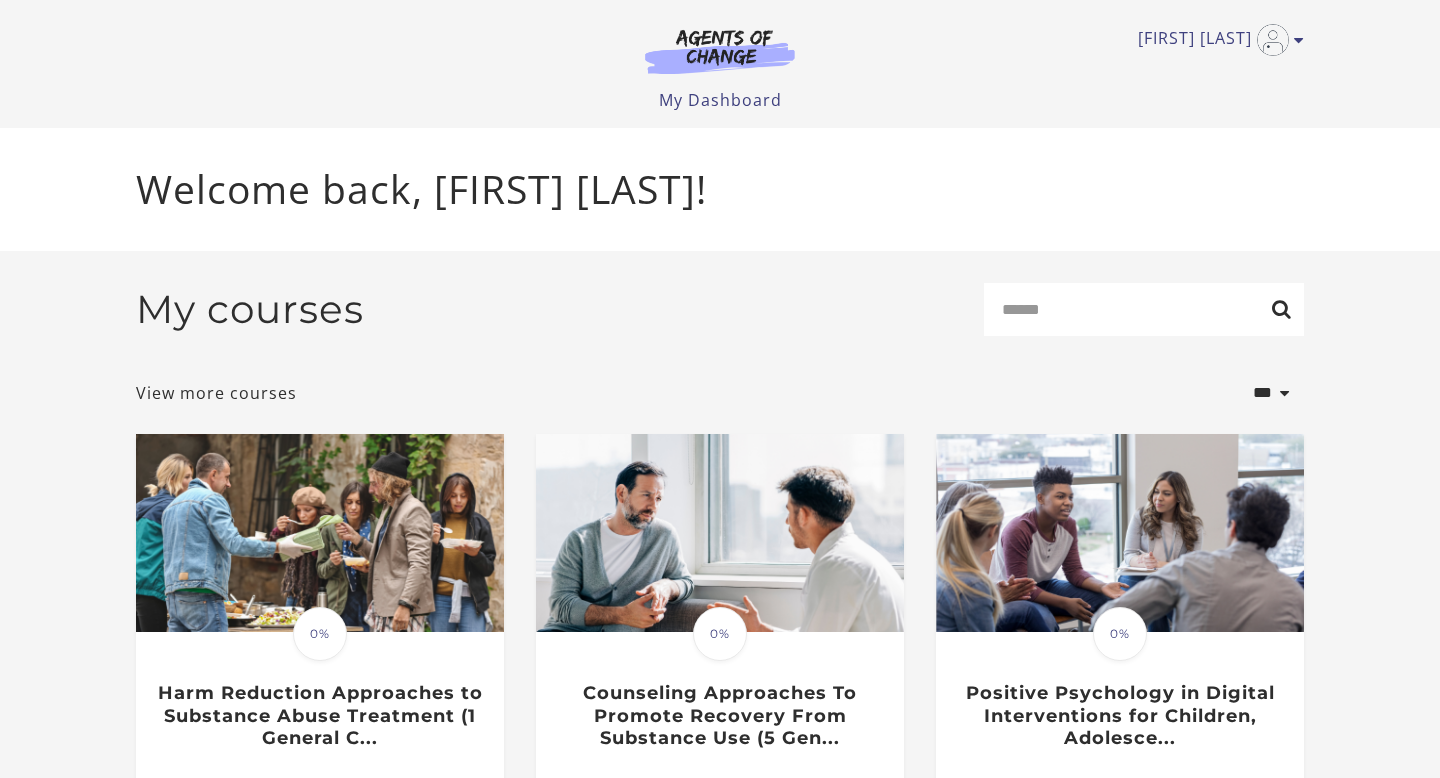 scroll, scrollTop: 0, scrollLeft: 0, axis: both 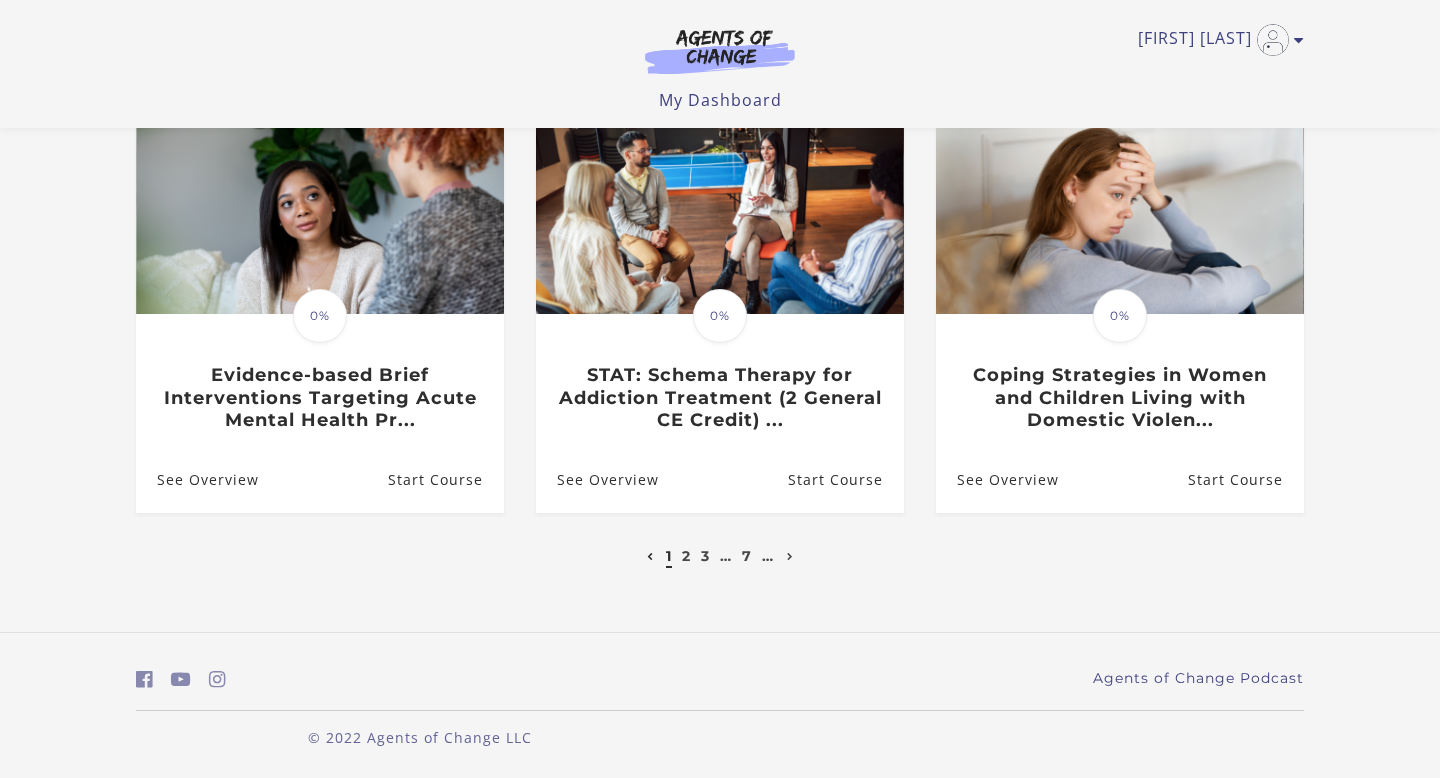 click on "Start Course" at bounding box center (846, 479) 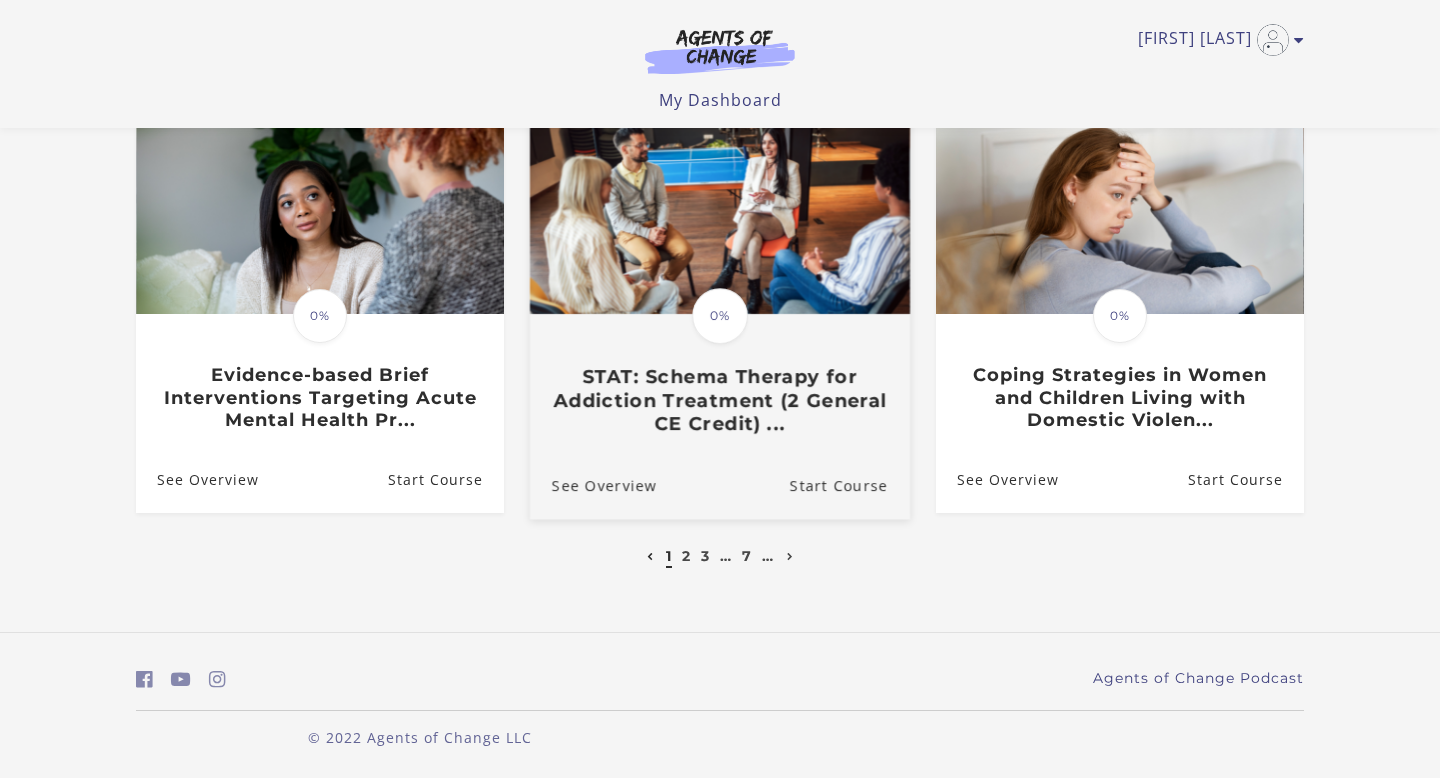 scroll, scrollTop: 404, scrollLeft: 0, axis: vertical 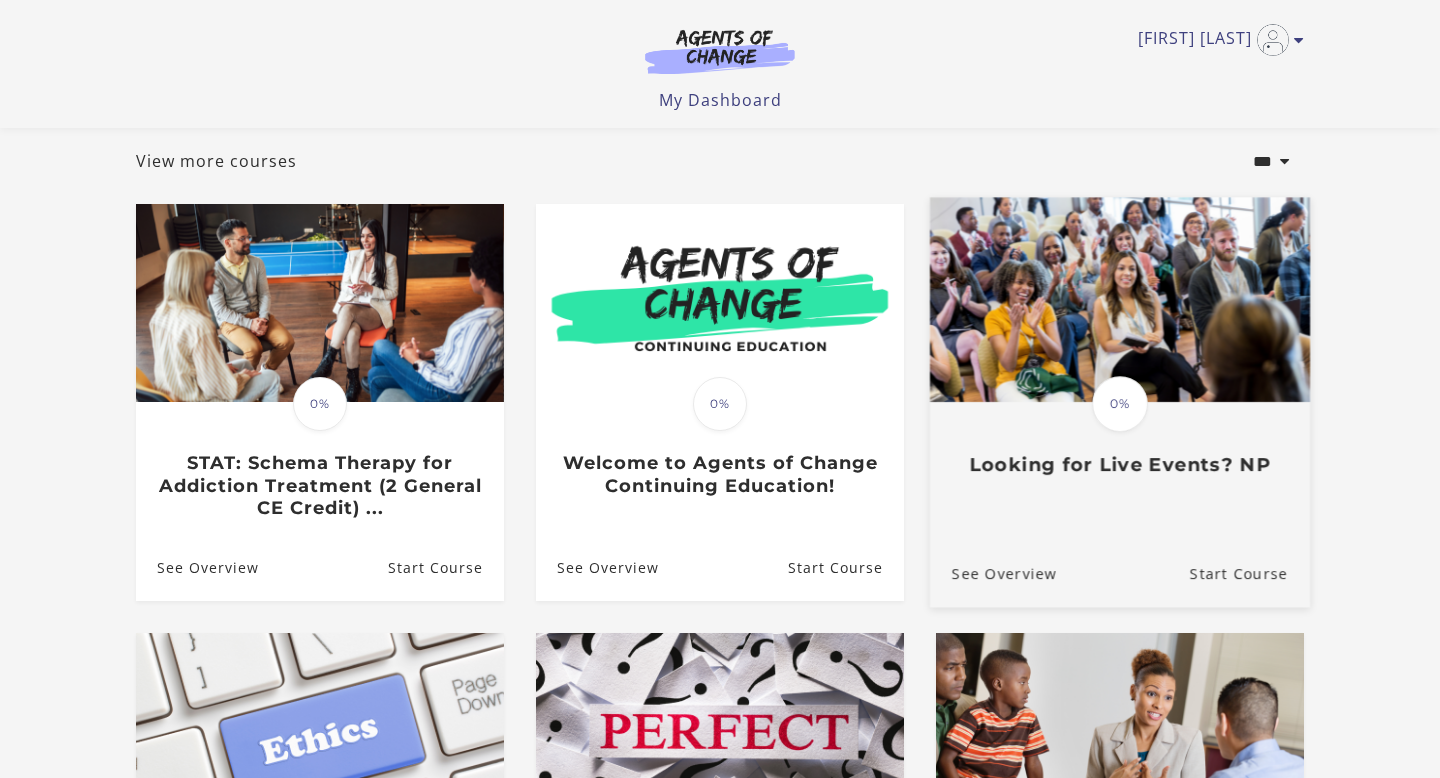 click on "Looking for Live Events? NP" at bounding box center (1120, 465) 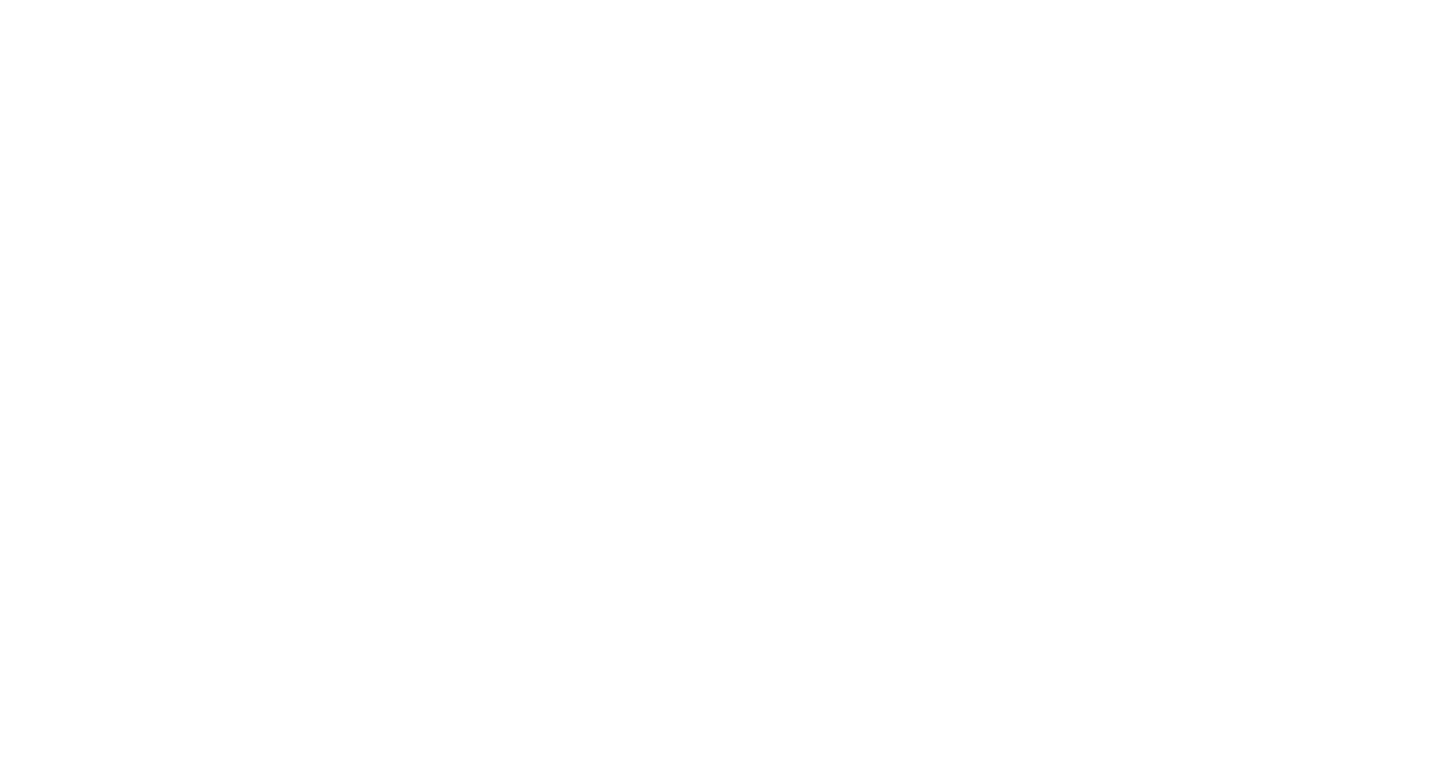 scroll, scrollTop: 0, scrollLeft: 0, axis: both 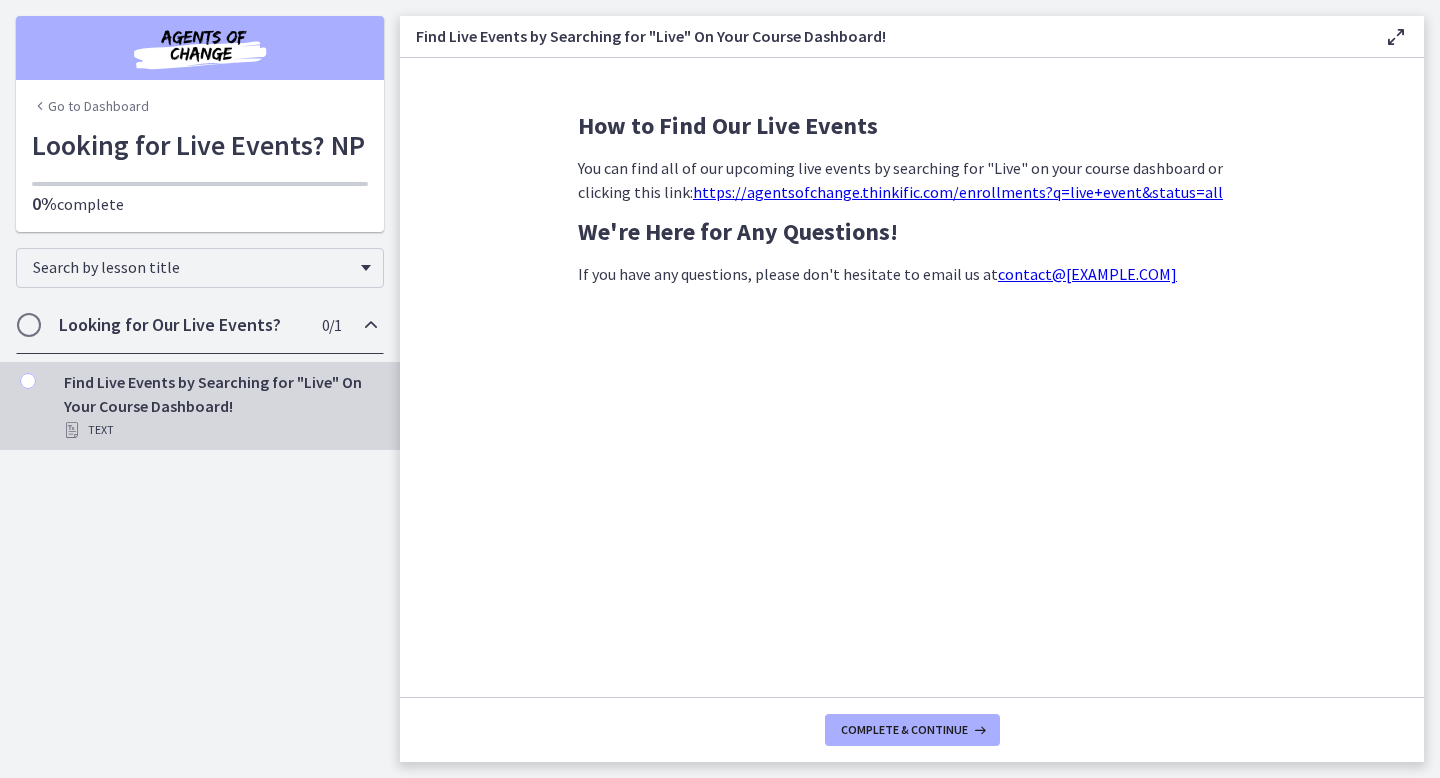 click on "https://agentsofchange.thinkific.com/enrollments?q=live+event&status=all" at bounding box center [958, 192] 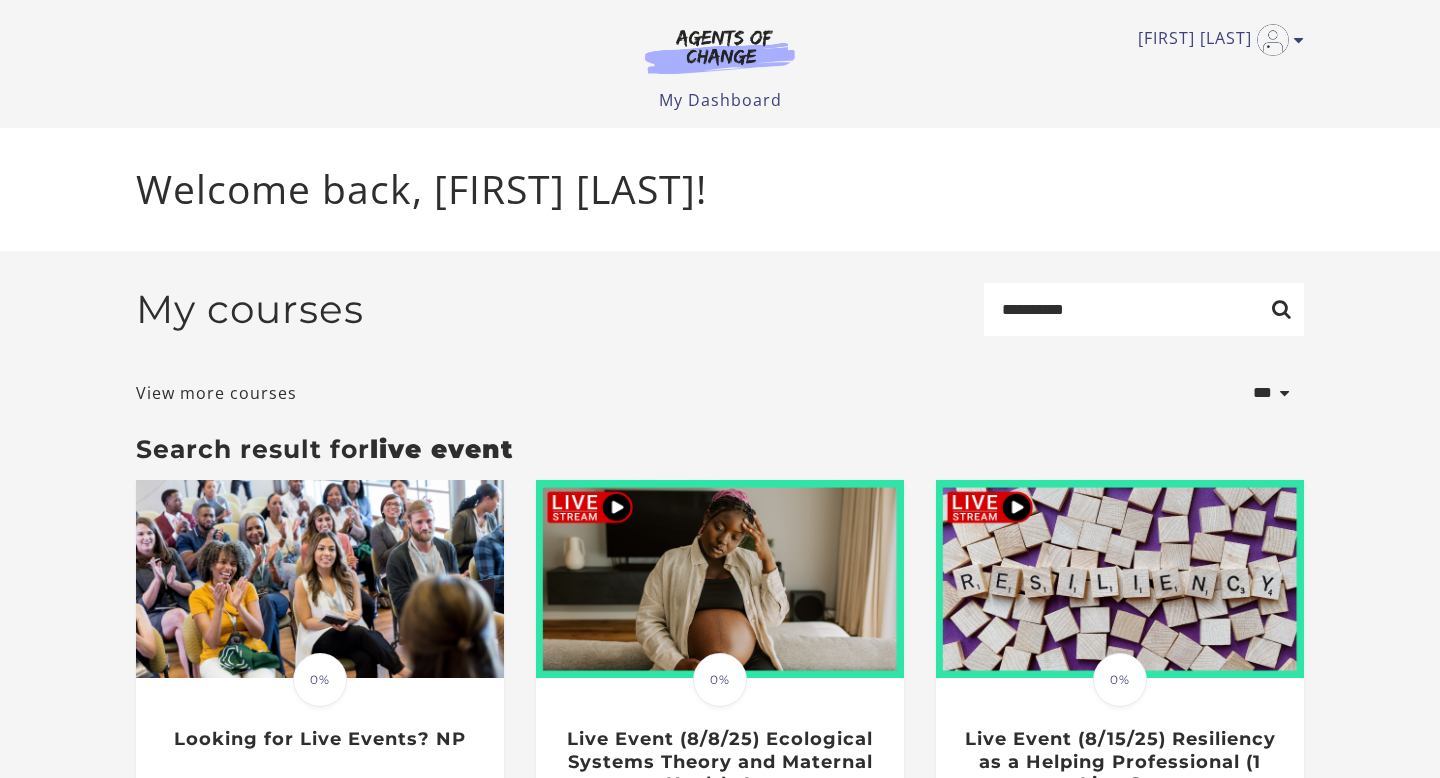 scroll, scrollTop: 0, scrollLeft: 0, axis: both 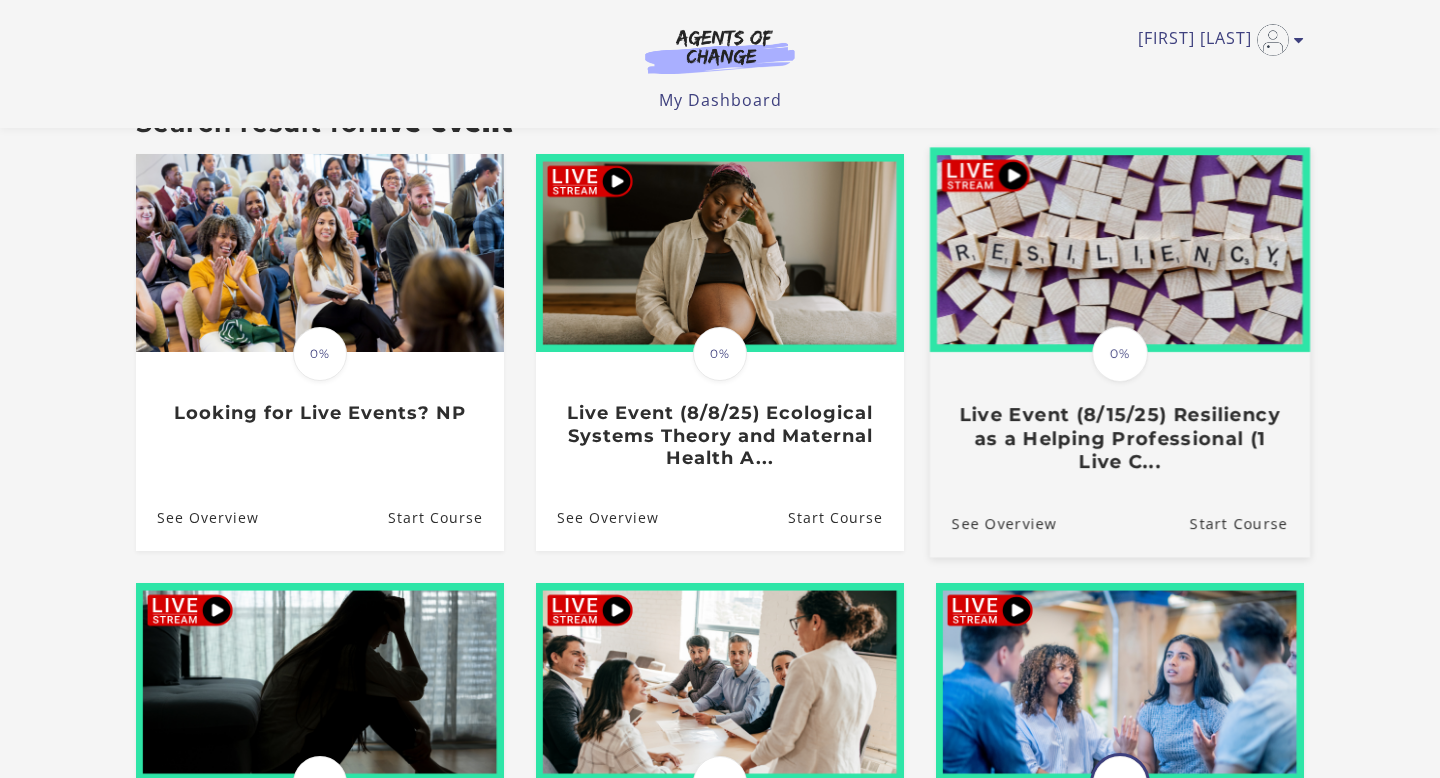 click on "Live Event (8/15/25) Resiliency as a Helping Professional (1 Live C..." at bounding box center (1120, 439) 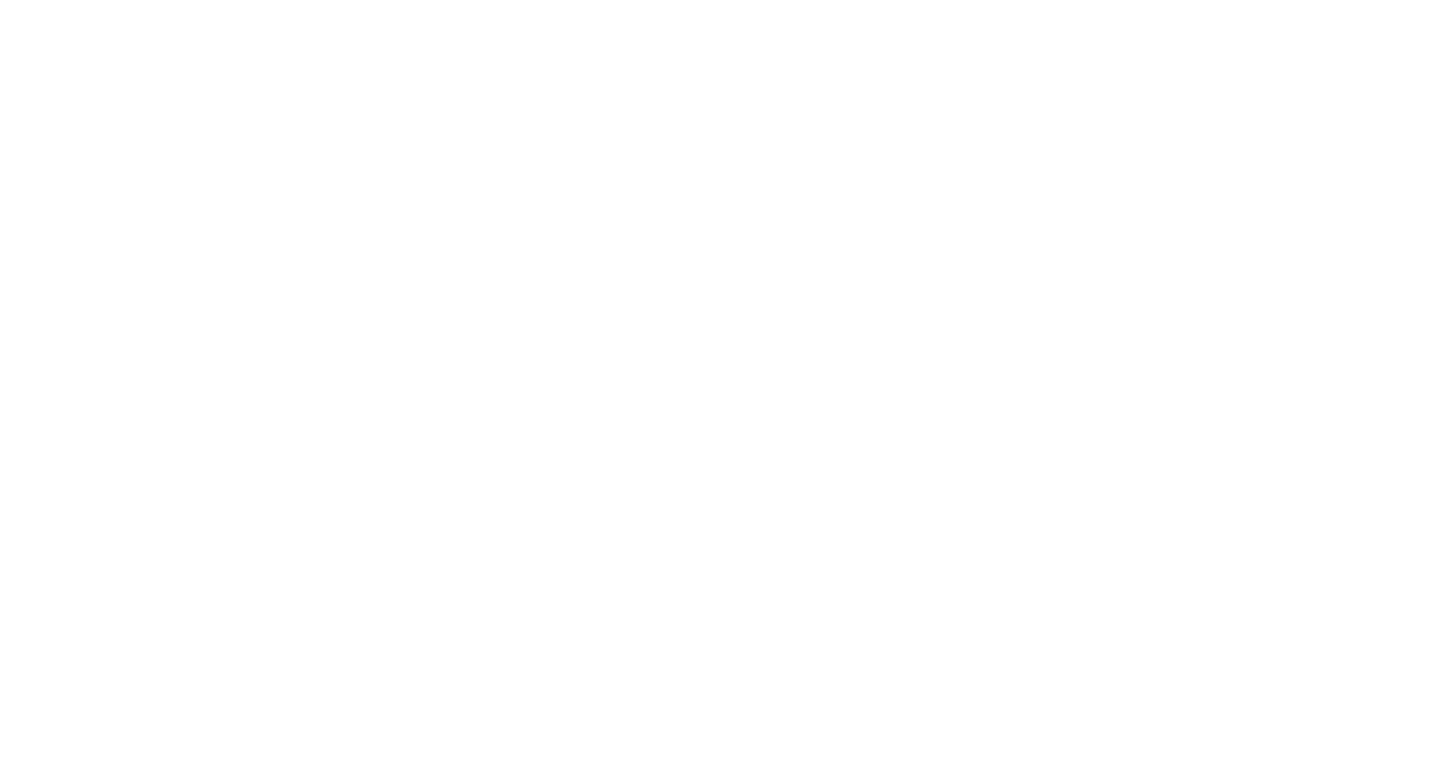 scroll, scrollTop: 0, scrollLeft: 0, axis: both 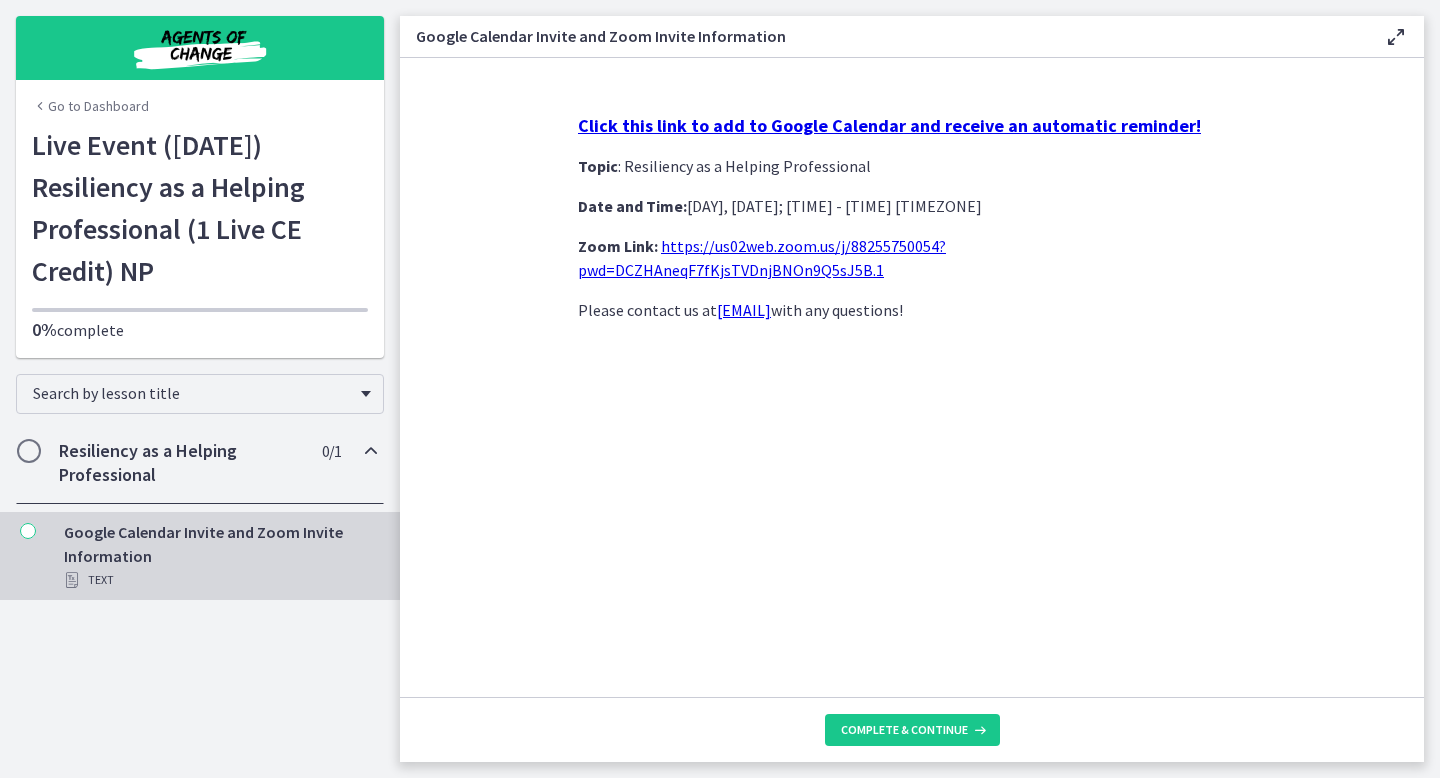click on "Resiliency as a Helping Professional" at bounding box center [181, 463] 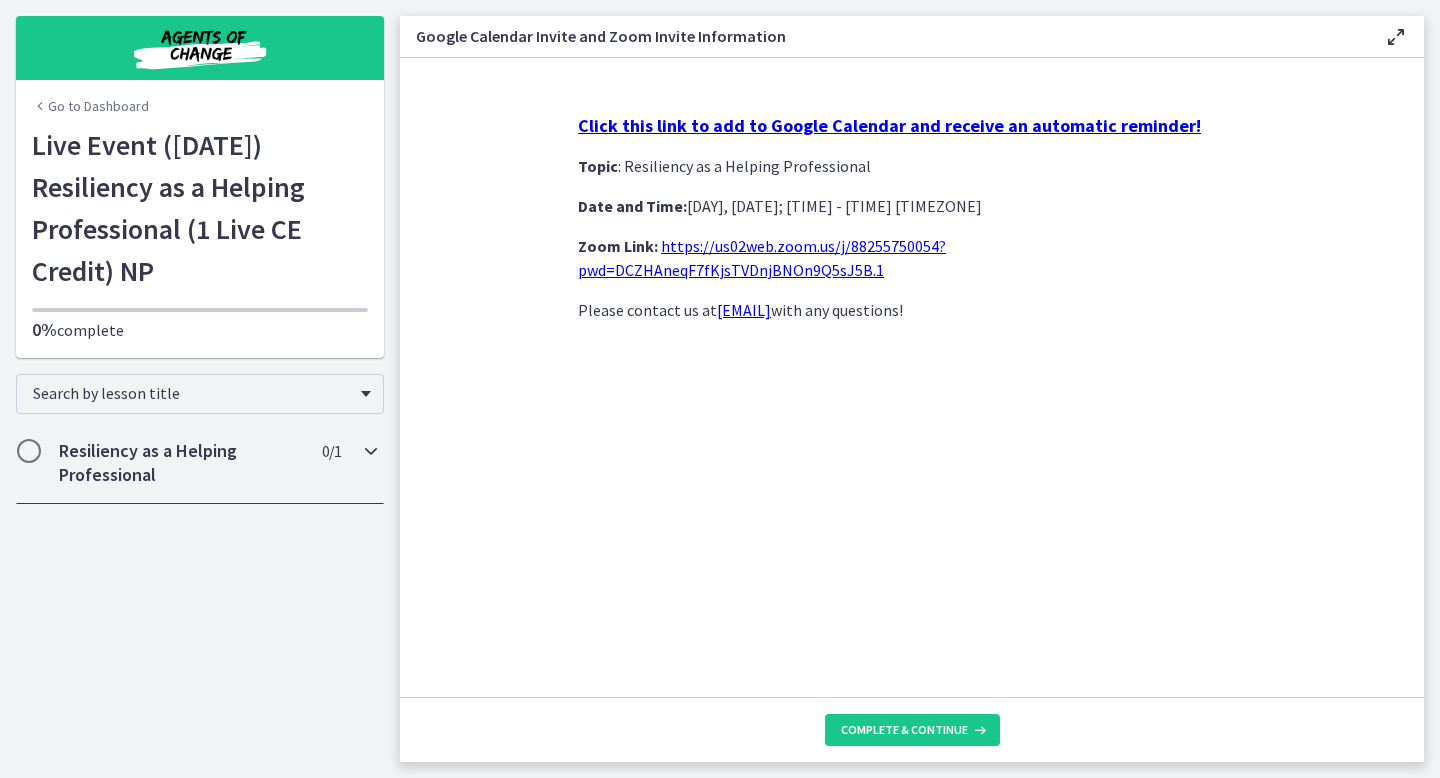 click on "Resiliency as a Helping Professional" at bounding box center [181, 463] 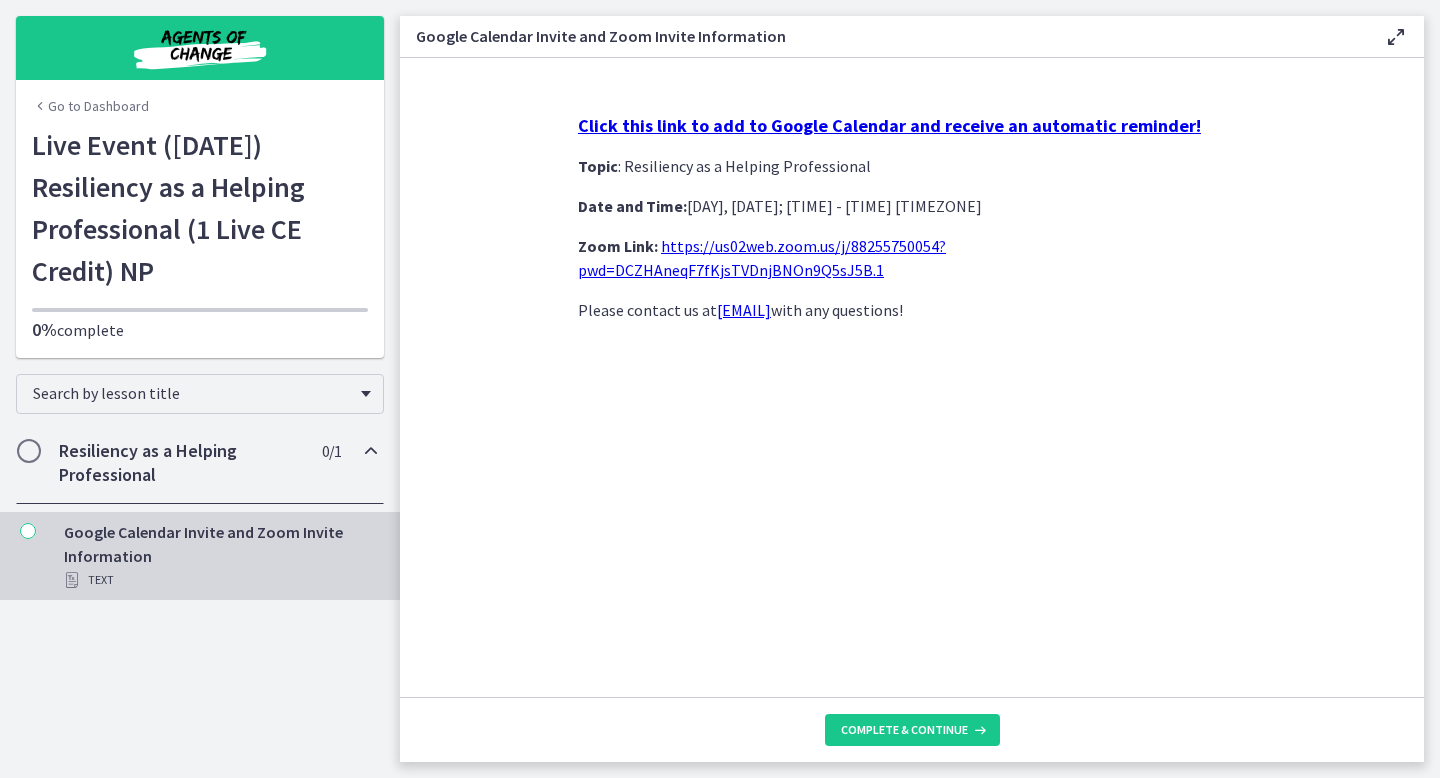 click at bounding box center (29, 451) 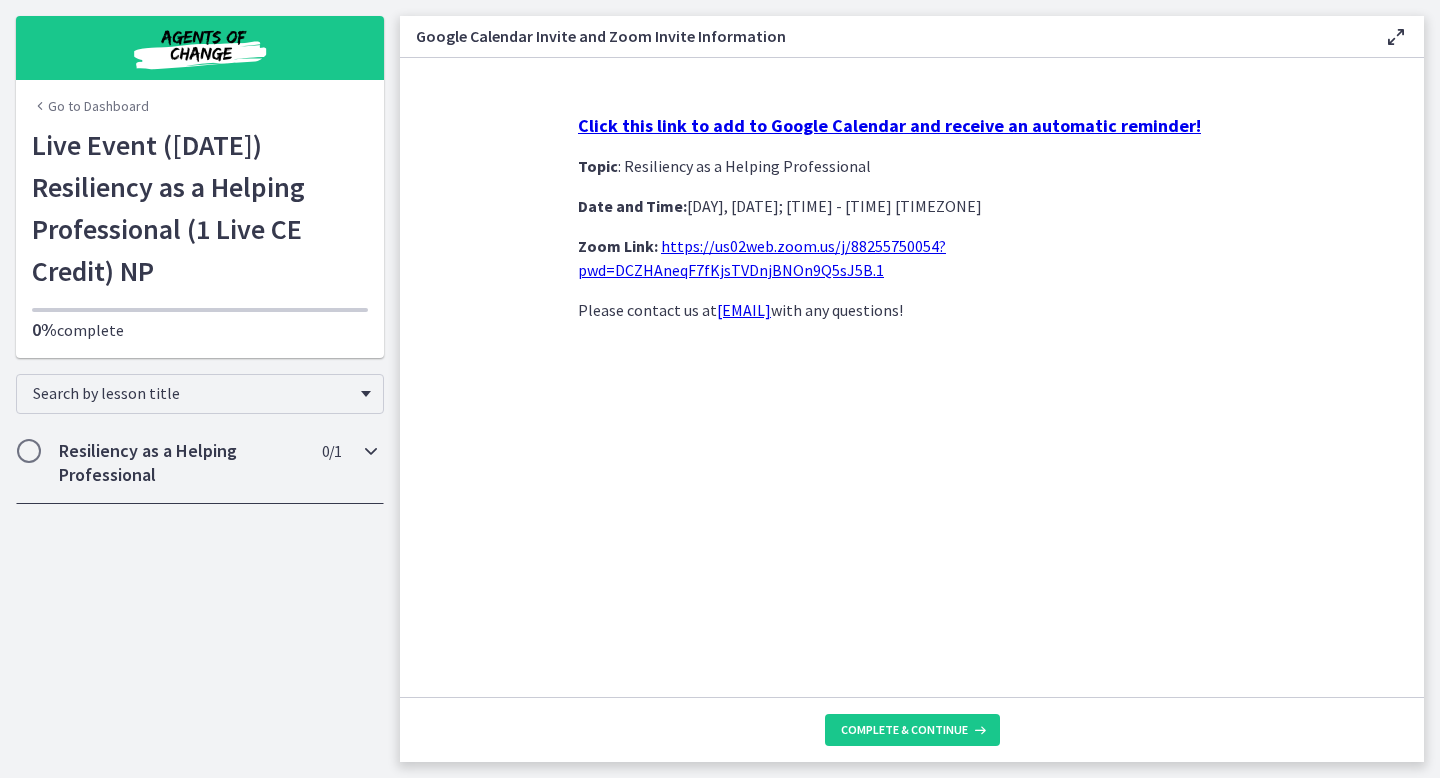 click at bounding box center (29, 451) 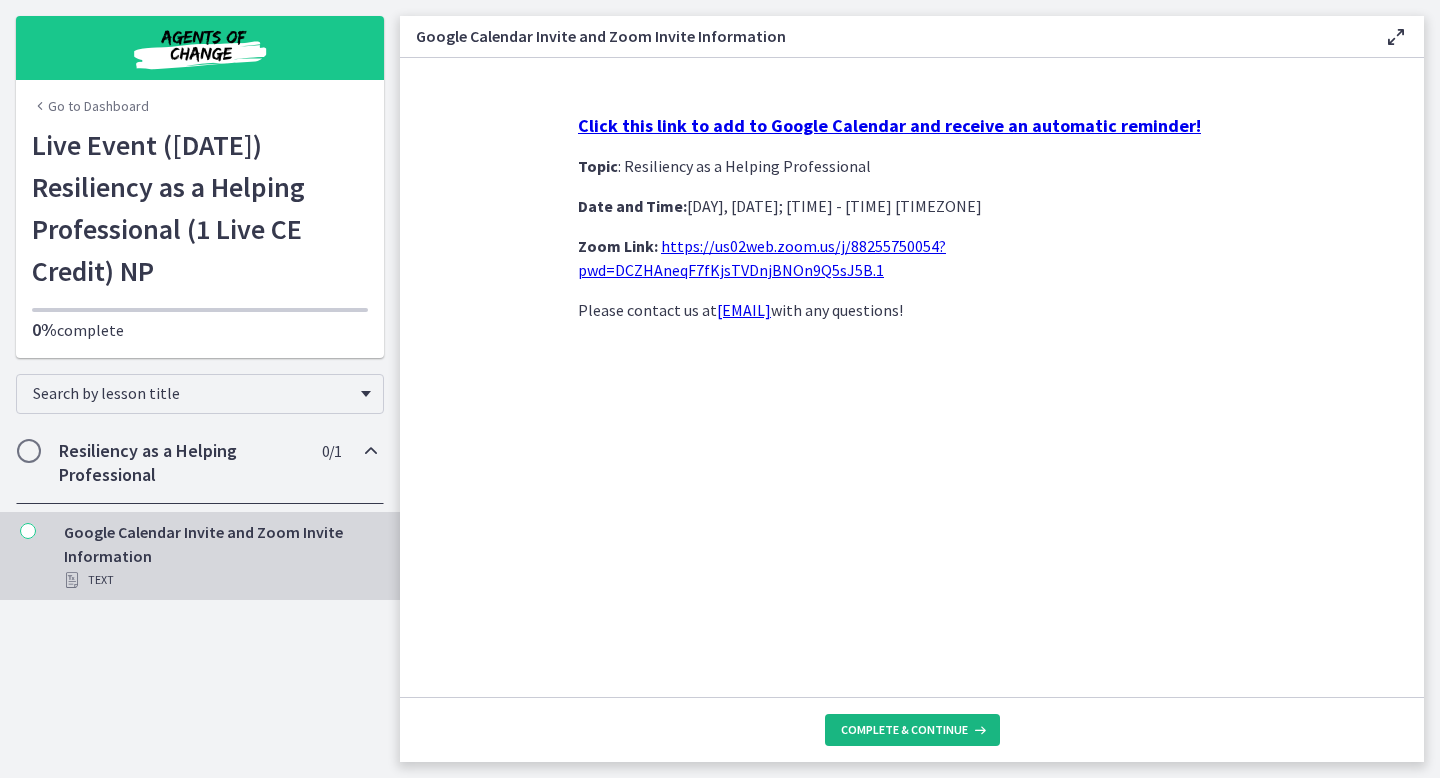 click on "Complete & continue" at bounding box center [904, 730] 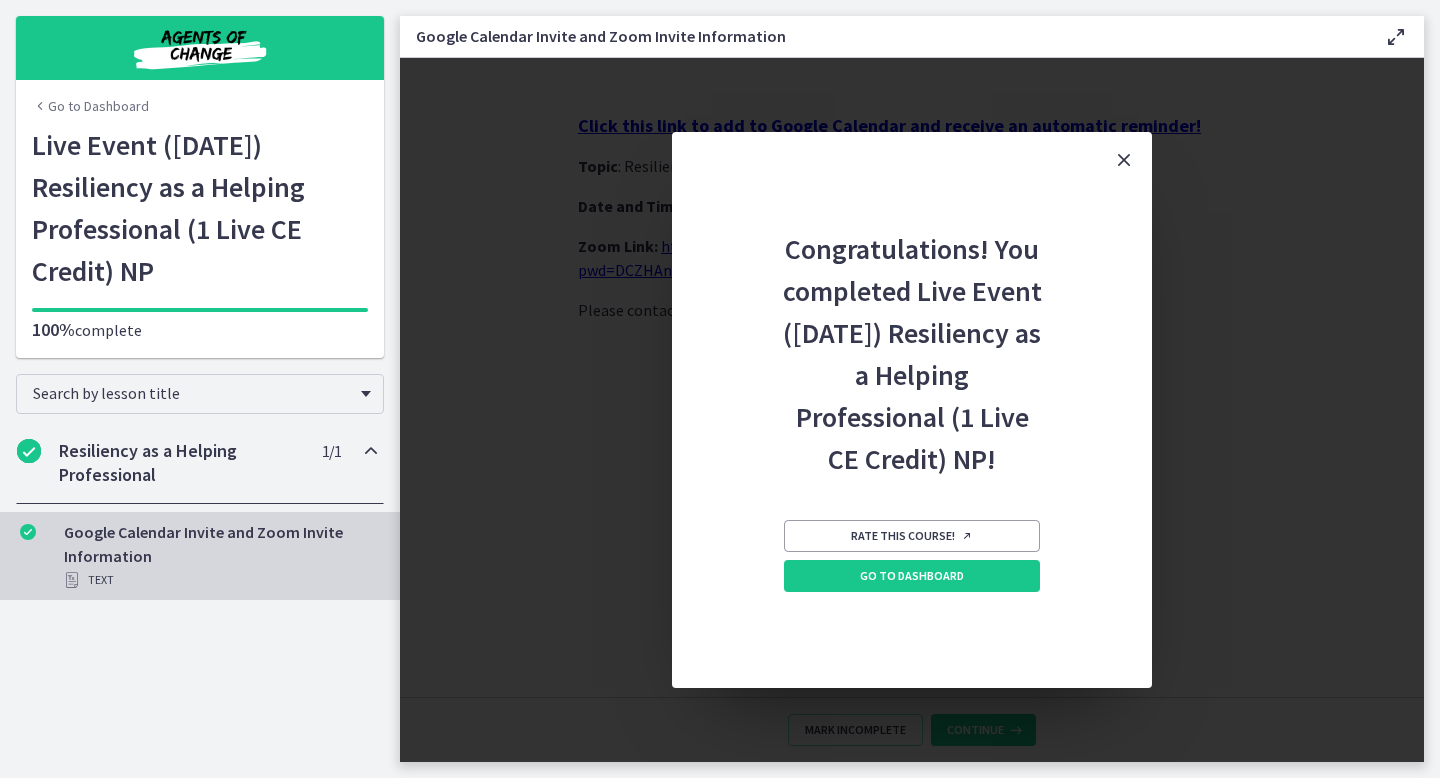 click at bounding box center (1124, 160) 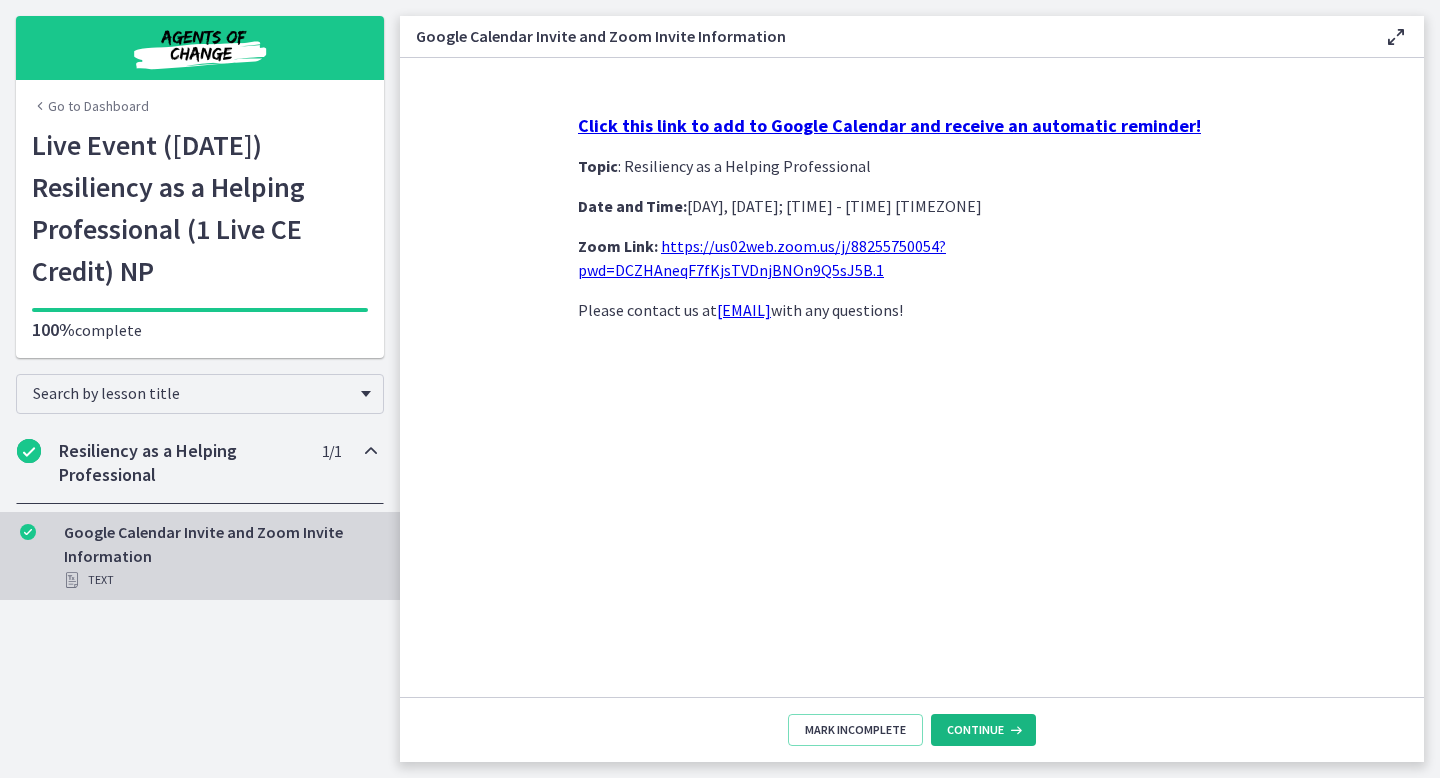 click on "Continue" at bounding box center [975, 730] 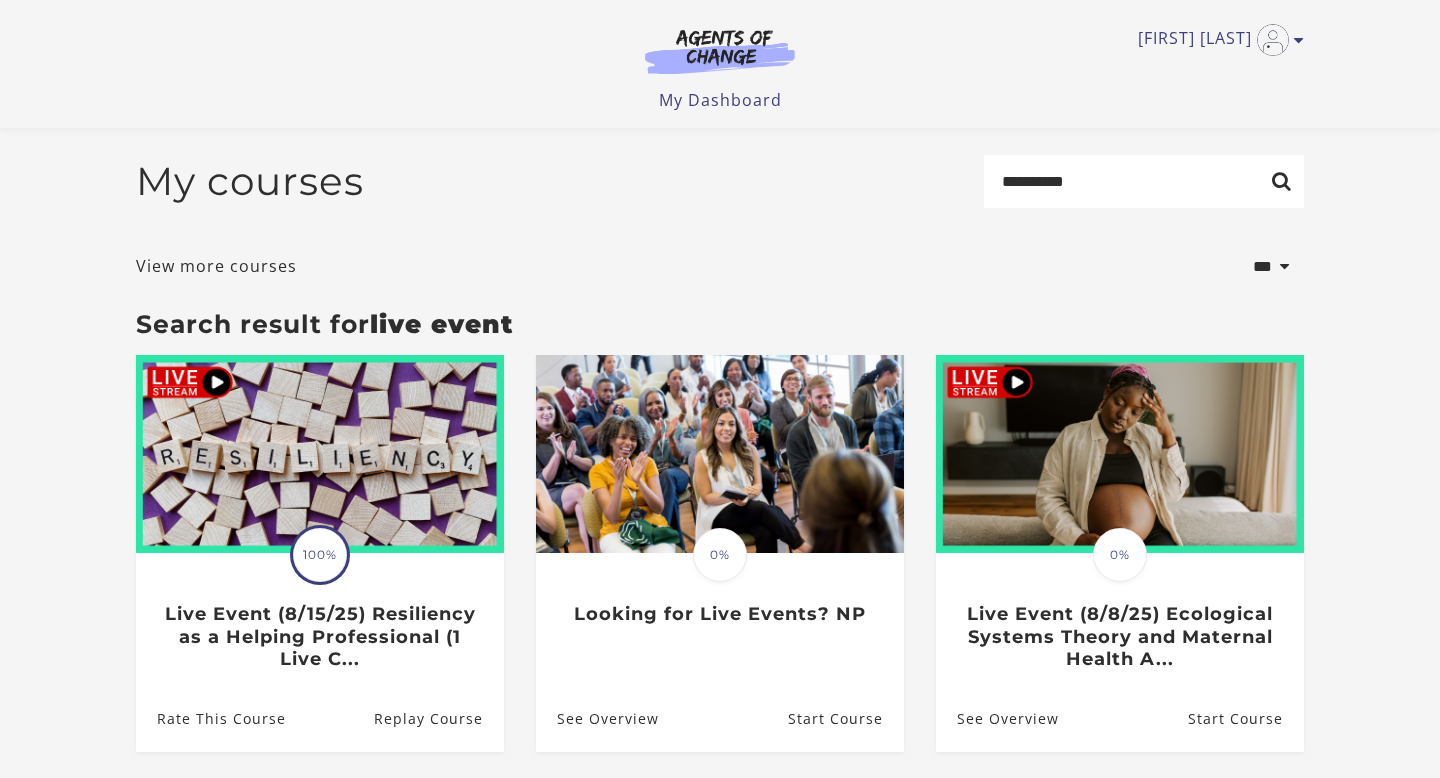 scroll, scrollTop: 198, scrollLeft: 0, axis: vertical 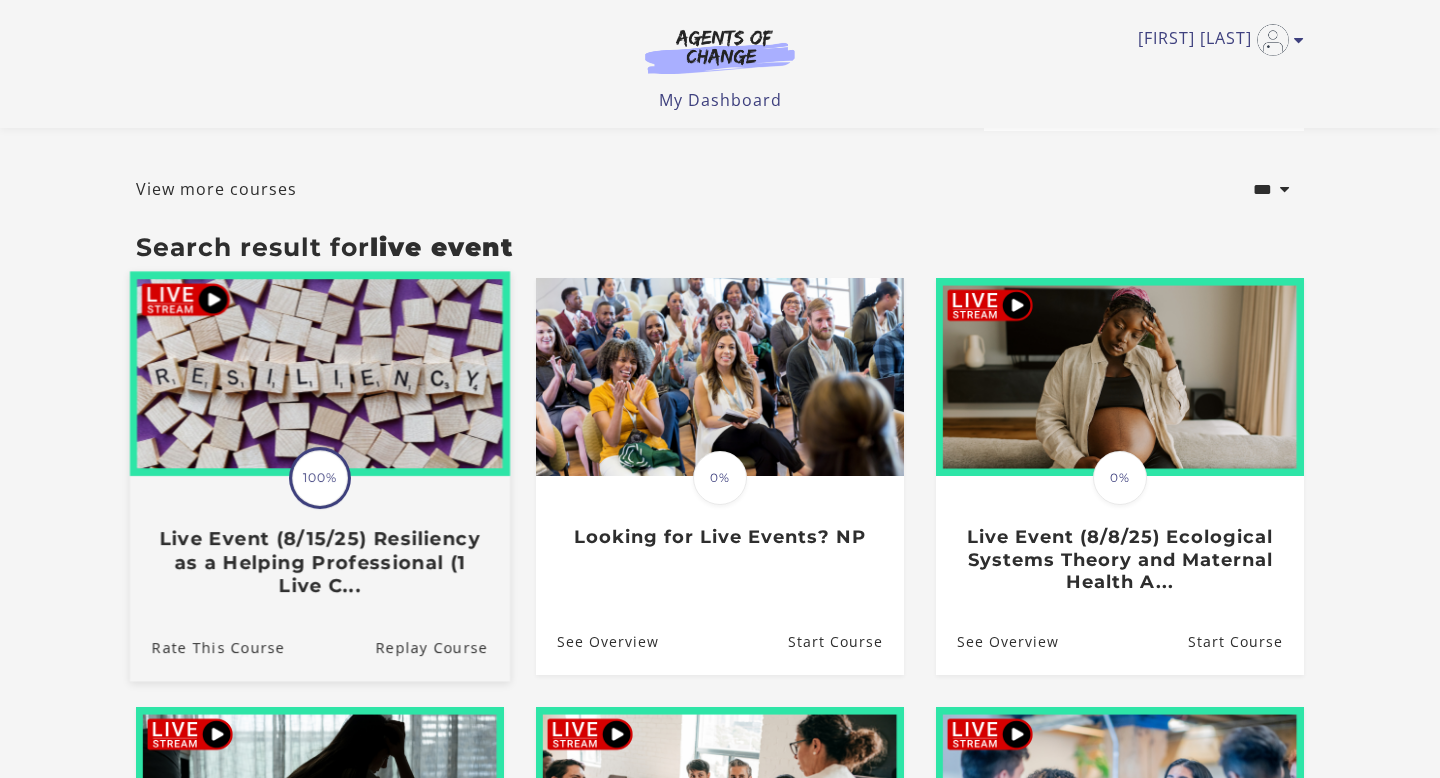 click on "Live Event (8/15/25) Resiliency as a Helping Professional (1 Live C..." at bounding box center [320, 563] 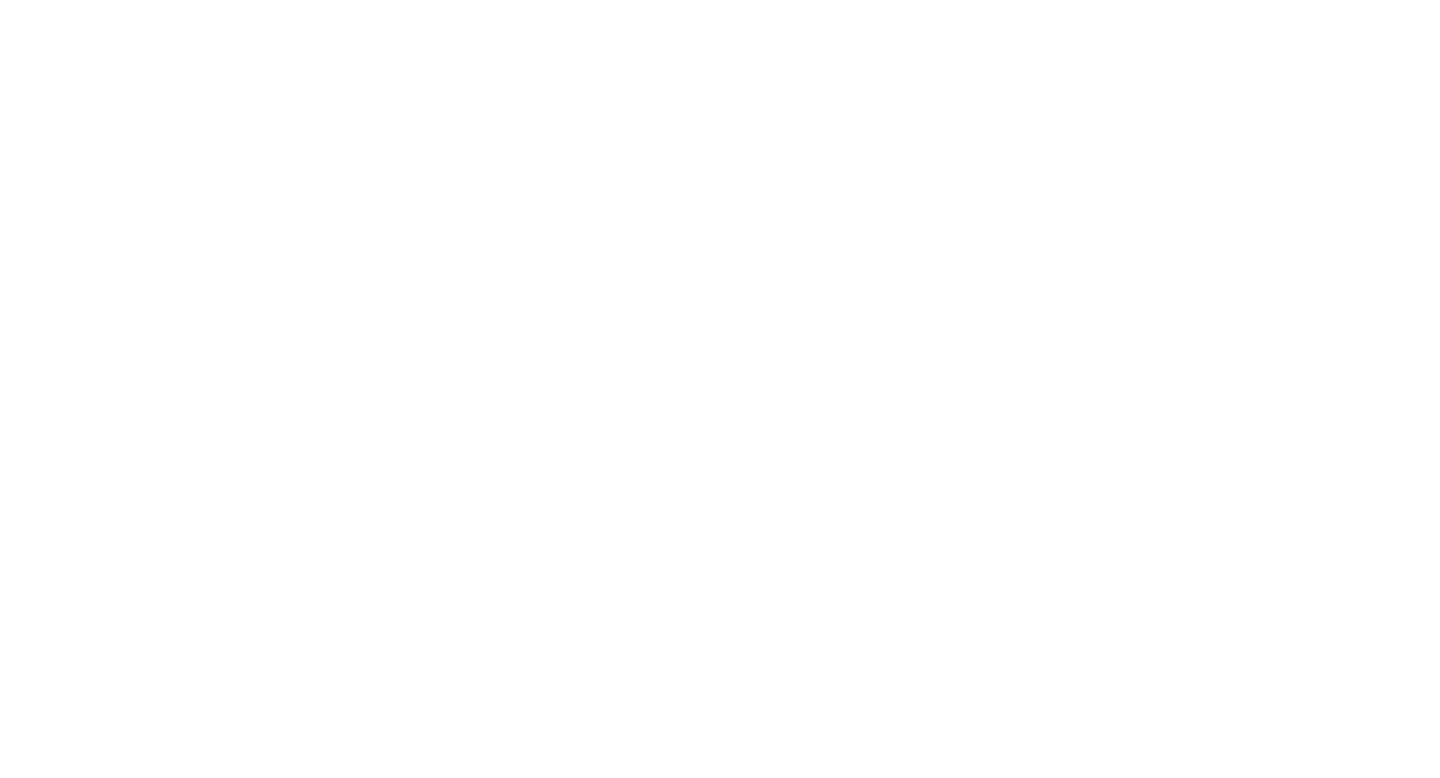 scroll, scrollTop: 0, scrollLeft: 0, axis: both 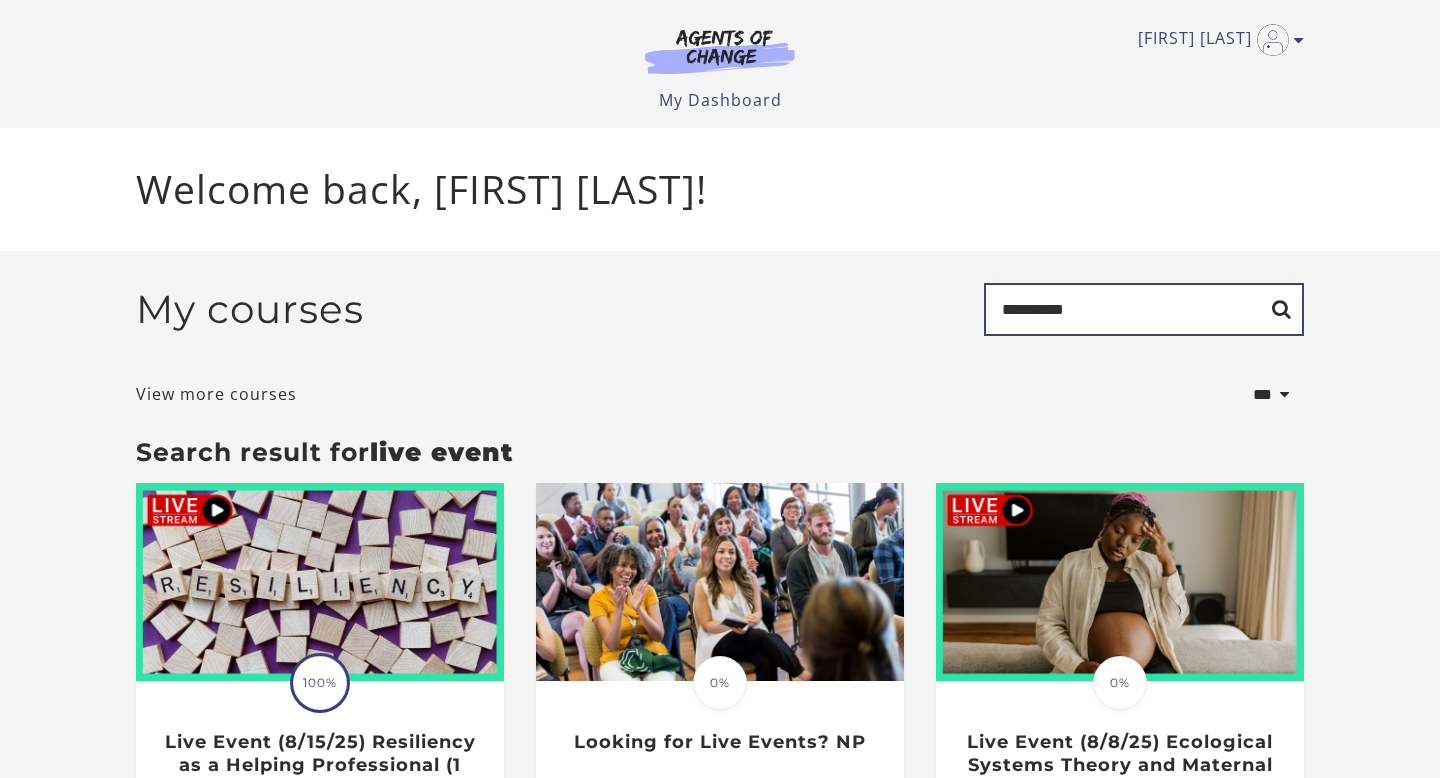 click on "**********" at bounding box center [1144, 309] 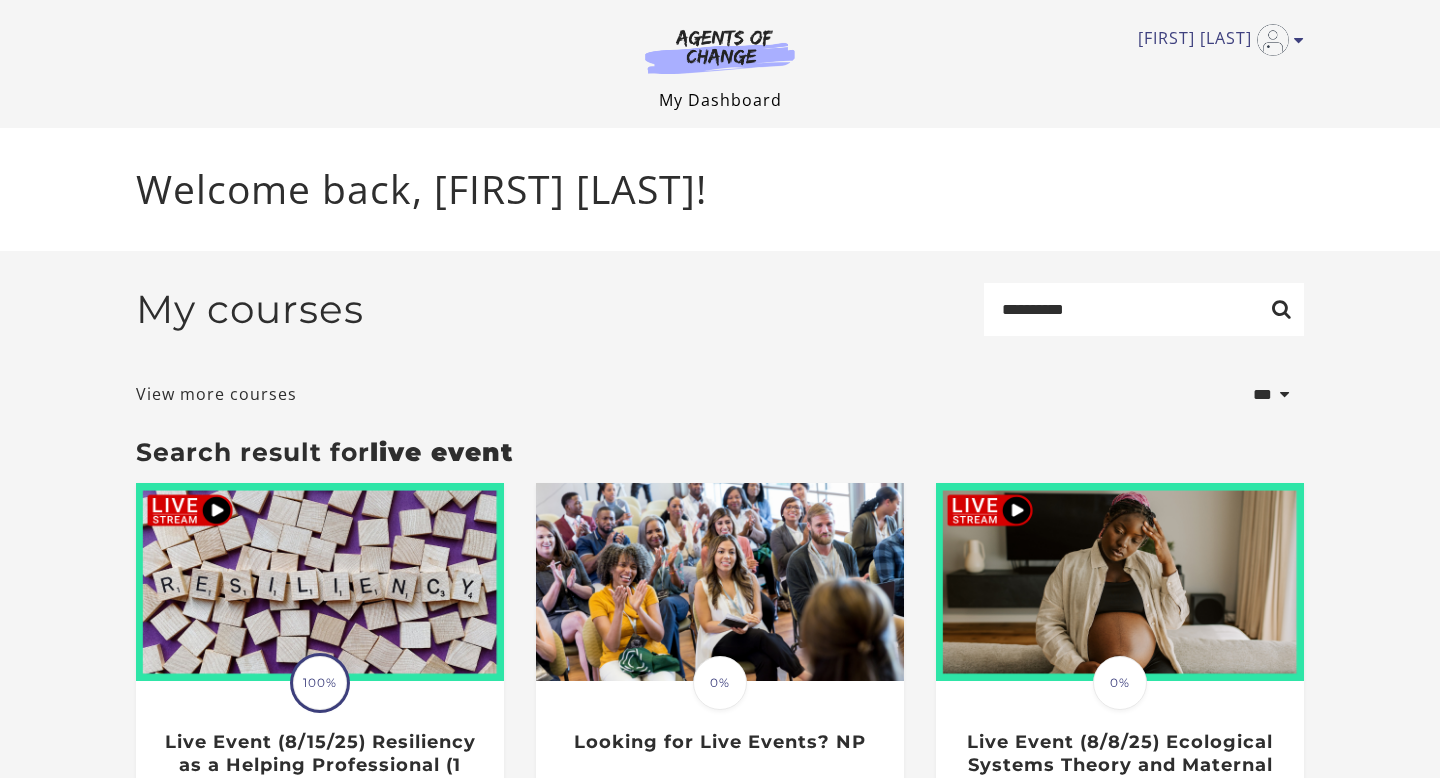click on "My Dashboard" at bounding box center [720, 100] 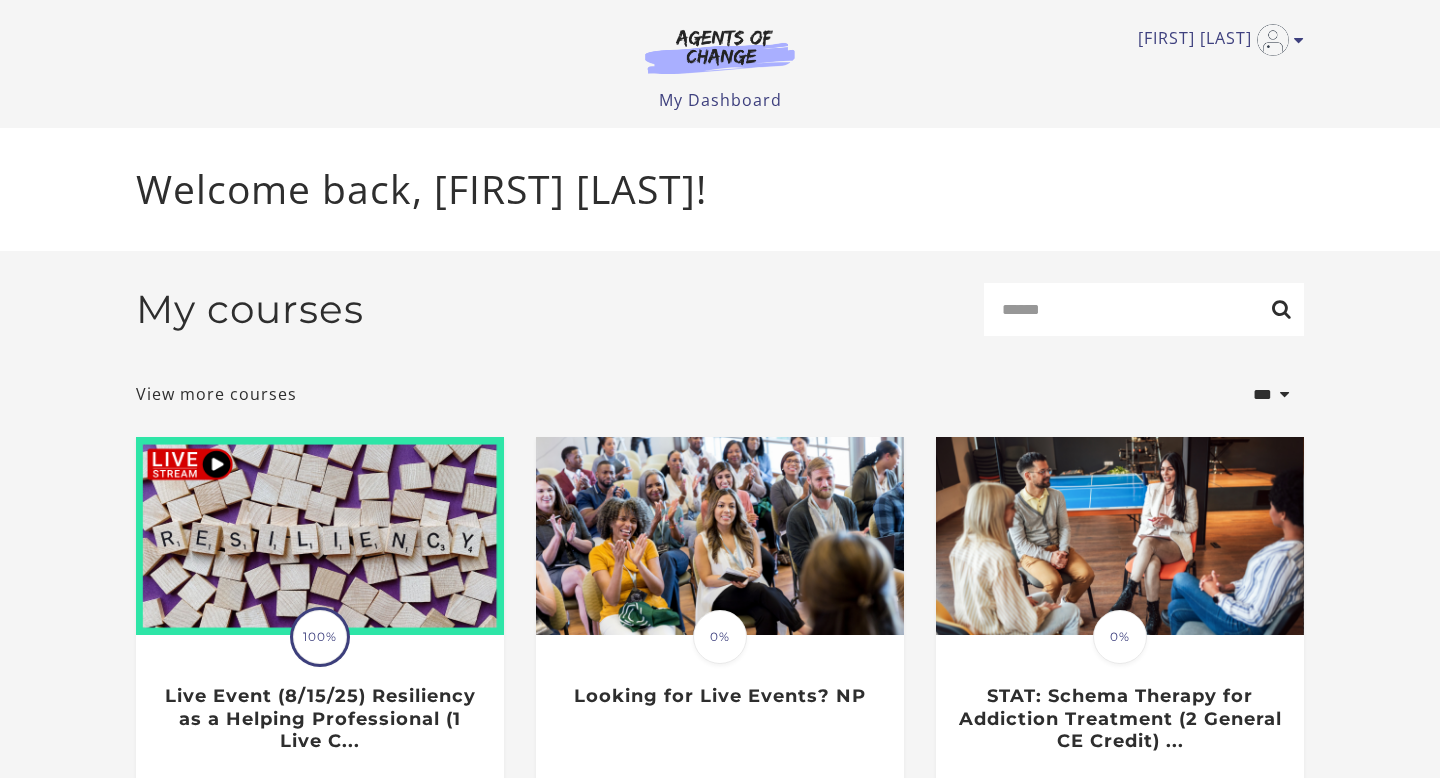scroll, scrollTop: 0, scrollLeft: 0, axis: both 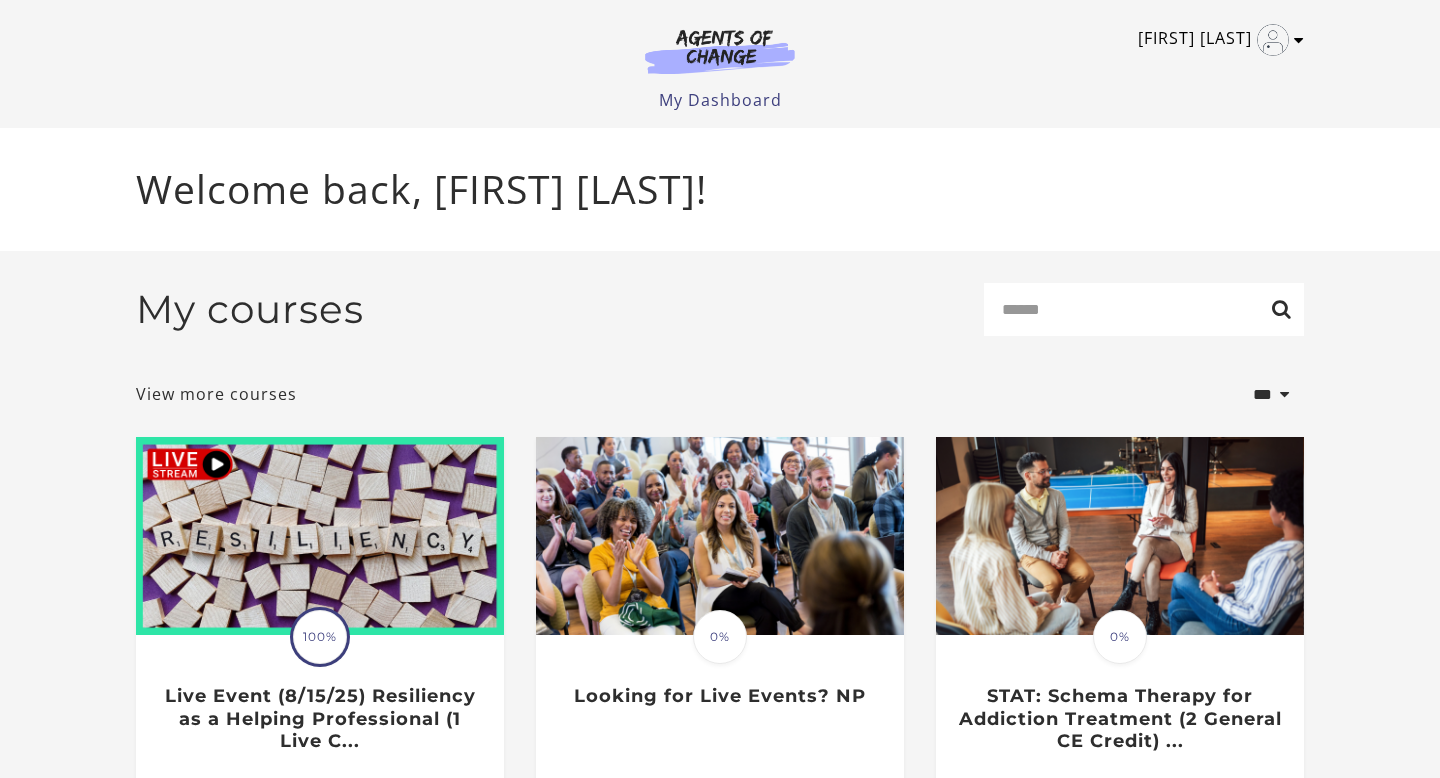 click on "[FIRST] [LAST]" at bounding box center (1216, 40) 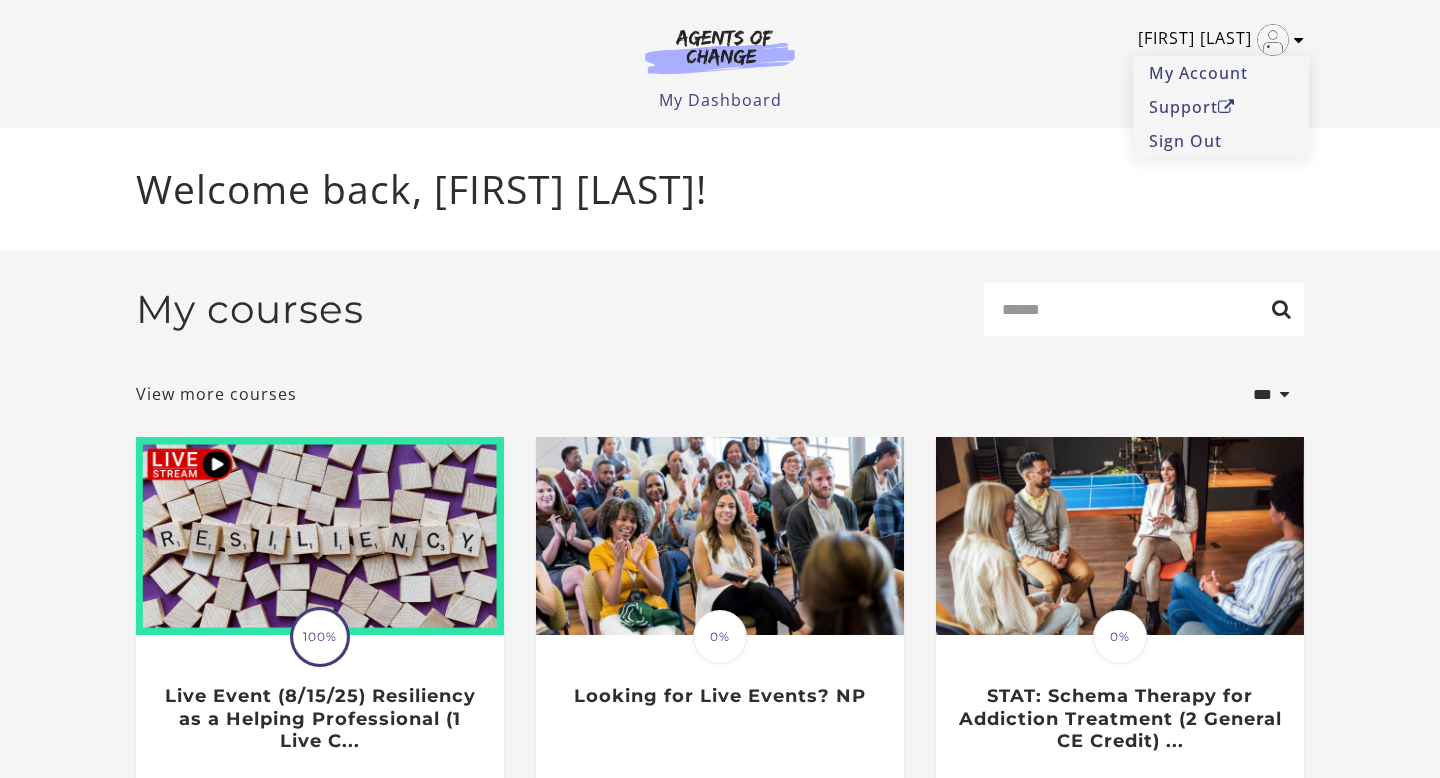 click on "[FIRST] [LAST]" at bounding box center [1216, 40] 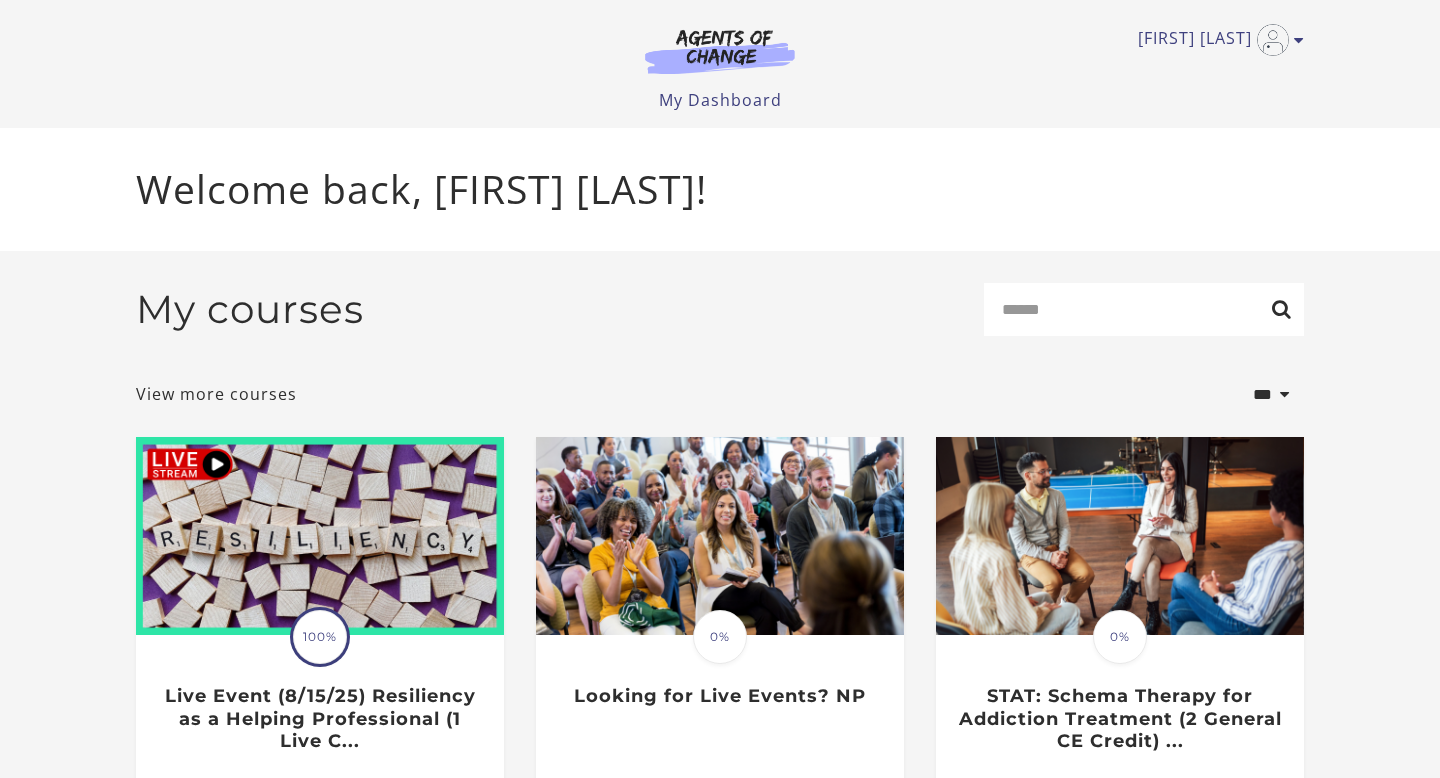click at bounding box center (720, 51) 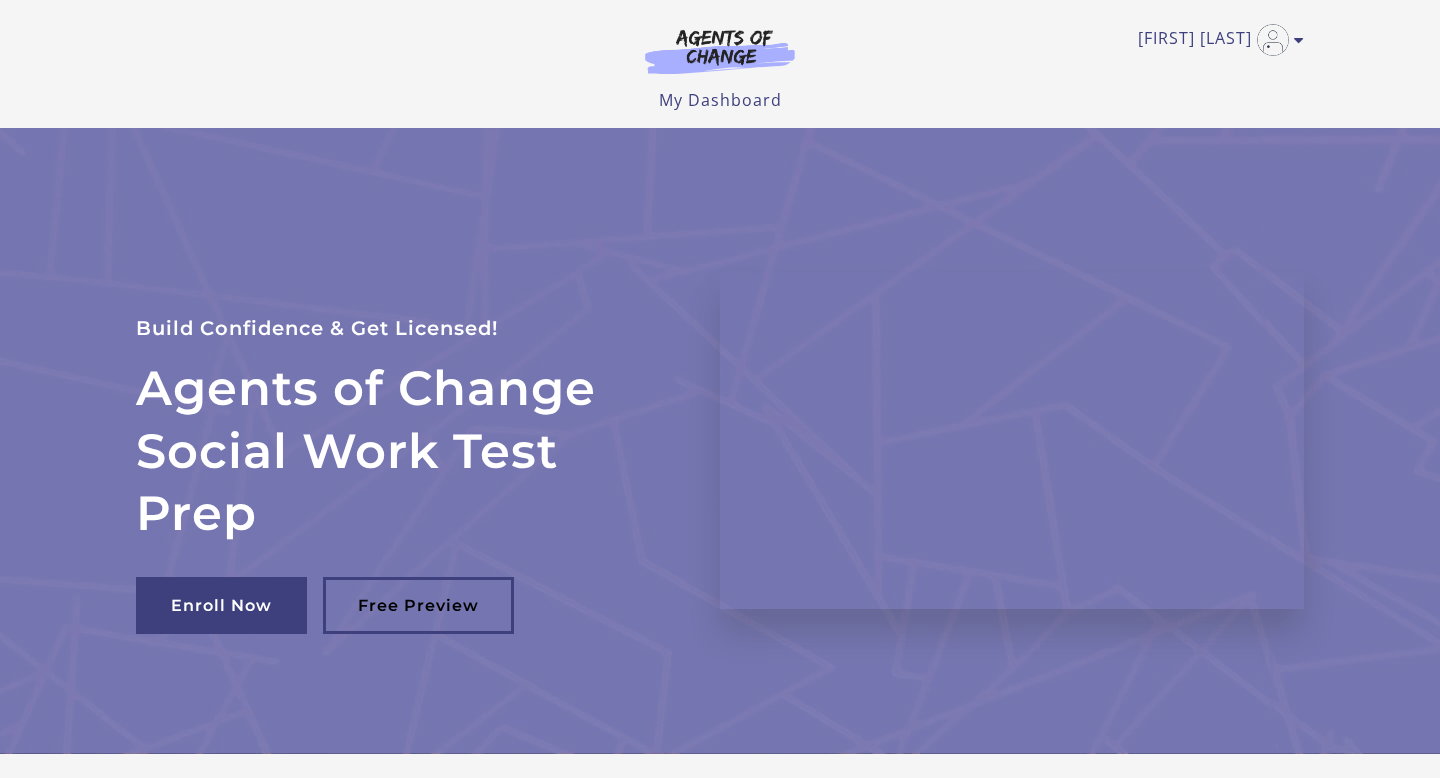 scroll, scrollTop: 0, scrollLeft: 0, axis: both 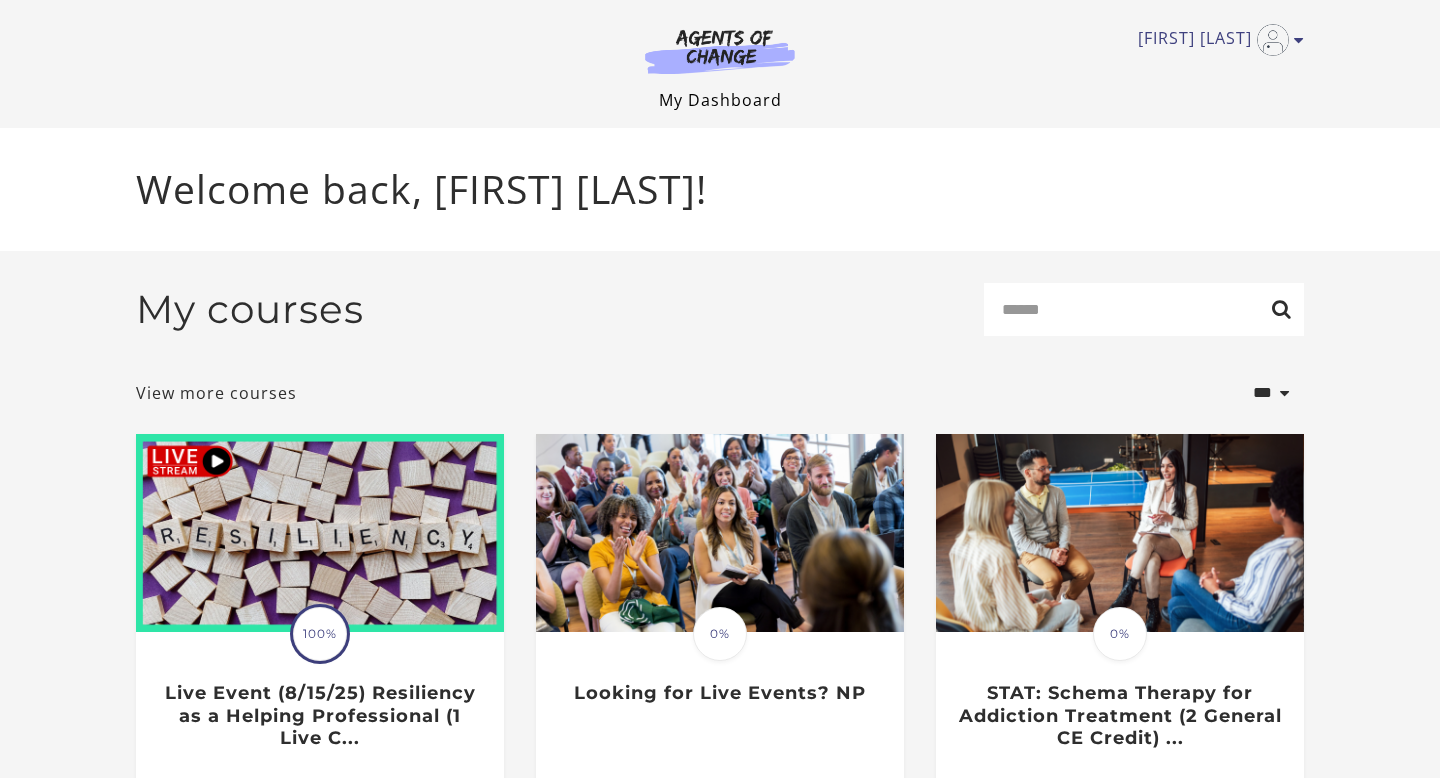 click on "My Dashboard" at bounding box center [720, 100] 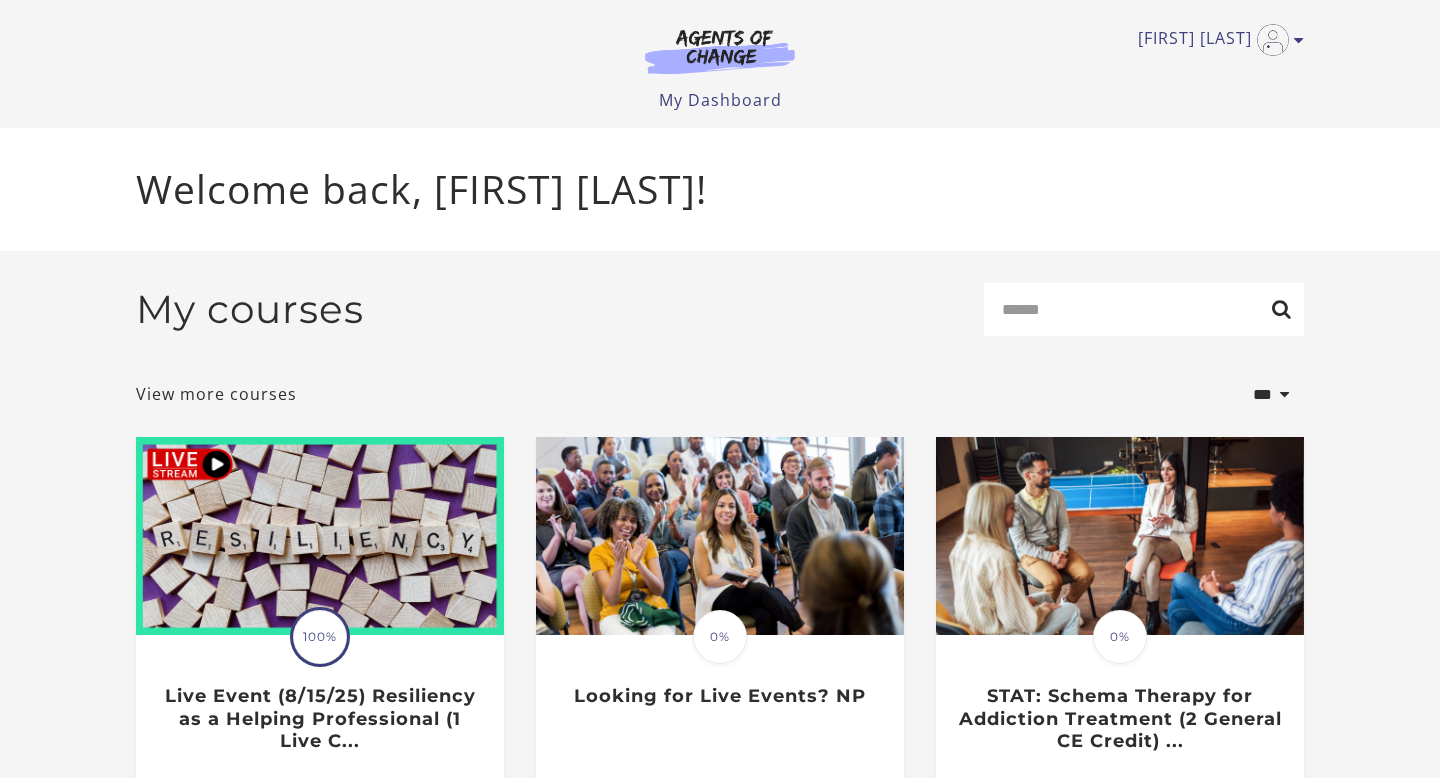 scroll, scrollTop: 0, scrollLeft: 0, axis: both 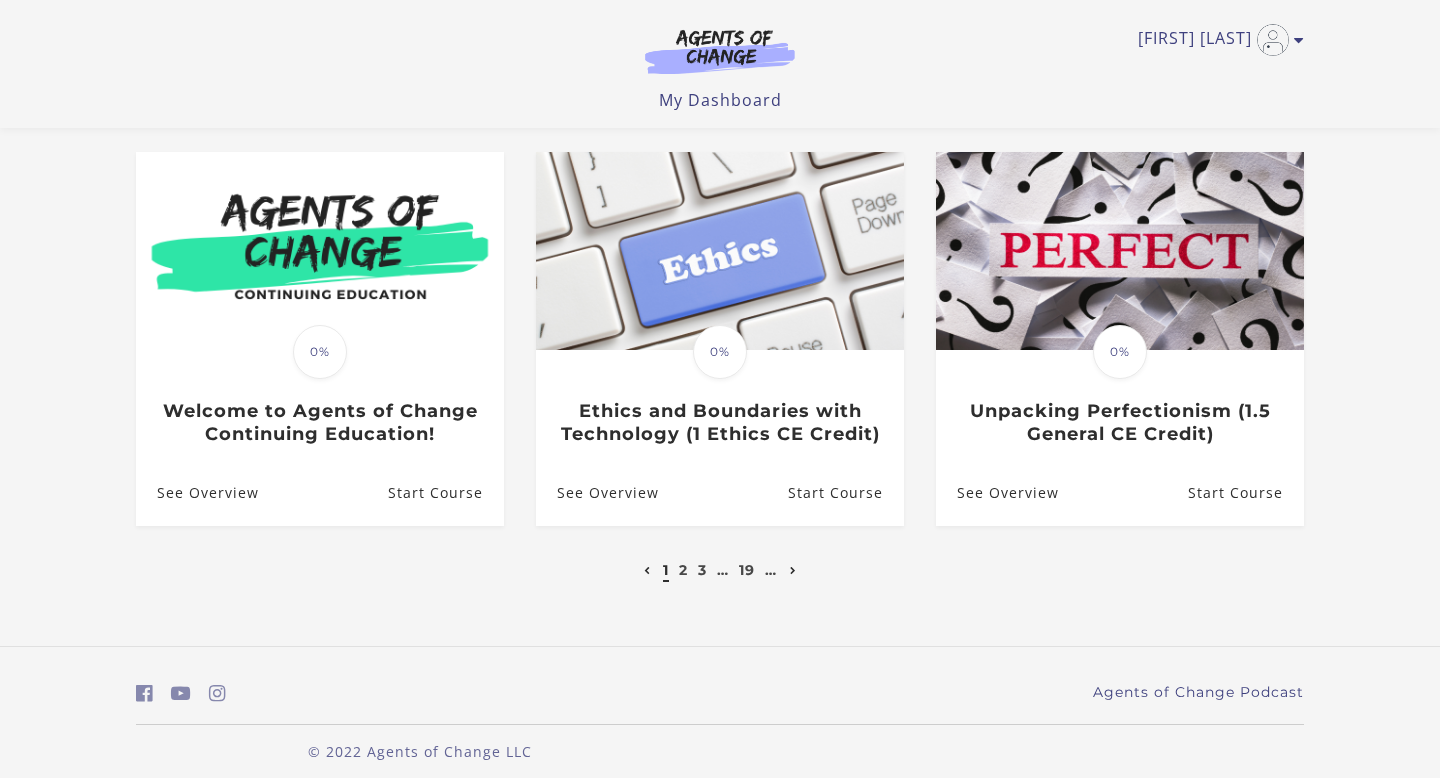 click at bounding box center (793, 571) 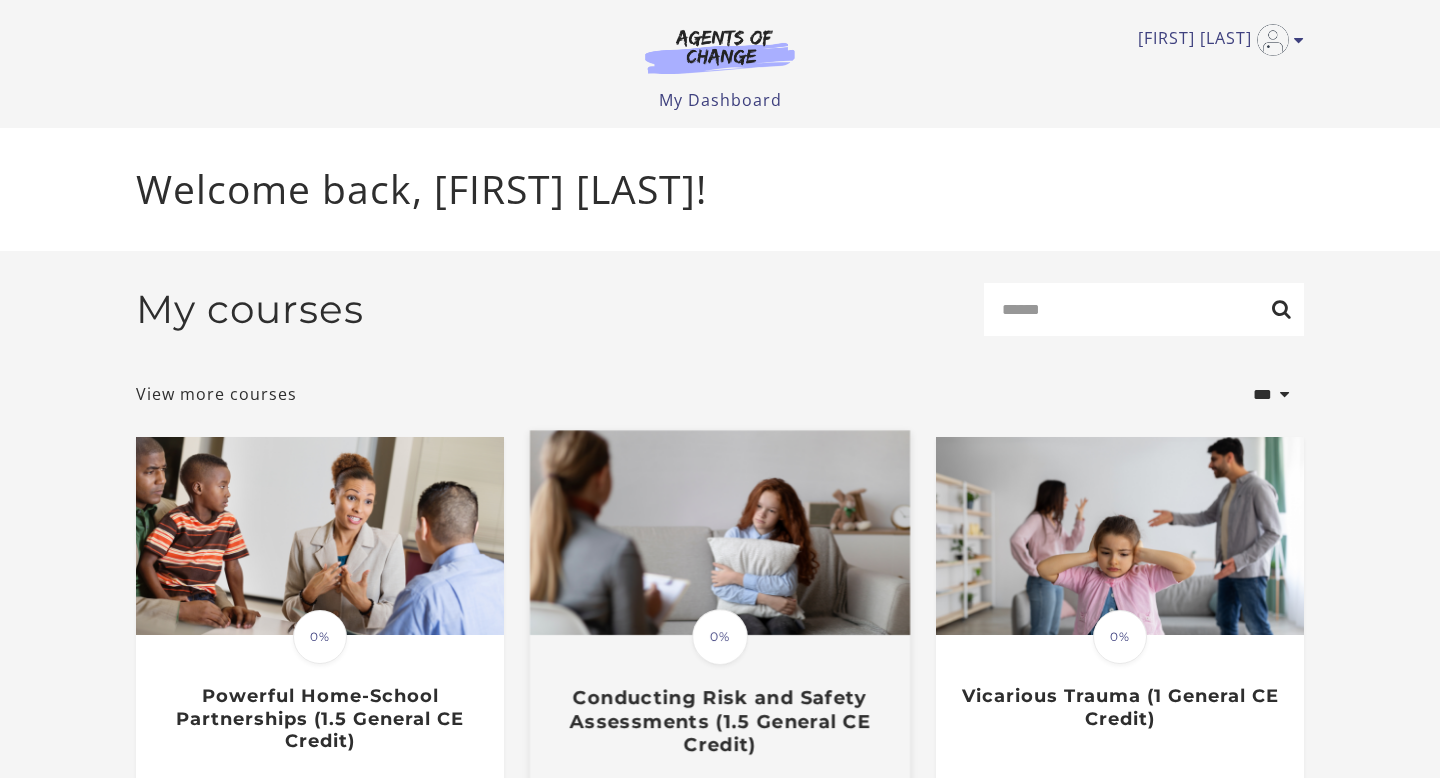 scroll, scrollTop: 0, scrollLeft: 0, axis: both 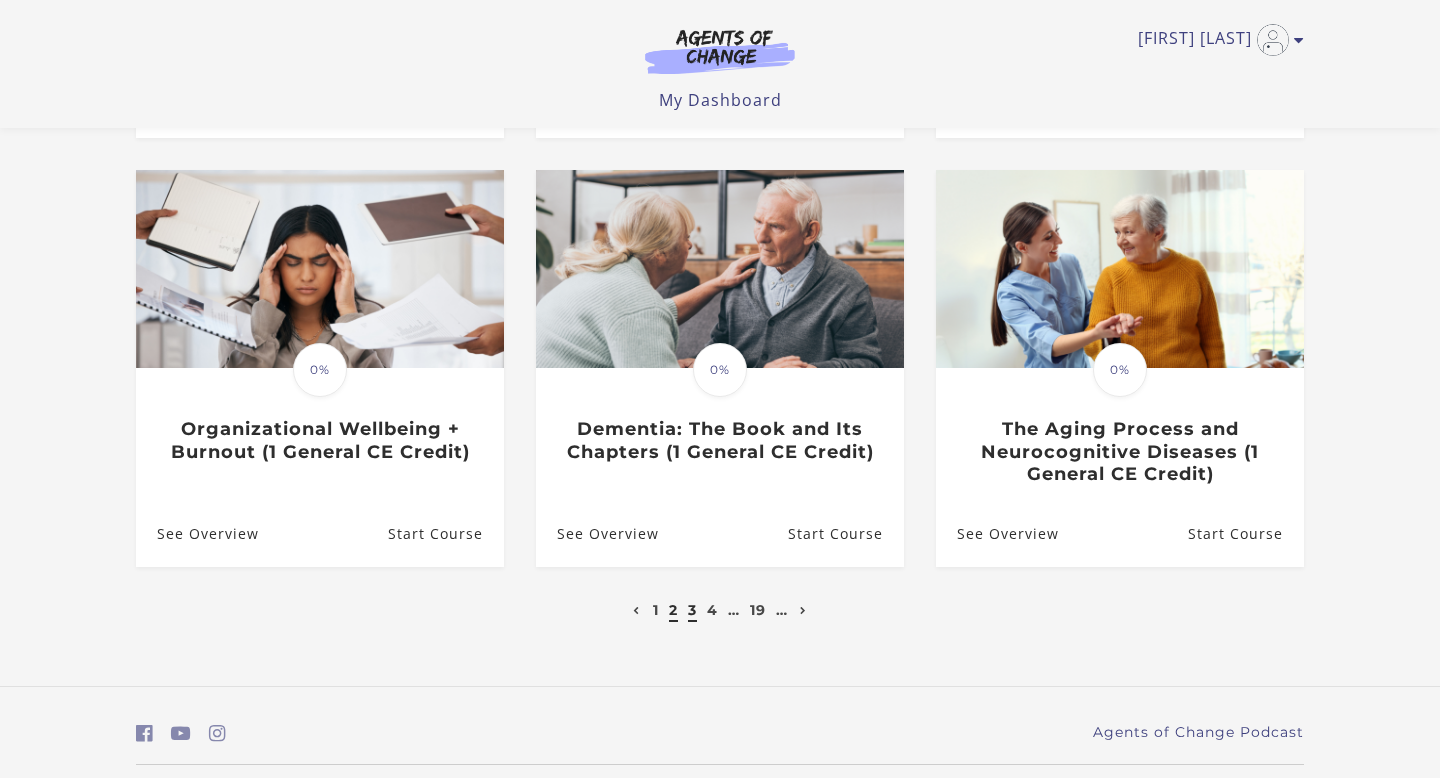 click on "3" at bounding box center (692, 610) 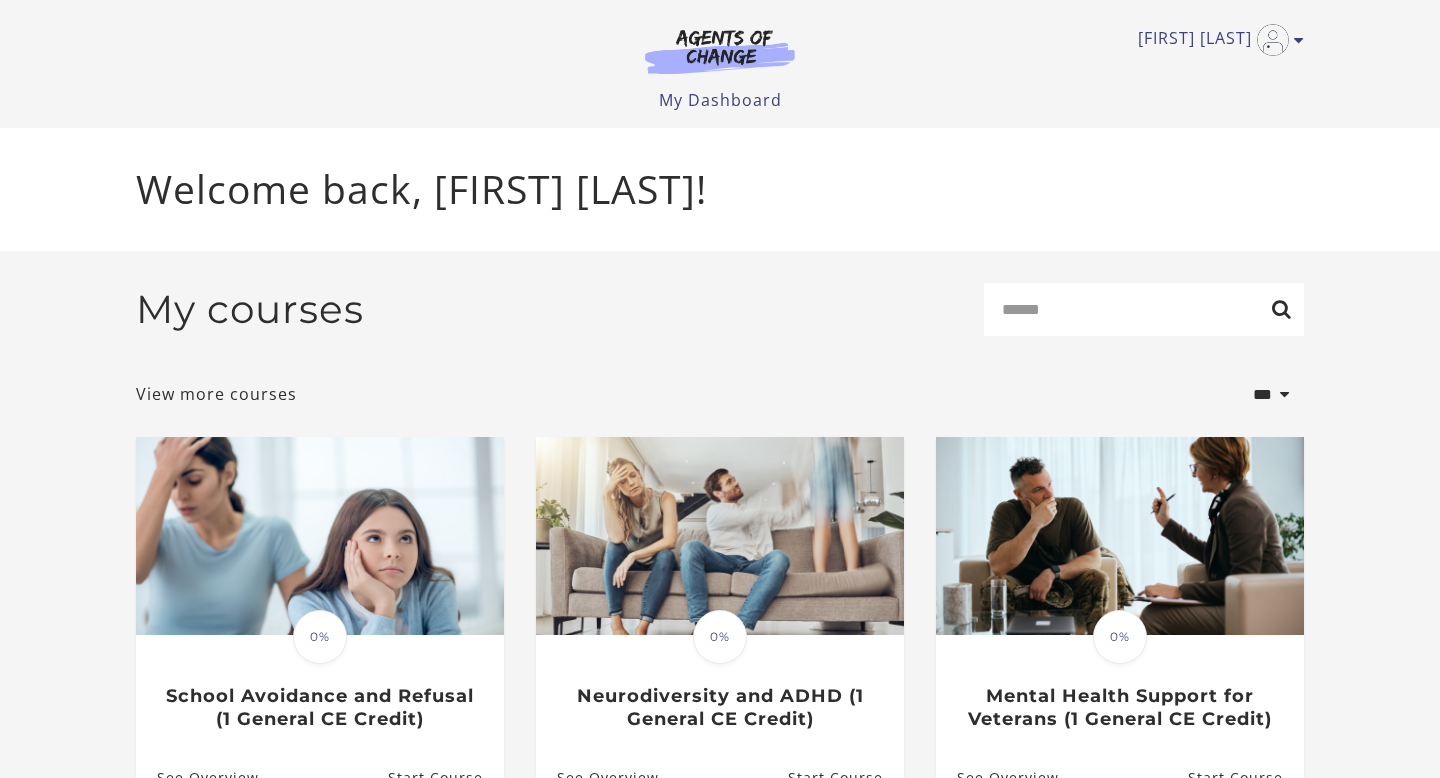 scroll, scrollTop: 0, scrollLeft: 0, axis: both 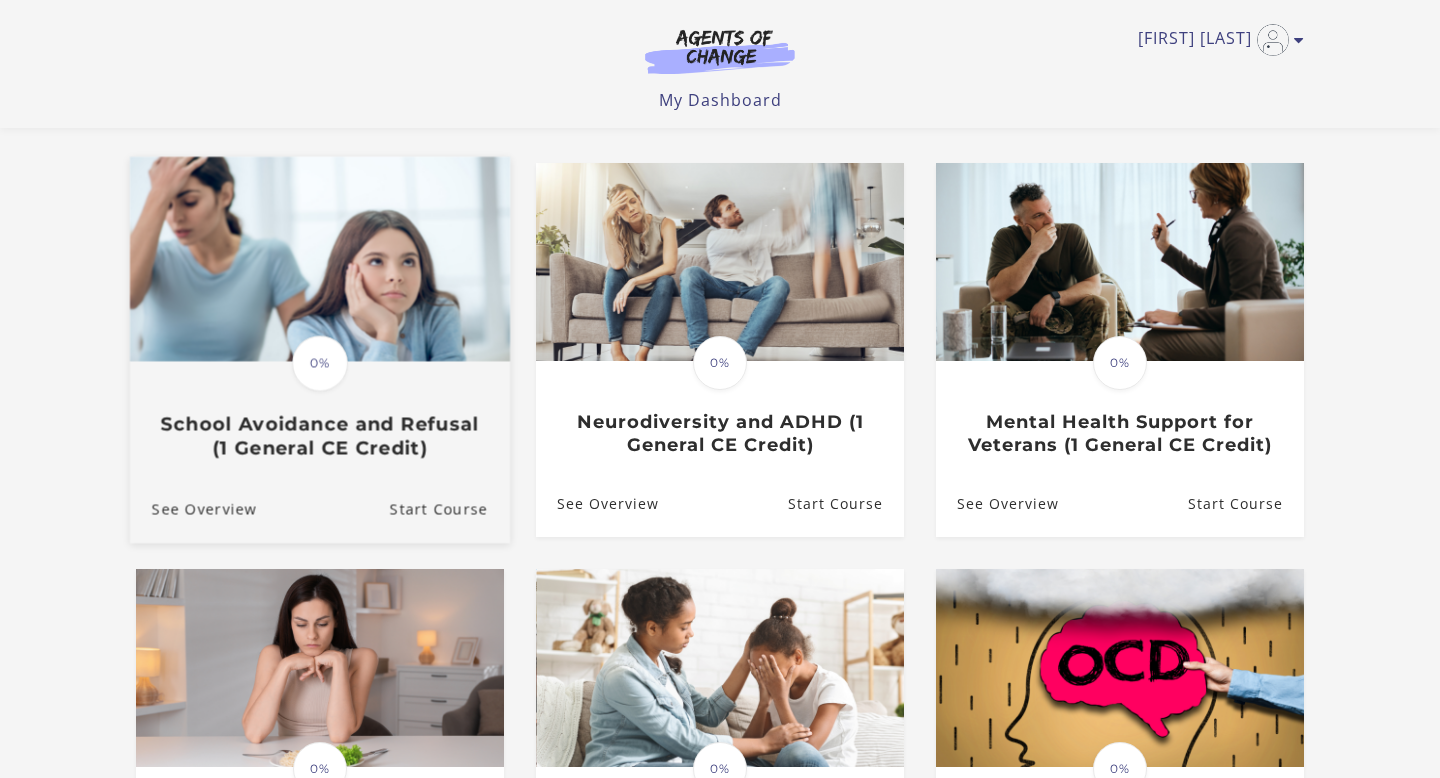 click on "School Avoidance and Refusal (1 General CE Credit)" at bounding box center [320, 436] 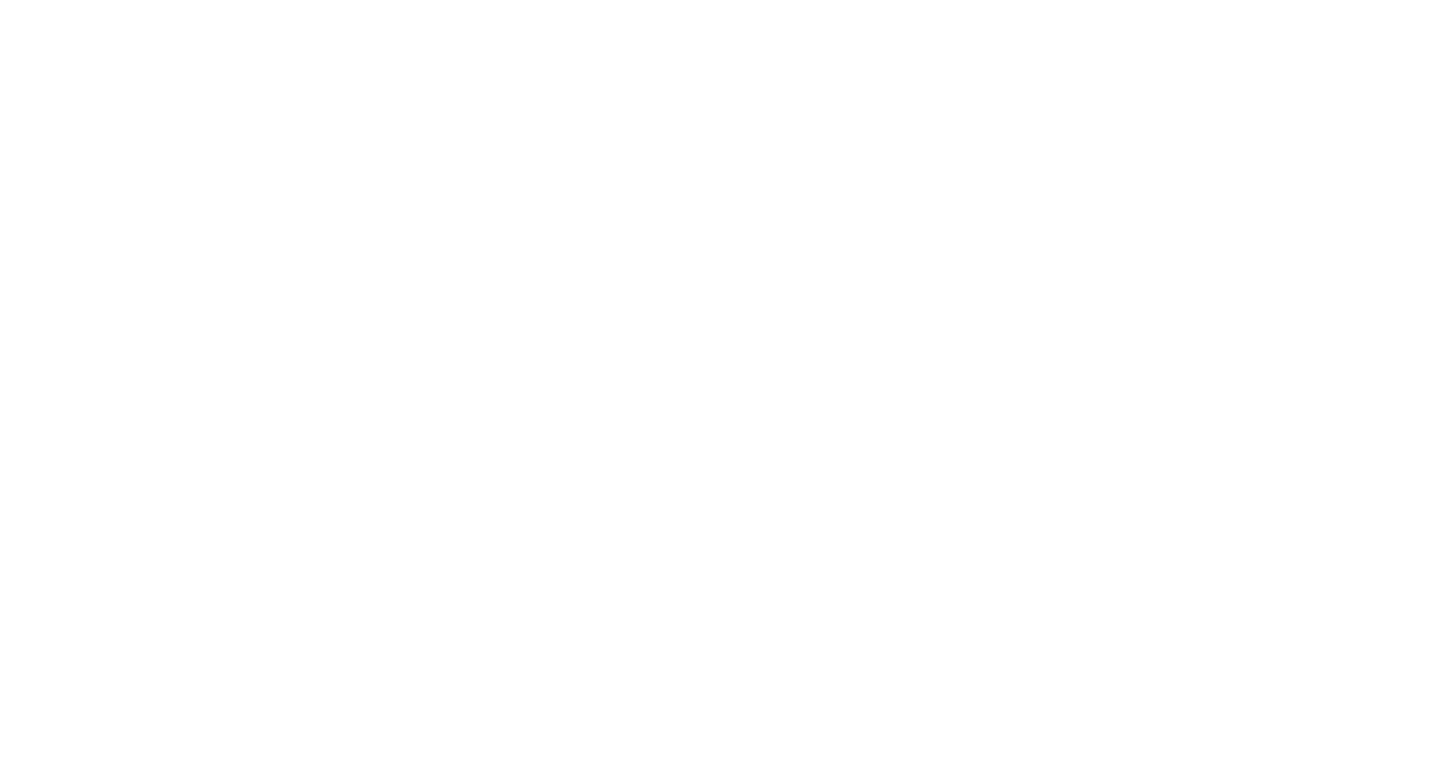 scroll, scrollTop: 0, scrollLeft: 0, axis: both 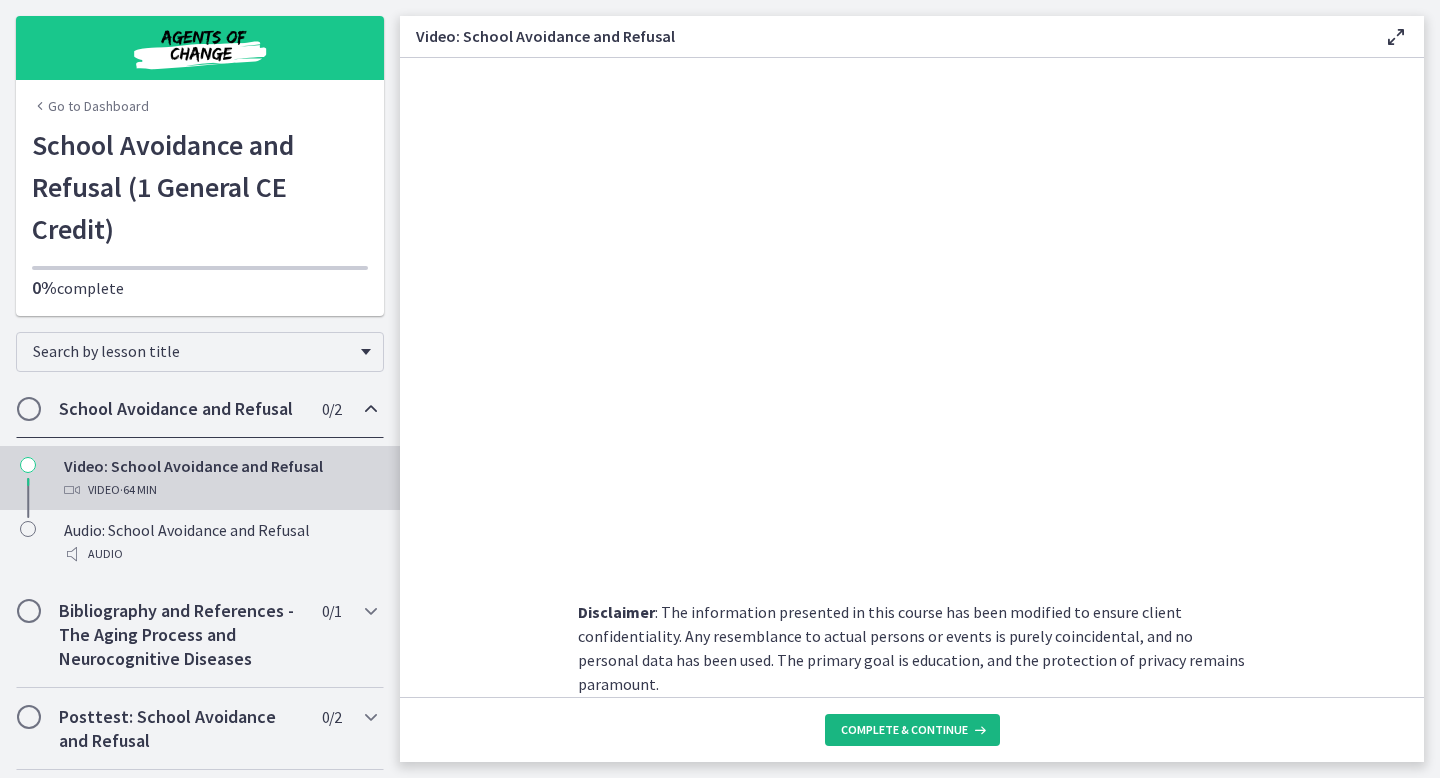 click on "Complete & continue" at bounding box center [904, 730] 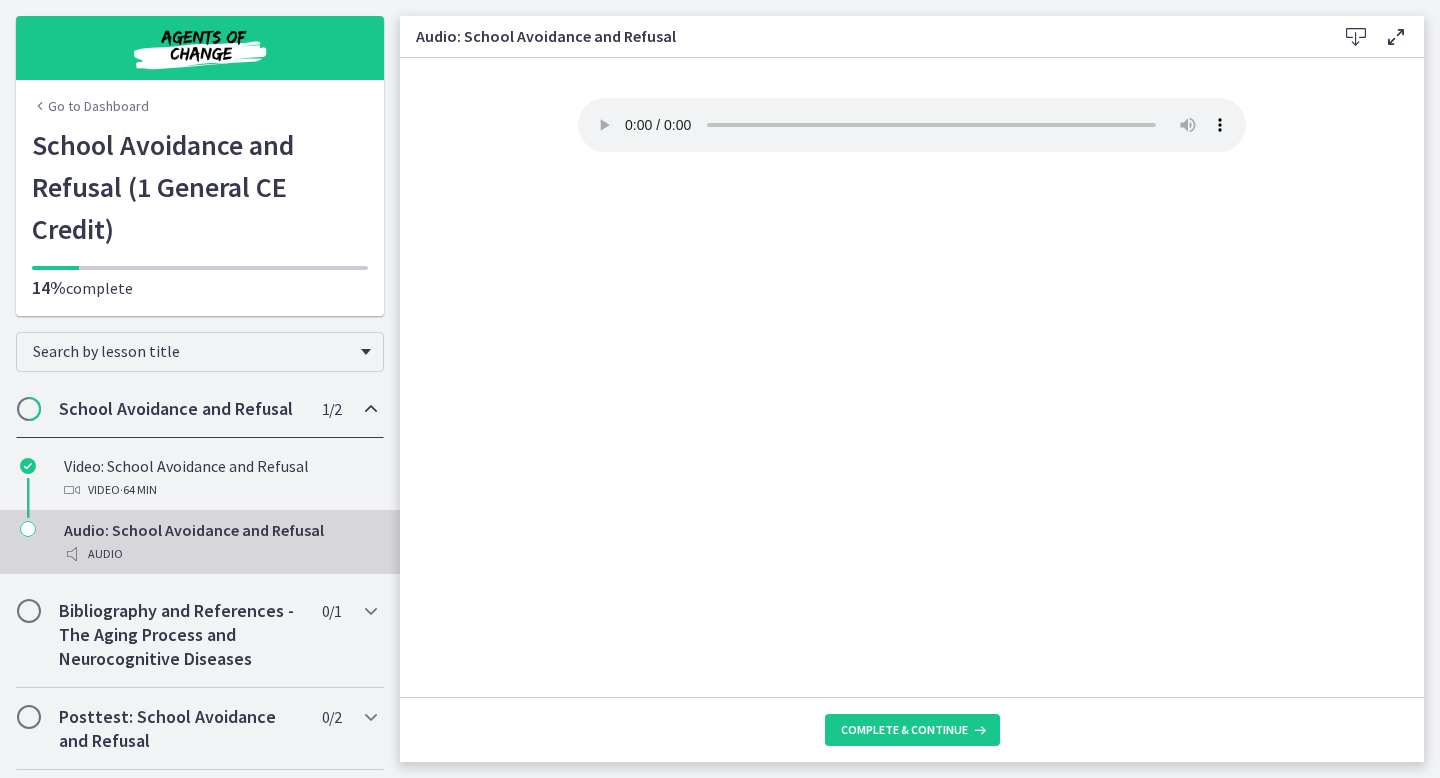 click at bounding box center [40, 106] 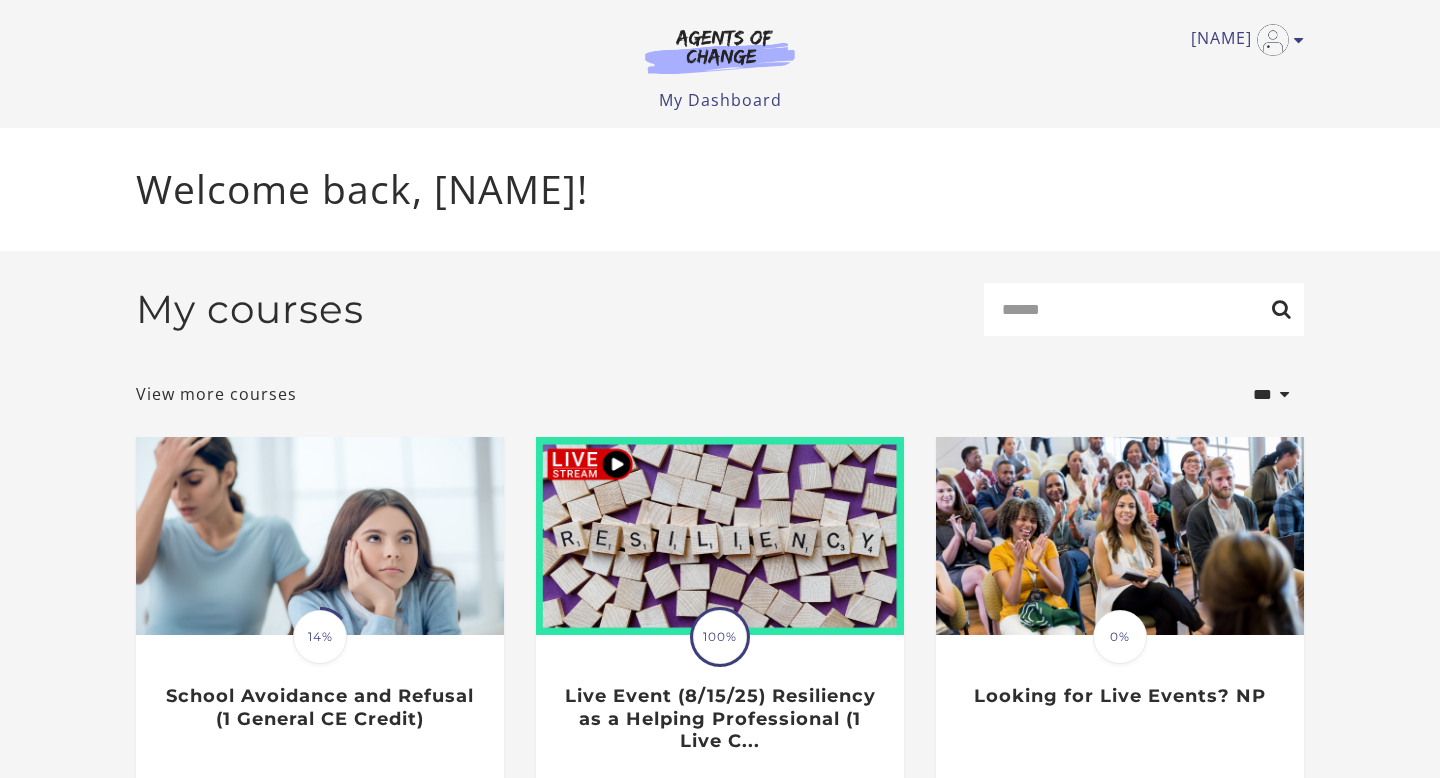 scroll, scrollTop: 0, scrollLeft: 0, axis: both 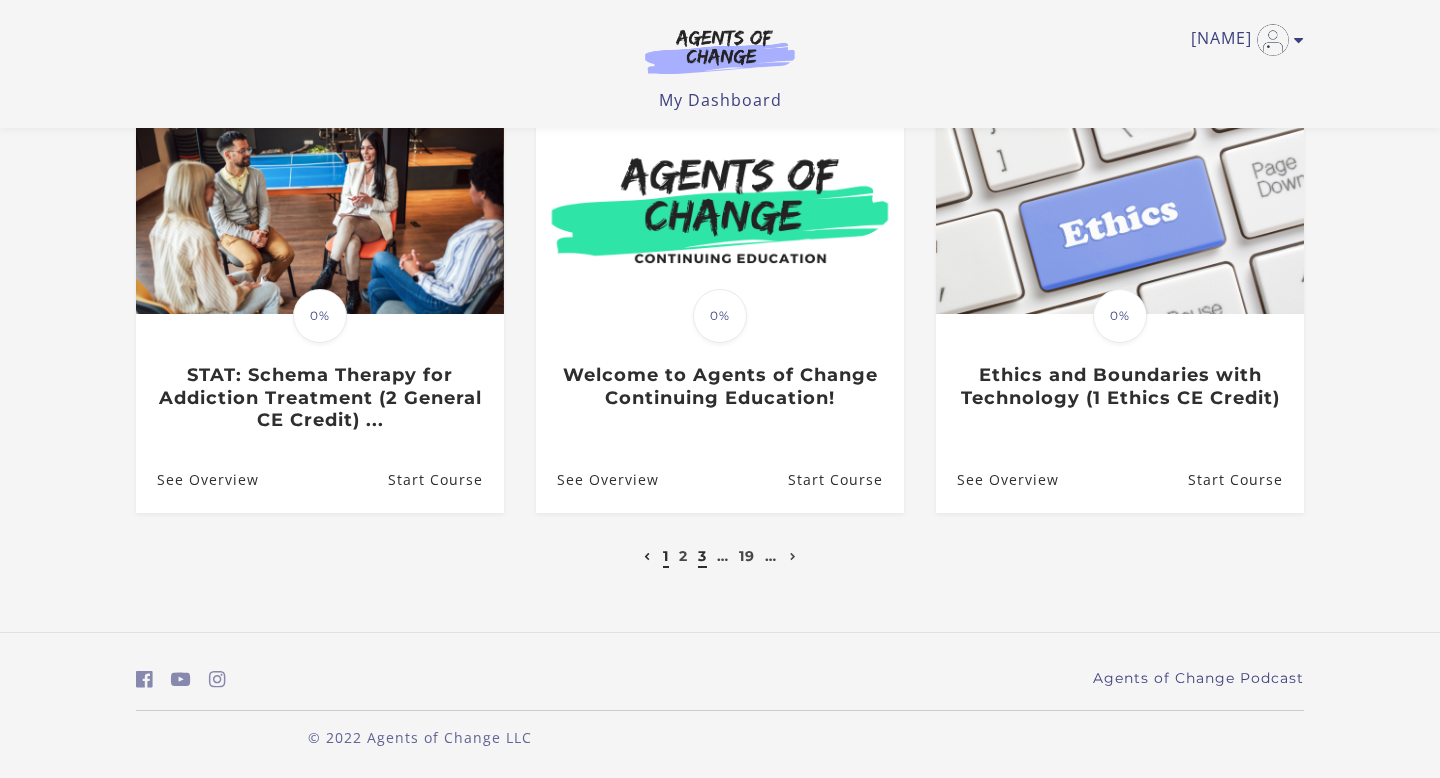 click on "3" at bounding box center [702, 556] 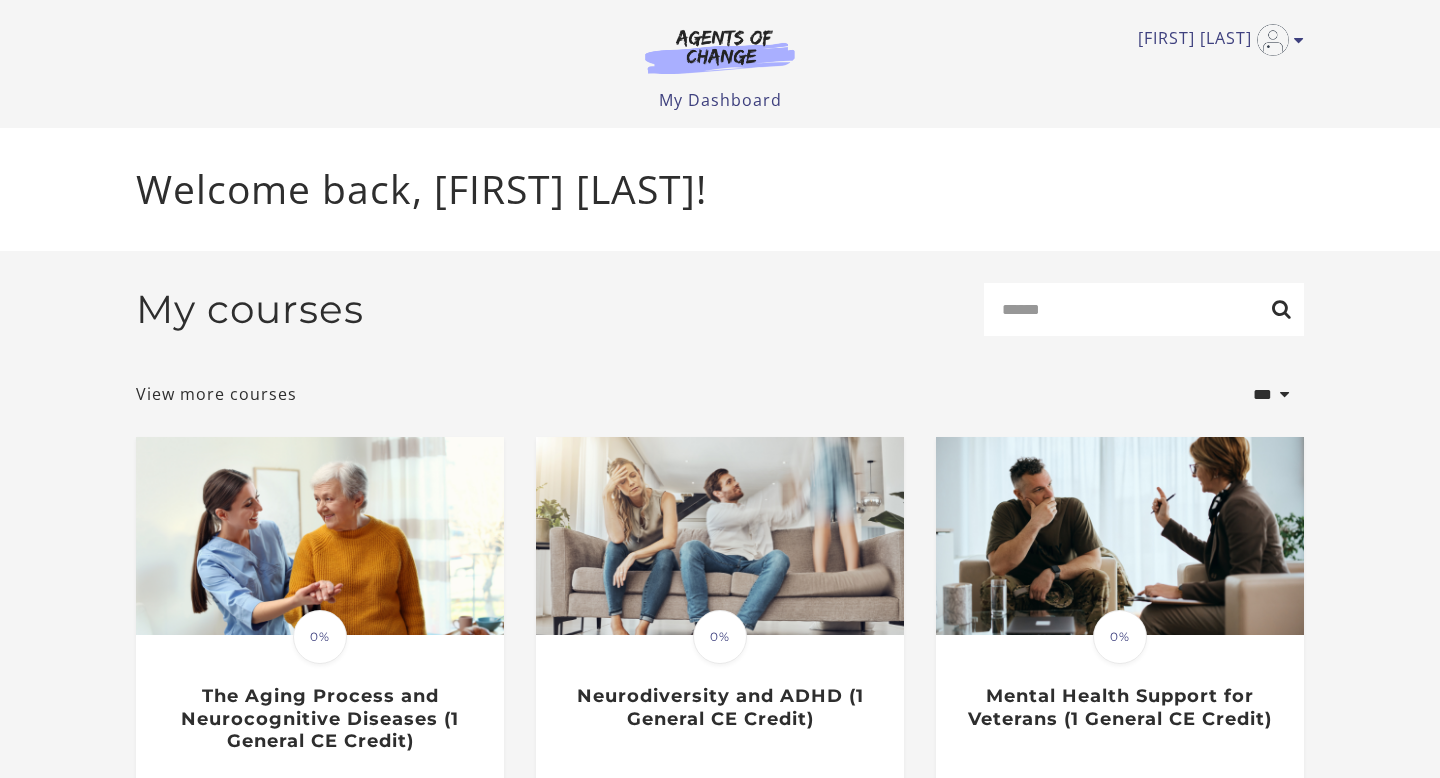 scroll, scrollTop: 0, scrollLeft: 0, axis: both 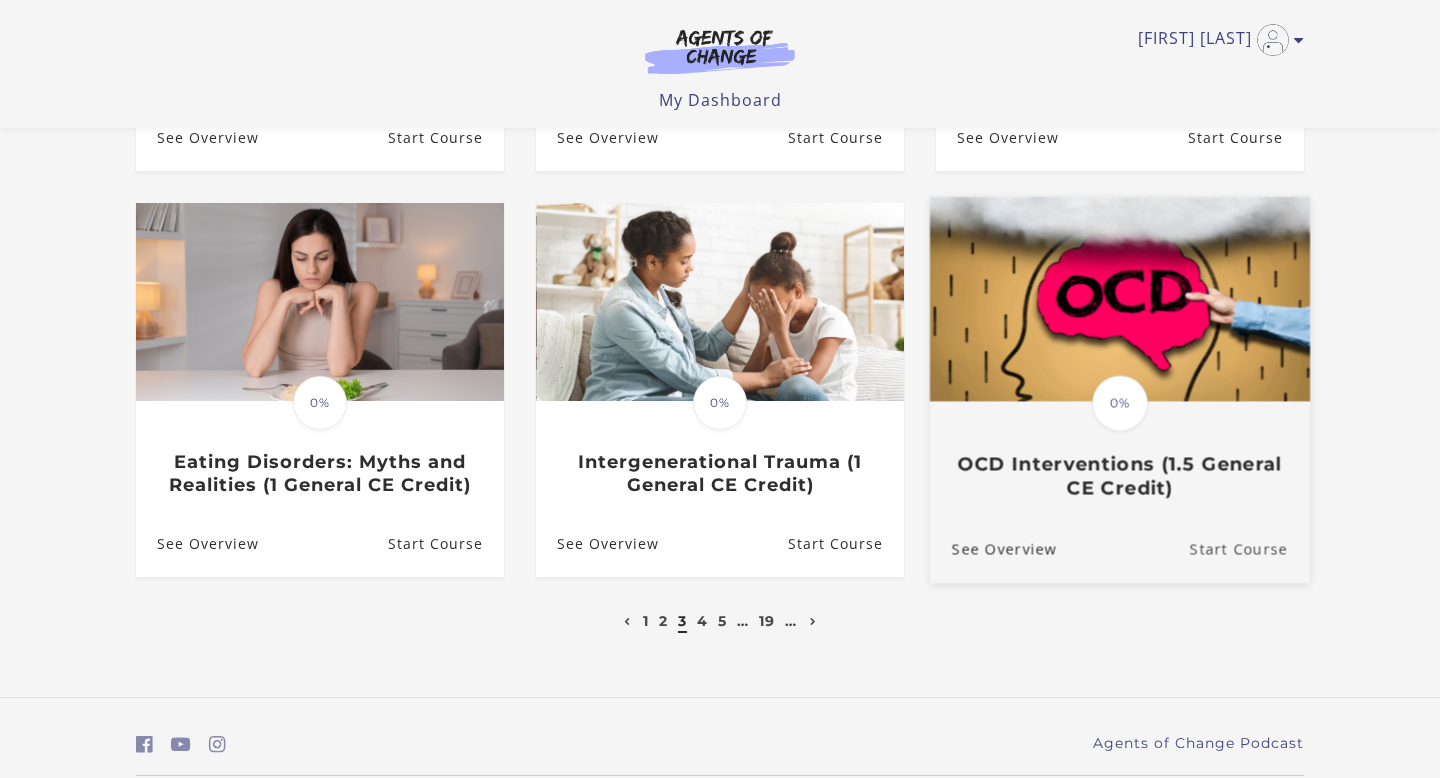 click on "Start Course" at bounding box center (1250, 549) 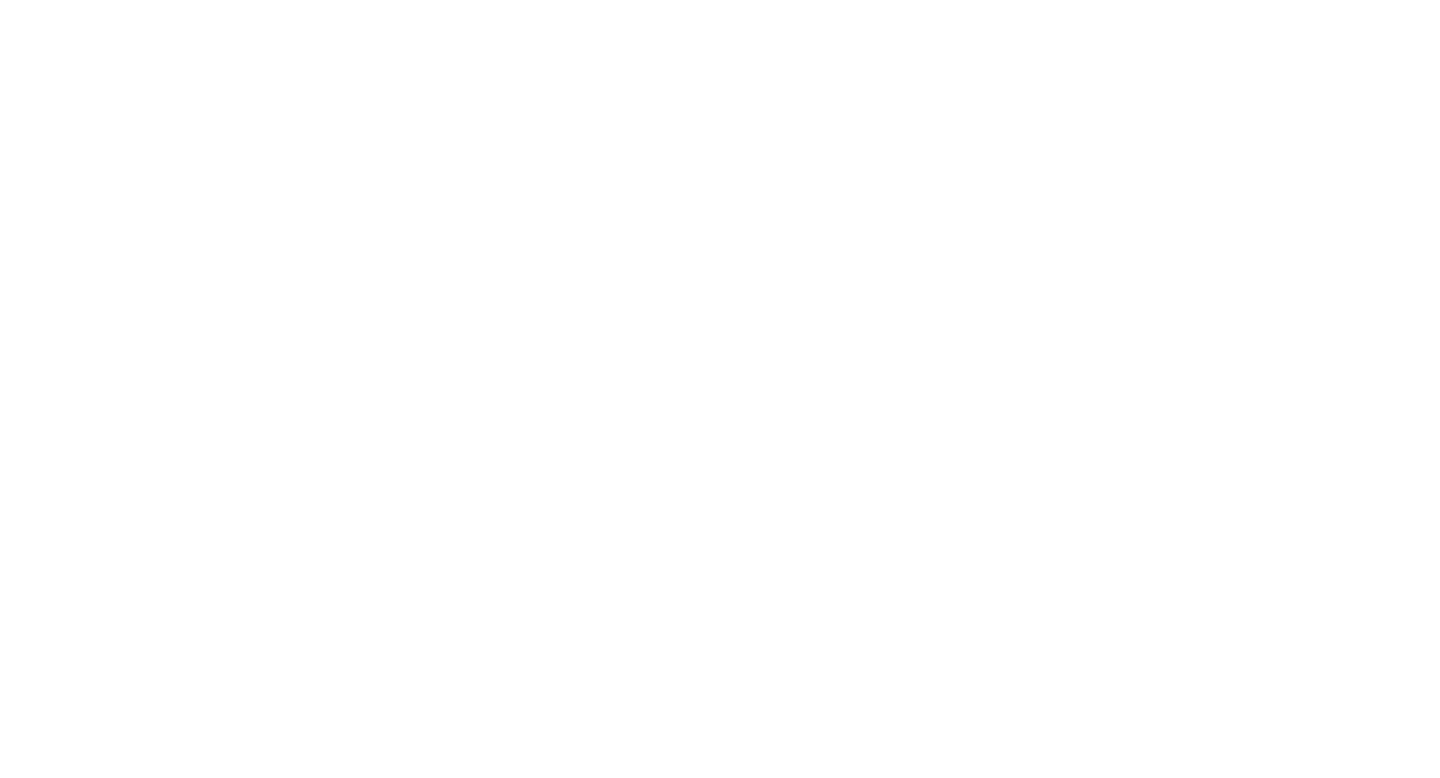 scroll, scrollTop: 0, scrollLeft: 0, axis: both 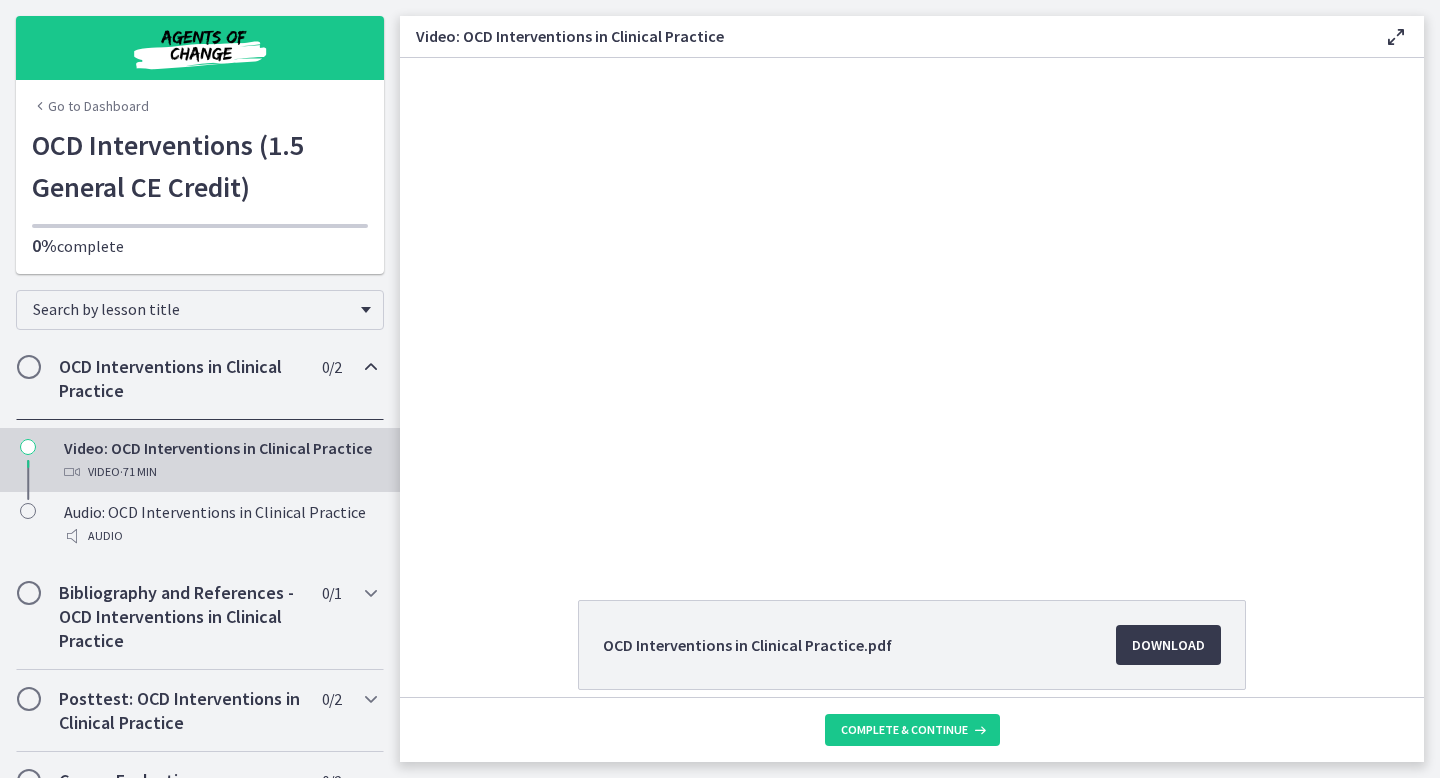 click on "Go to Dashboard" at bounding box center [90, 106] 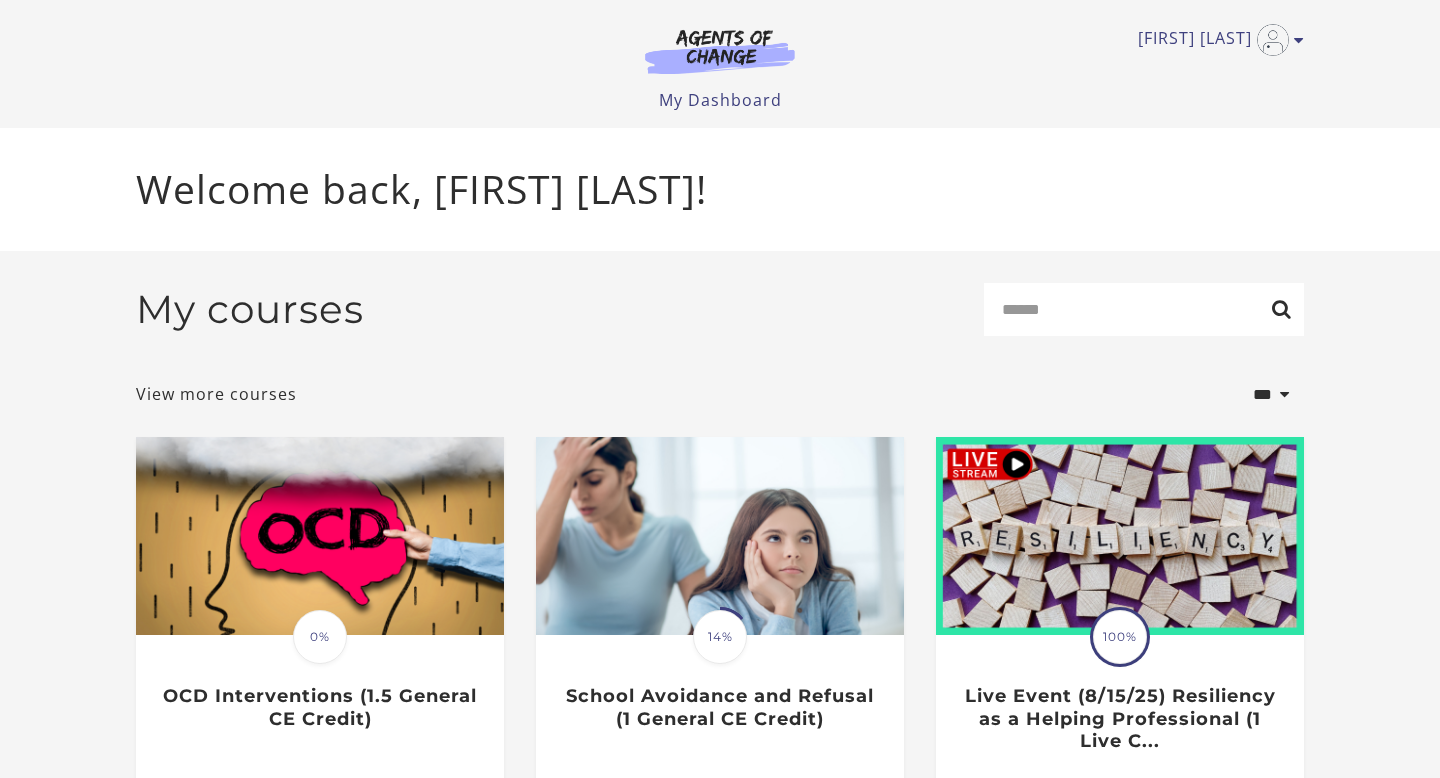 scroll, scrollTop: 0, scrollLeft: 0, axis: both 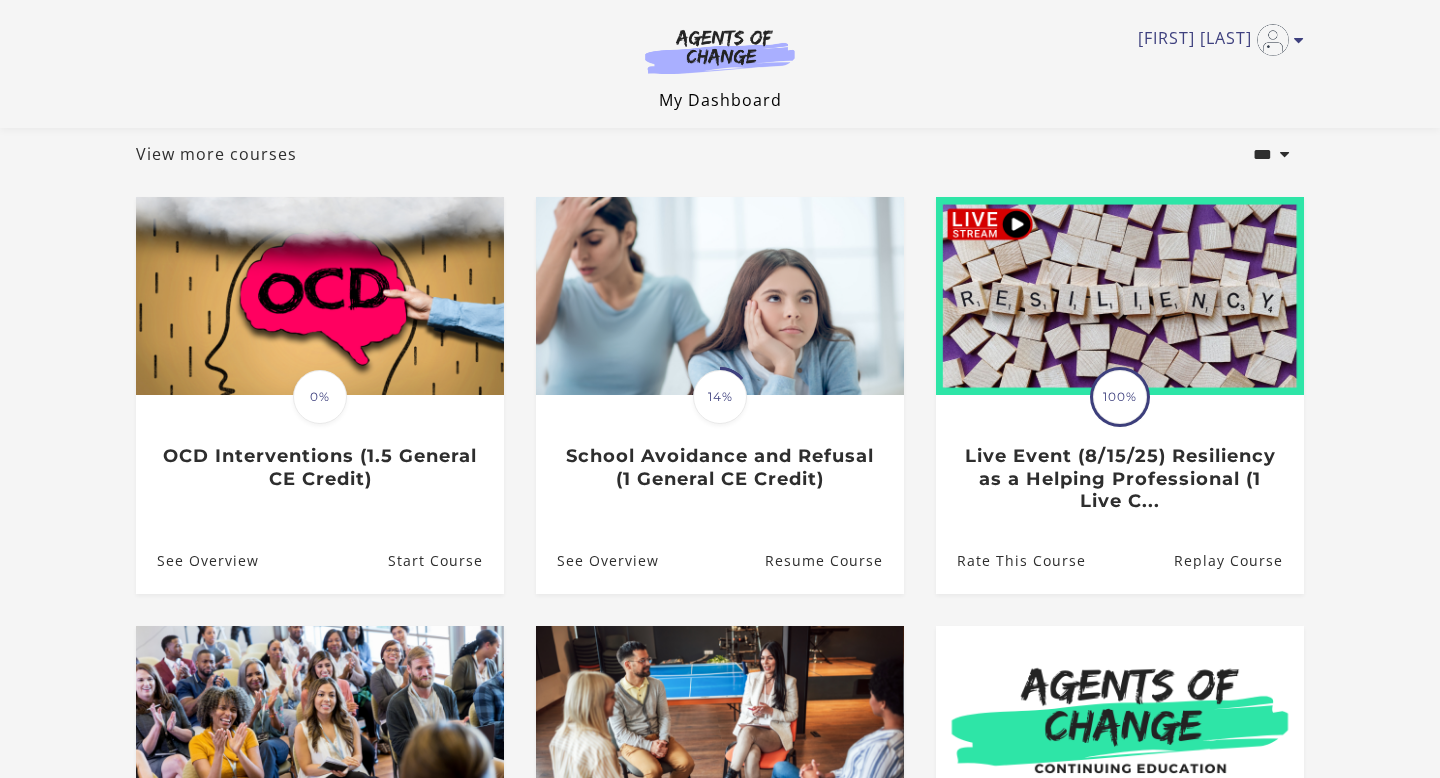 click on "My Dashboard" at bounding box center [720, 100] 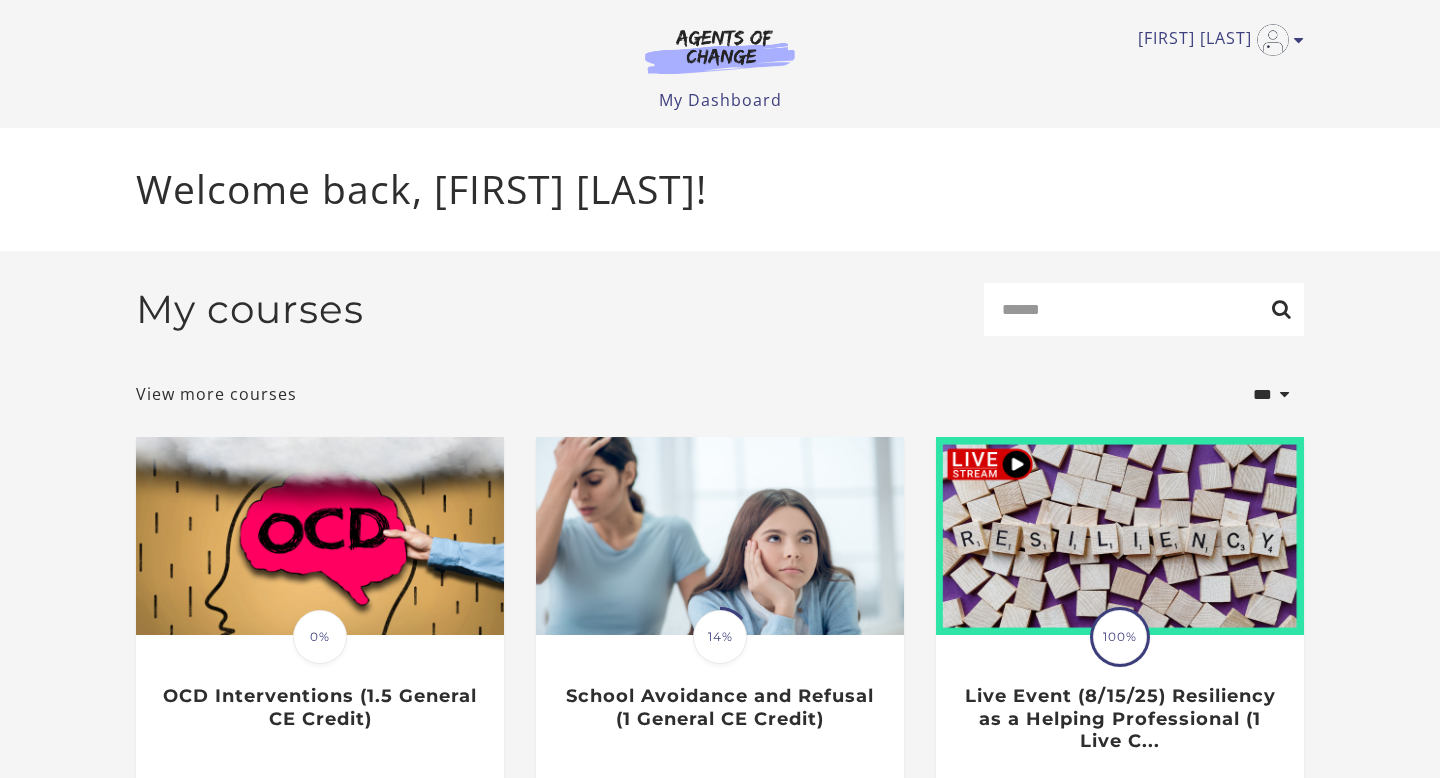 scroll, scrollTop: 0, scrollLeft: 0, axis: both 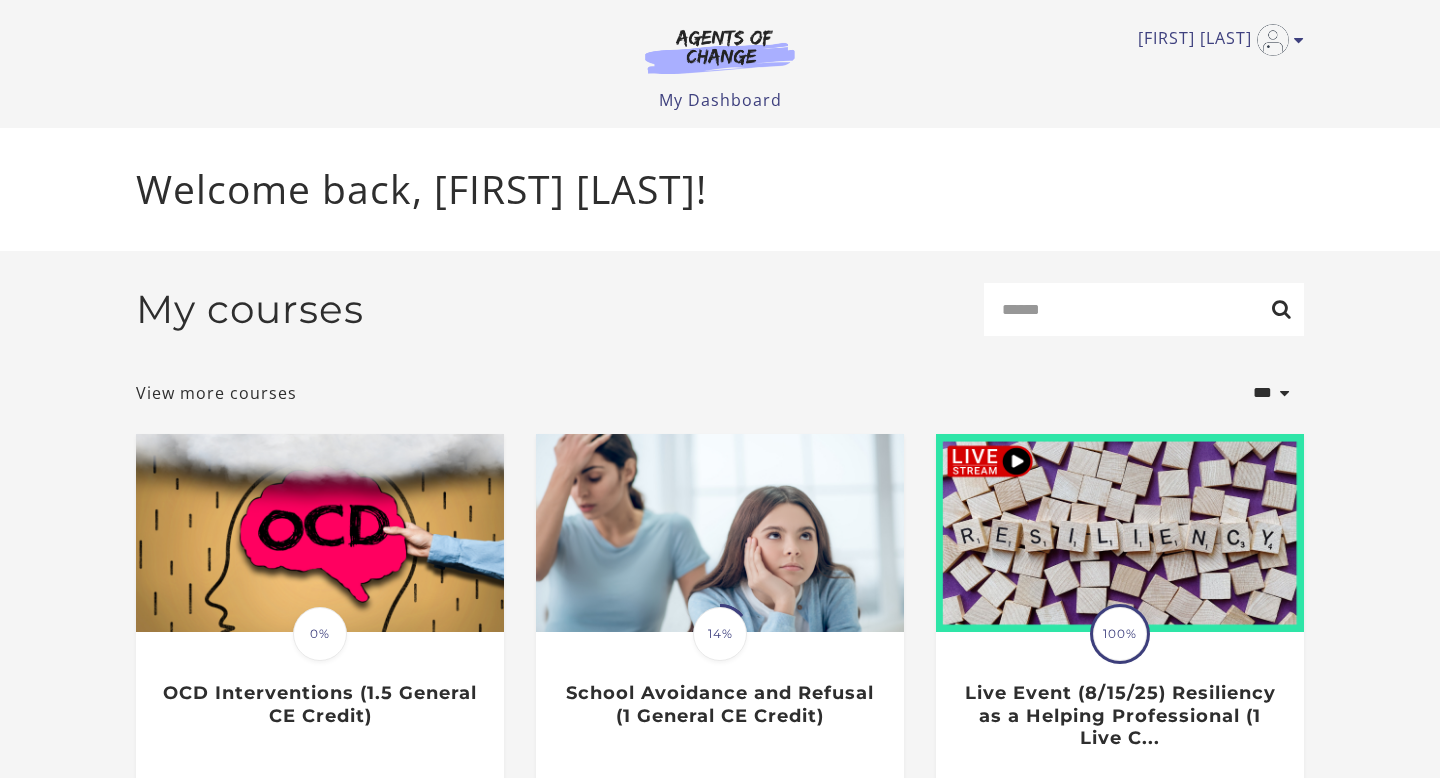 click at bounding box center (720, 51) 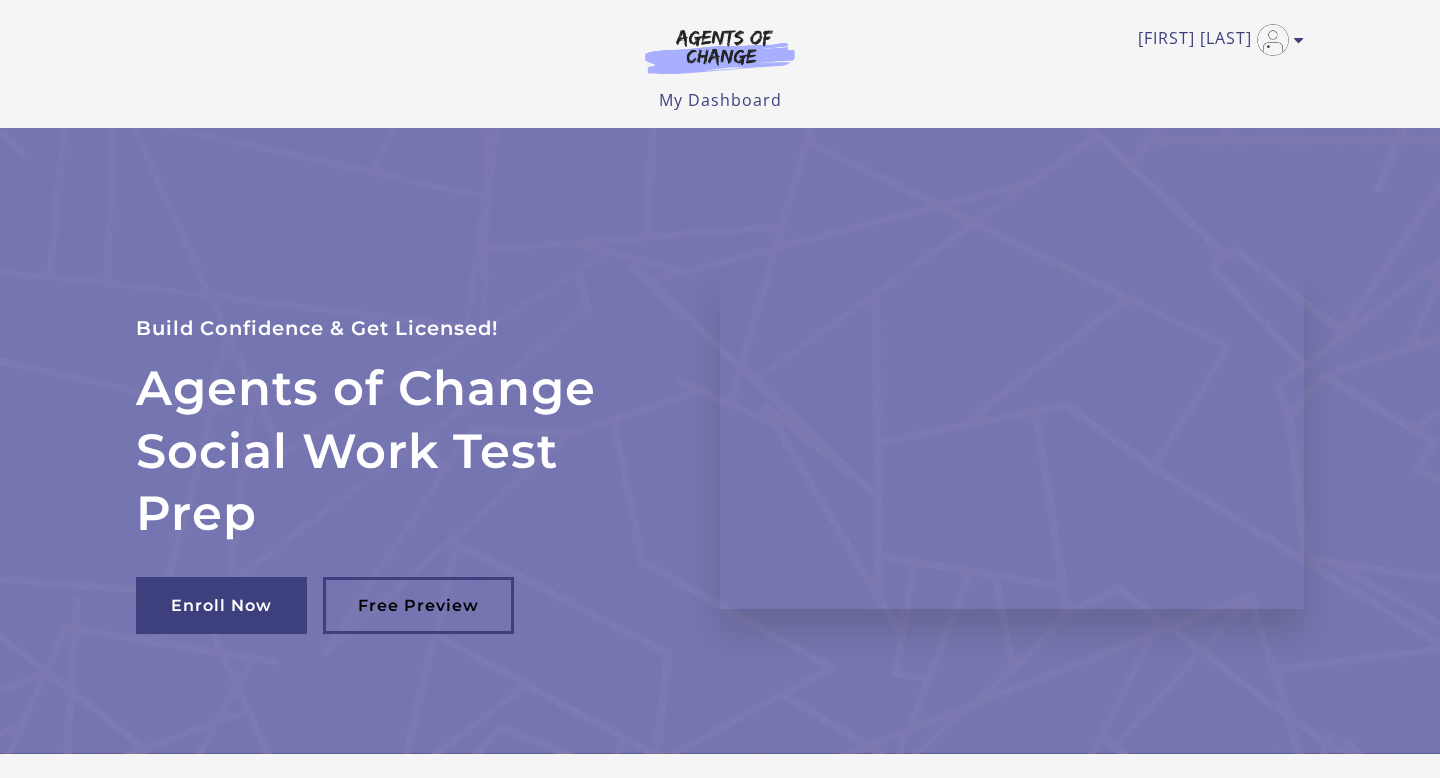 scroll, scrollTop: 0, scrollLeft: 0, axis: both 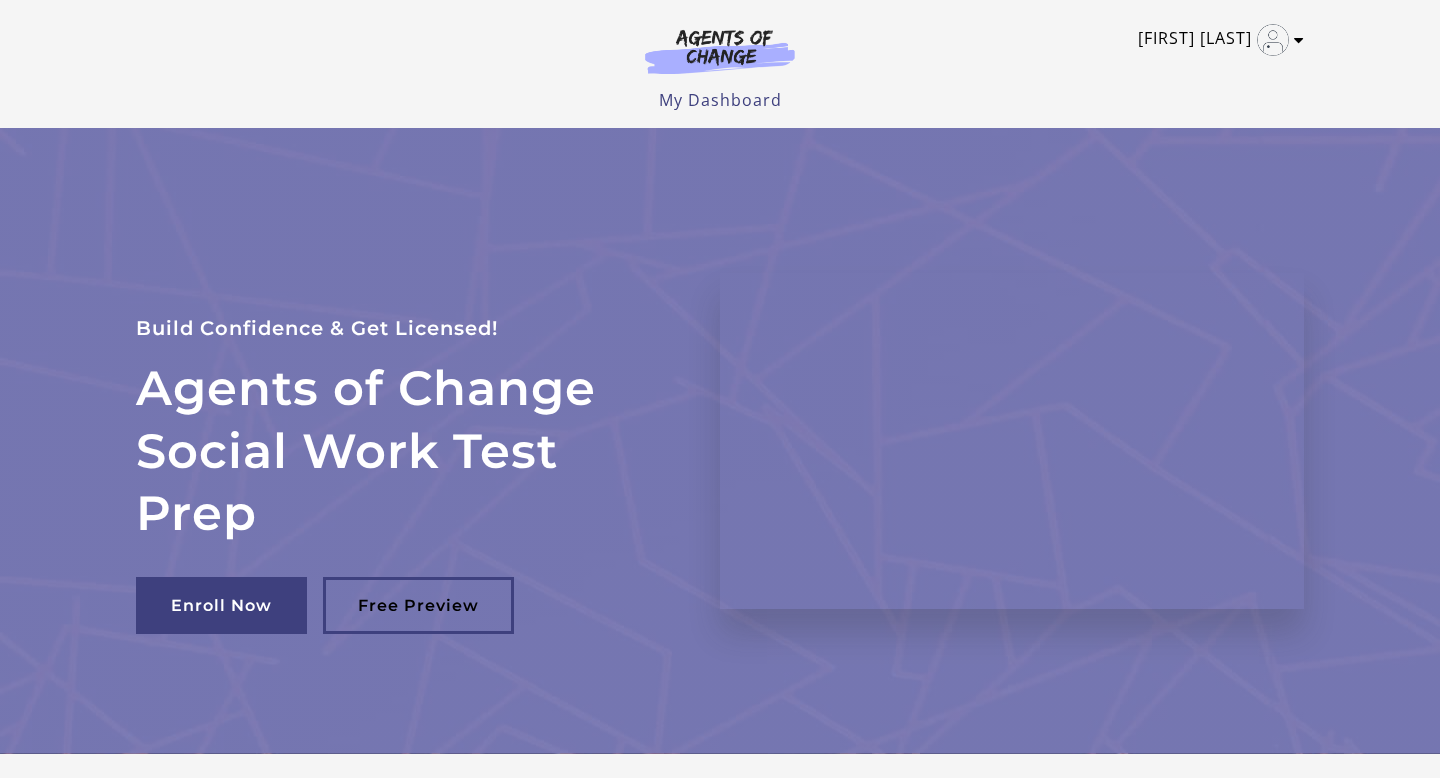 click on "[FIRST] [LAST]" at bounding box center [1216, 40] 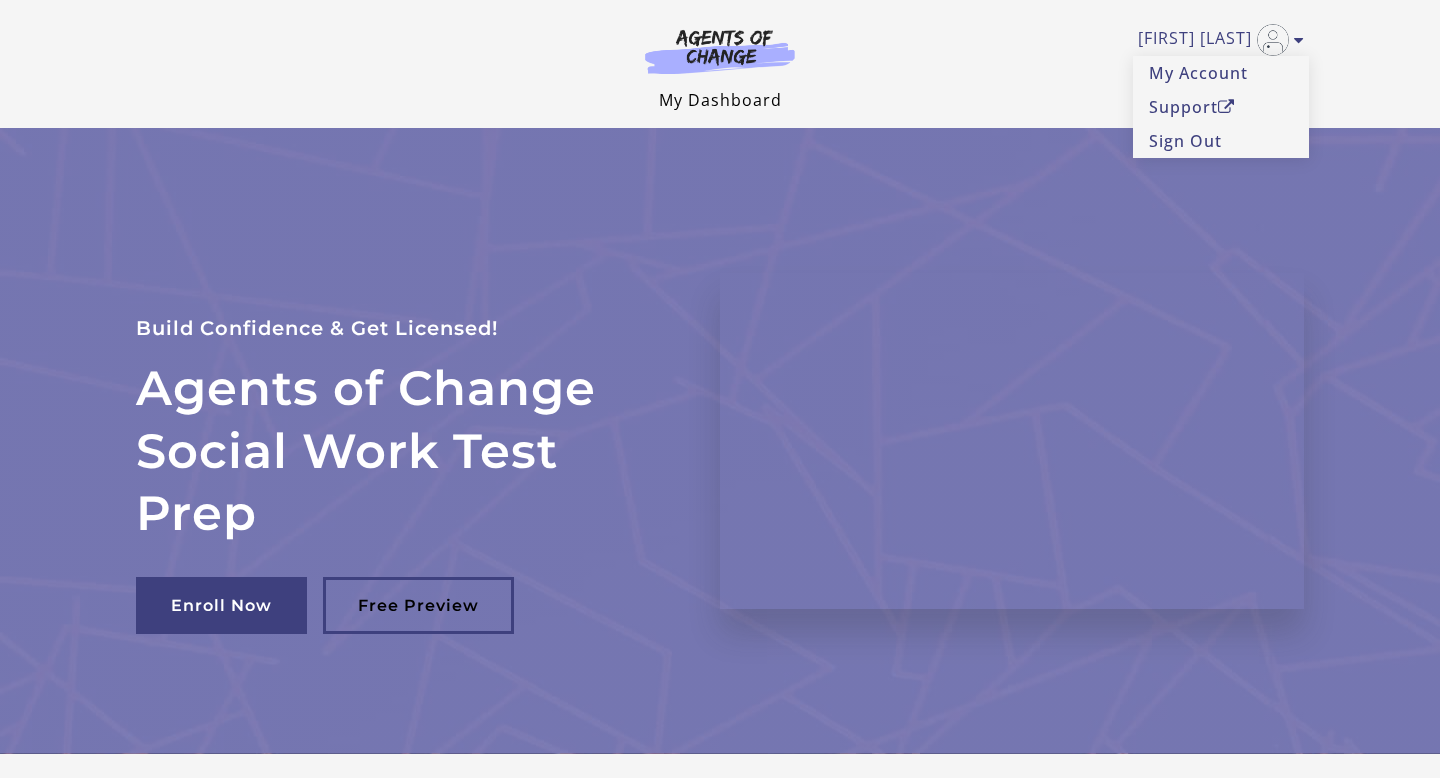 click on "My Dashboard" at bounding box center [720, 100] 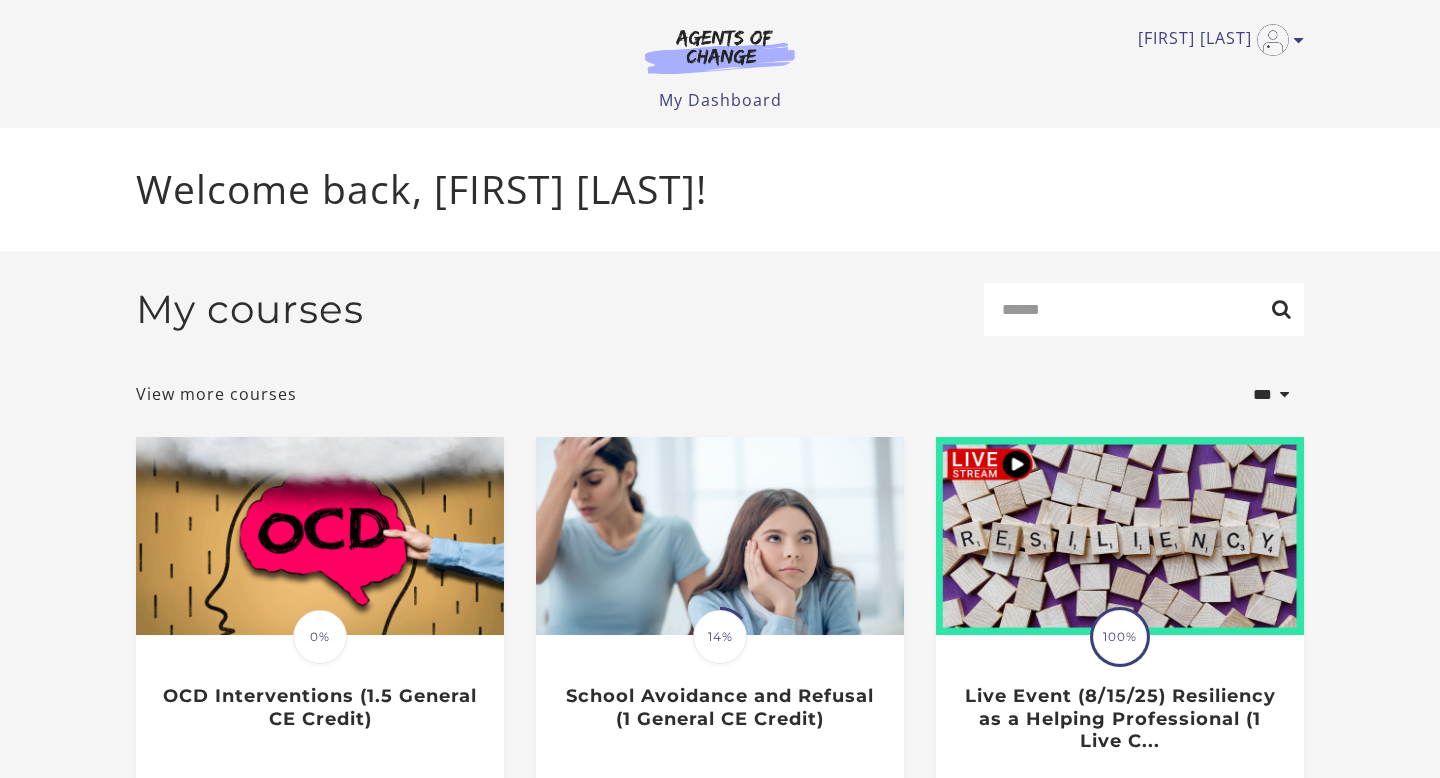 scroll, scrollTop: 0, scrollLeft: 0, axis: both 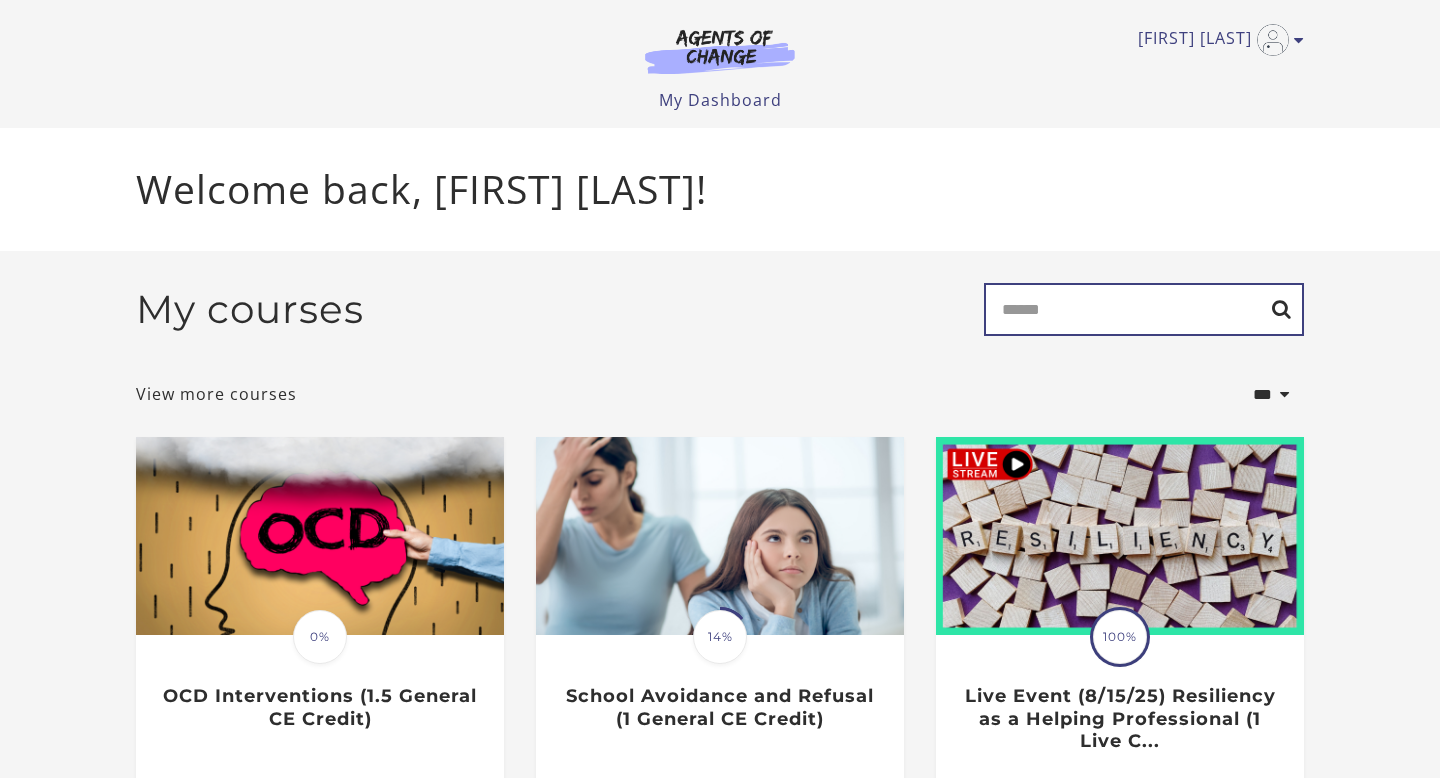 click on "Search" at bounding box center (1144, 309) 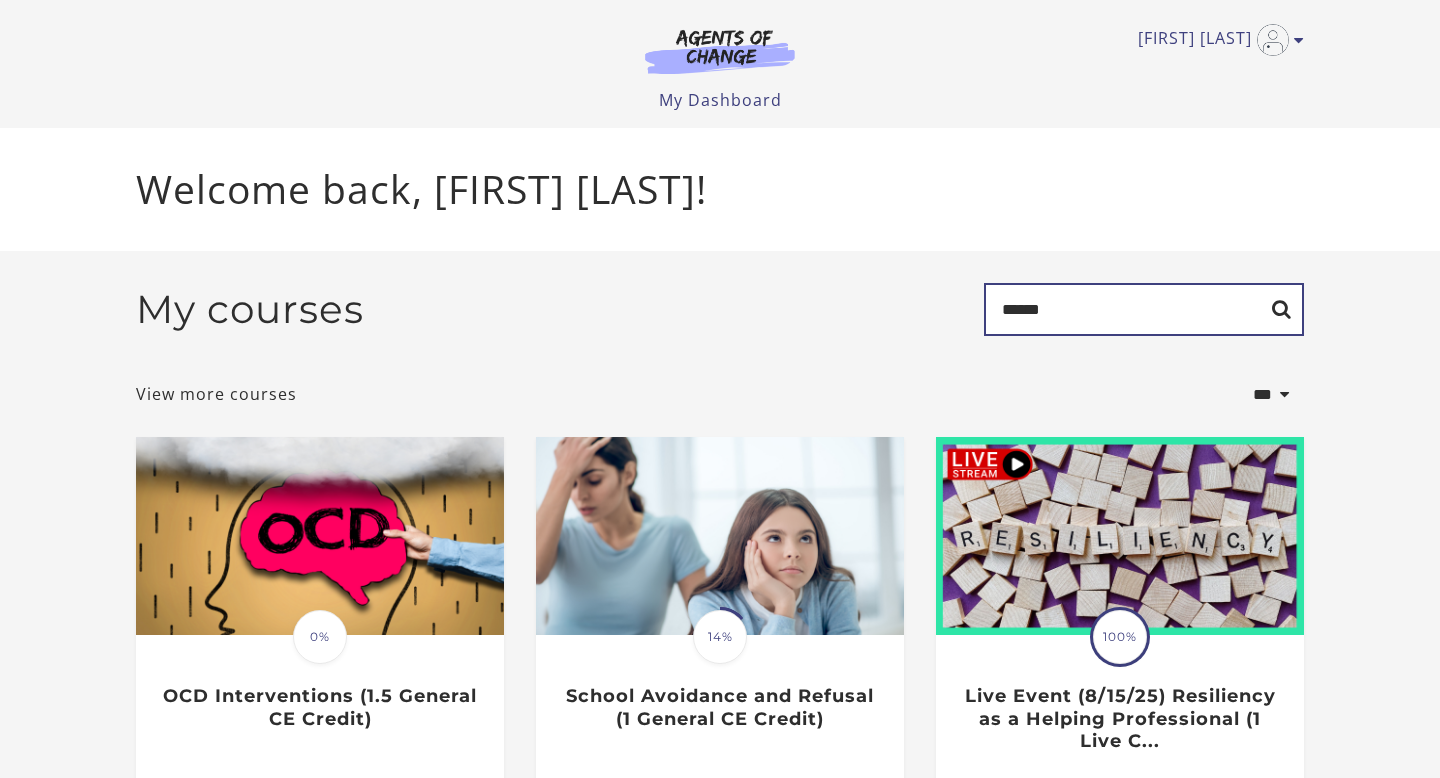 type on "*****" 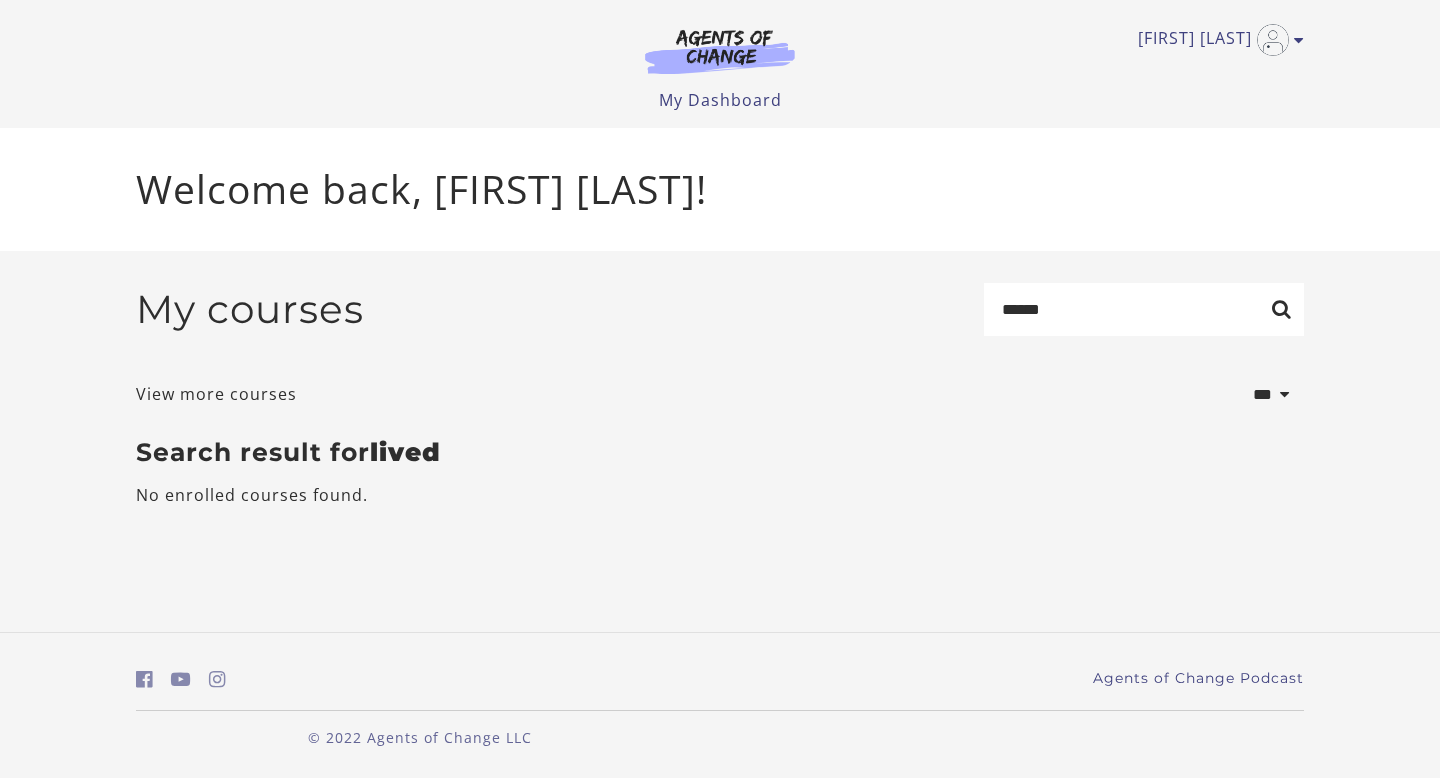 scroll, scrollTop: 0, scrollLeft: 0, axis: both 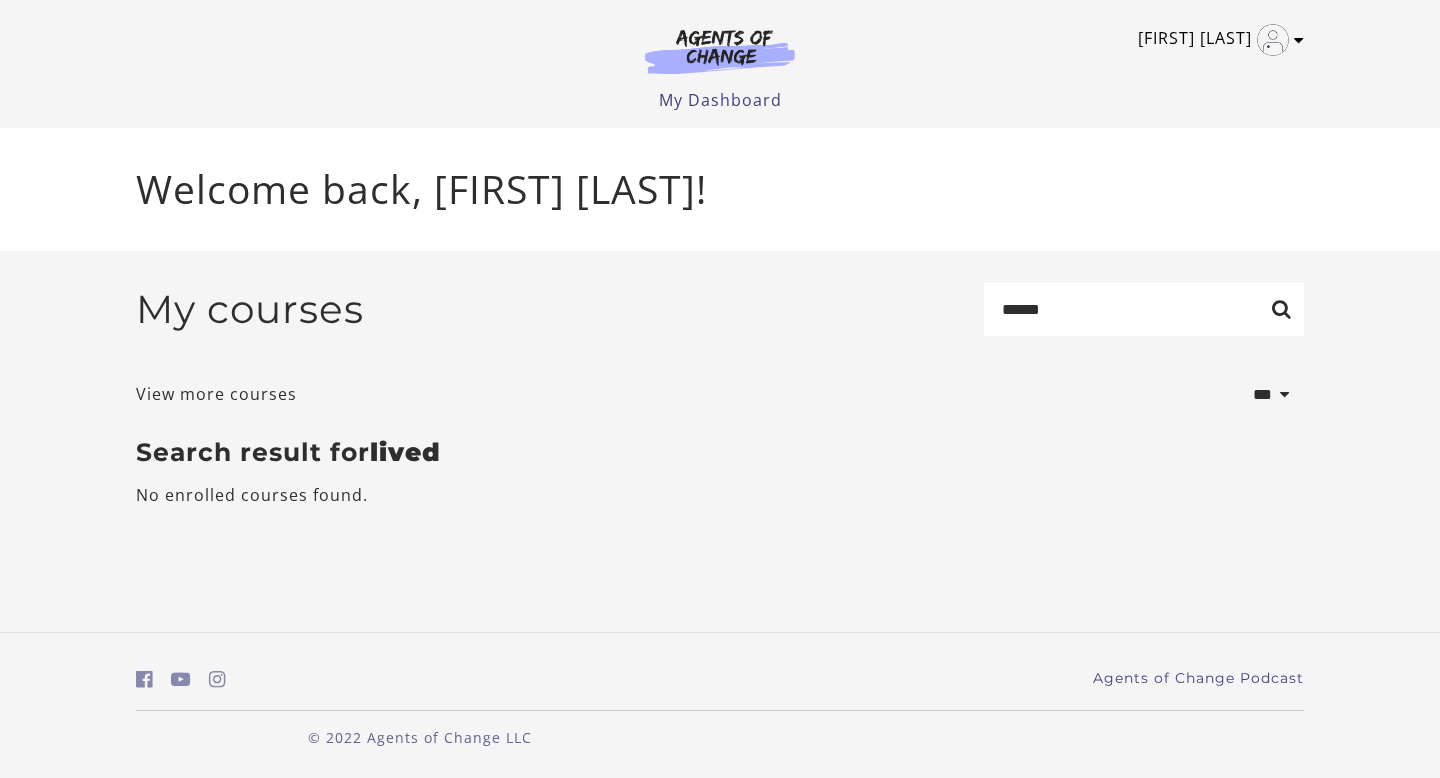 click on "[FIRST] [LAST]" at bounding box center (1216, 40) 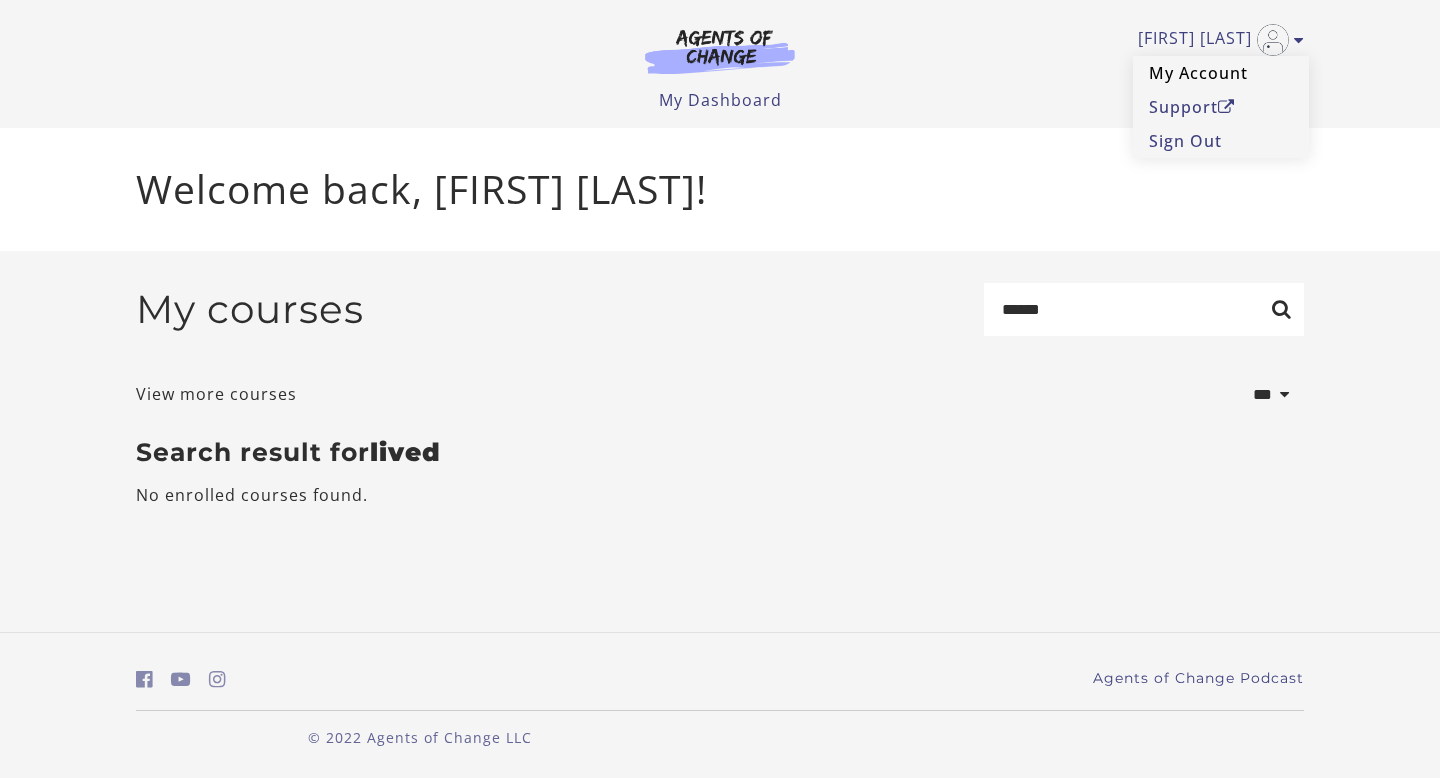 click on "My Account" at bounding box center (1221, 73) 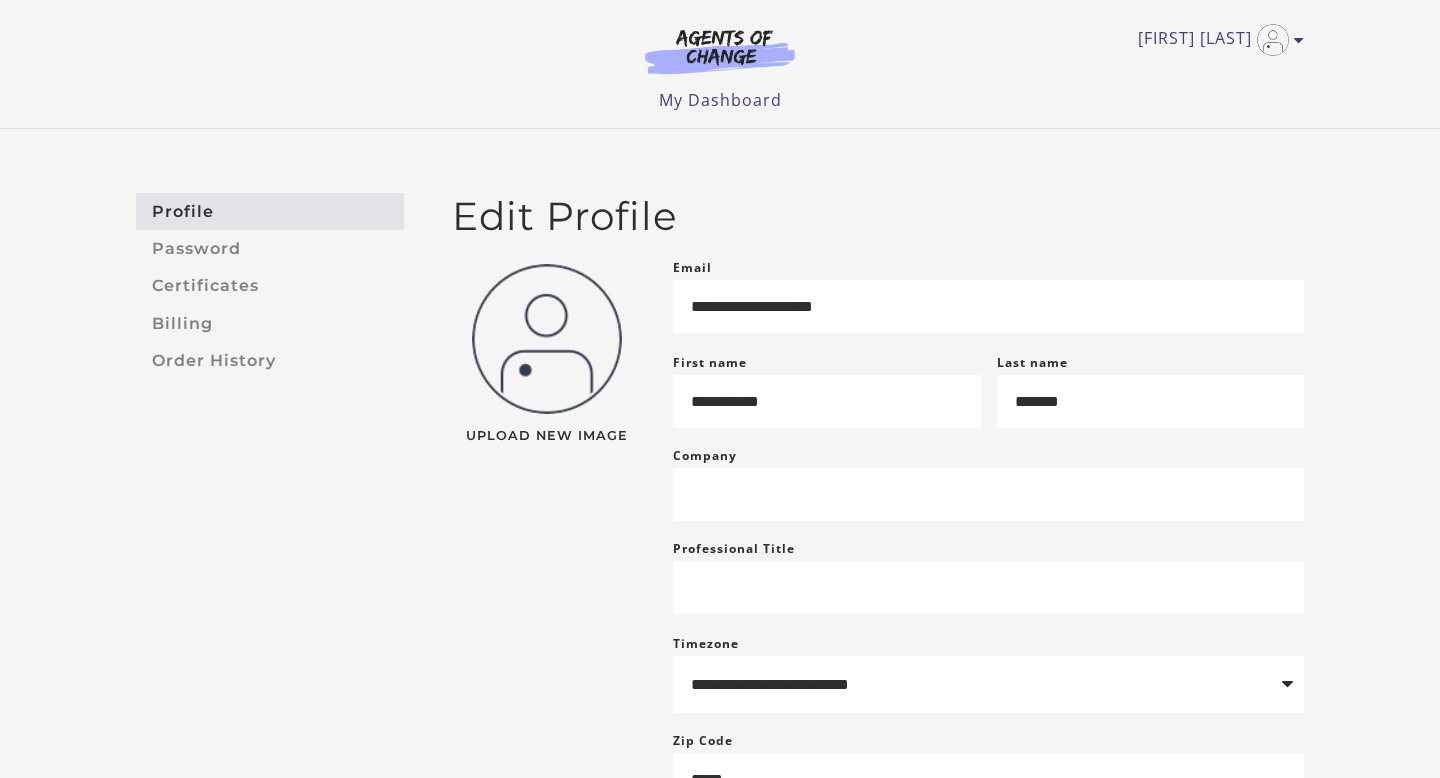scroll, scrollTop: 0, scrollLeft: 0, axis: both 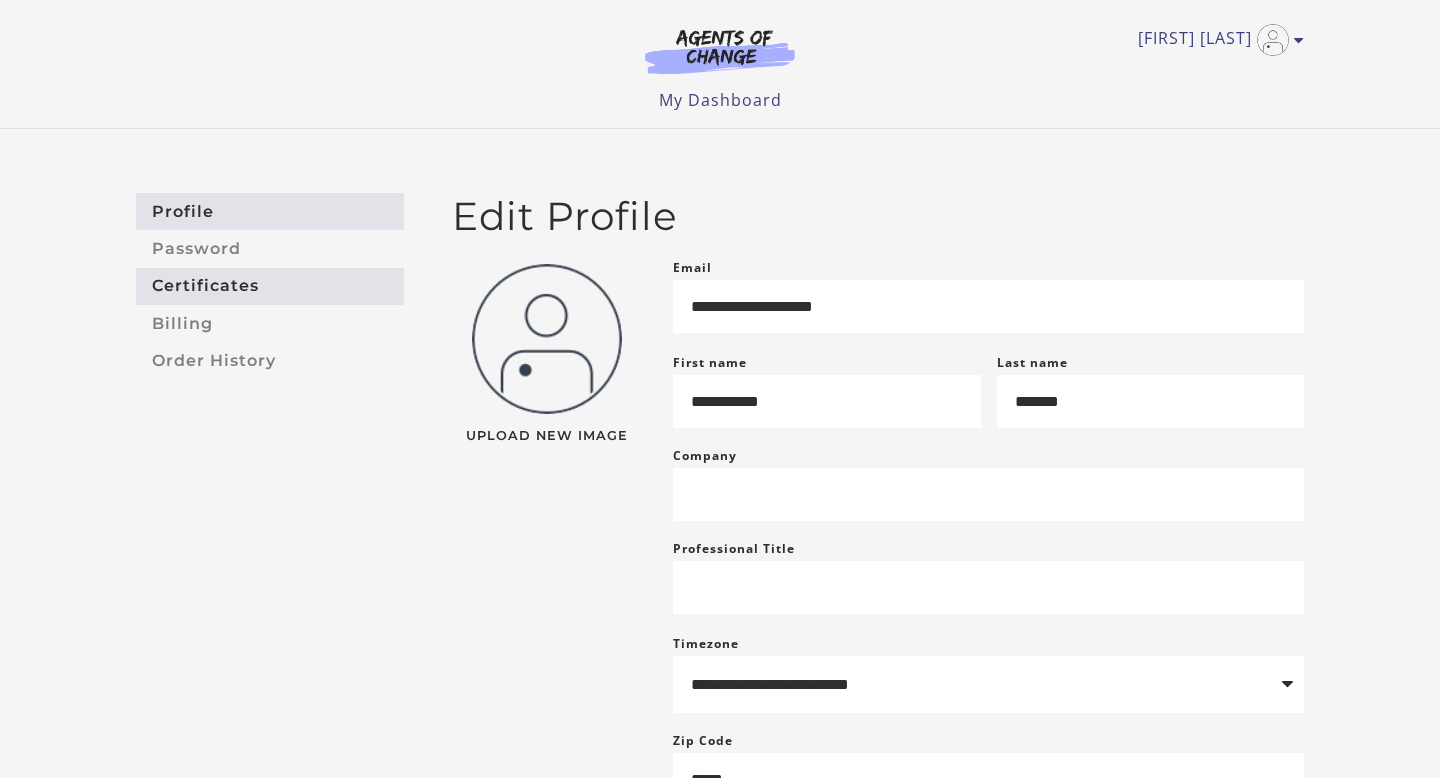 click on "Certificates" at bounding box center (270, 286) 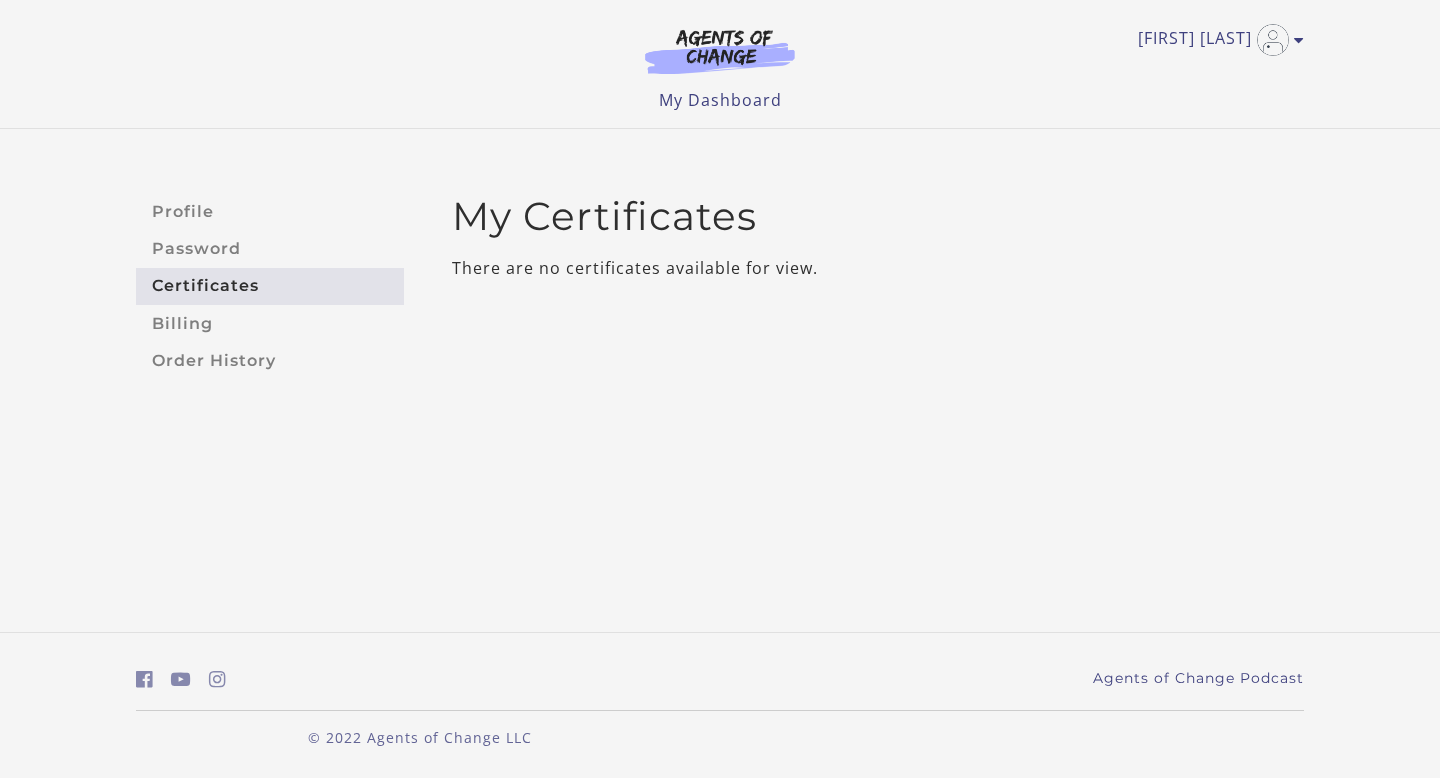 scroll, scrollTop: 0, scrollLeft: 0, axis: both 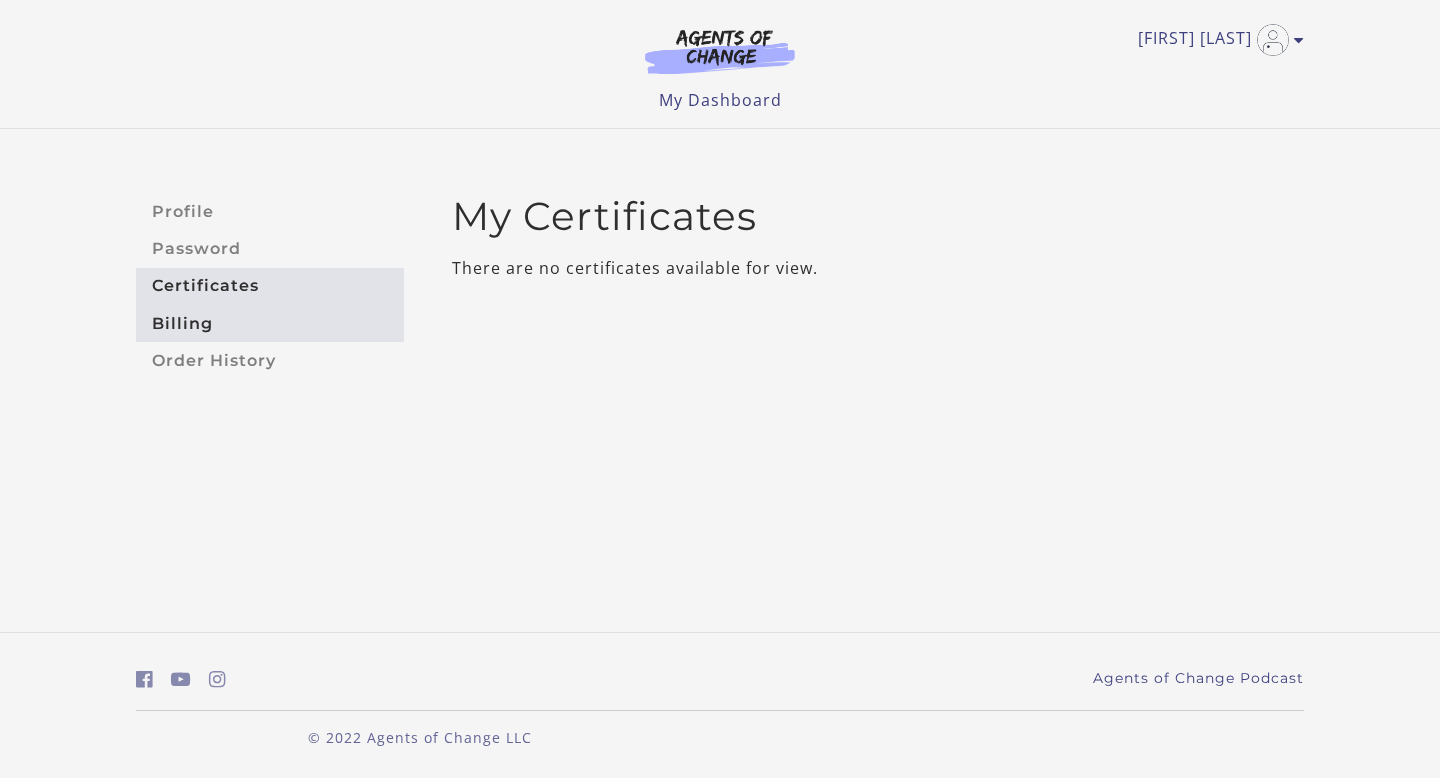 click on "Billing" at bounding box center (270, 323) 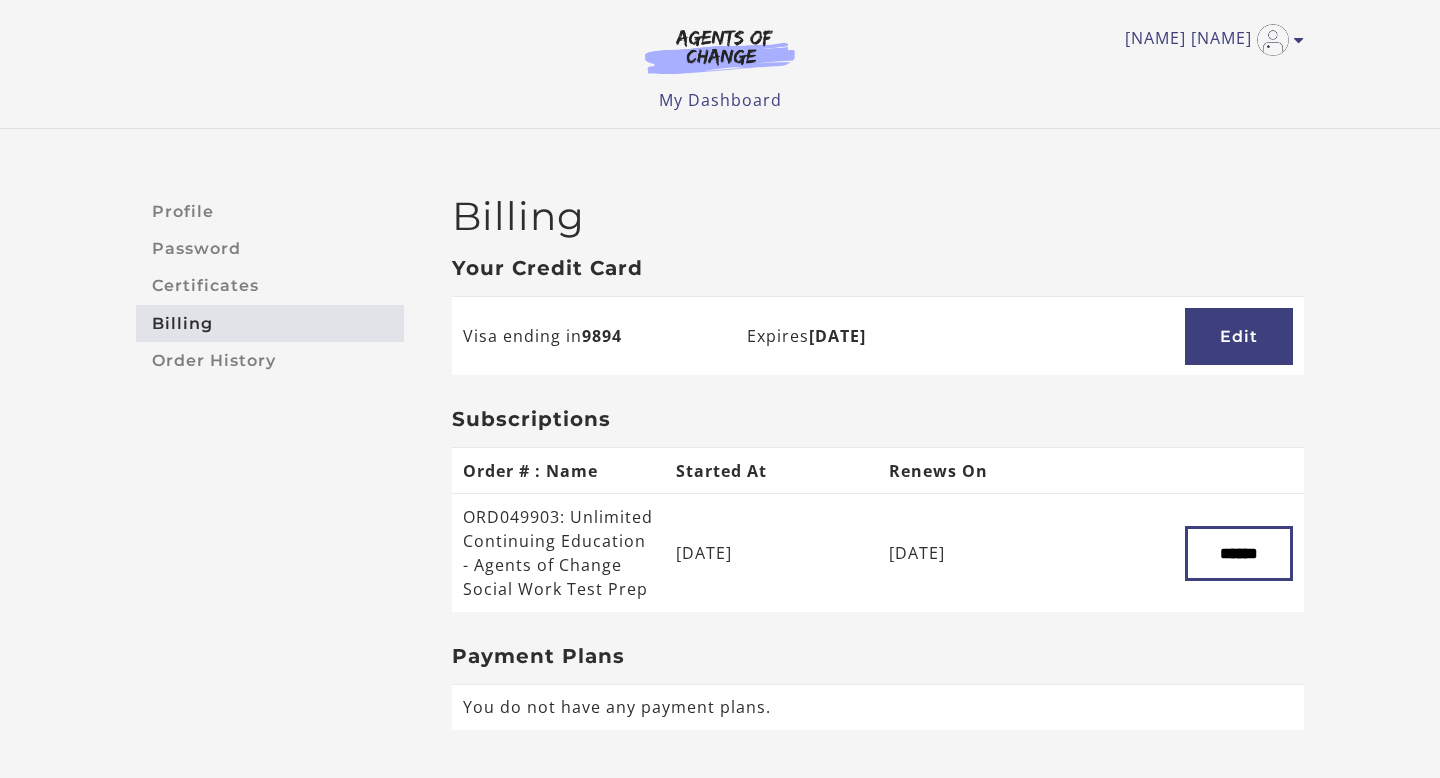 scroll, scrollTop: 0, scrollLeft: 0, axis: both 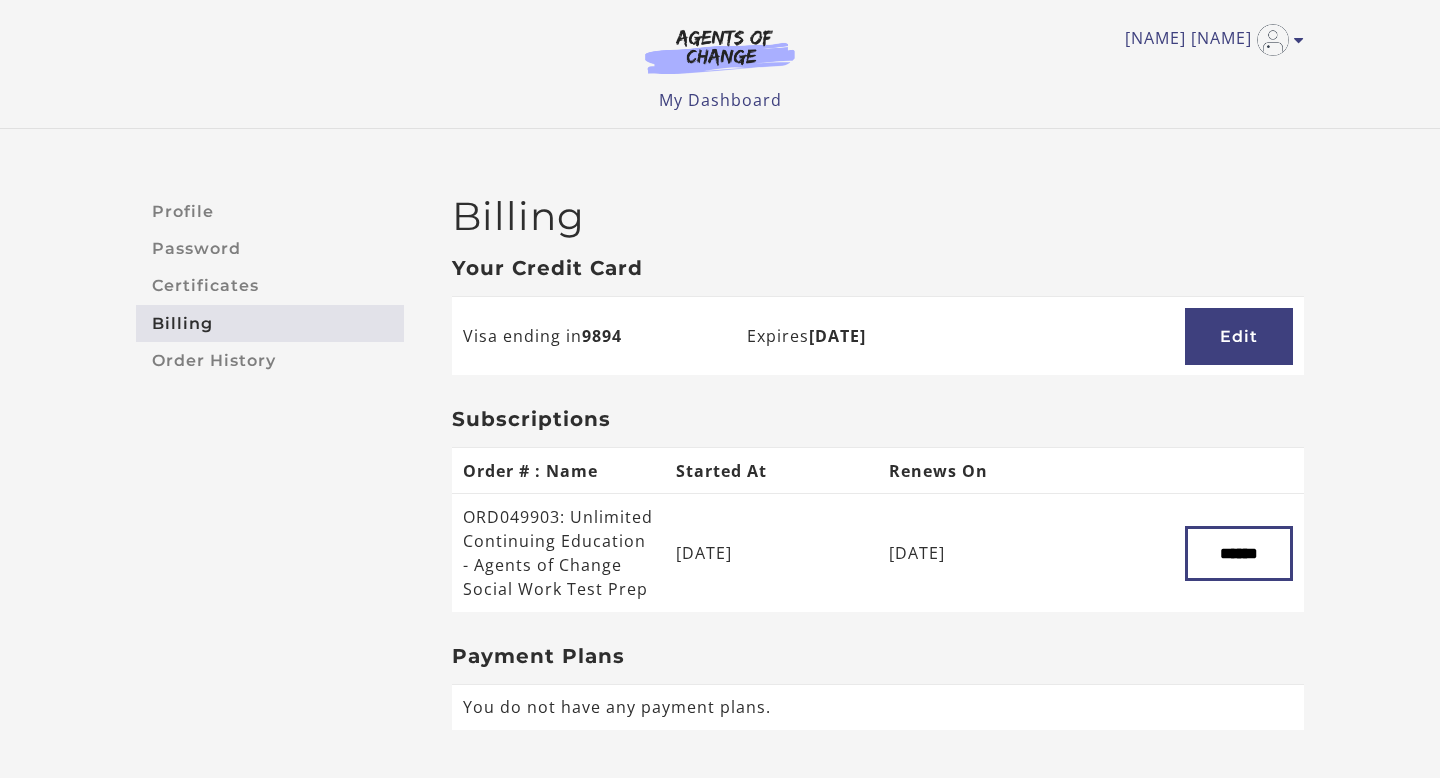 click at bounding box center [720, 51] 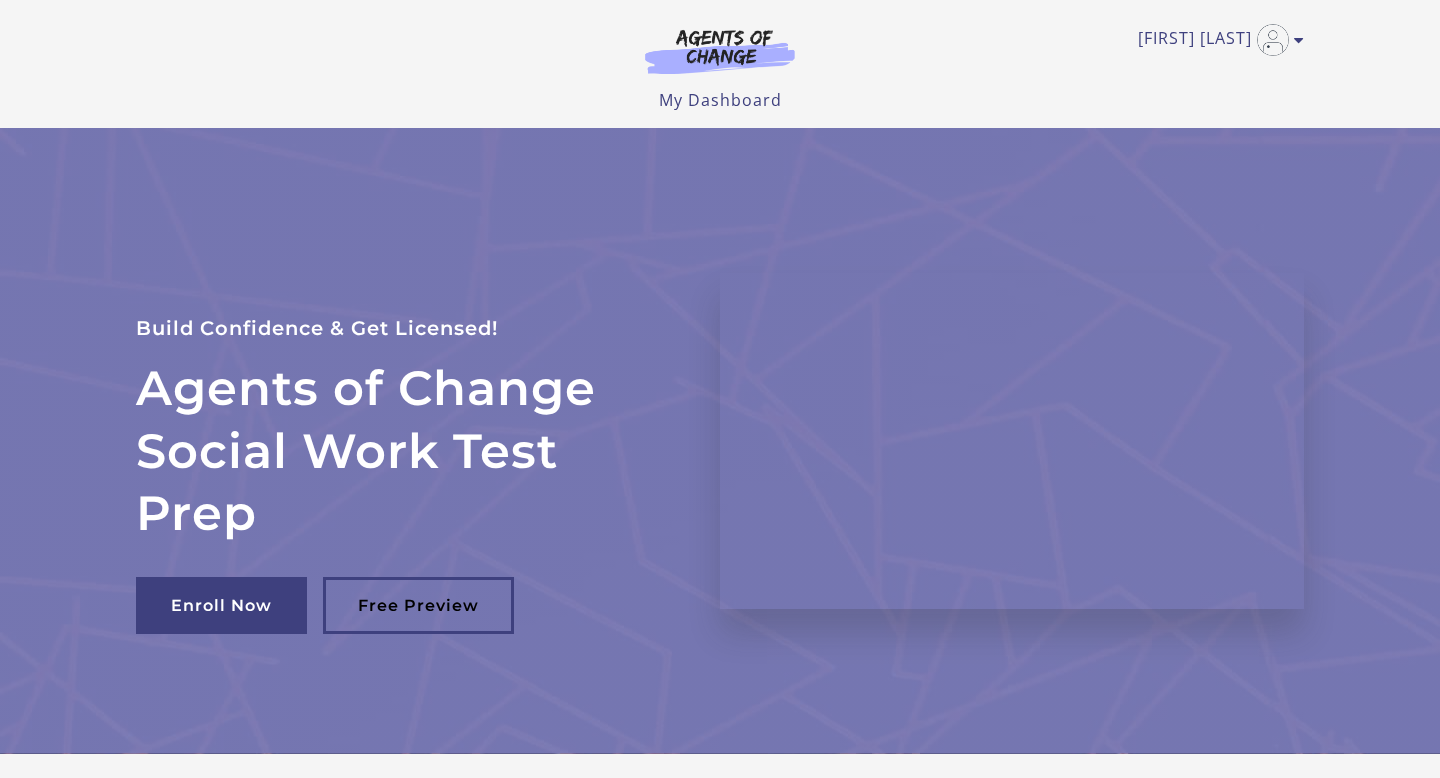 scroll, scrollTop: 0, scrollLeft: 0, axis: both 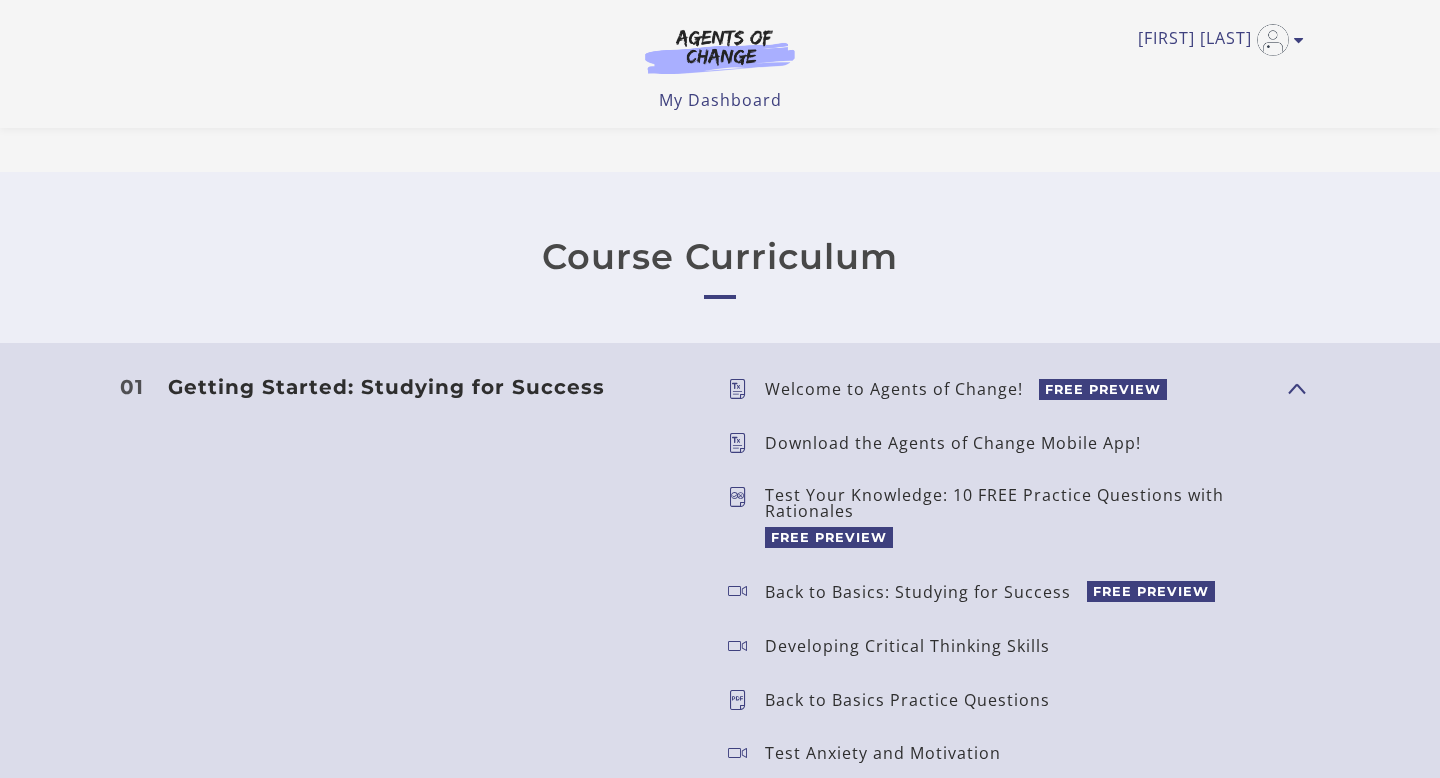 click on "Course Curriculum" at bounding box center (720, 257) 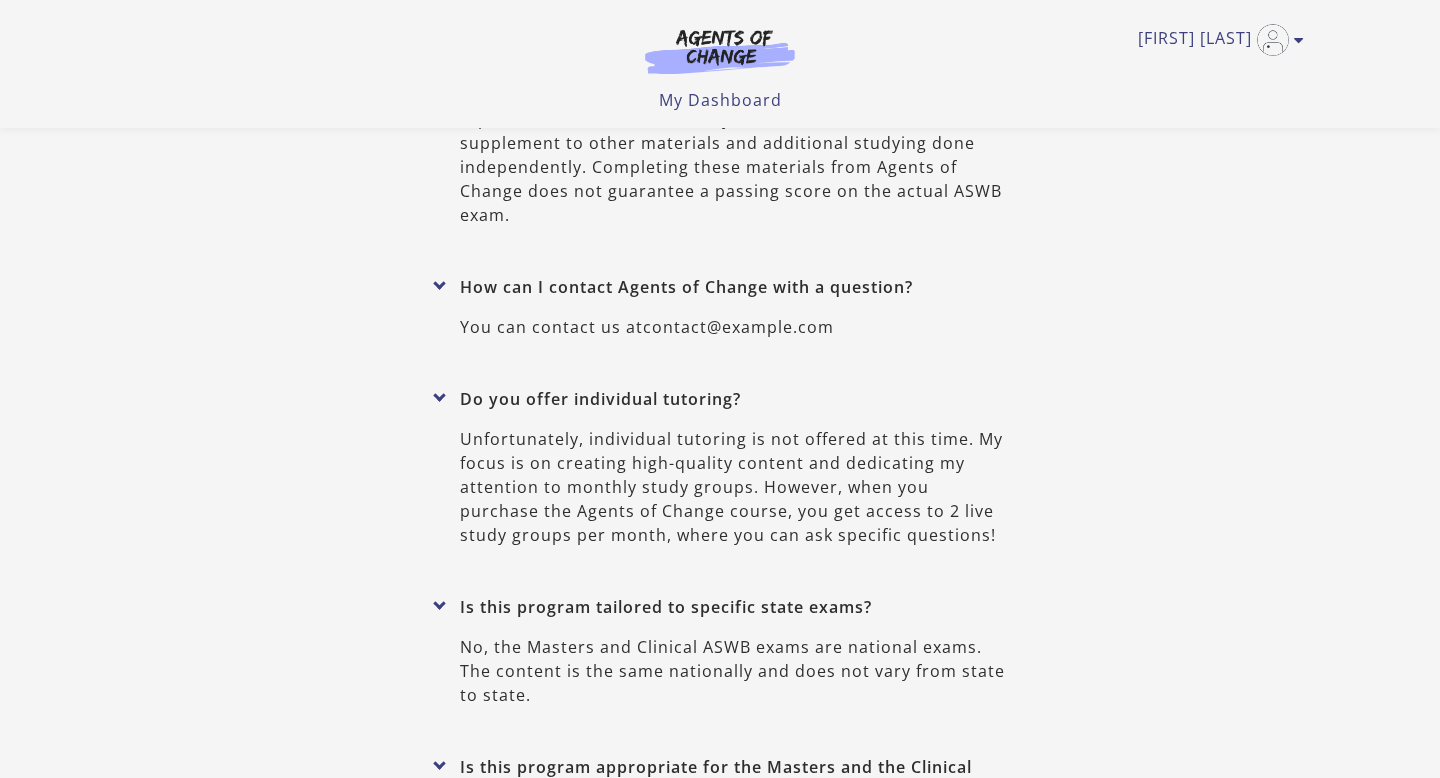 scroll, scrollTop: 8630, scrollLeft: 0, axis: vertical 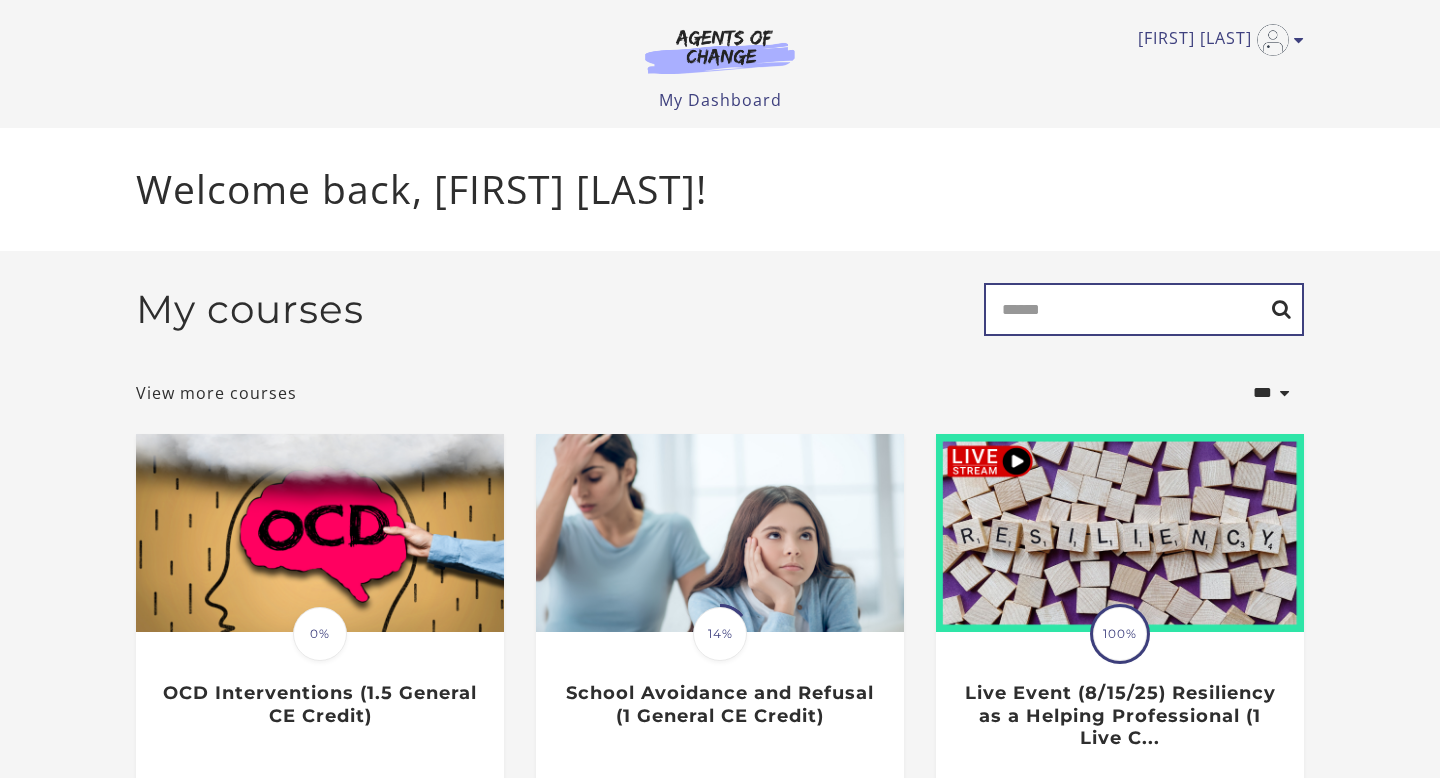 click on "Search" at bounding box center (1144, 309) 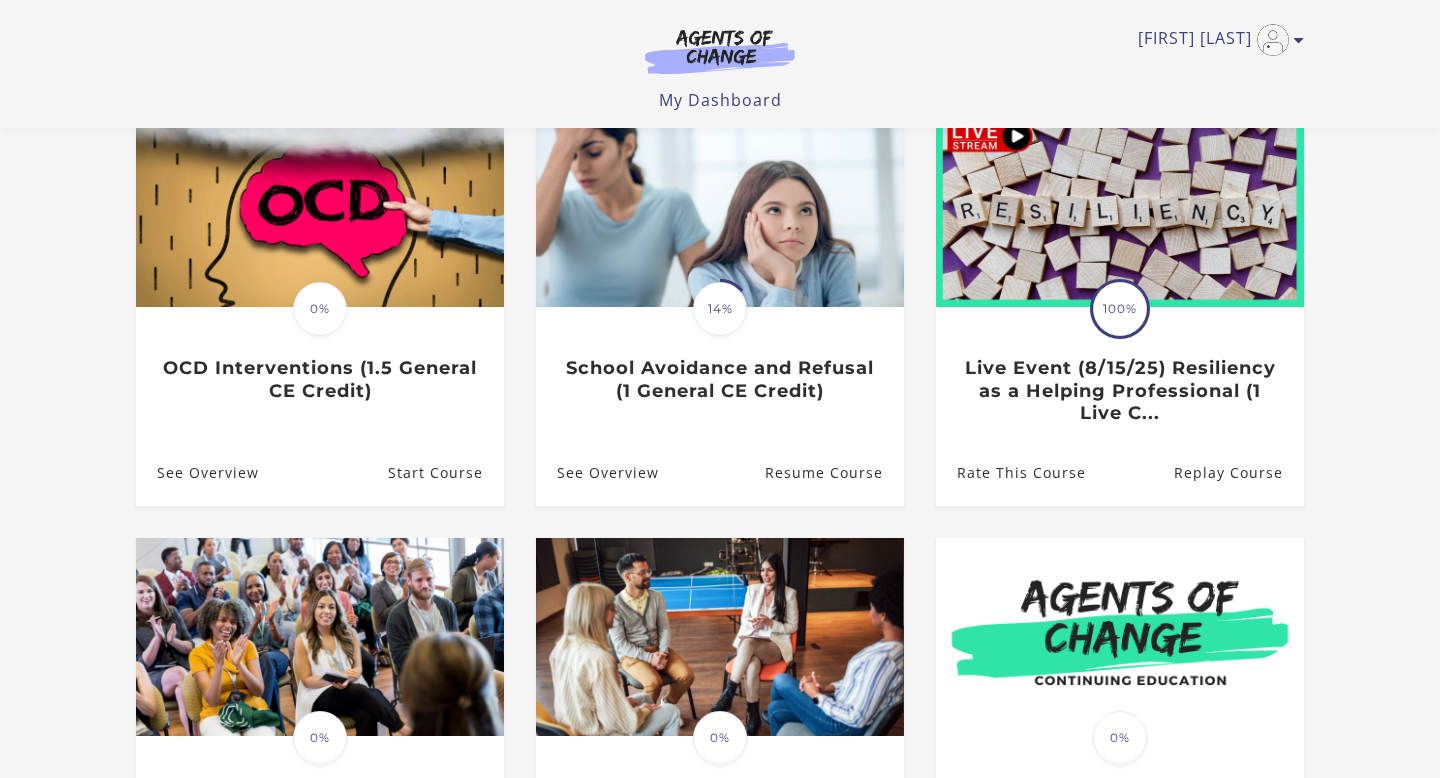 scroll, scrollTop: 623, scrollLeft: 0, axis: vertical 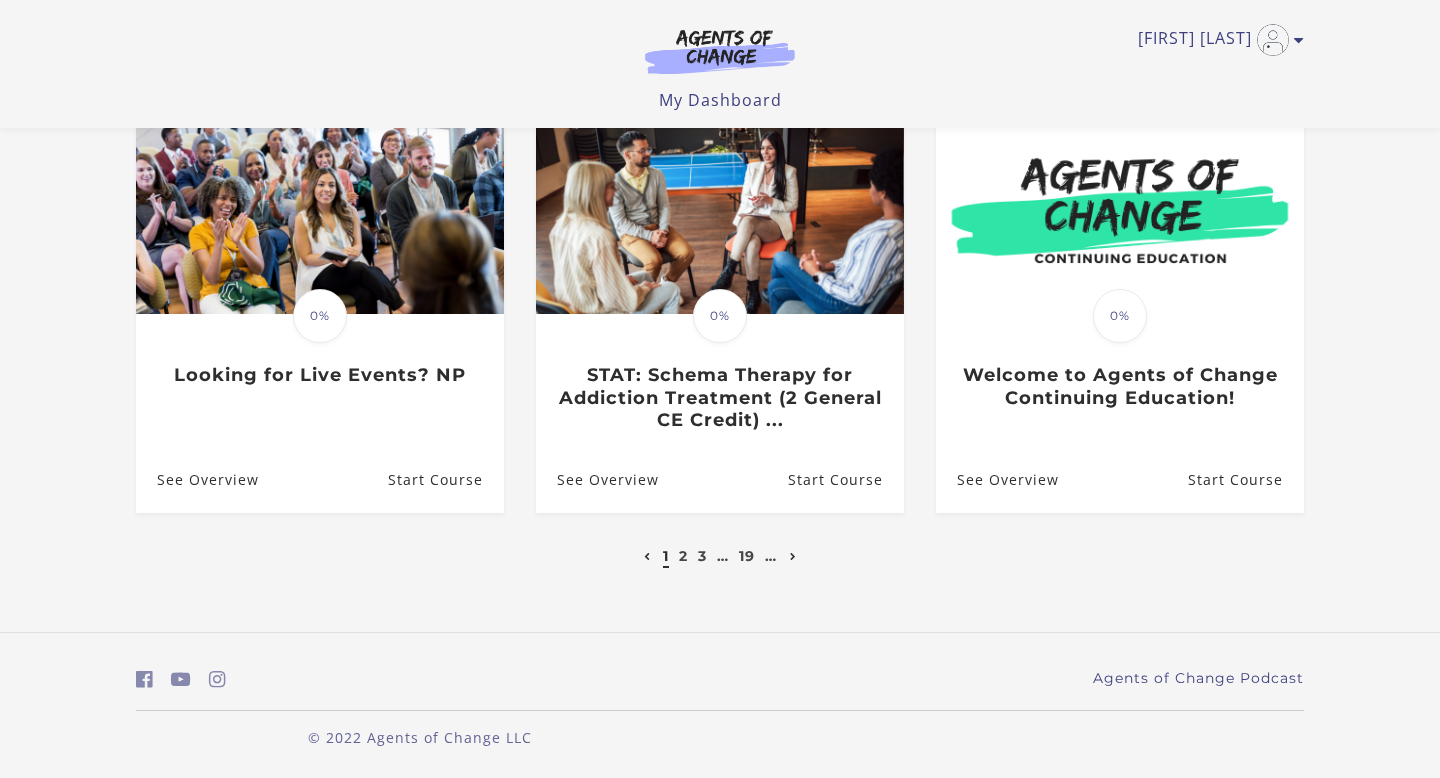 click at bounding box center [793, 557] 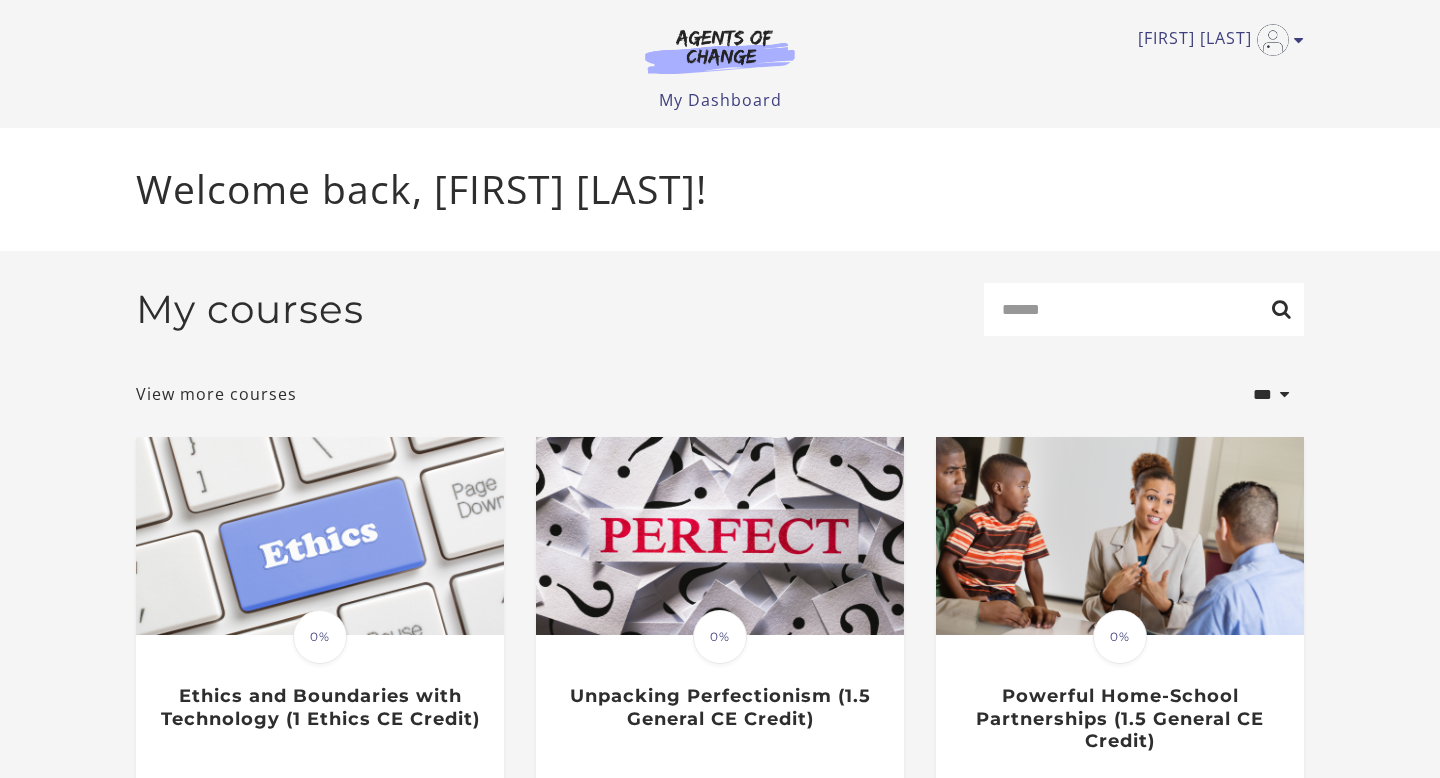 scroll, scrollTop: 0, scrollLeft: 0, axis: both 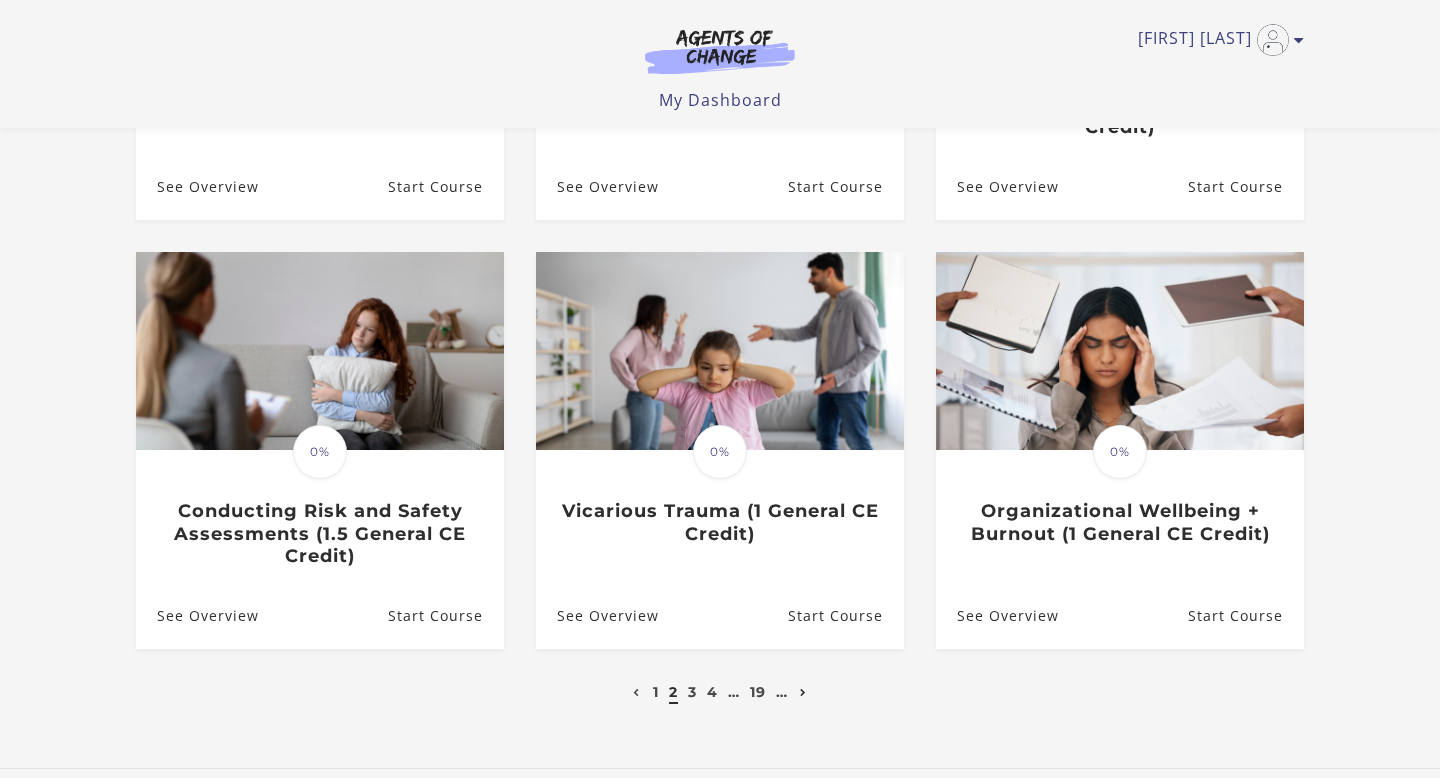 click at bounding box center [803, 693] 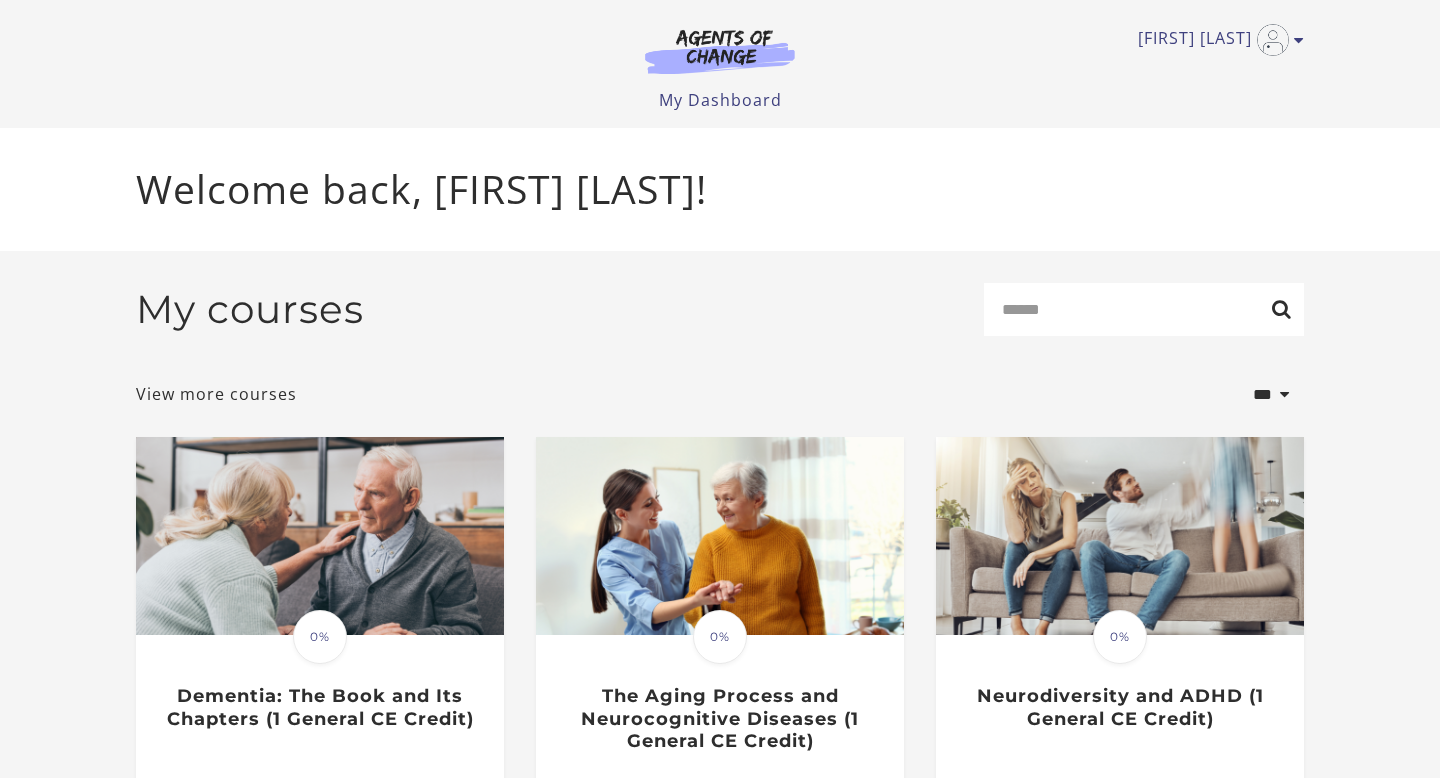 scroll, scrollTop: 0, scrollLeft: 0, axis: both 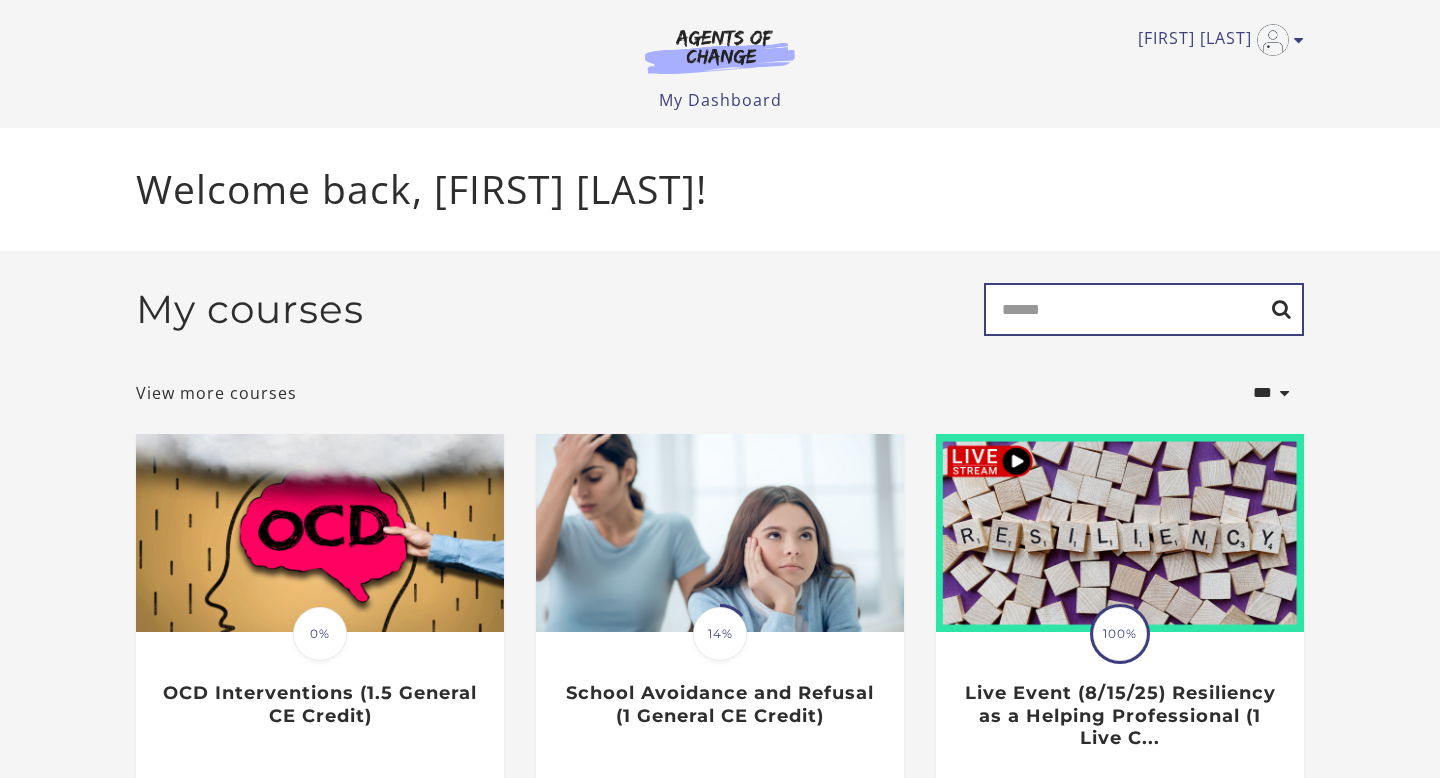 click on "Search" at bounding box center (1144, 309) 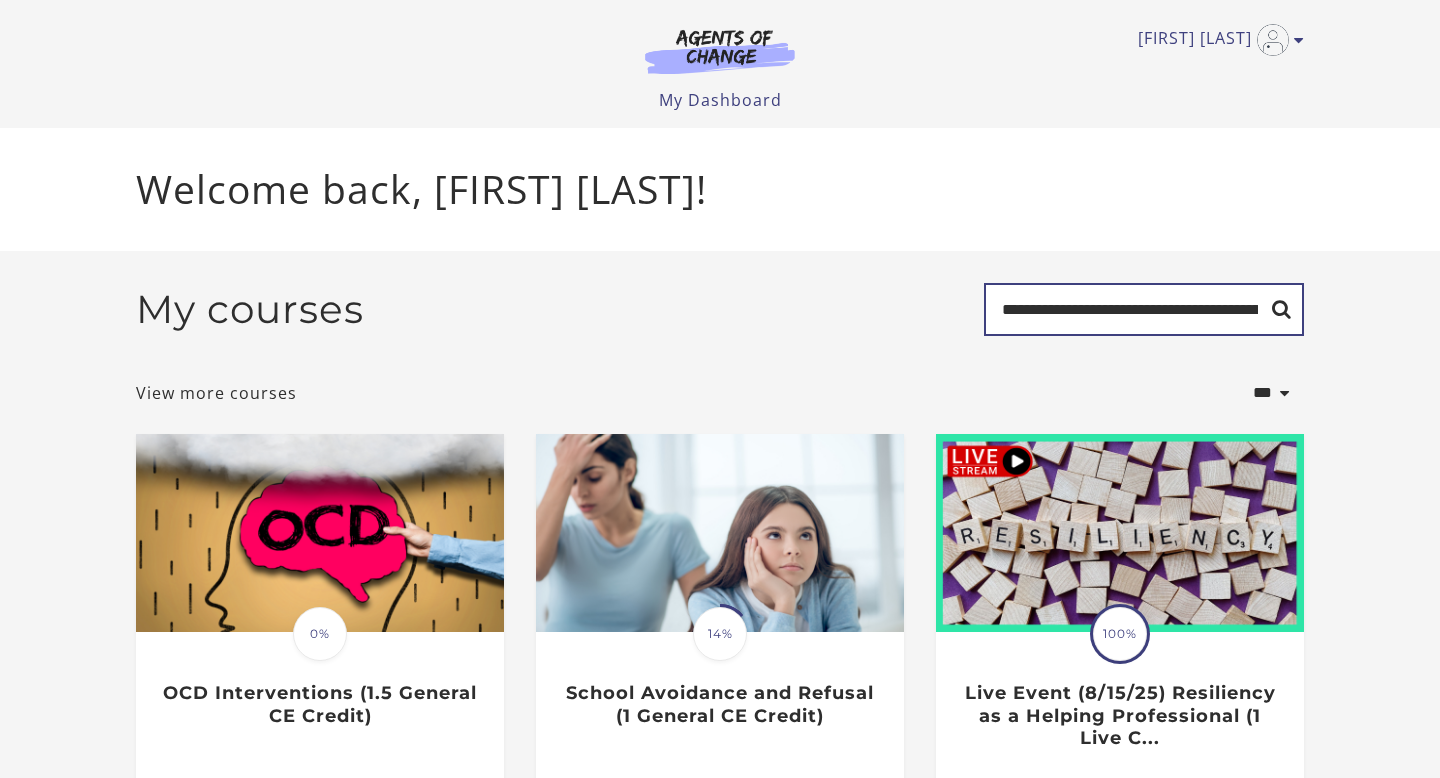 scroll, scrollTop: 0, scrollLeft: 226, axis: horizontal 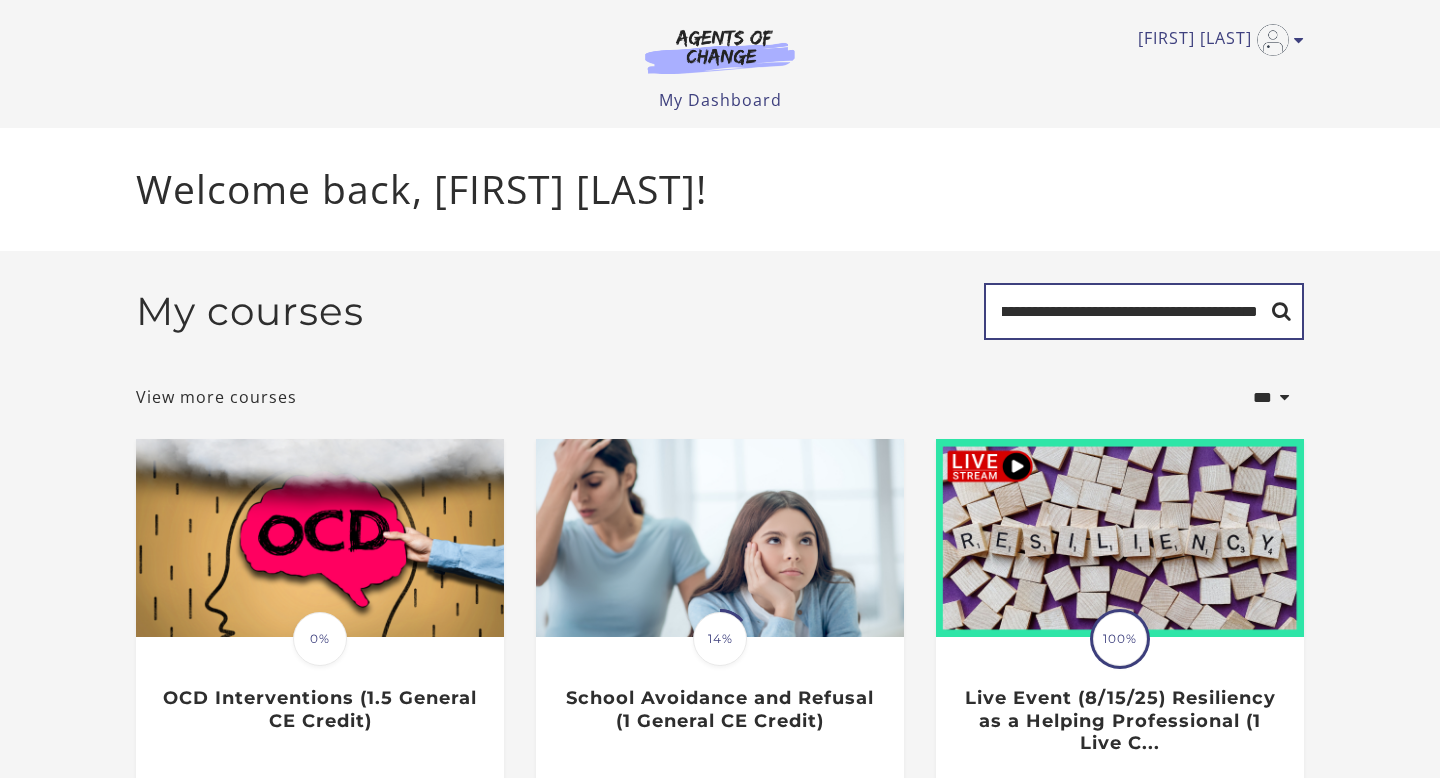 type on "**********" 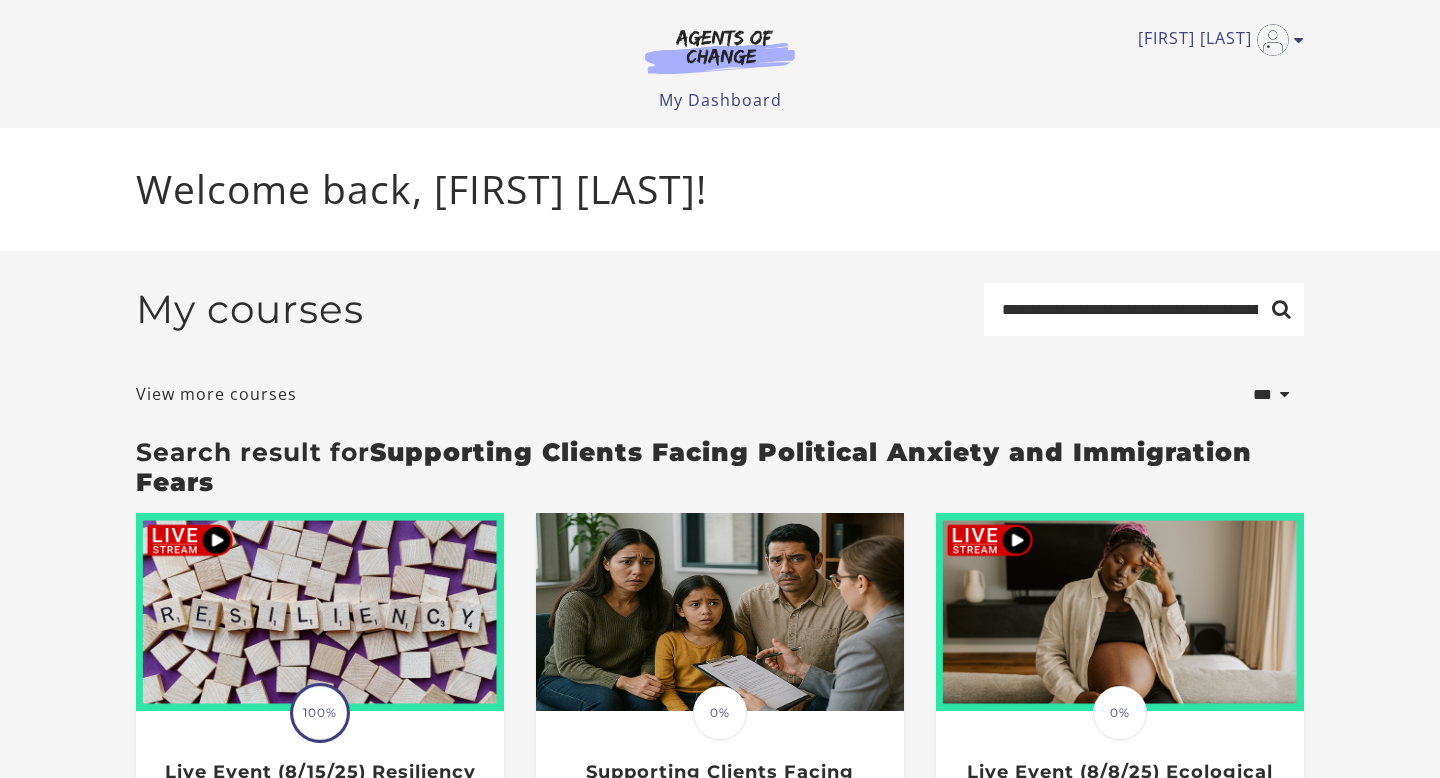scroll, scrollTop: 0, scrollLeft: 0, axis: both 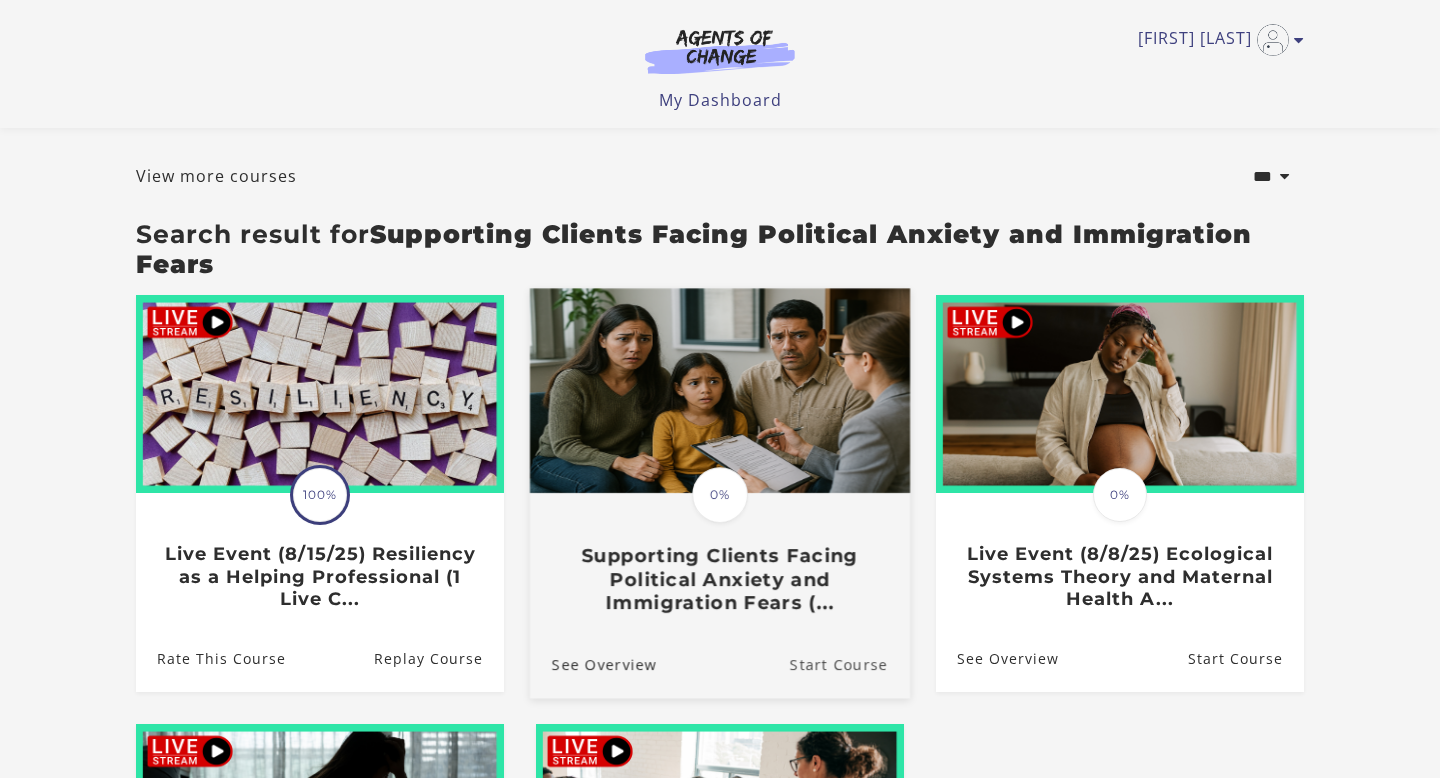 click on "Start Course" at bounding box center (850, 664) 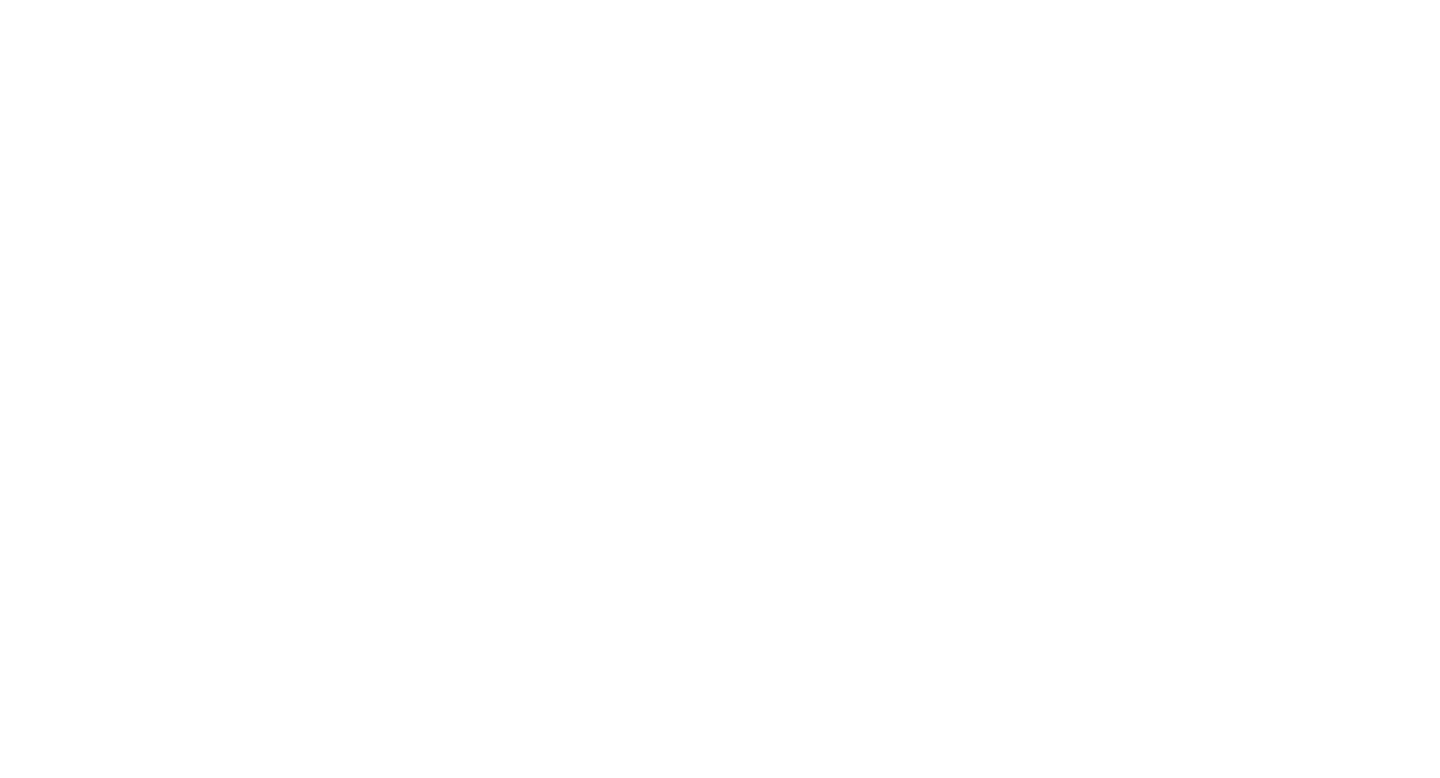 scroll, scrollTop: 0, scrollLeft: 0, axis: both 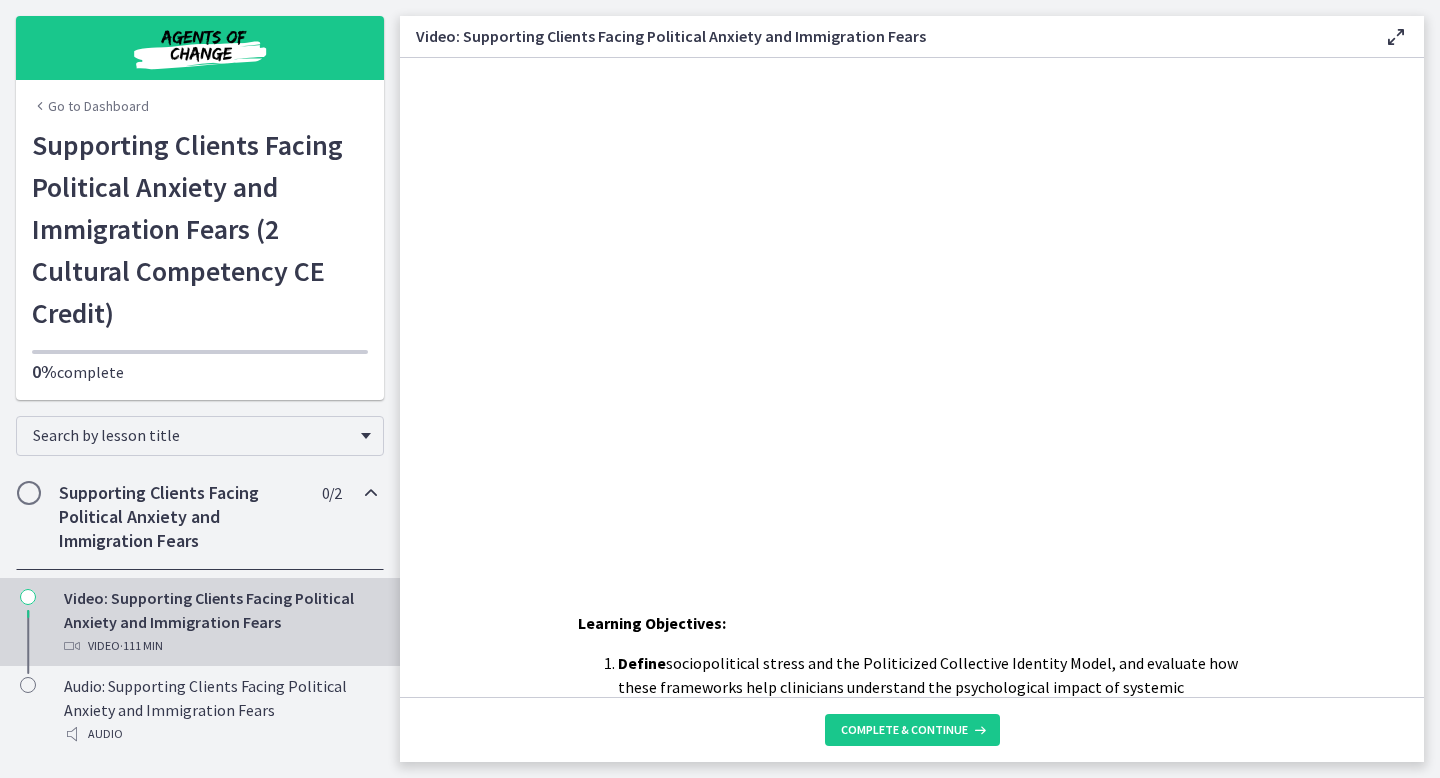 click on "Go to Dashboard" at bounding box center [90, 106] 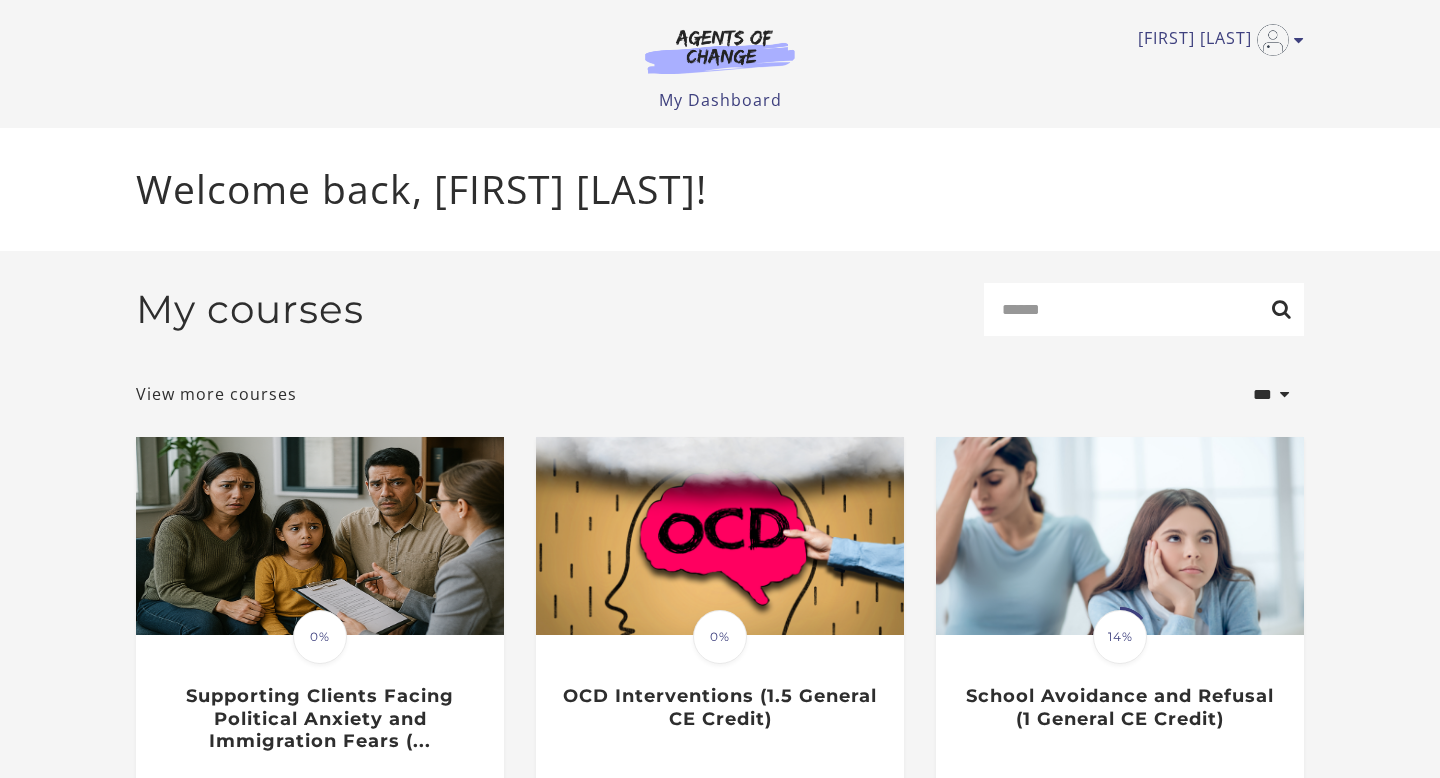 scroll, scrollTop: 0, scrollLeft: 0, axis: both 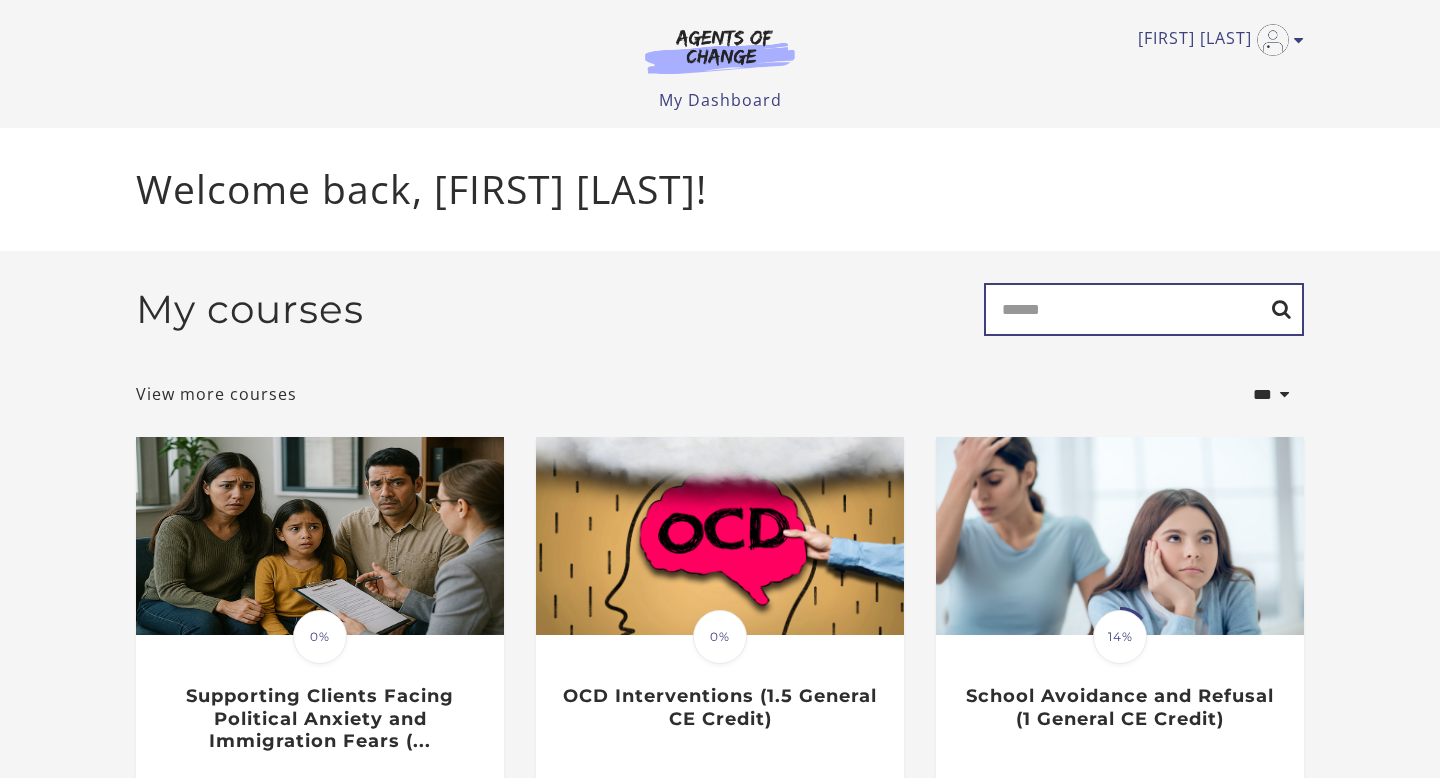 click on "Search" at bounding box center (1144, 309) 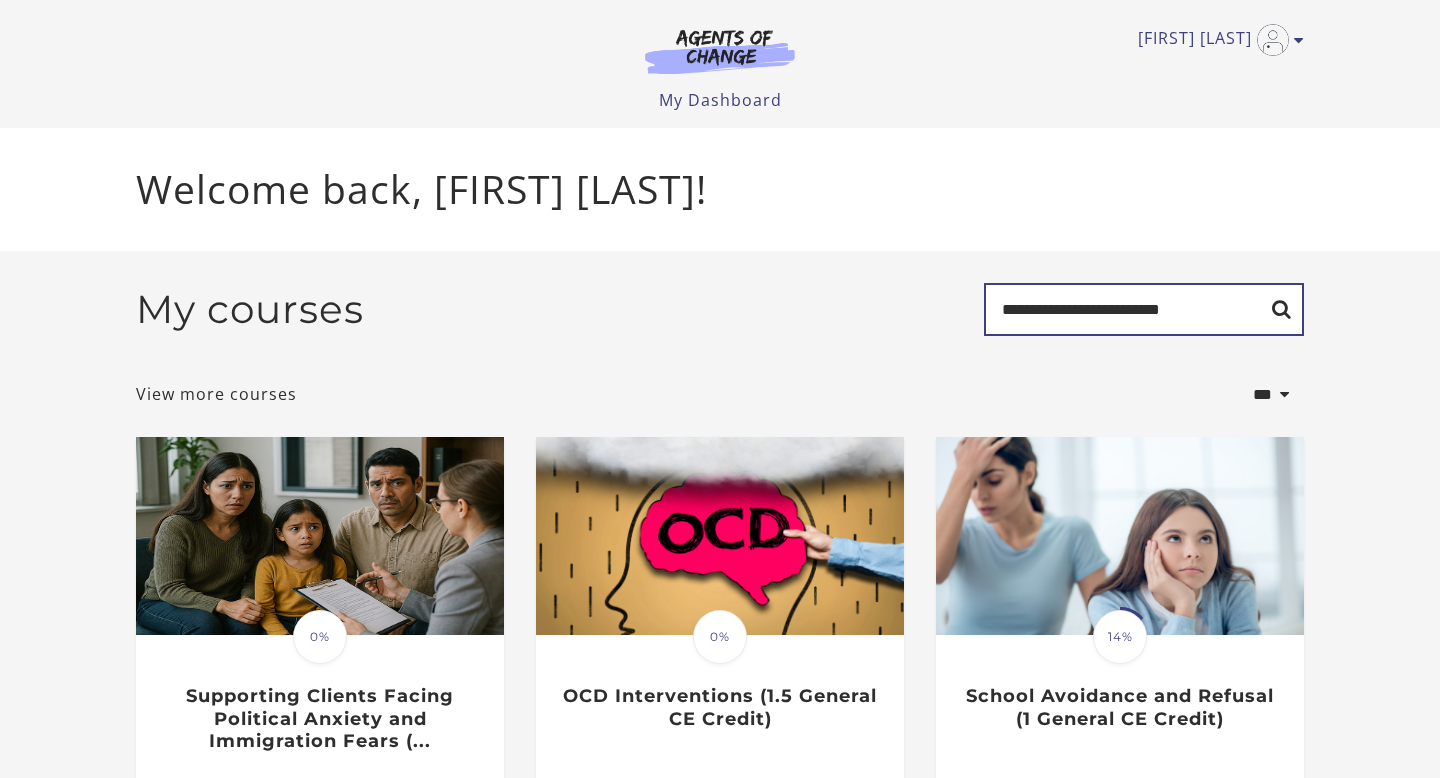 click on "**********" at bounding box center (1144, 309) 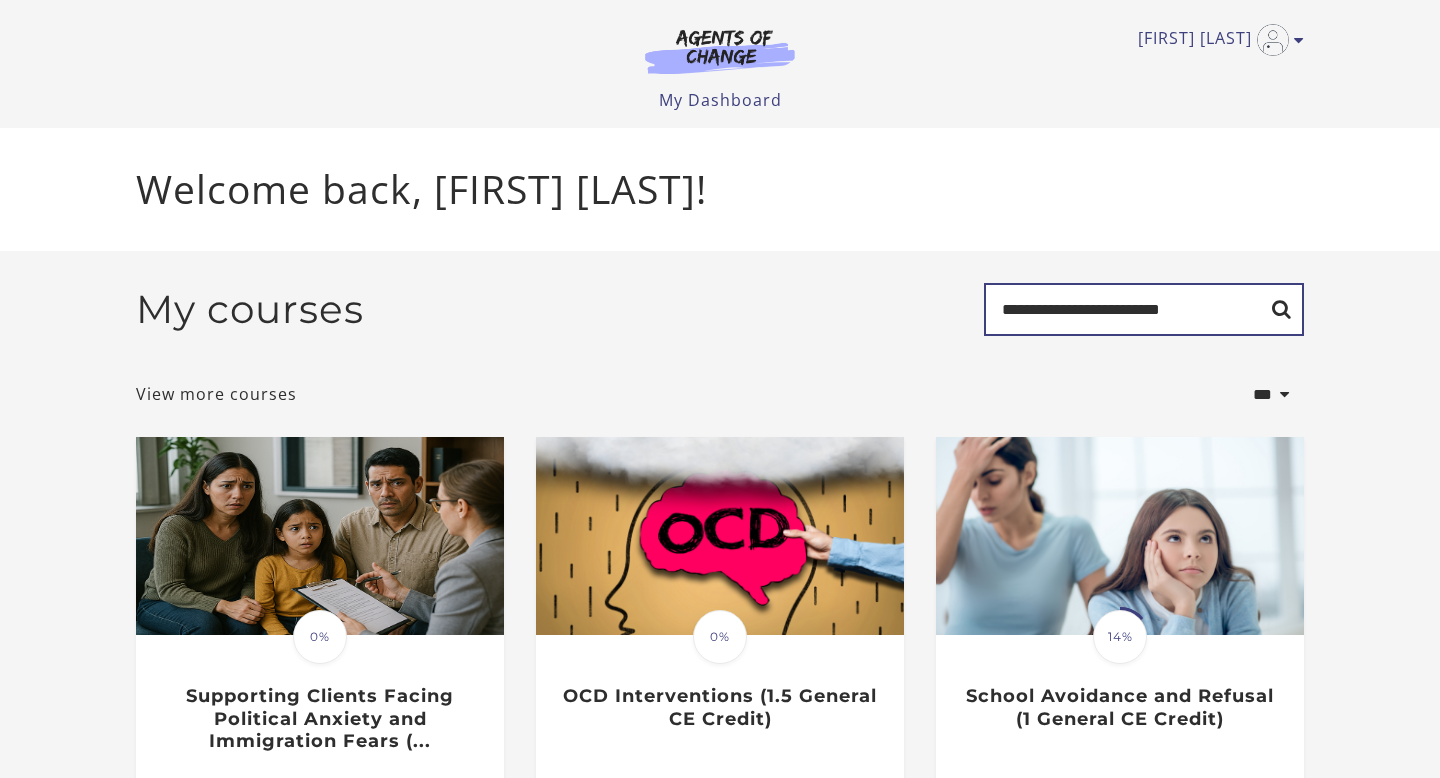 type on "**********" 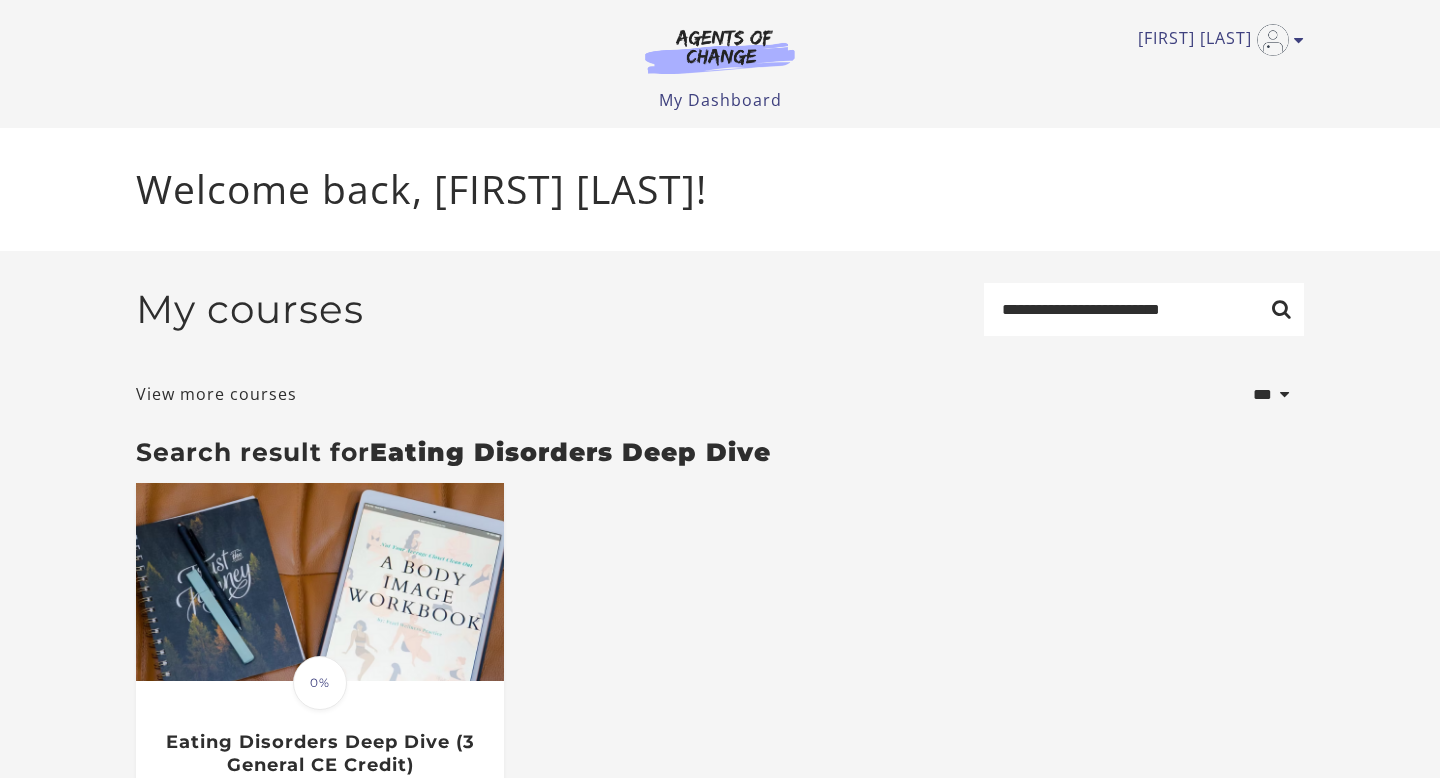 scroll, scrollTop: 0, scrollLeft: 0, axis: both 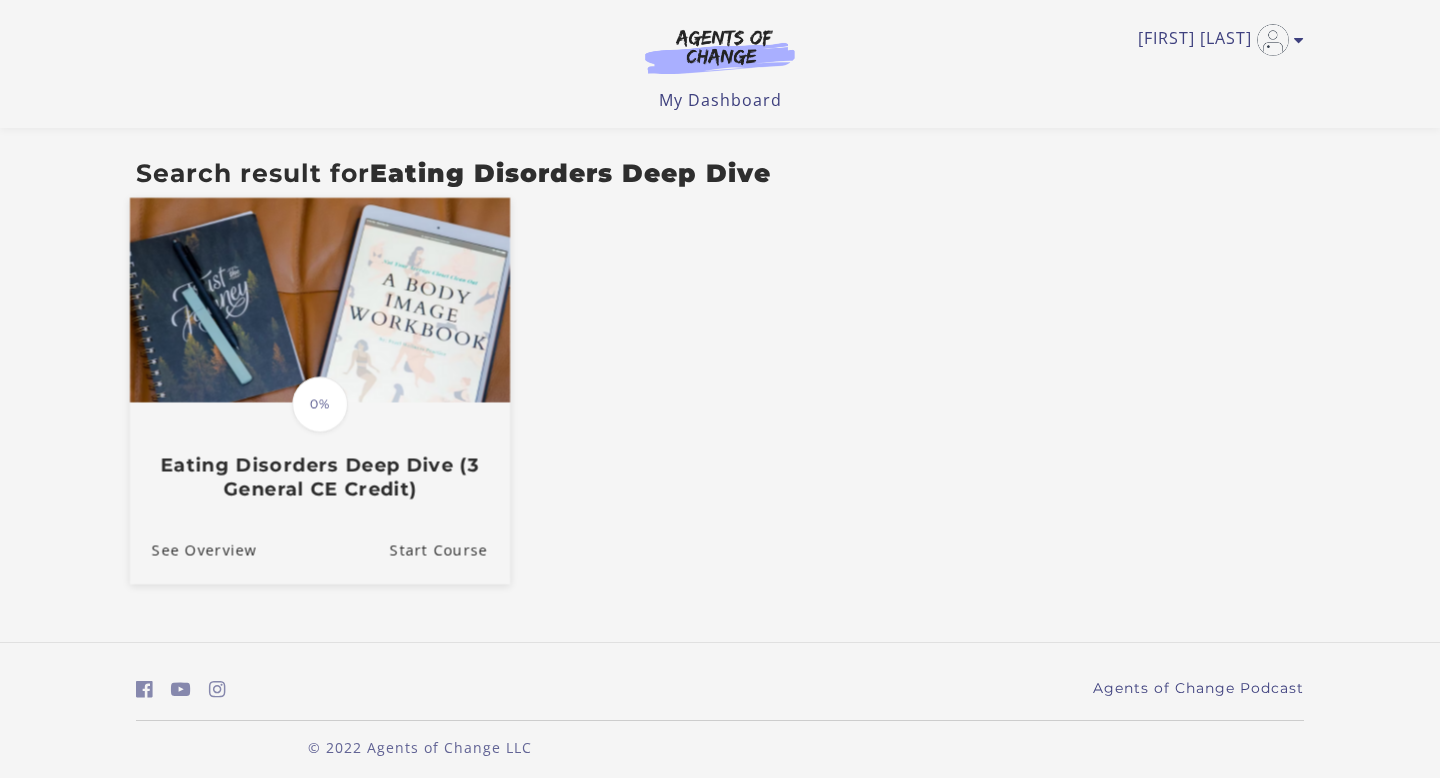 click on "Eating Disorders Deep Dive (3 General CE Credit)" at bounding box center [320, 477] 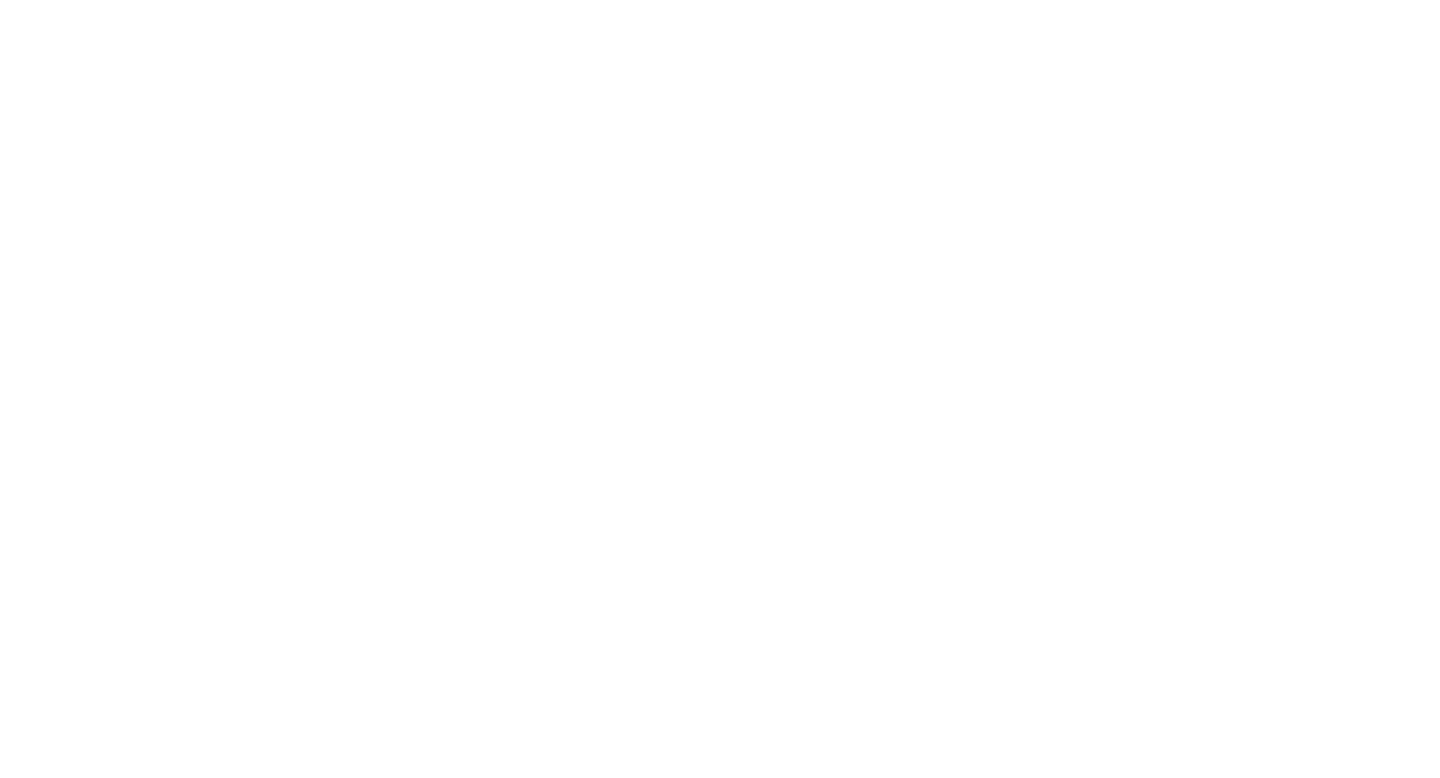 scroll, scrollTop: 0, scrollLeft: 0, axis: both 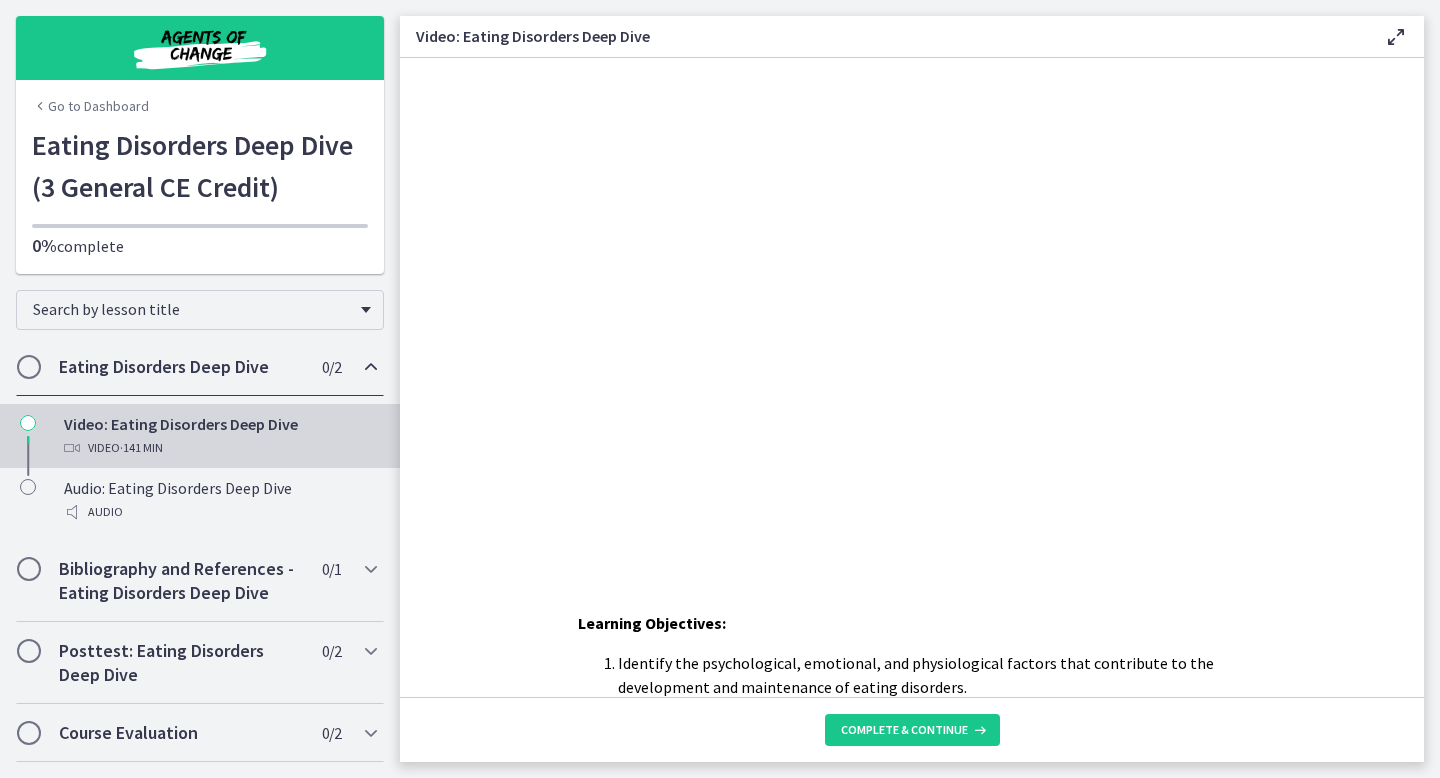 click at bounding box center (1396, 37) 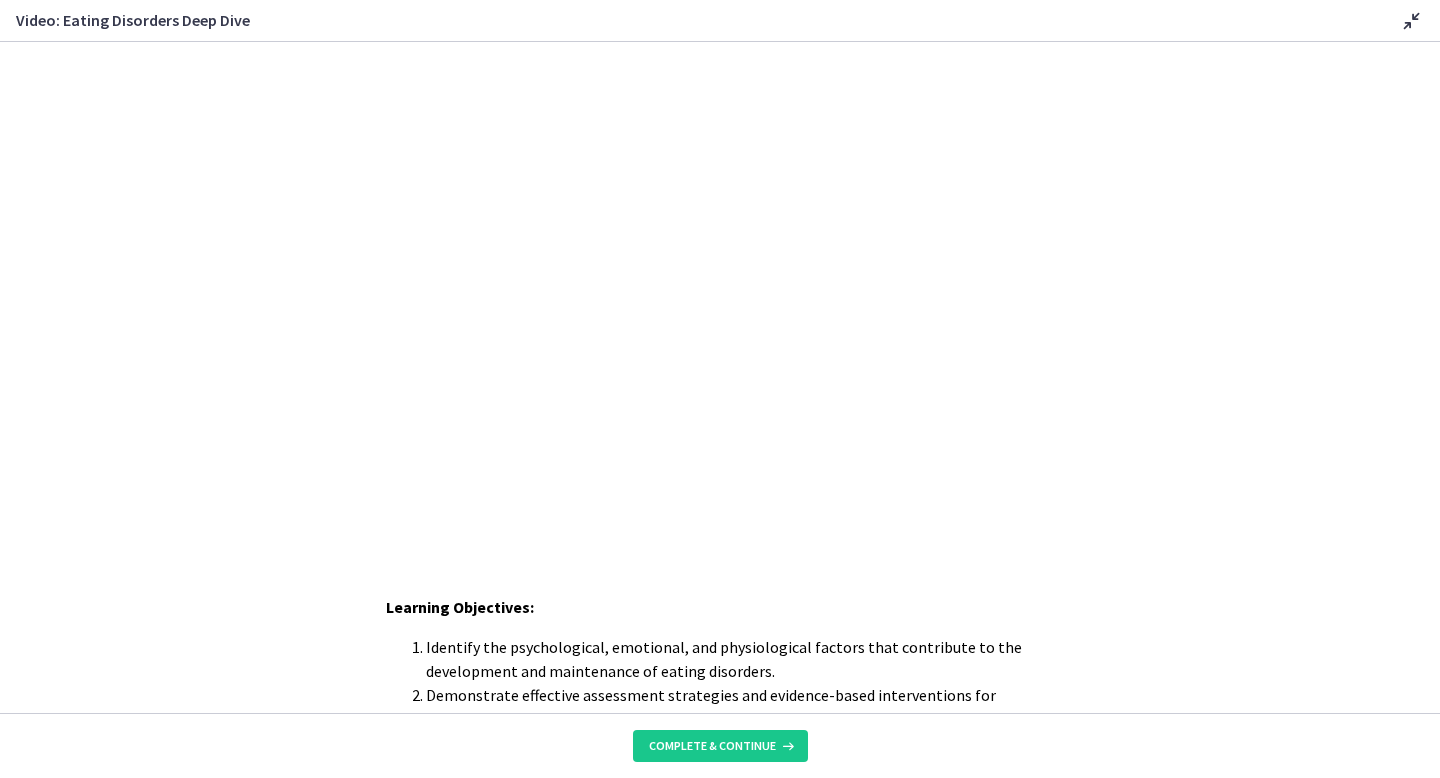 click at bounding box center [1412, 21] 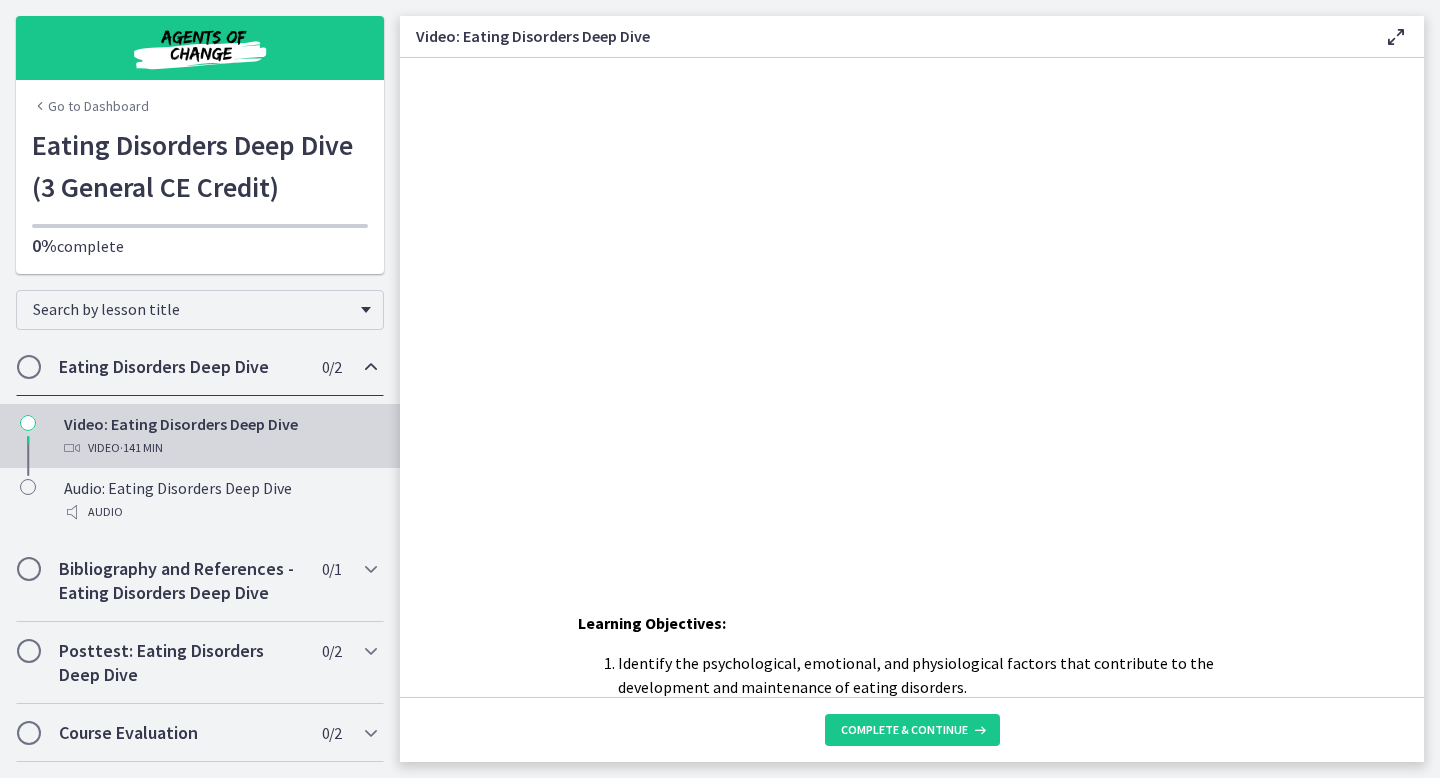 click on "Go to Dashboard" at bounding box center (90, 106) 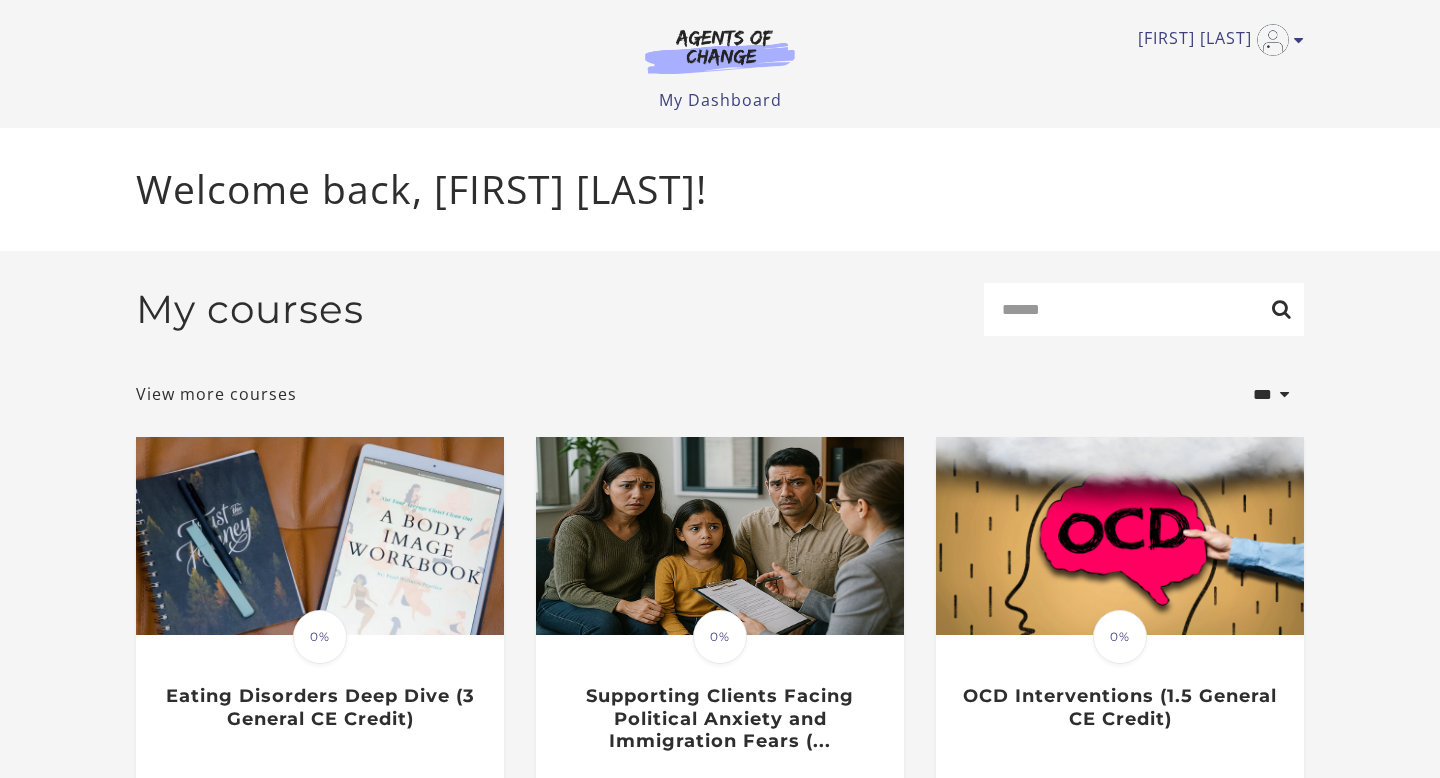 scroll, scrollTop: 0, scrollLeft: 0, axis: both 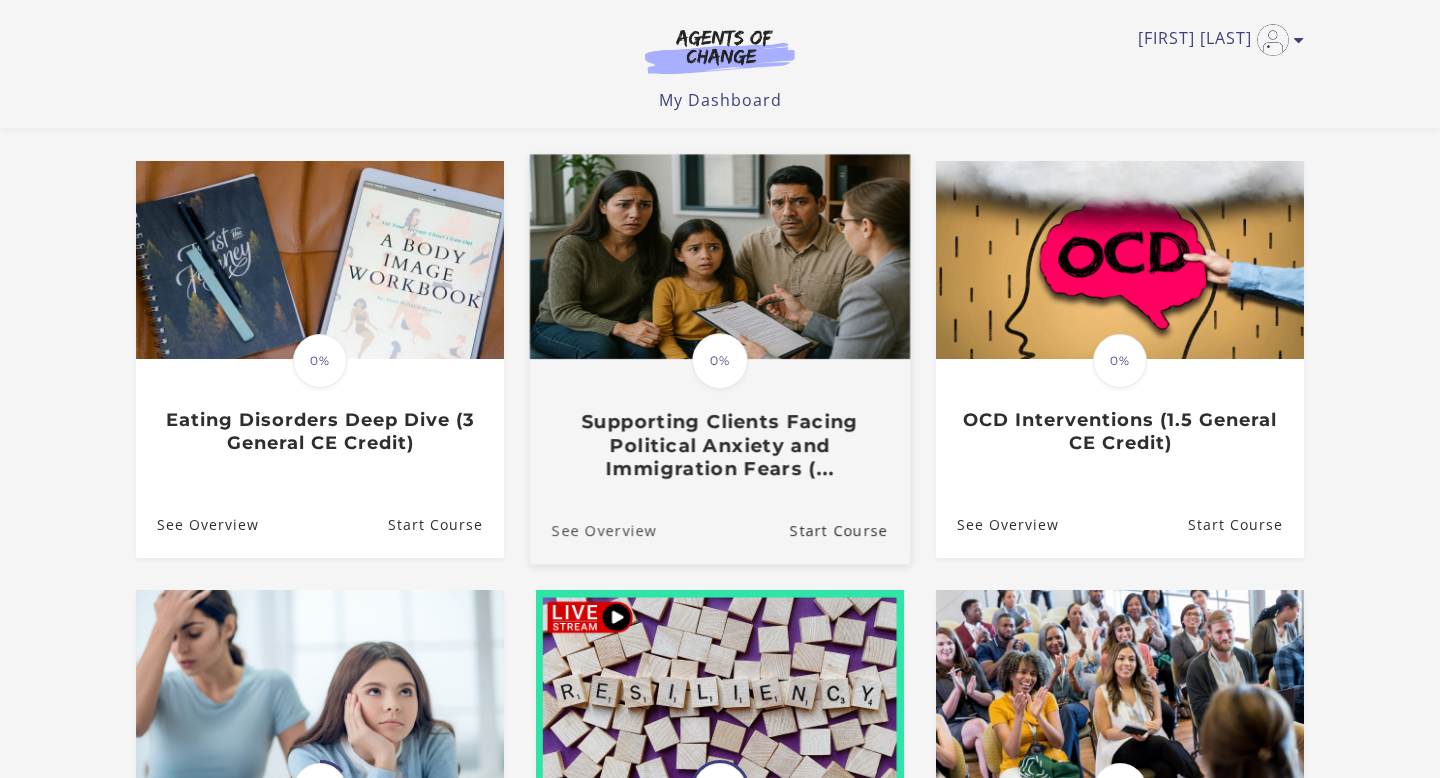 click on "See Overview" at bounding box center [593, 530] 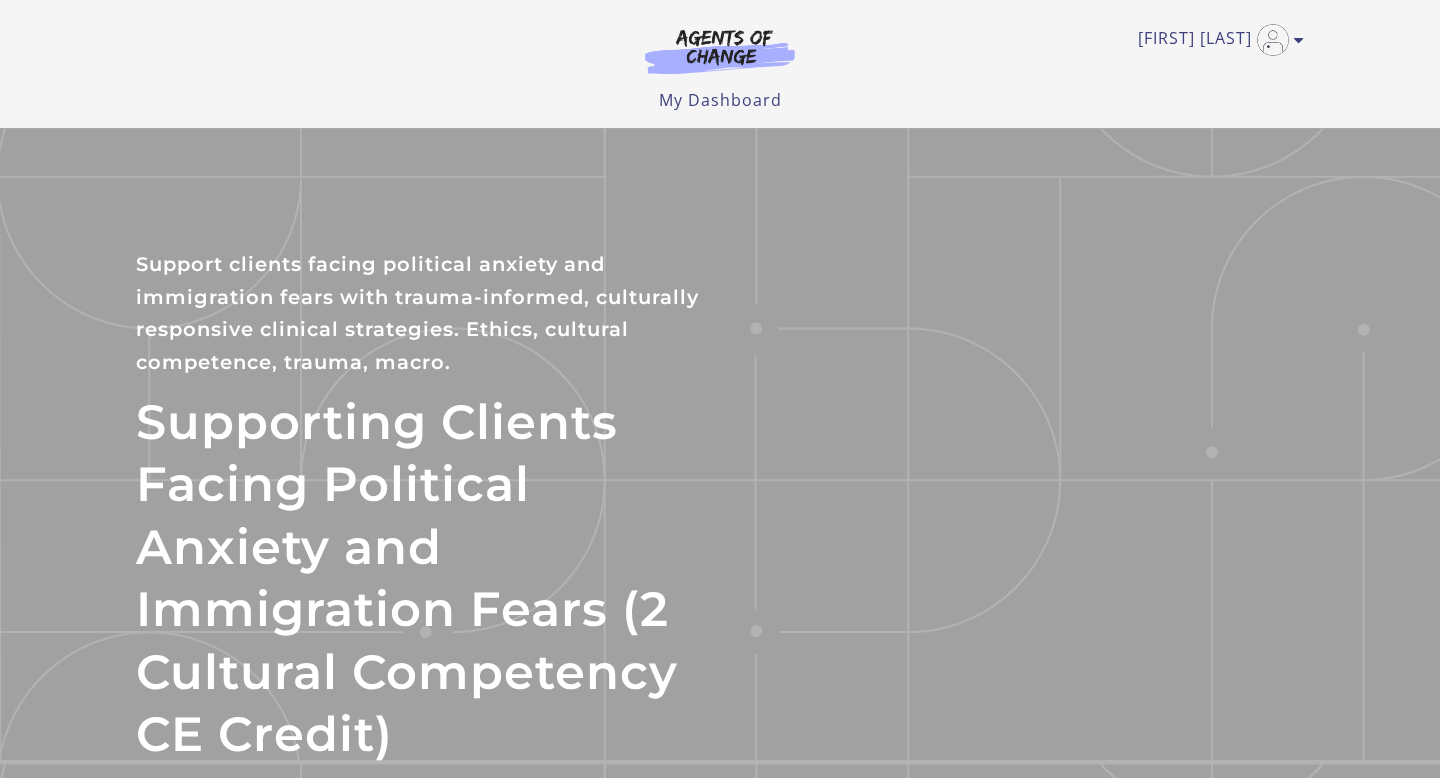 scroll, scrollTop: 0, scrollLeft: 0, axis: both 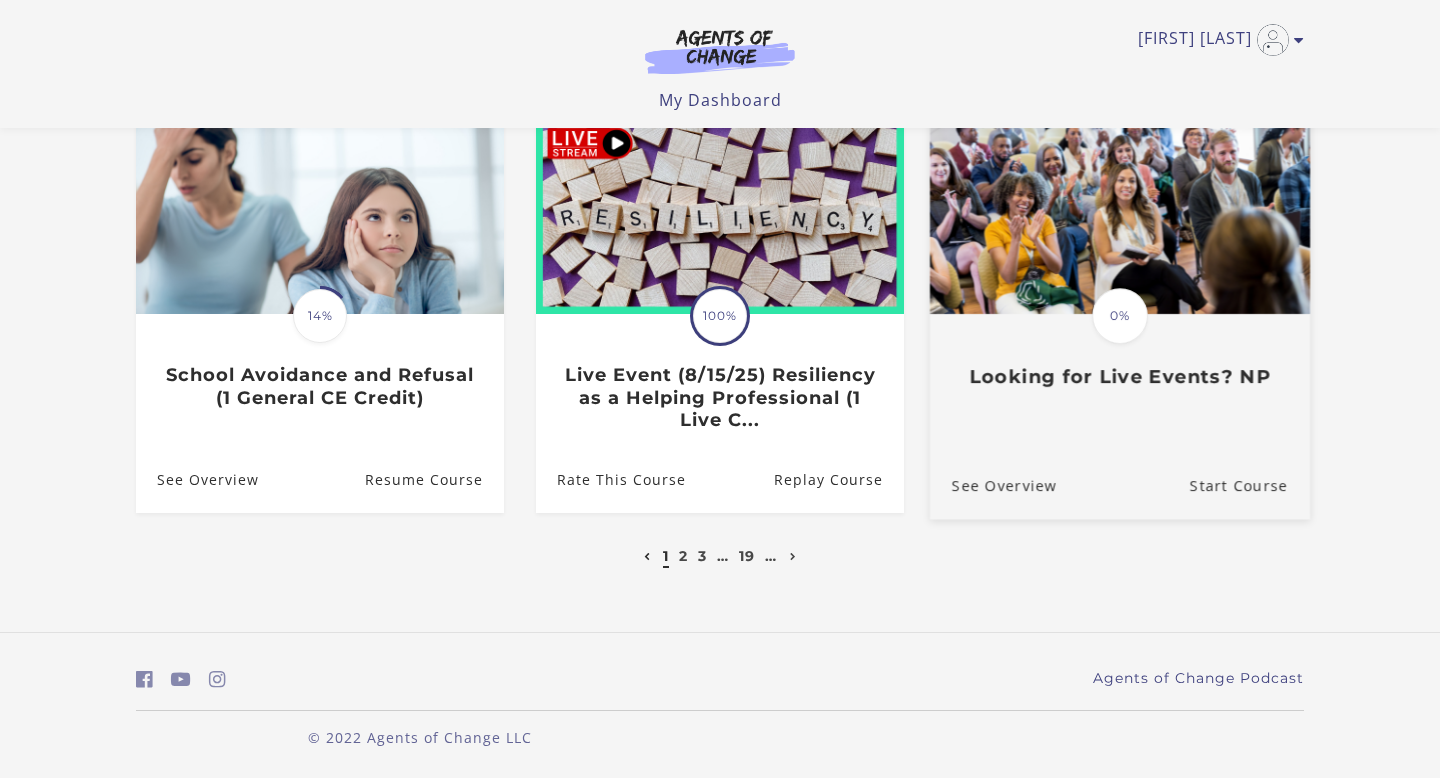 click on "Looking for Live Events? NP" at bounding box center [1120, 376] 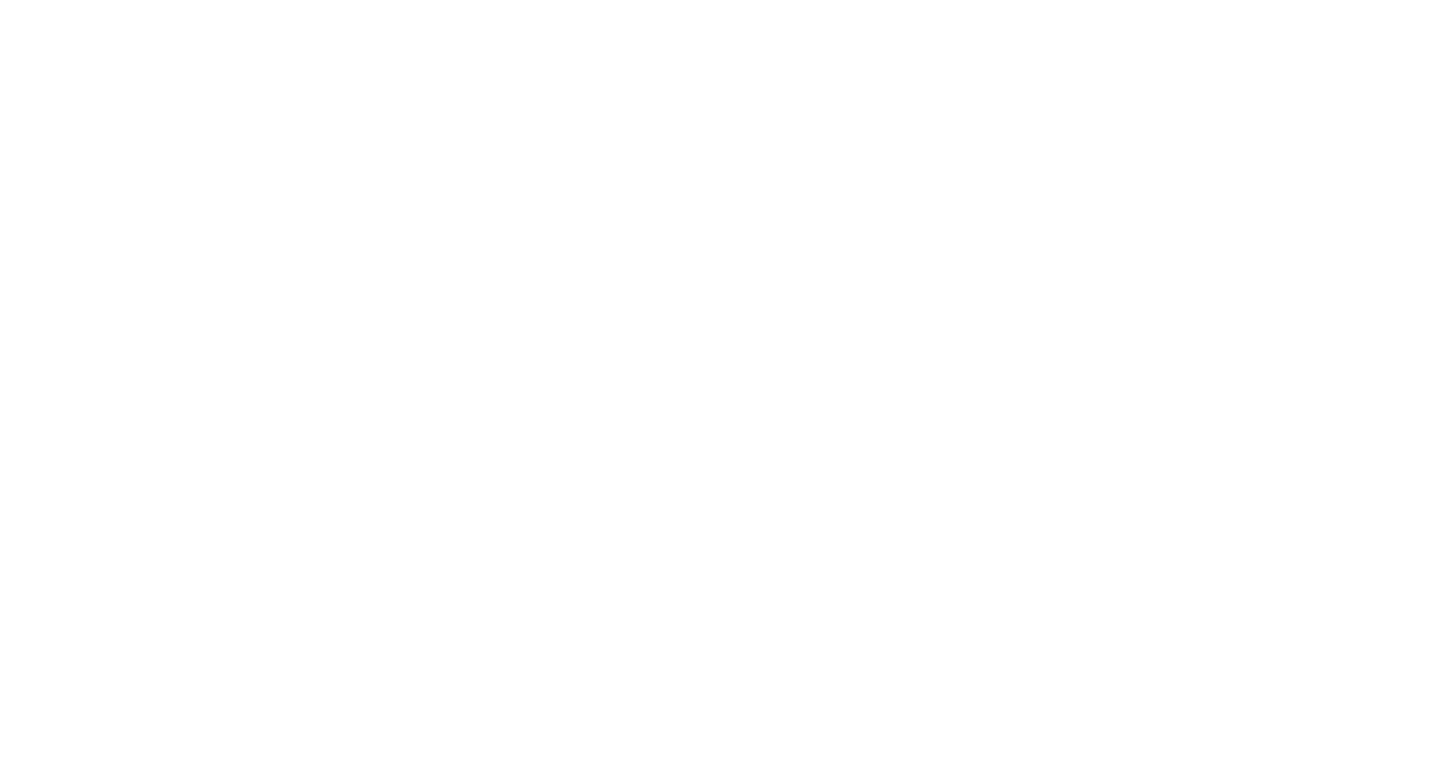 scroll, scrollTop: 0, scrollLeft: 0, axis: both 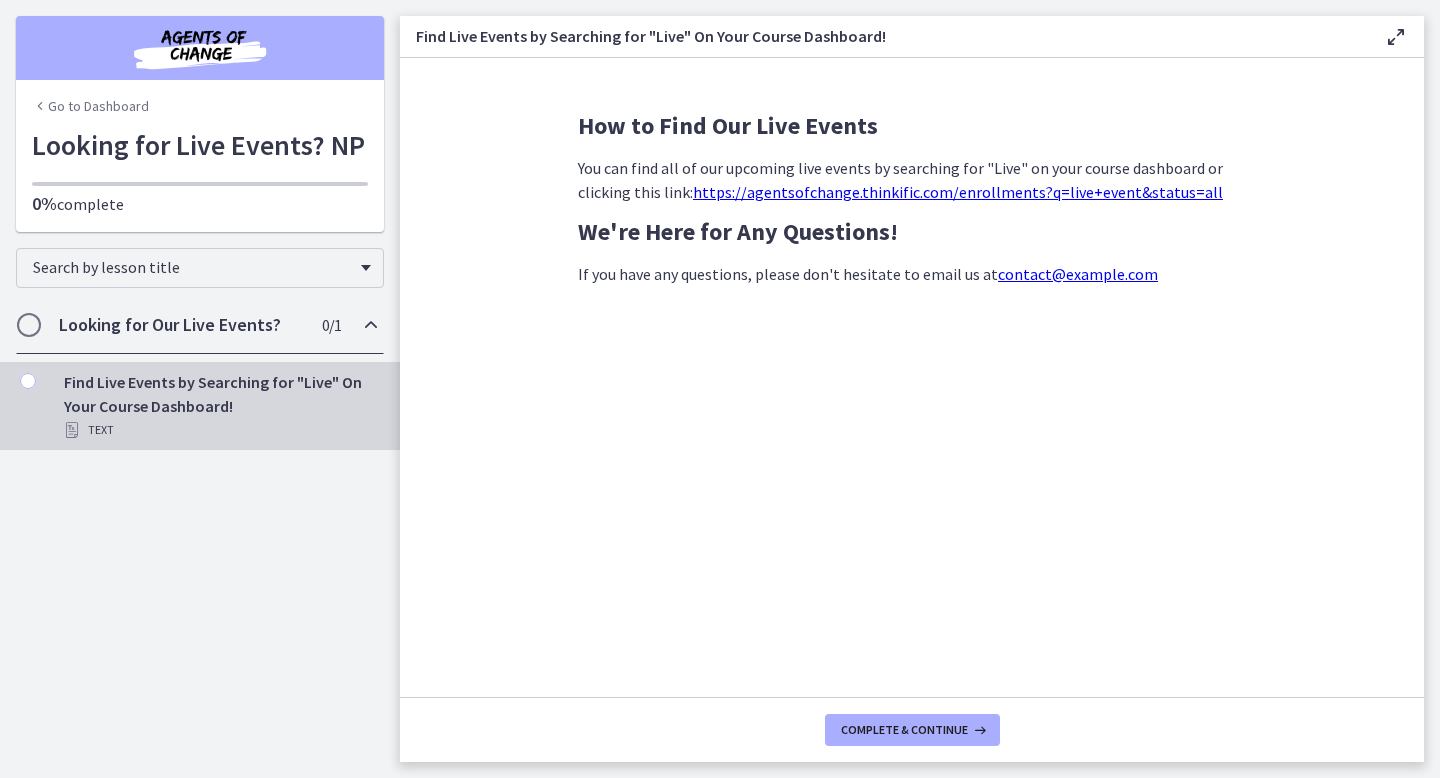 click on "https://agentsofchange.thinkific.com/enrollments?q=live+event&status=all" at bounding box center [958, 192] 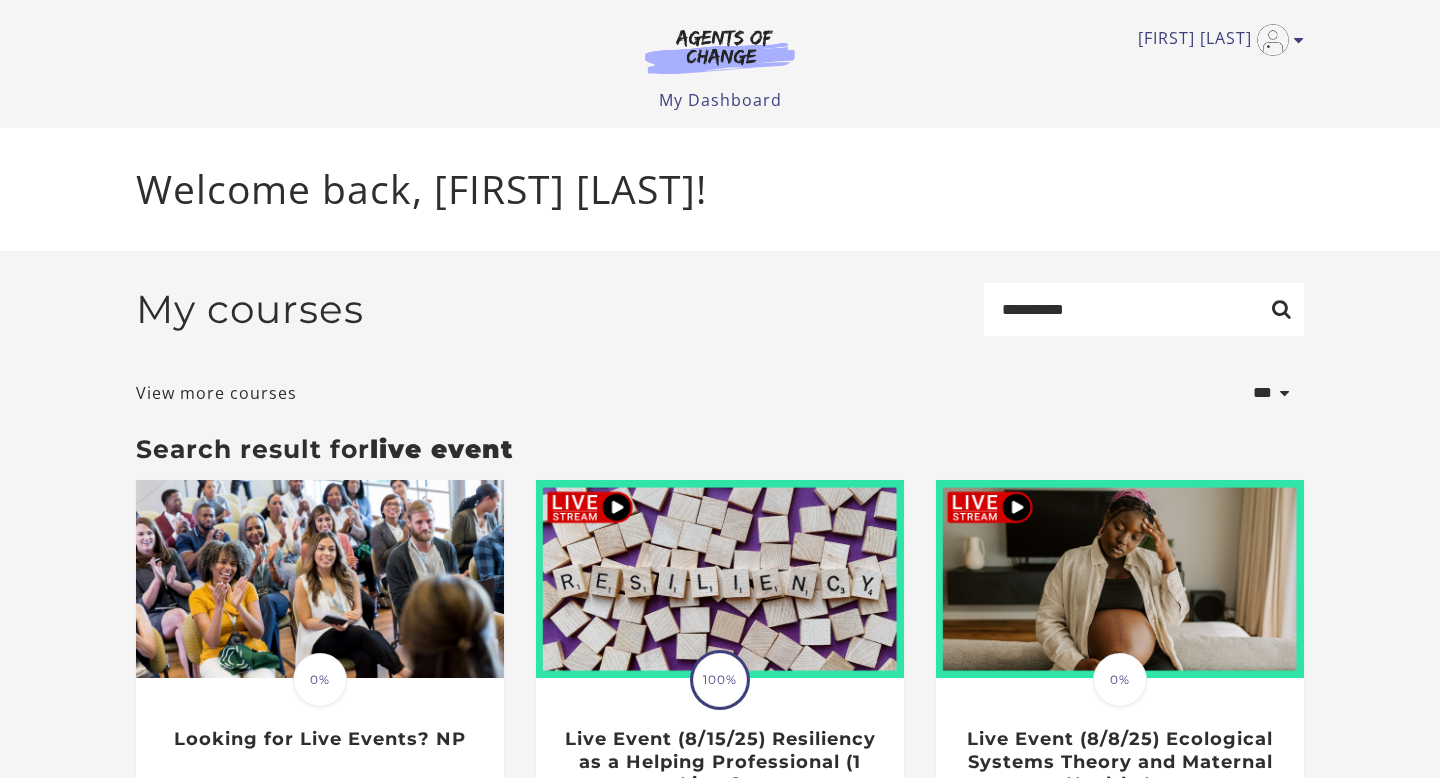 scroll, scrollTop: 0, scrollLeft: 0, axis: both 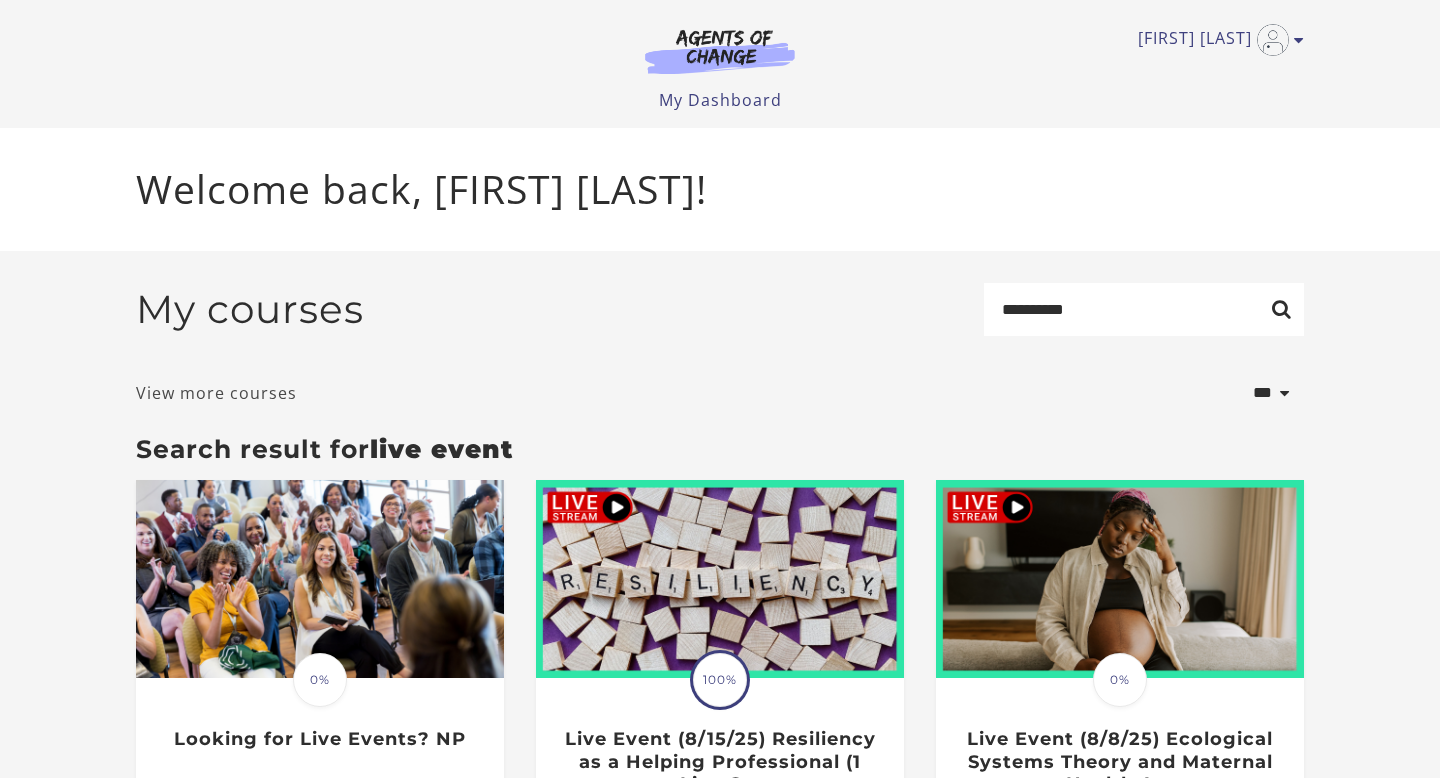 click on "View more courses" at bounding box center (216, 393) 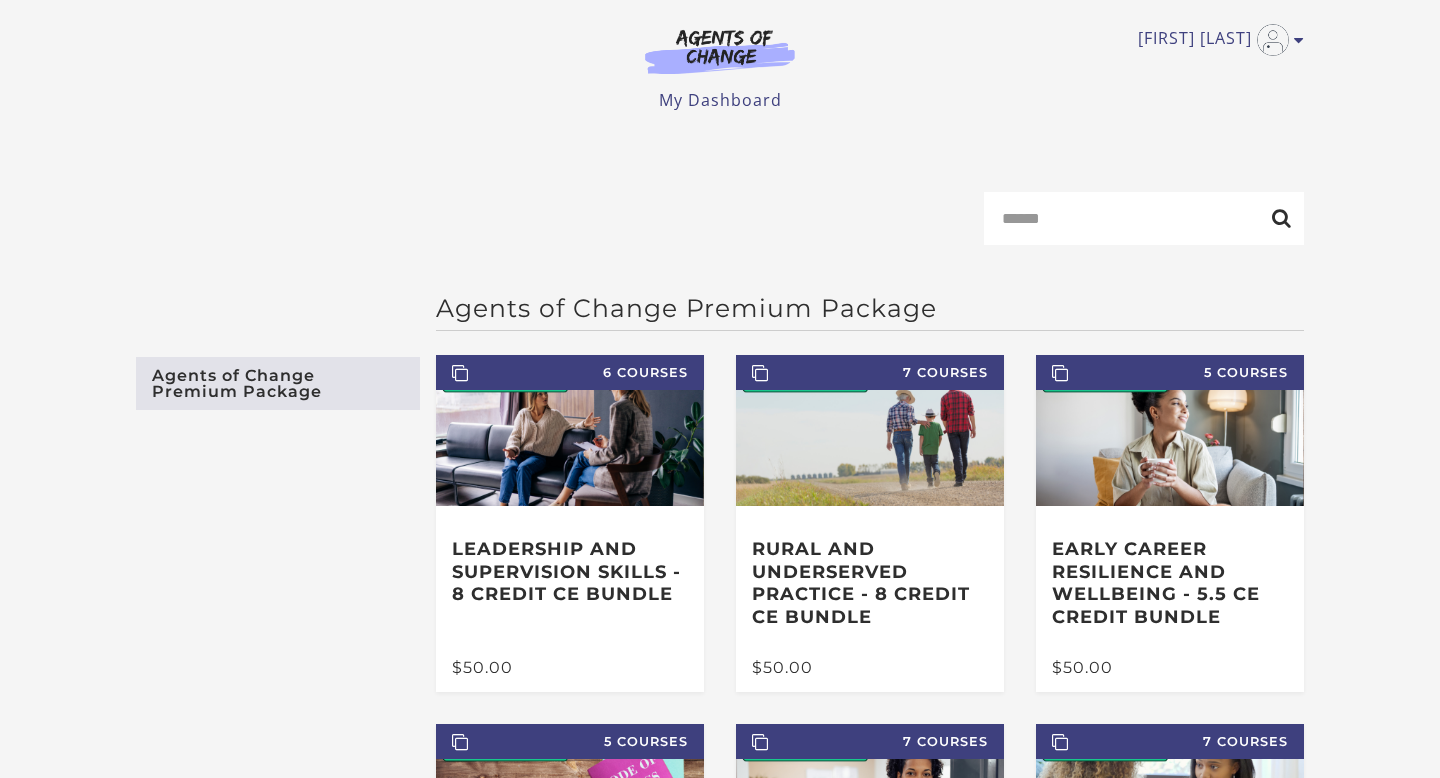 scroll, scrollTop: 0, scrollLeft: 0, axis: both 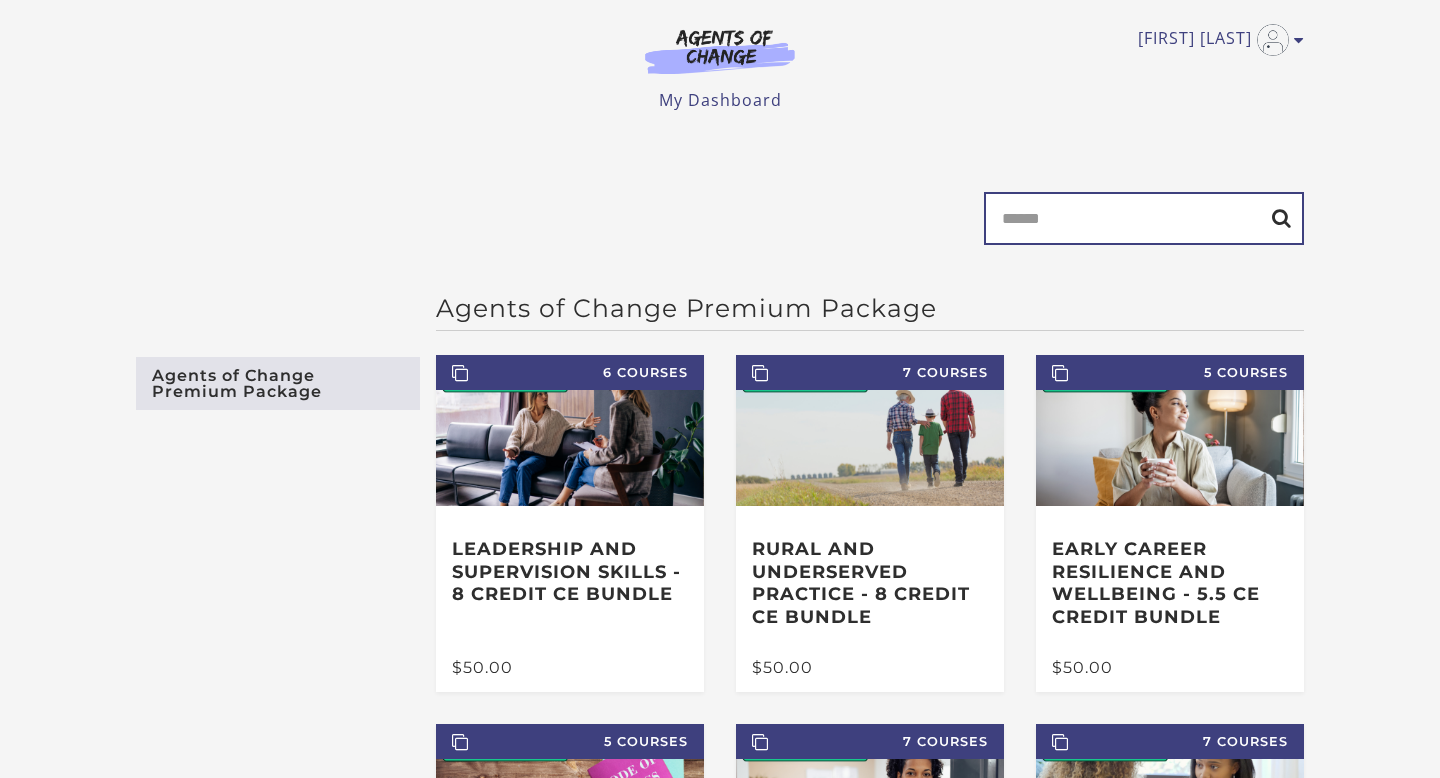 click on "Search" at bounding box center (1144, 218) 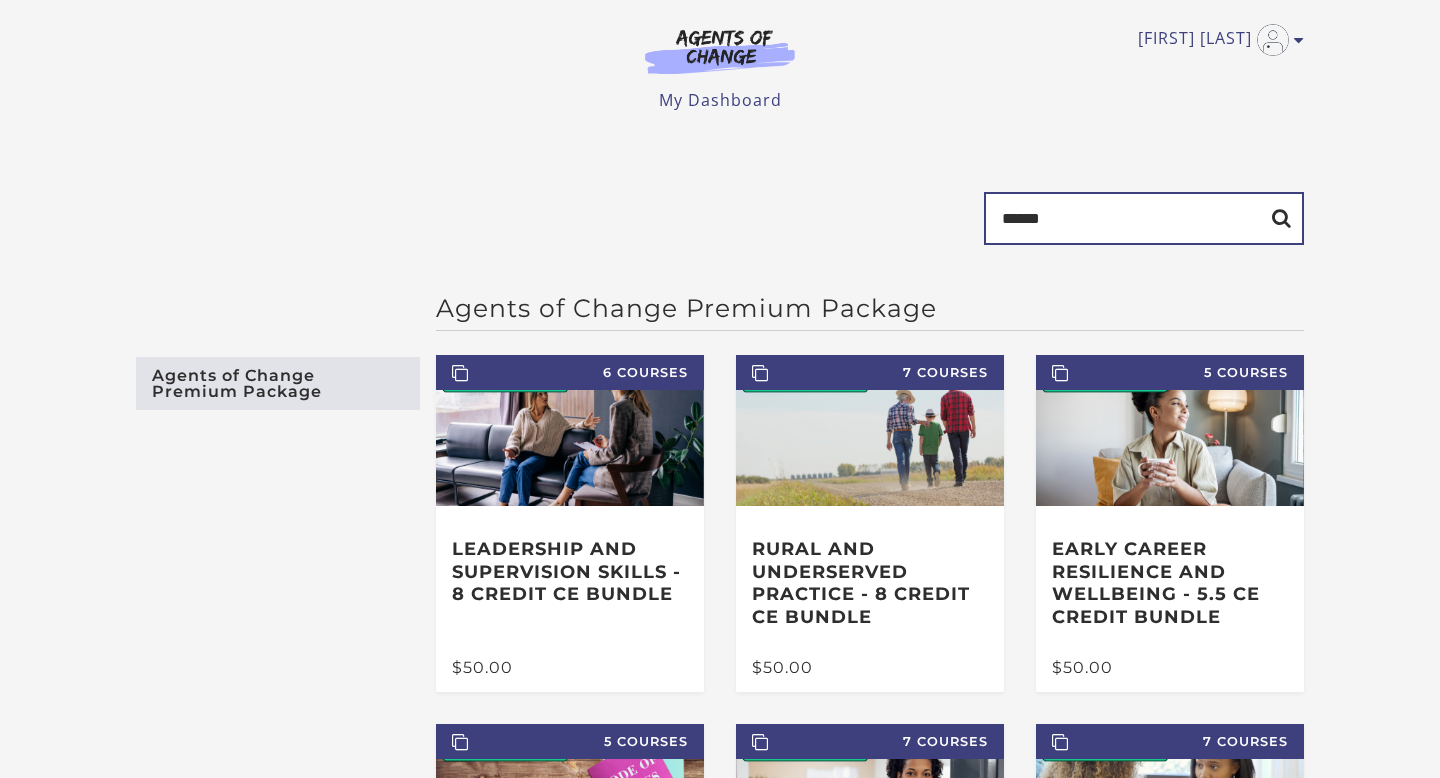 click on "******" at bounding box center (1144, 218) 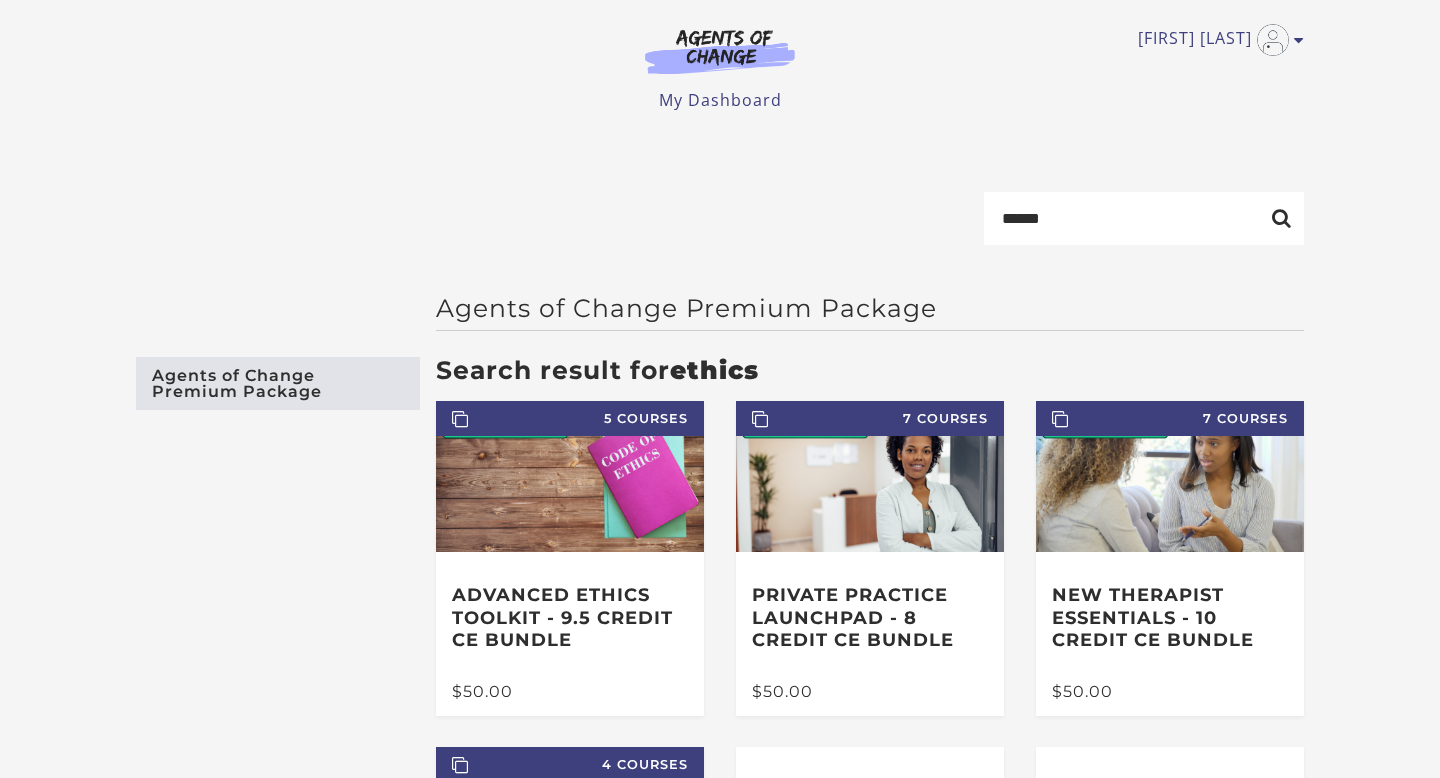 scroll, scrollTop: 0, scrollLeft: 0, axis: both 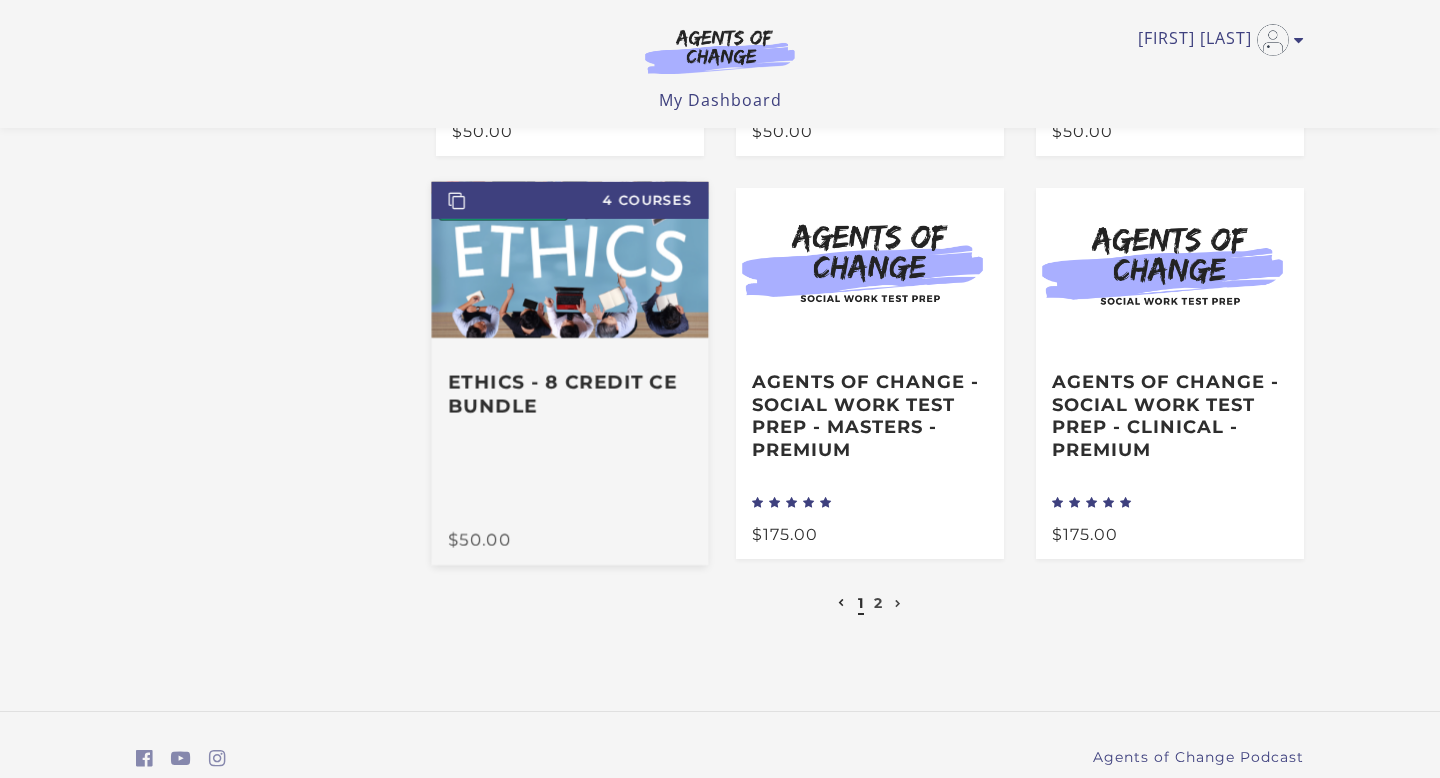 click at bounding box center [570, 259] 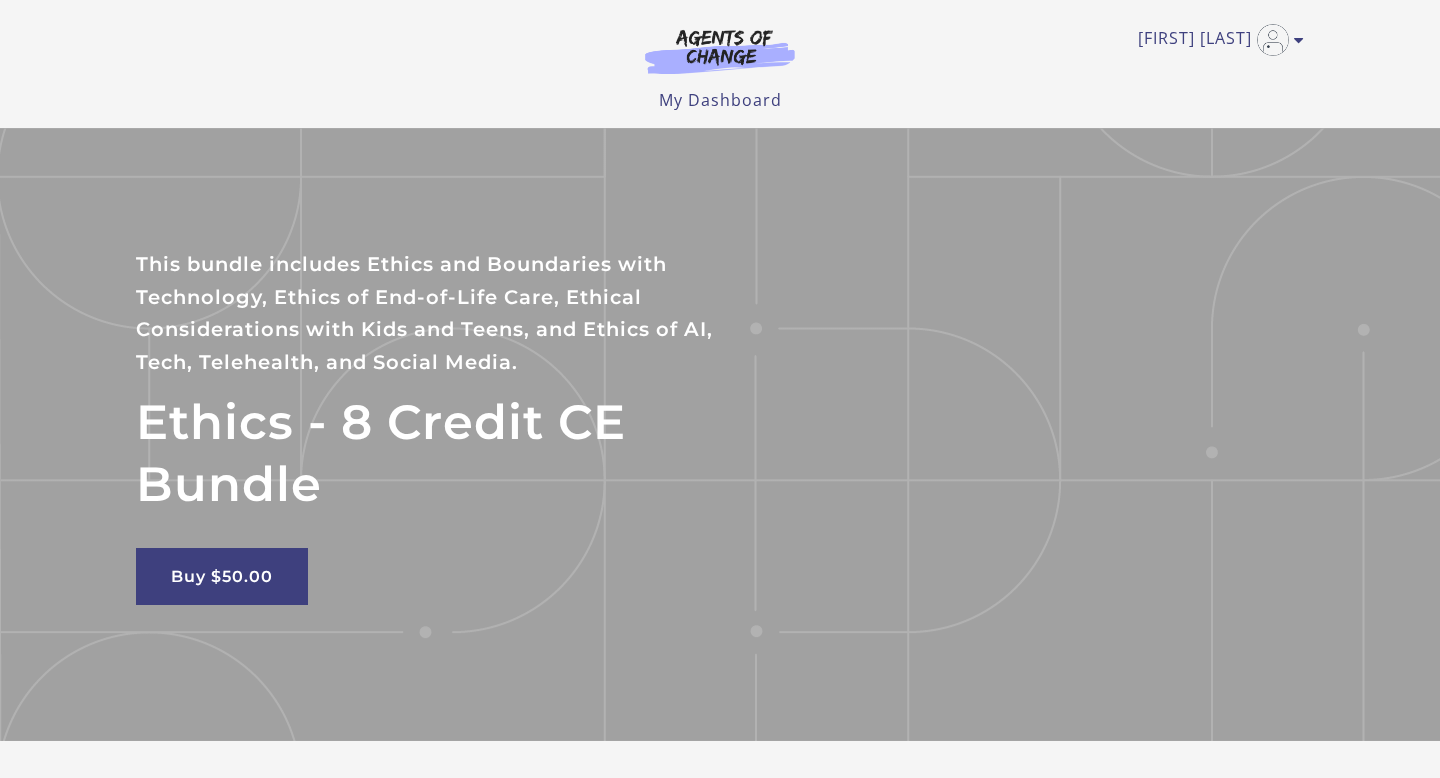 scroll, scrollTop: 0, scrollLeft: 0, axis: both 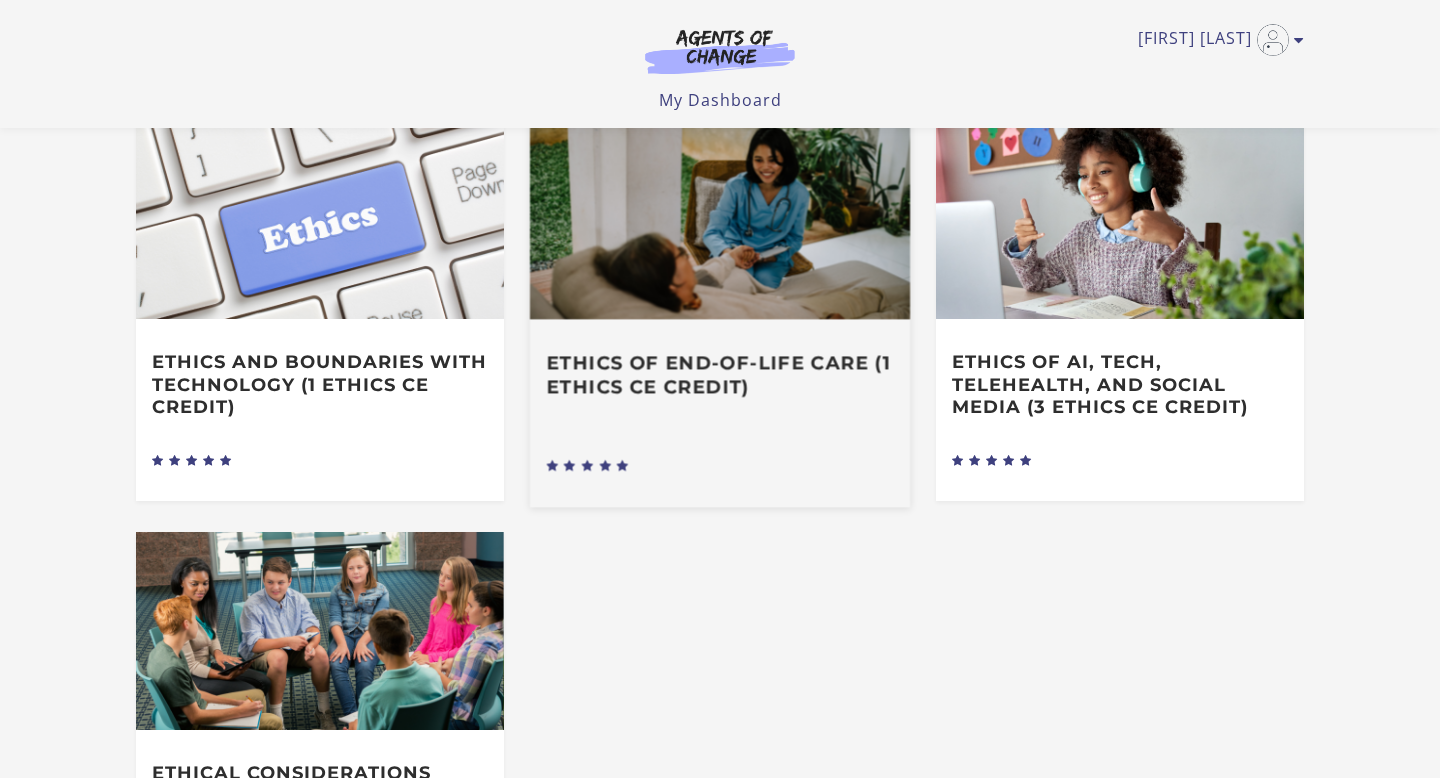 click on "Ethics of End-of-Life Care (1 Ethics CE Credit)" at bounding box center (719, 375) 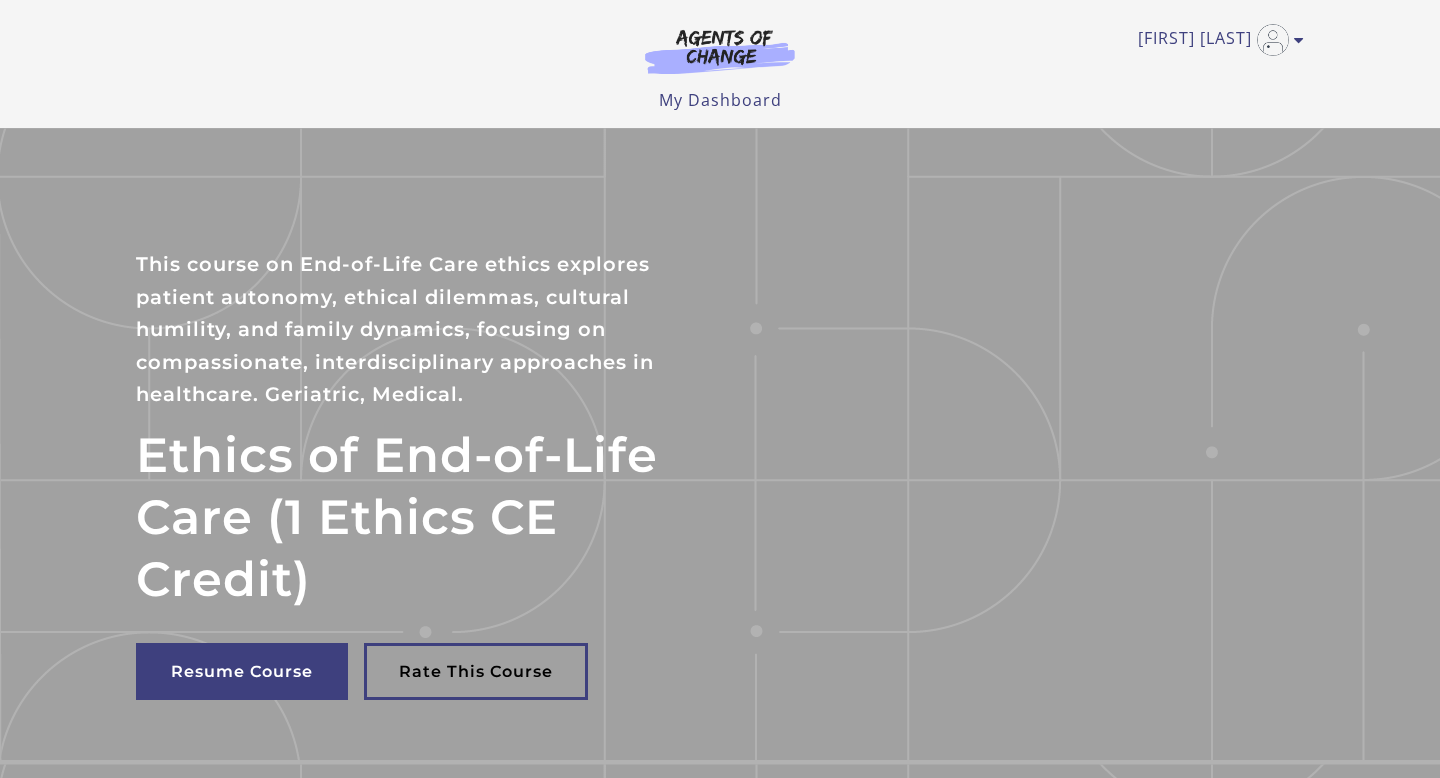 scroll, scrollTop: 0, scrollLeft: 0, axis: both 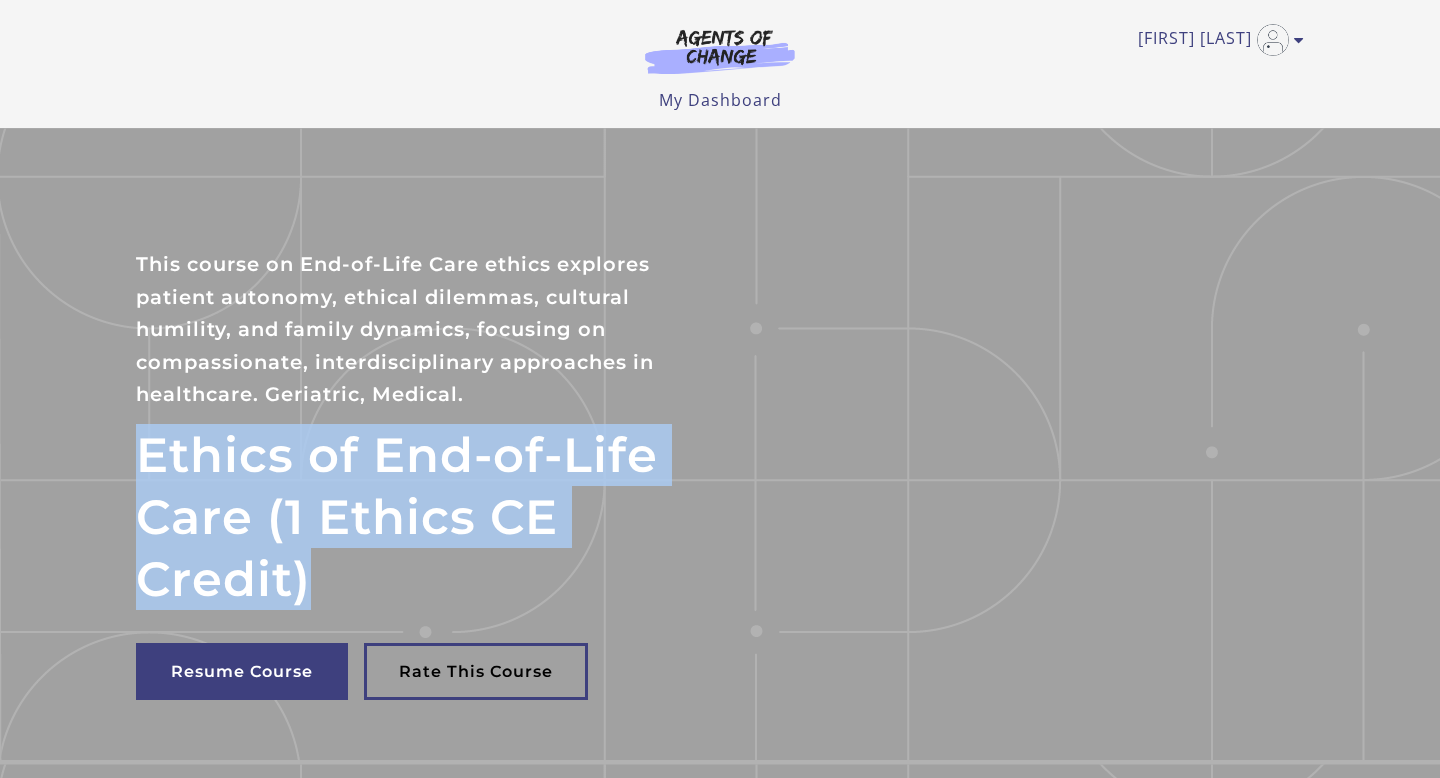 drag, startPoint x: 125, startPoint y: 457, endPoint x: 330, endPoint y: 586, distance: 242.21065 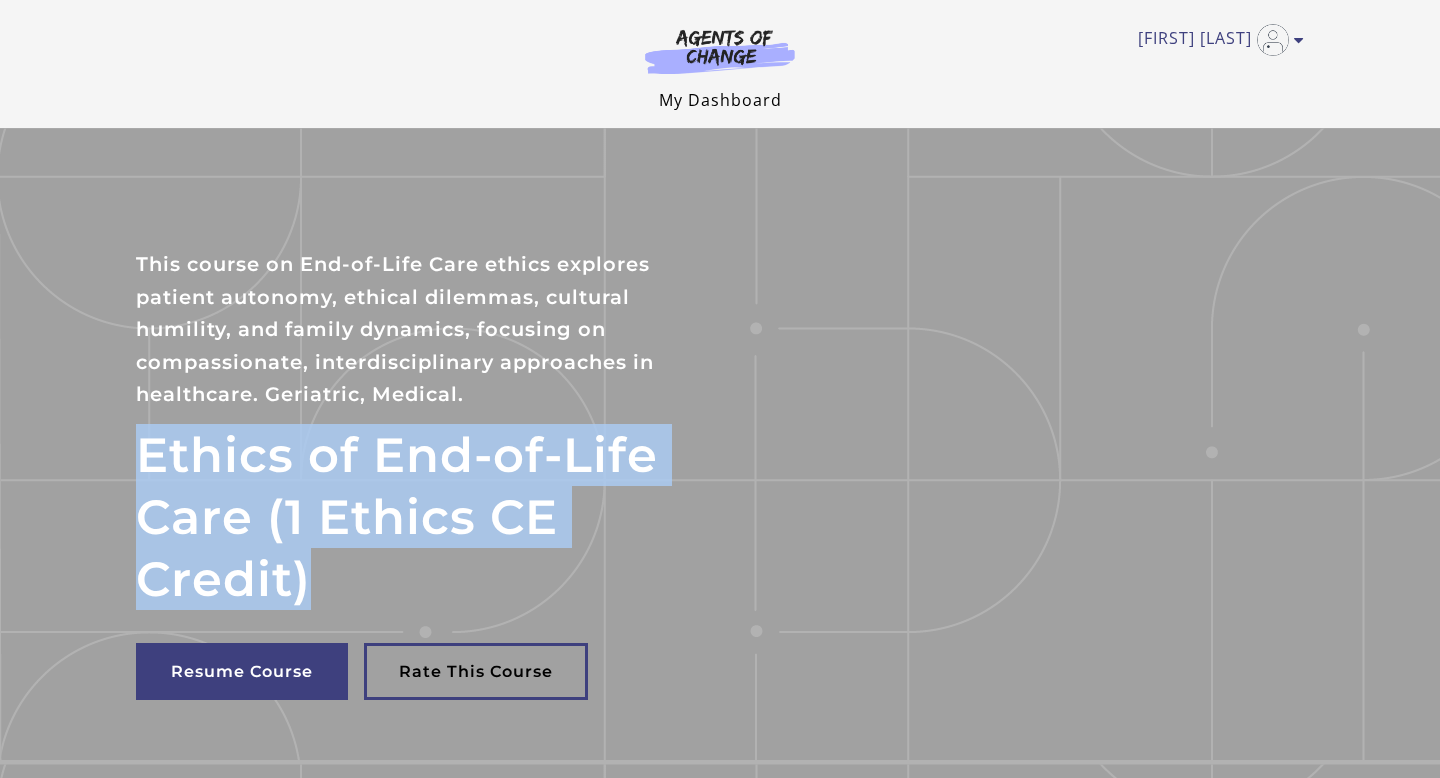 click on "My Dashboard" at bounding box center [720, 100] 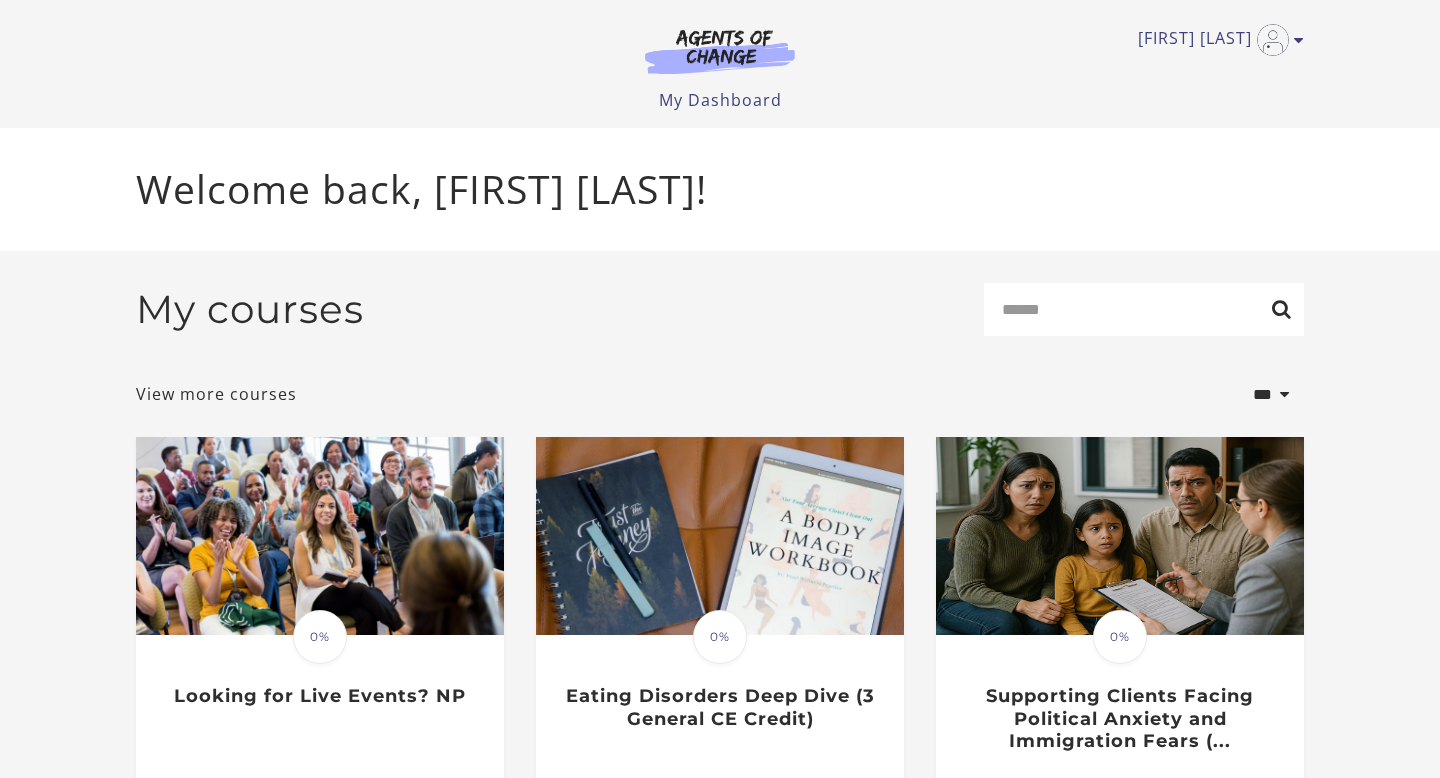 scroll, scrollTop: 0, scrollLeft: 0, axis: both 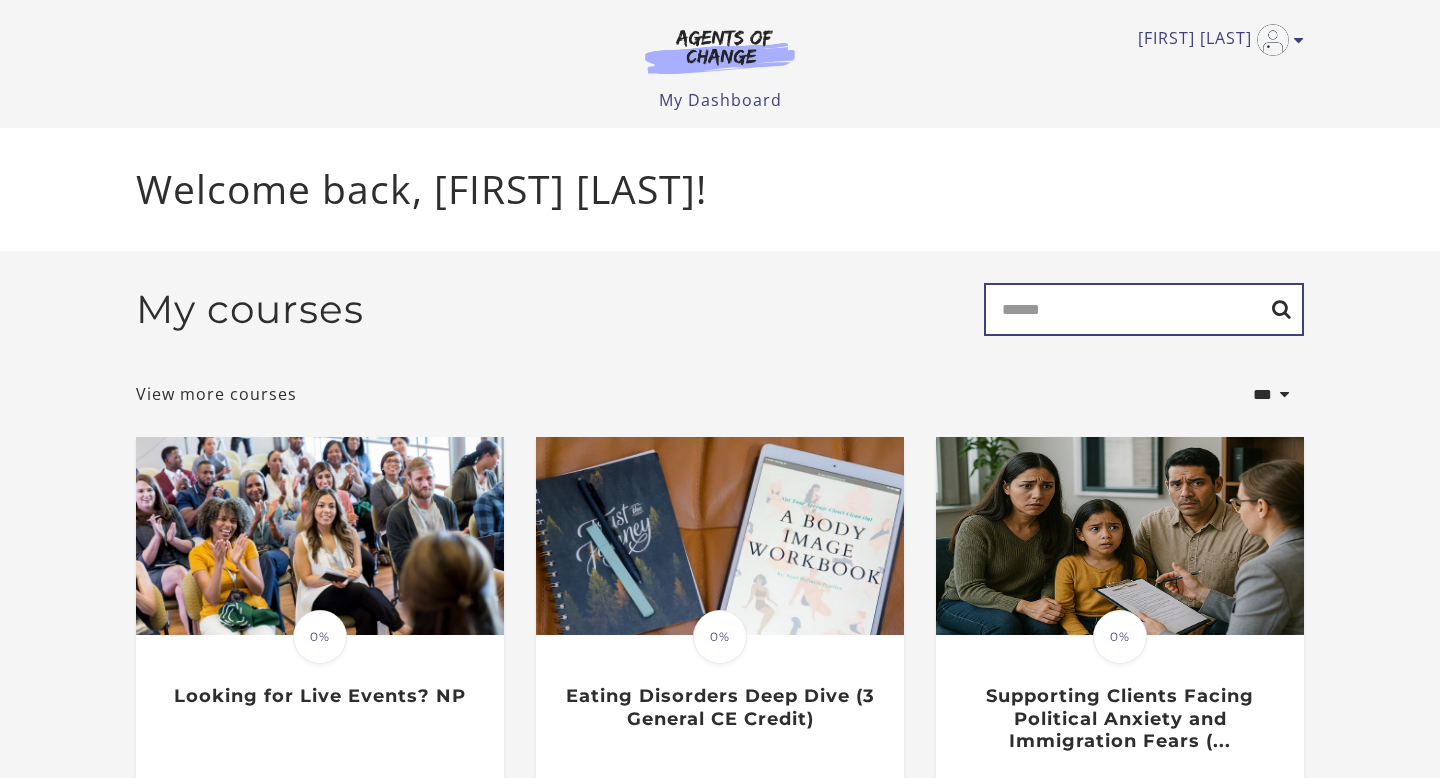 click on "Search" at bounding box center [1144, 309] 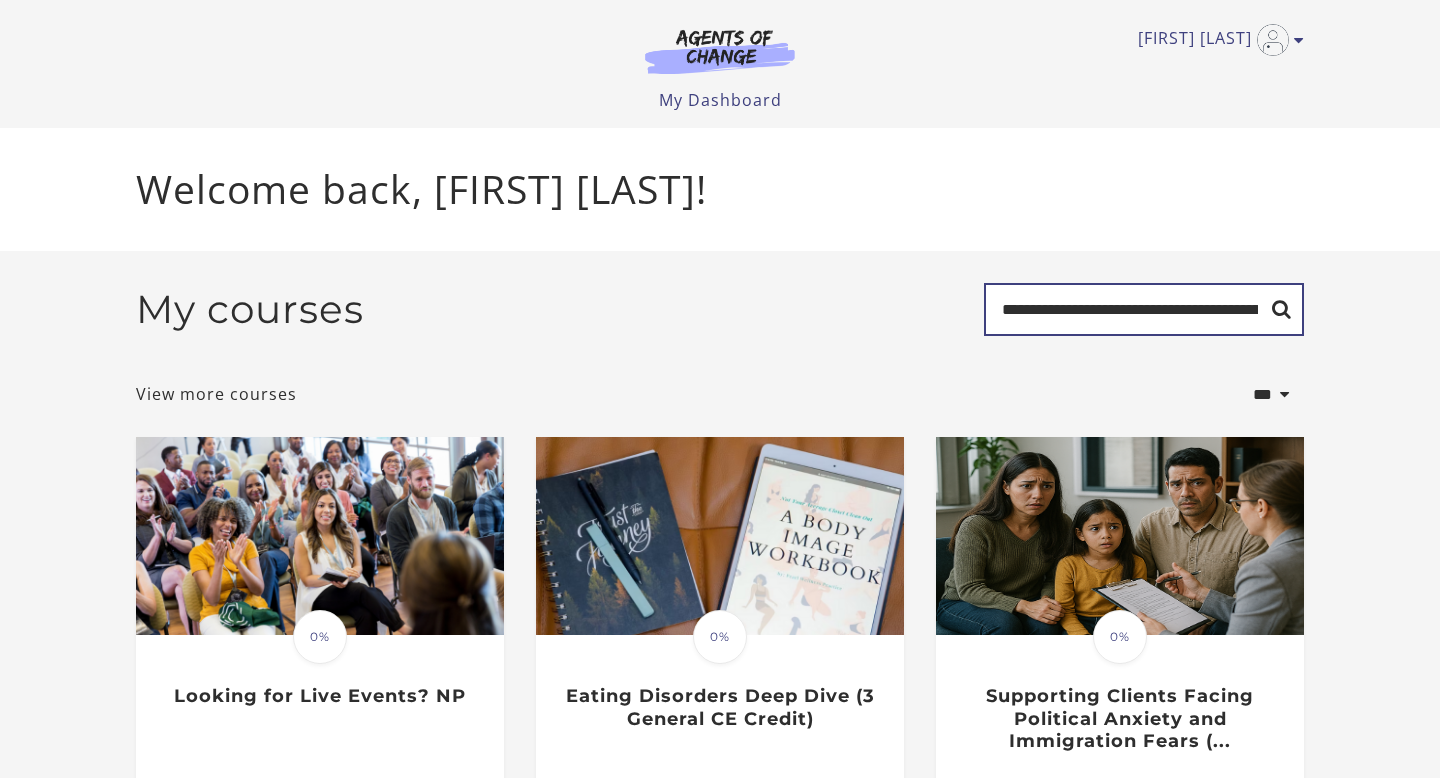 scroll, scrollTop: 0, scrollLeft: 73, axis: horizontal 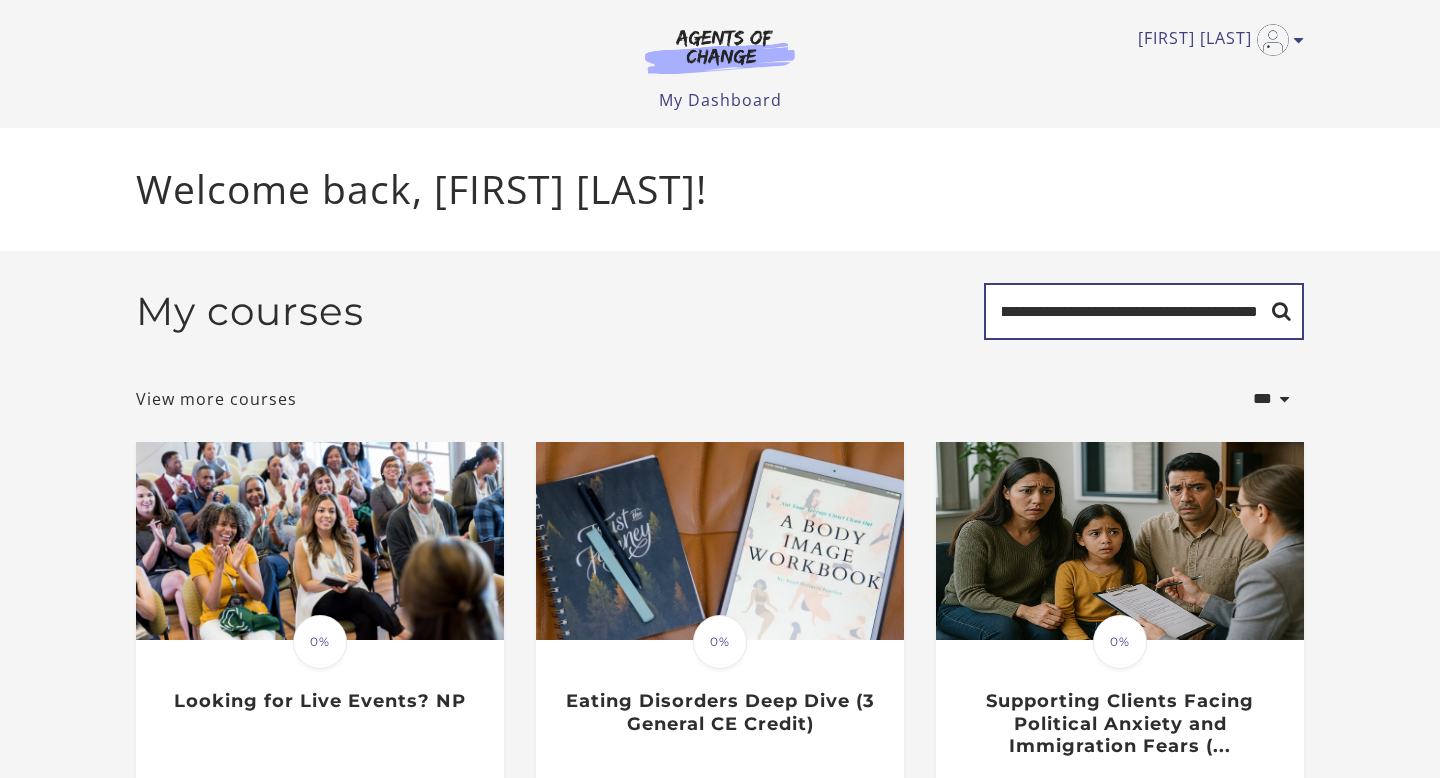 type on "**********" 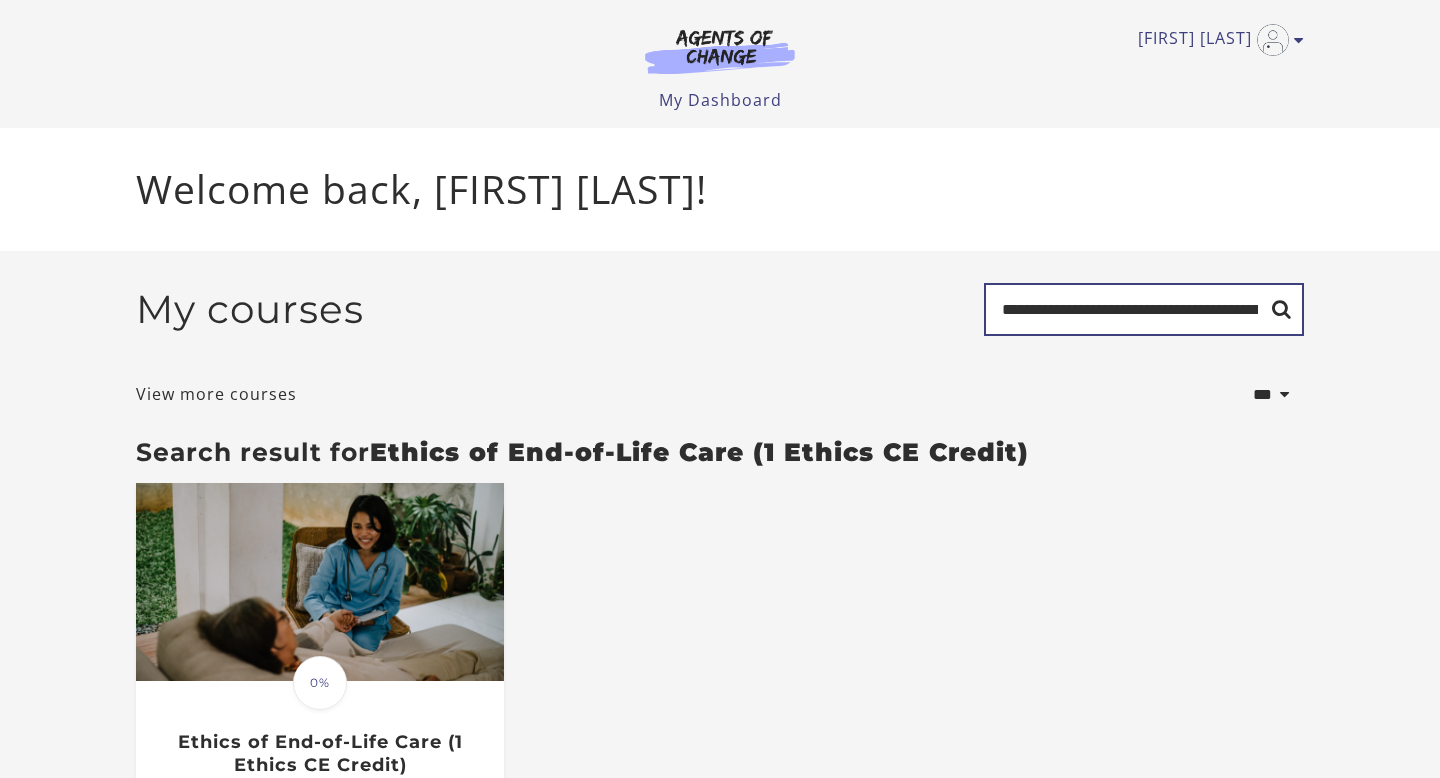 scroll, scrollTop: 0, scrollLeft: 0, axis: both 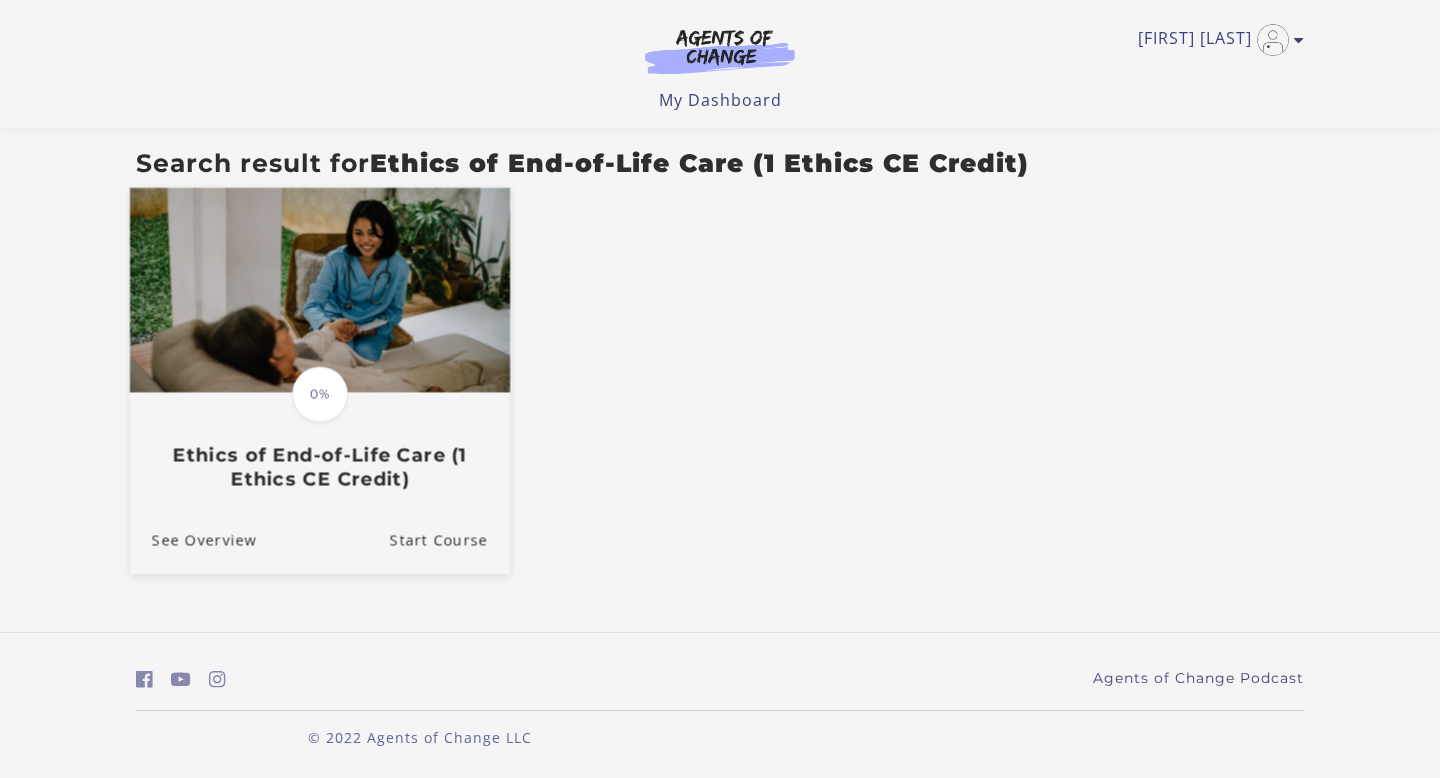 click on "Ethics of End-of-Life Care (1 Ethics CE Credit)" at bounding box center [320, 467] 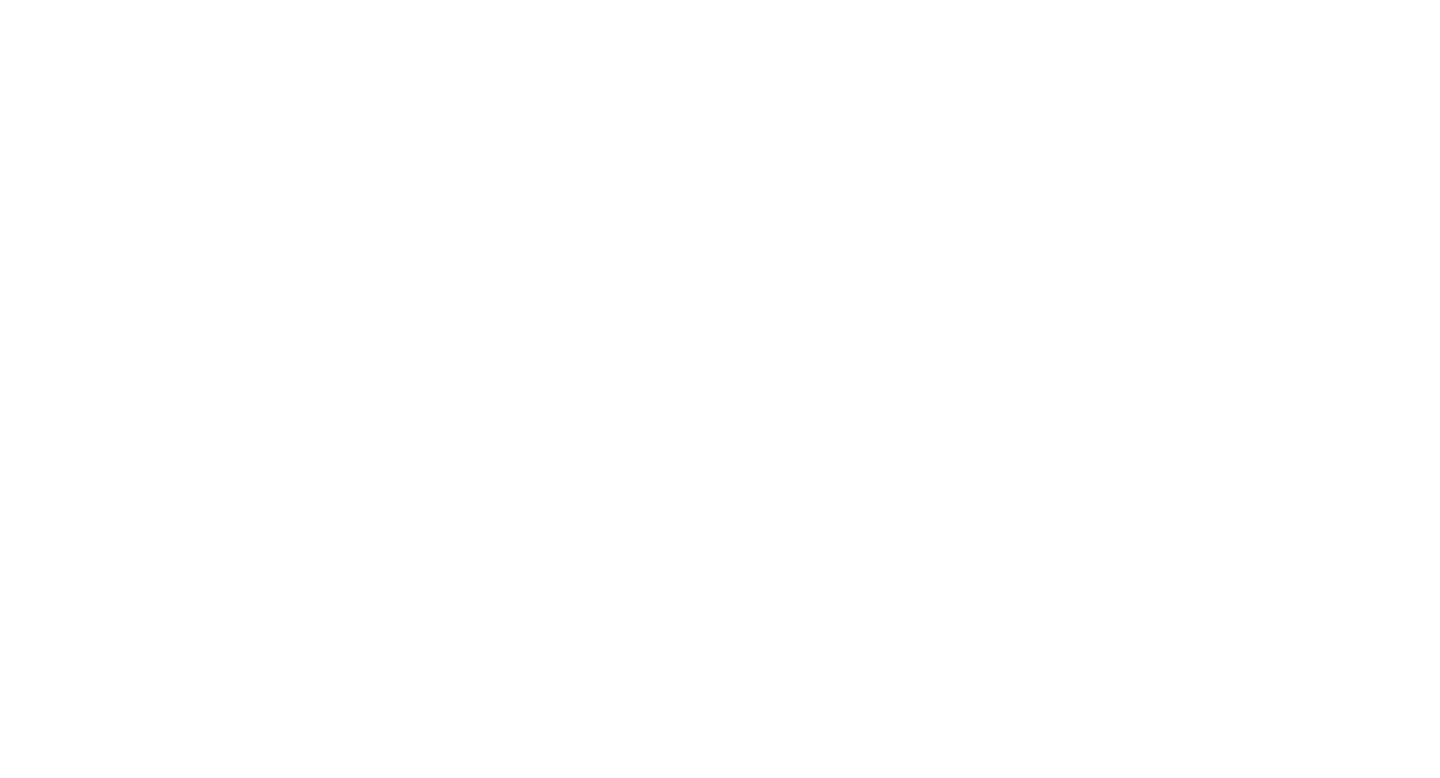 scroll, scrollTop: 0, scrollLeft: 0, axis: both 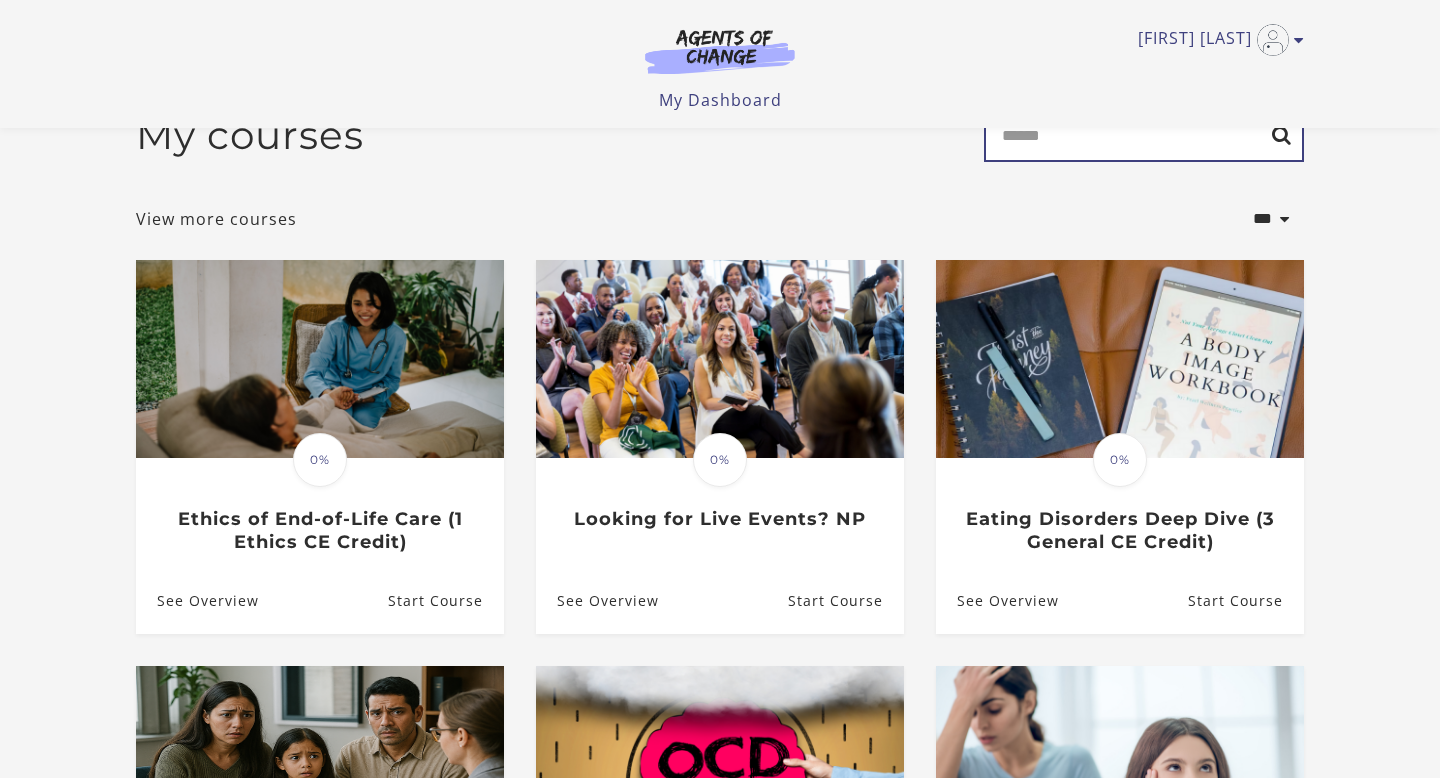 click on "Search" at bounding box center (1144, 135) 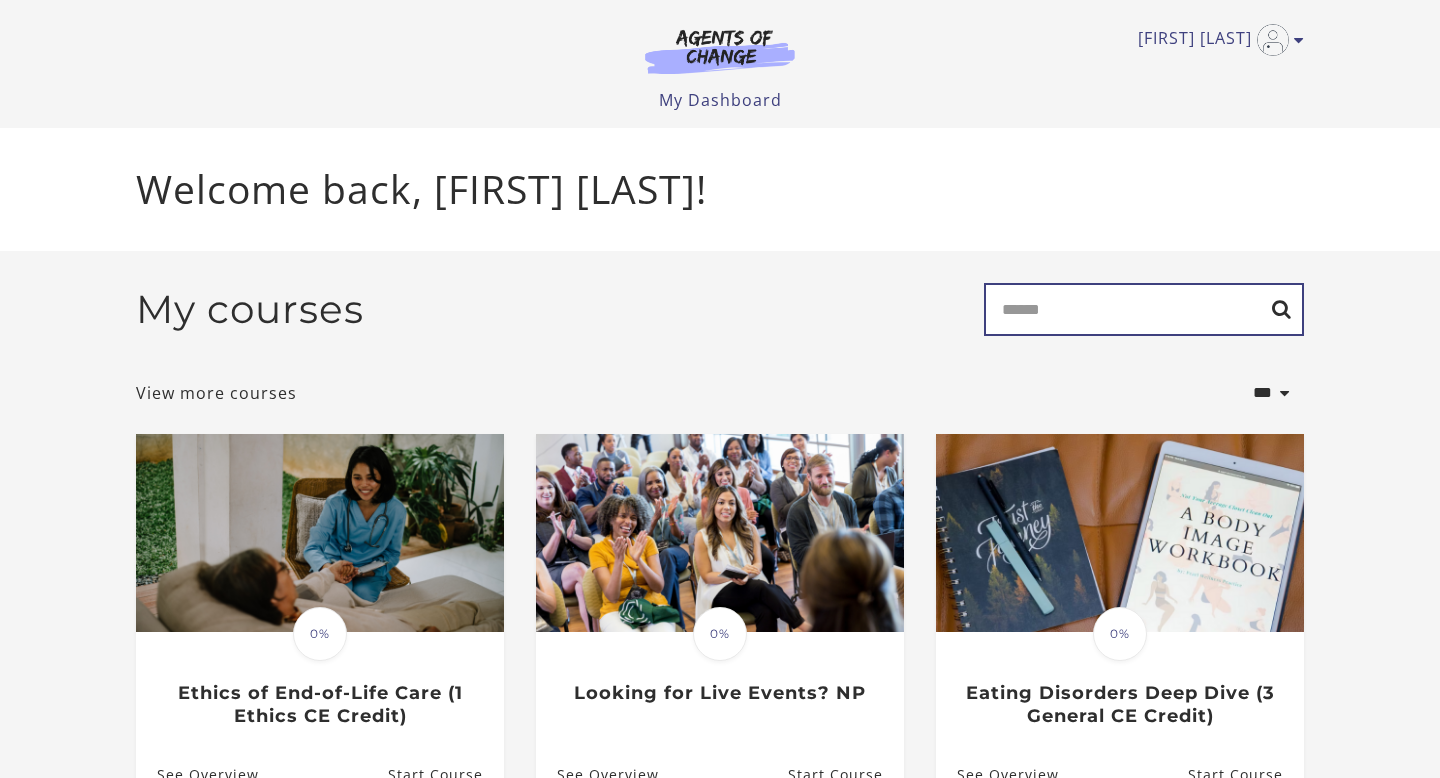 paste on "**********" 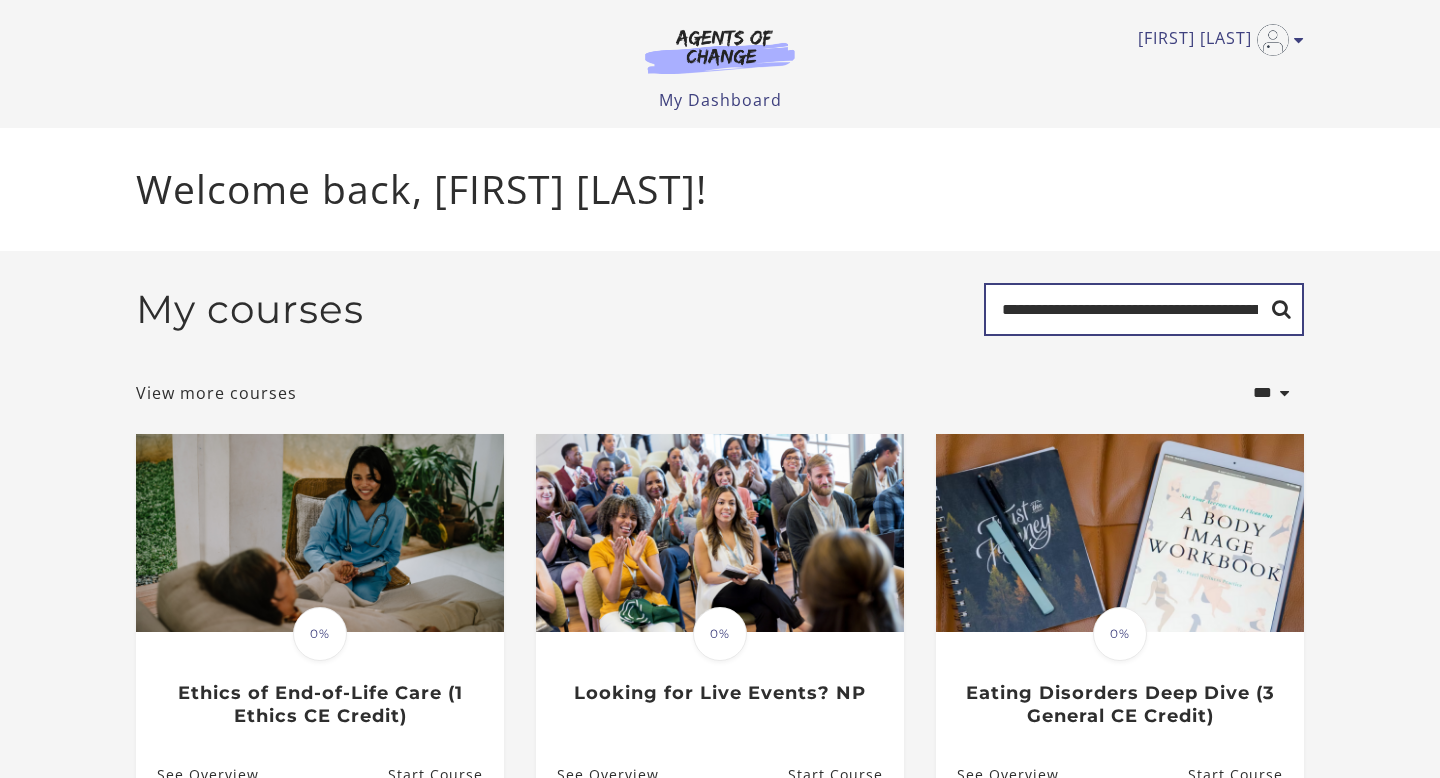 scroll, scrollTop: 0, scrollLeft: 861, axis: horizontal 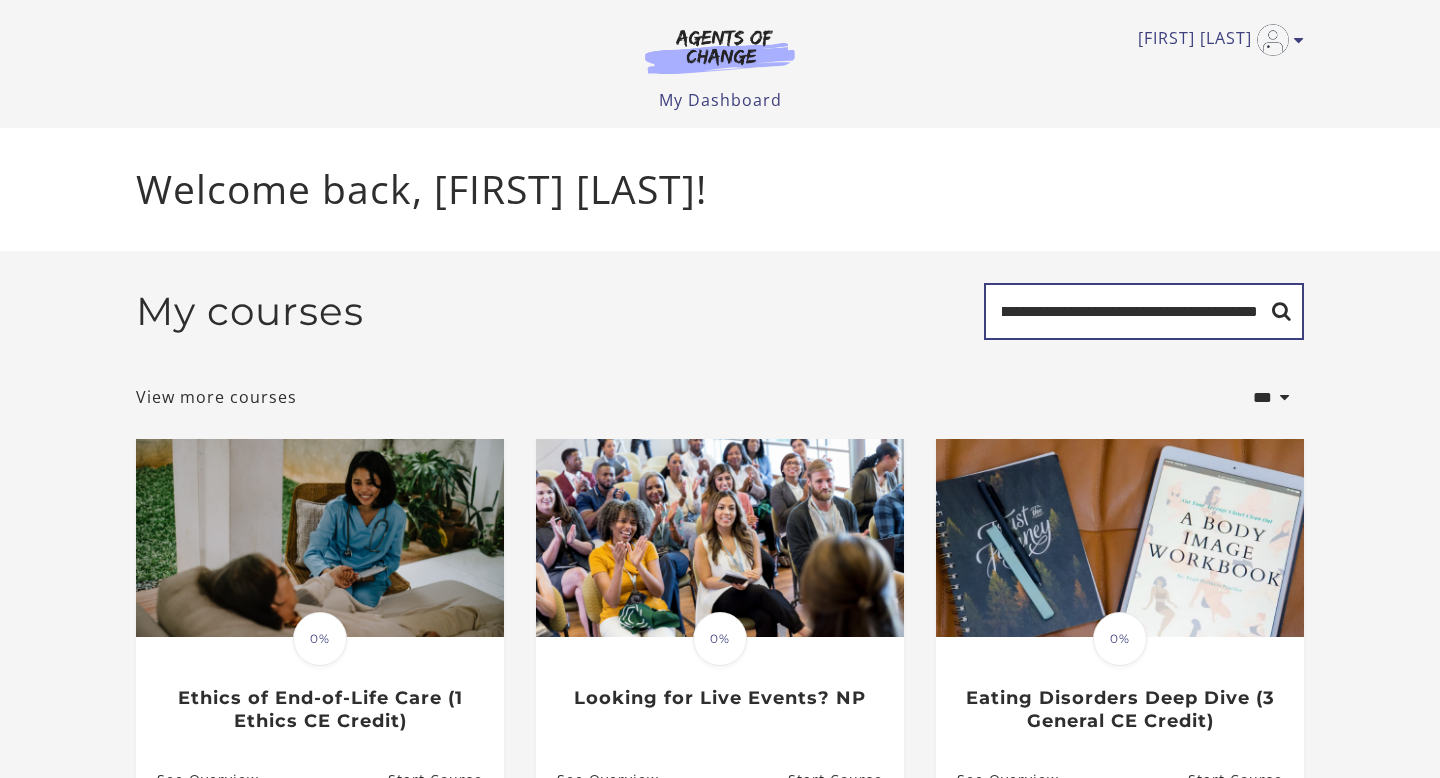 type on "**********" 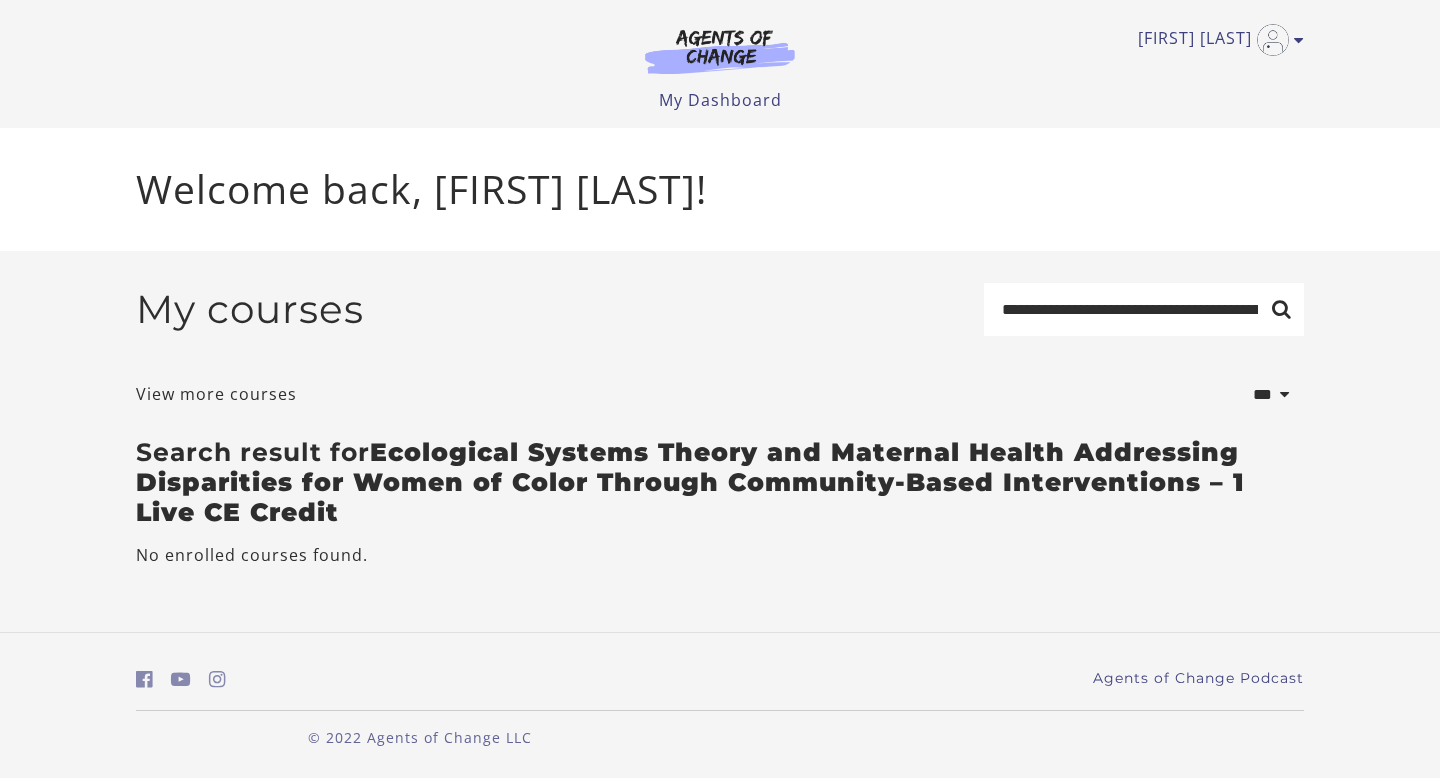 scroll, scrollTop: 0, scrollLeft: 0, axis: both 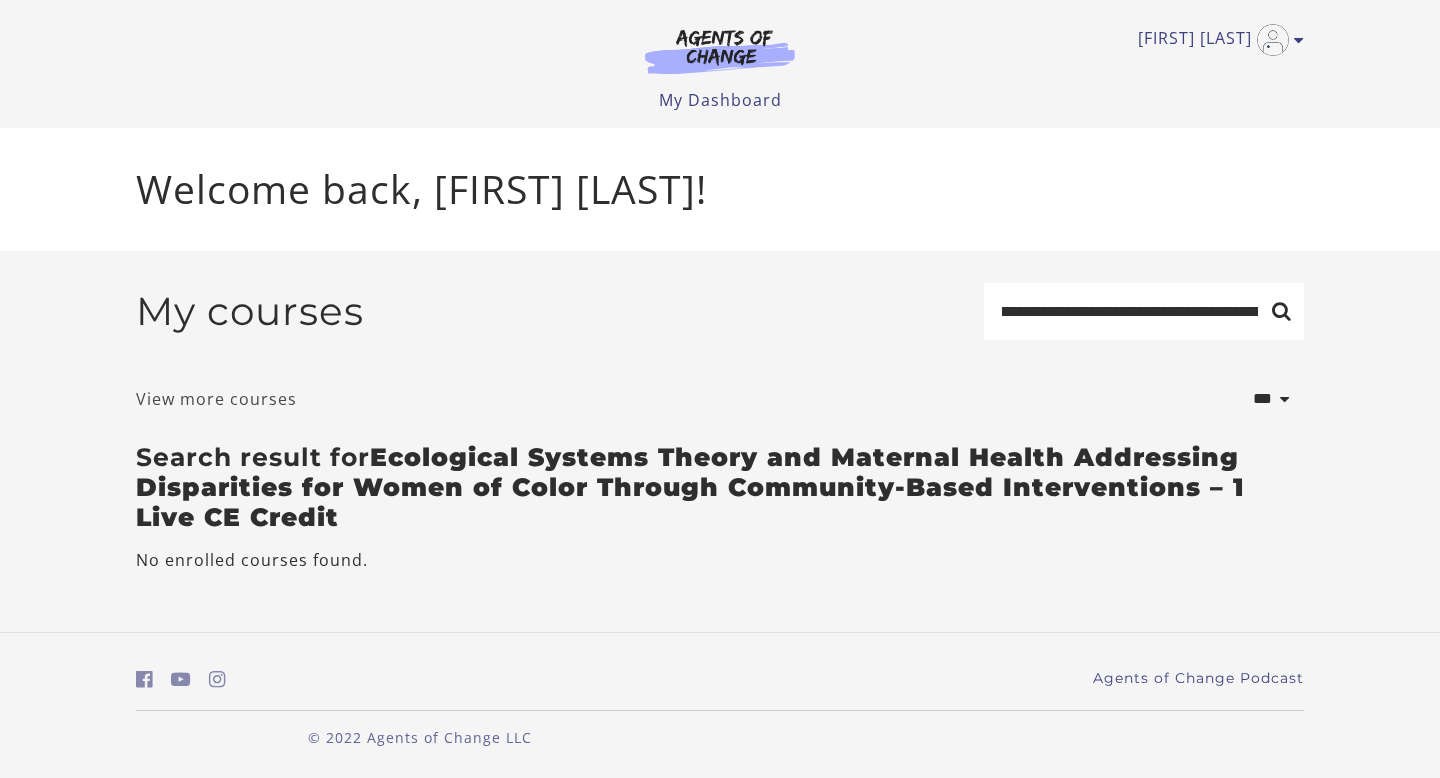 click on "View more courses" at bounding box center (216, 399) 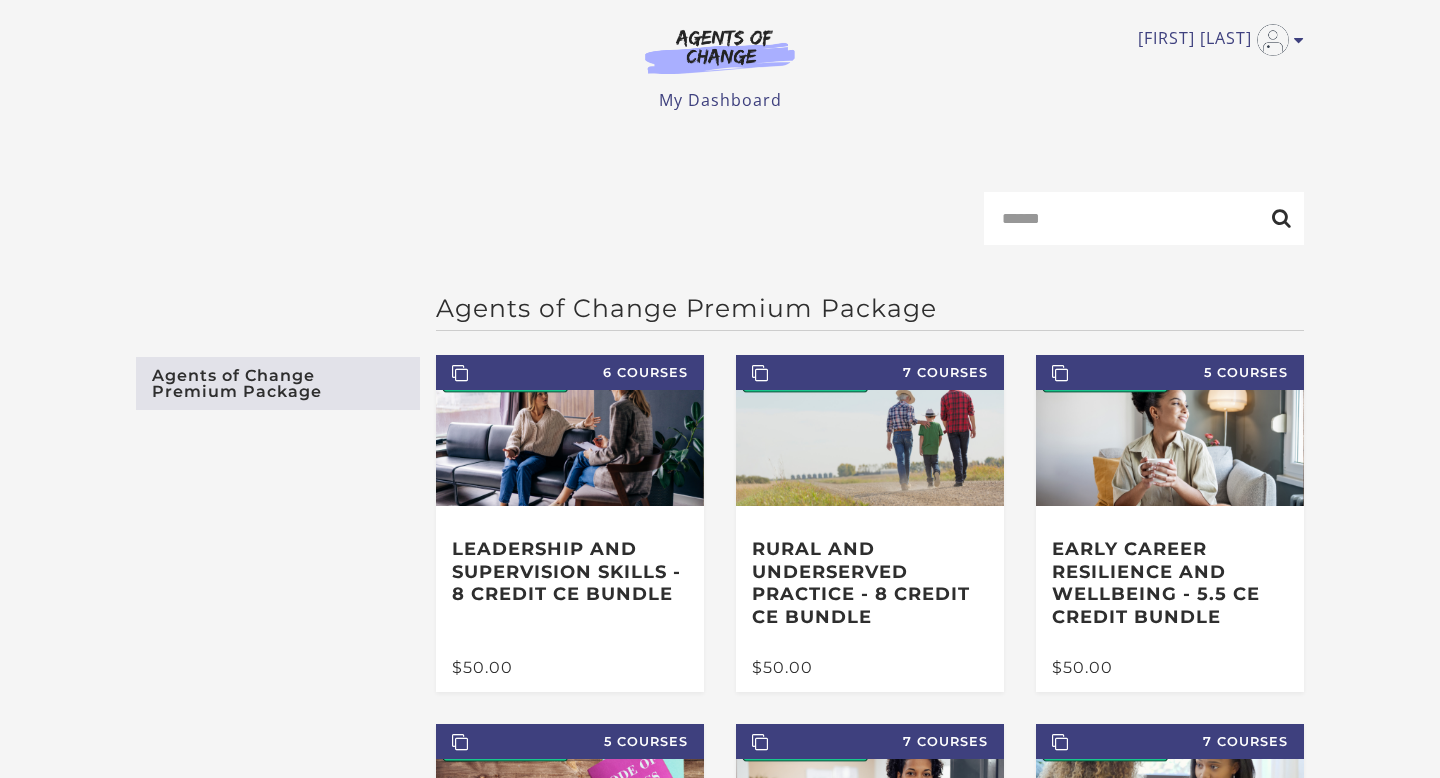 scroll, scrollTop: 0, scrollLeft: 0, axis: both 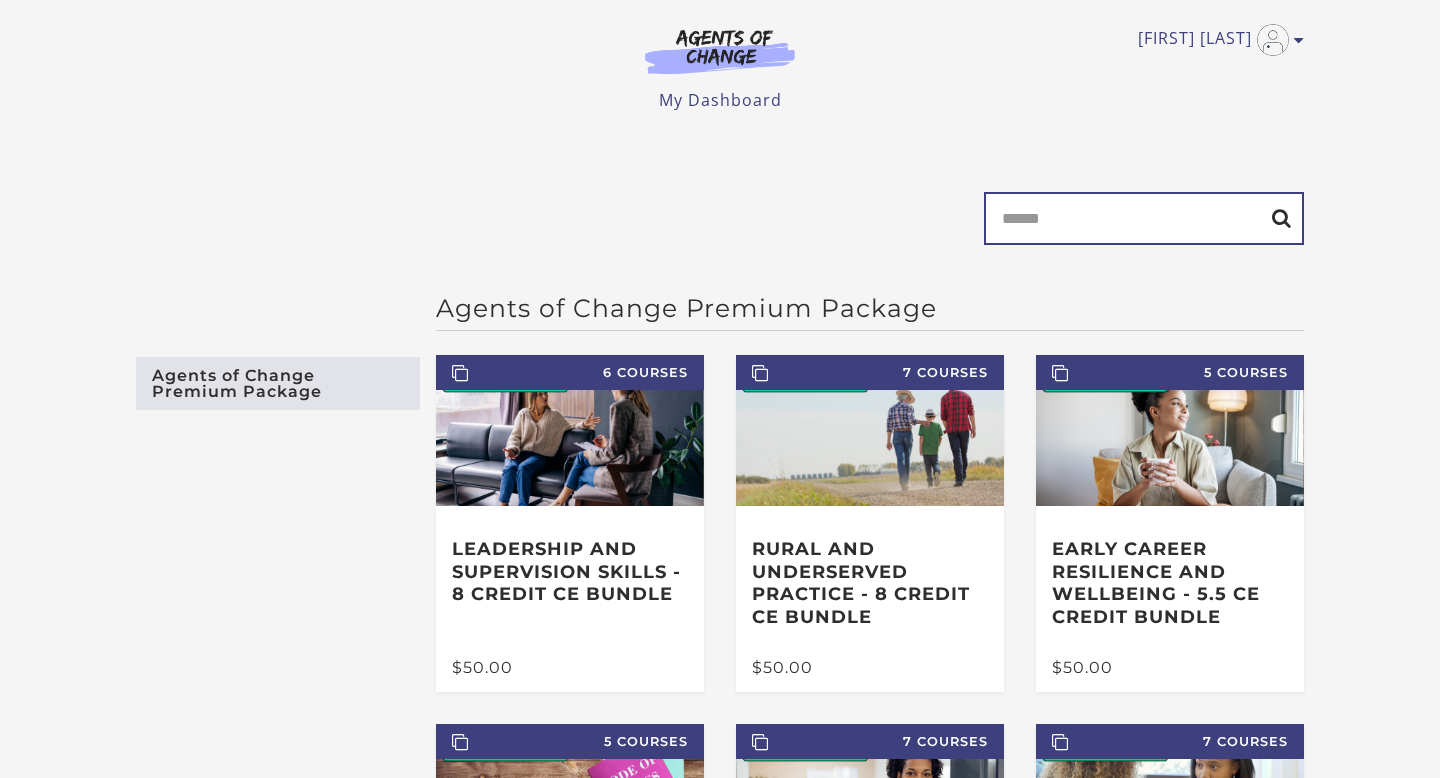 click on "Search" at bounding box center [1144, 218] 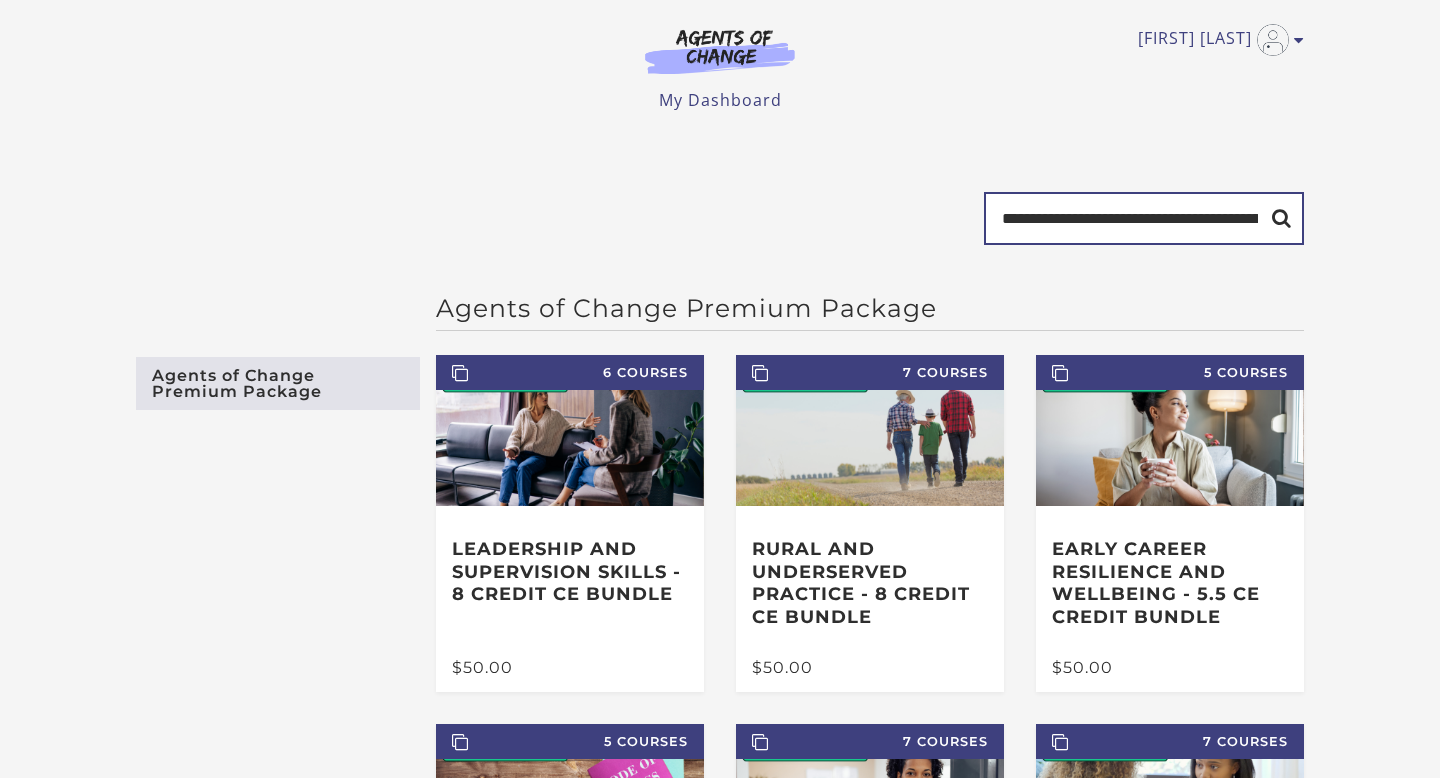 scroll, scrollTop: 0, scrollLeft: 861, axis: horizontal 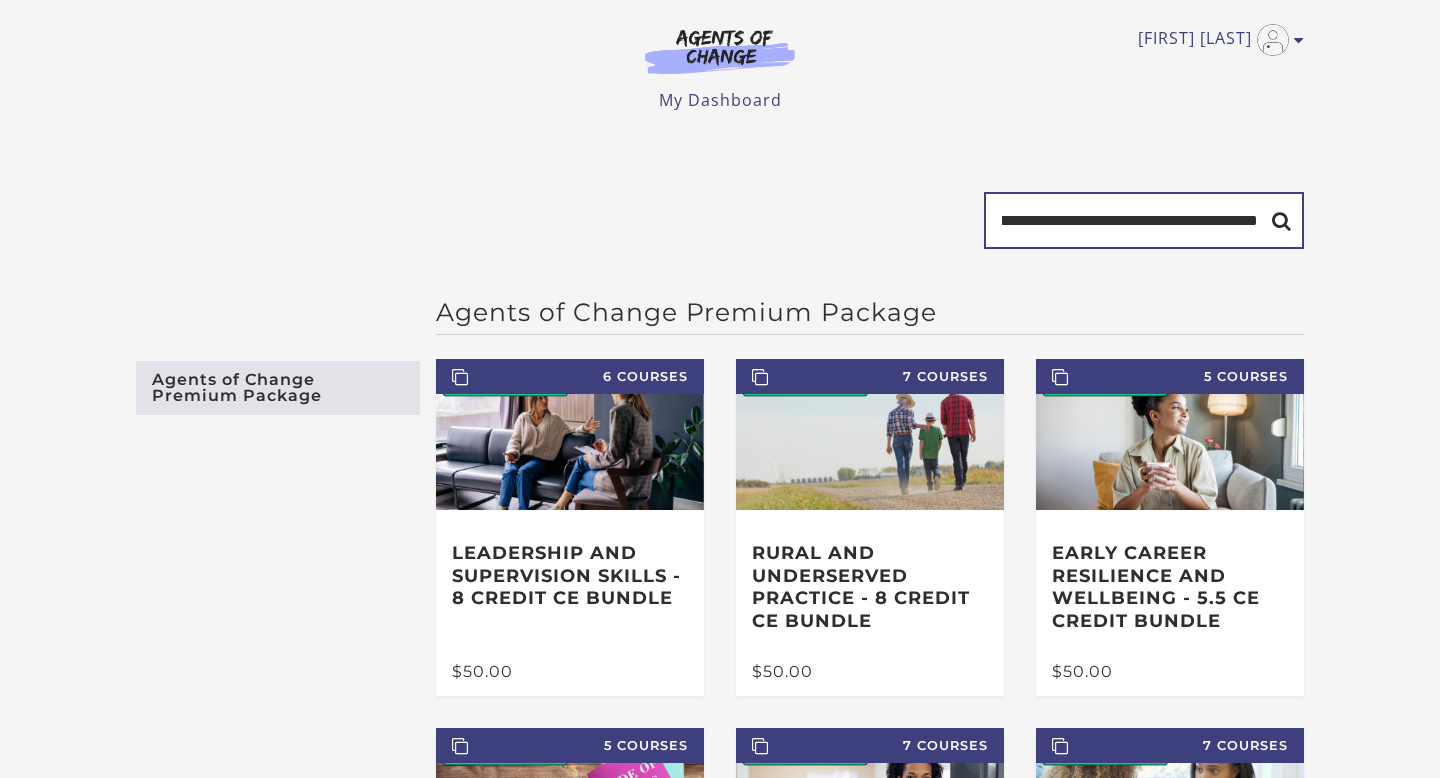 type on "**********" 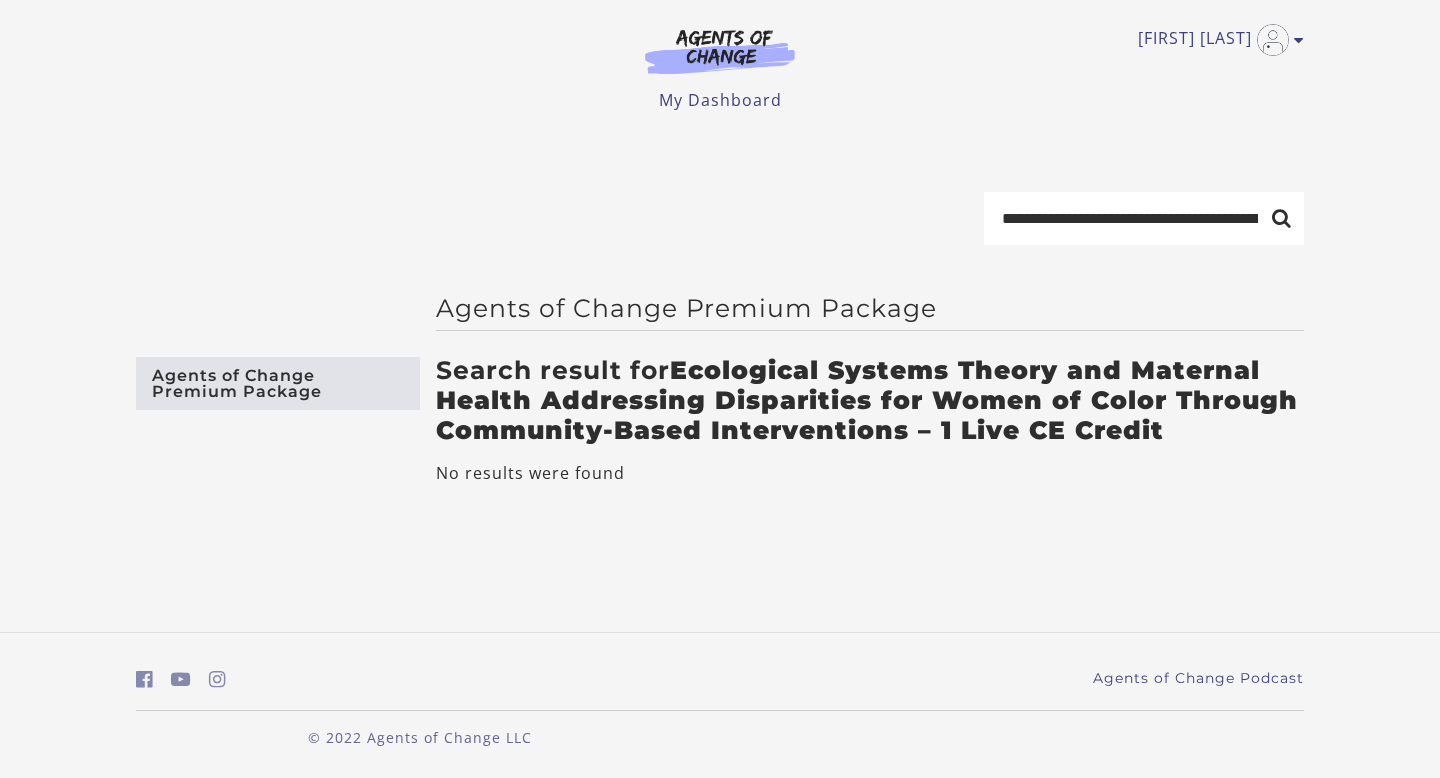scroll, scrollTop: 0, scrollLeft: 0, axis: both 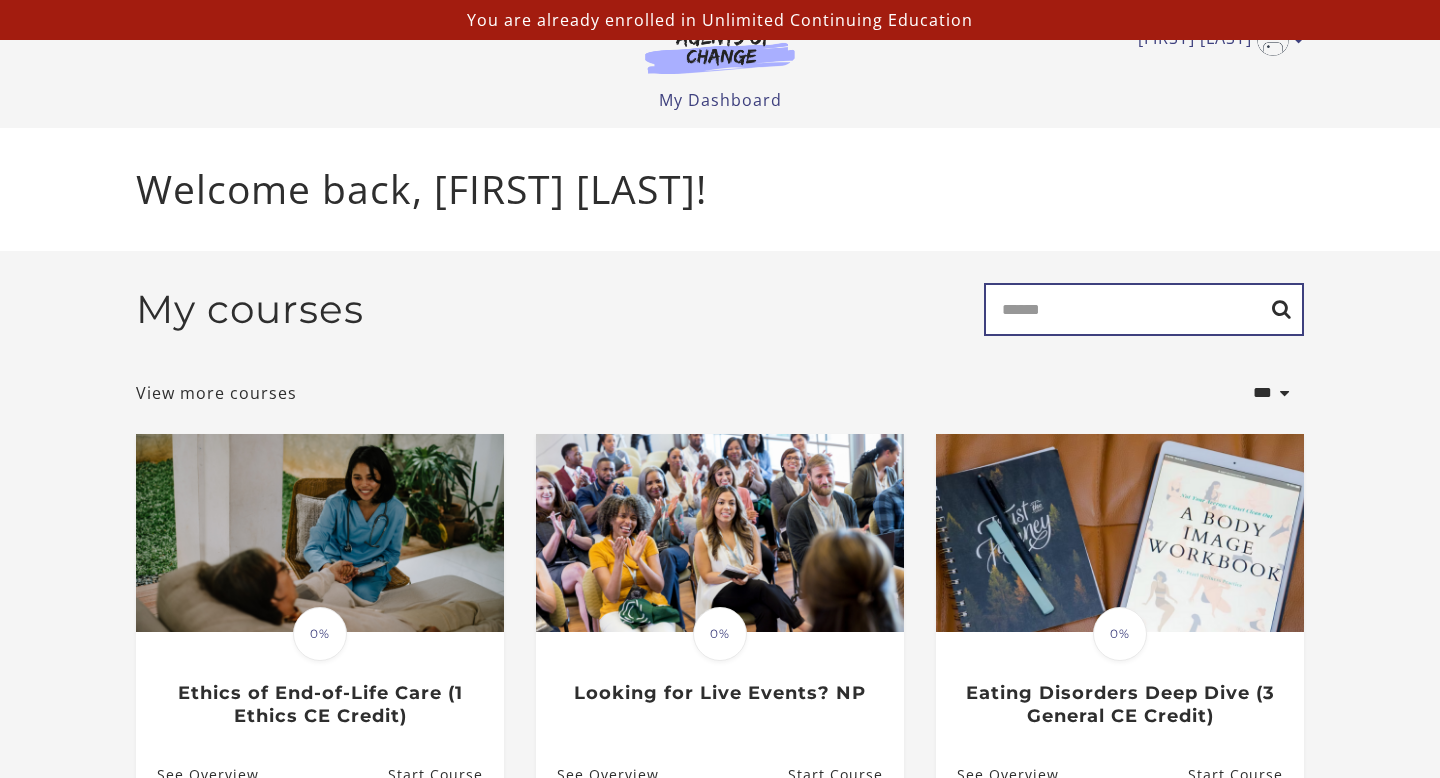 click on "Search" at bounding box center [1144, 309] 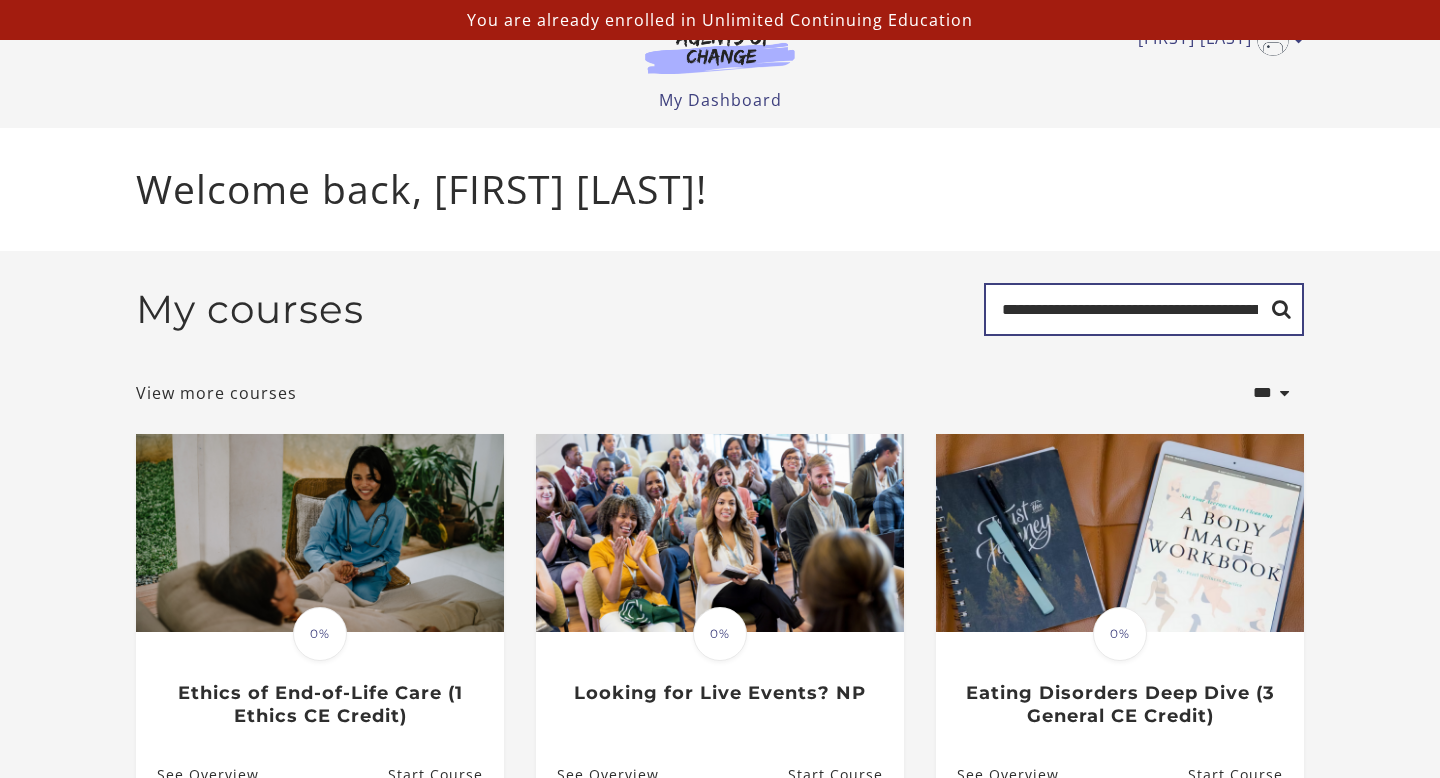 scroll, scrollTop: 0, scrollLeft: 861, axis: horizontal 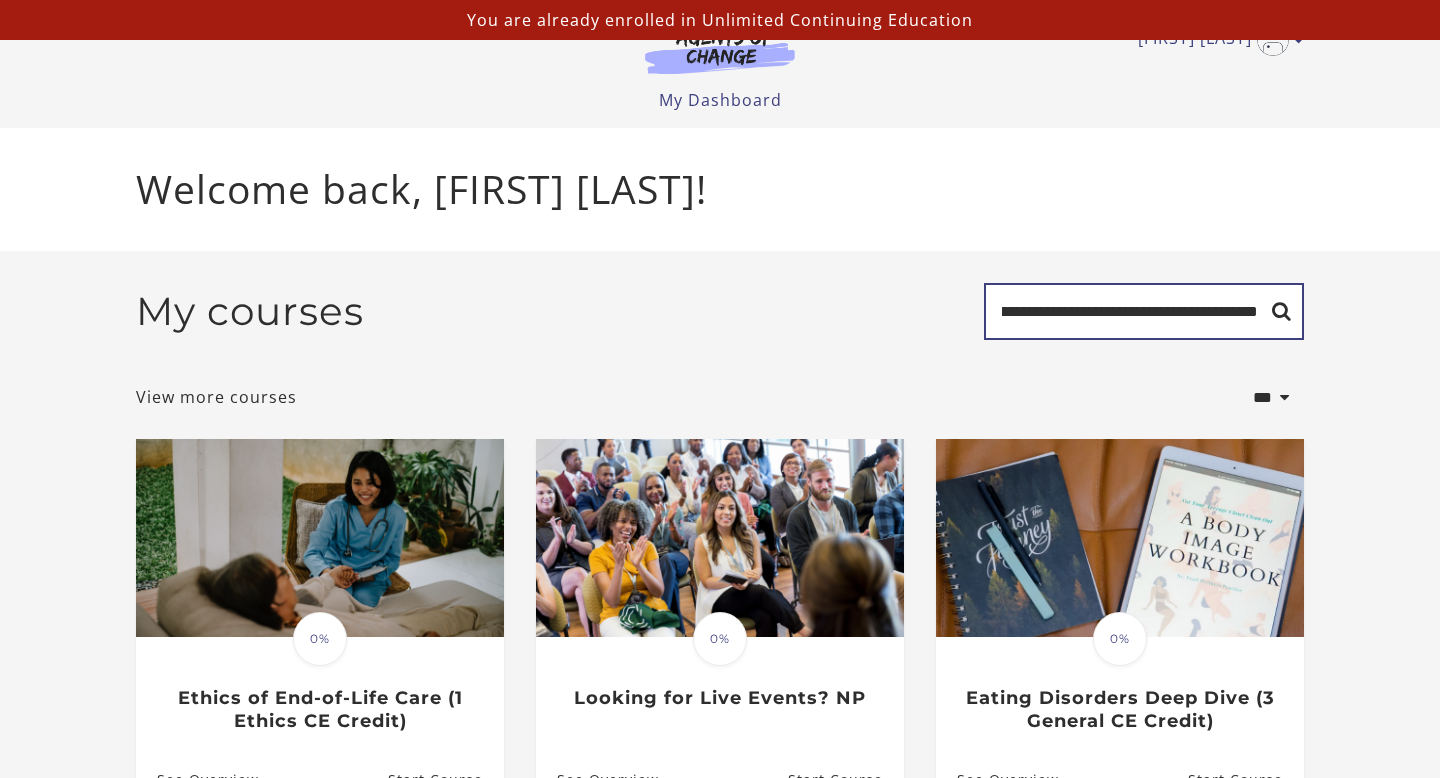 type on "**********" 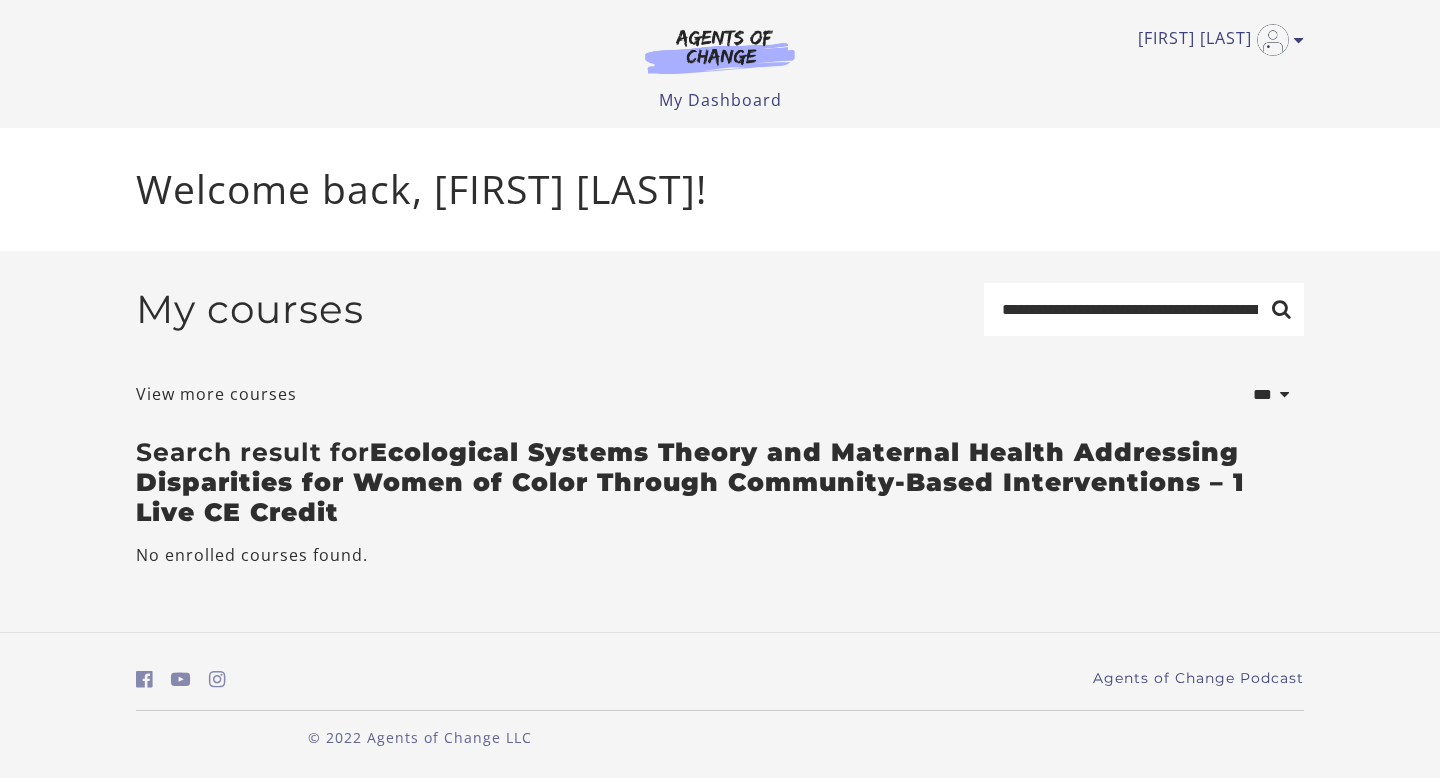 scroll, scrollTop: 0, scrollLeft: 0, axis: both 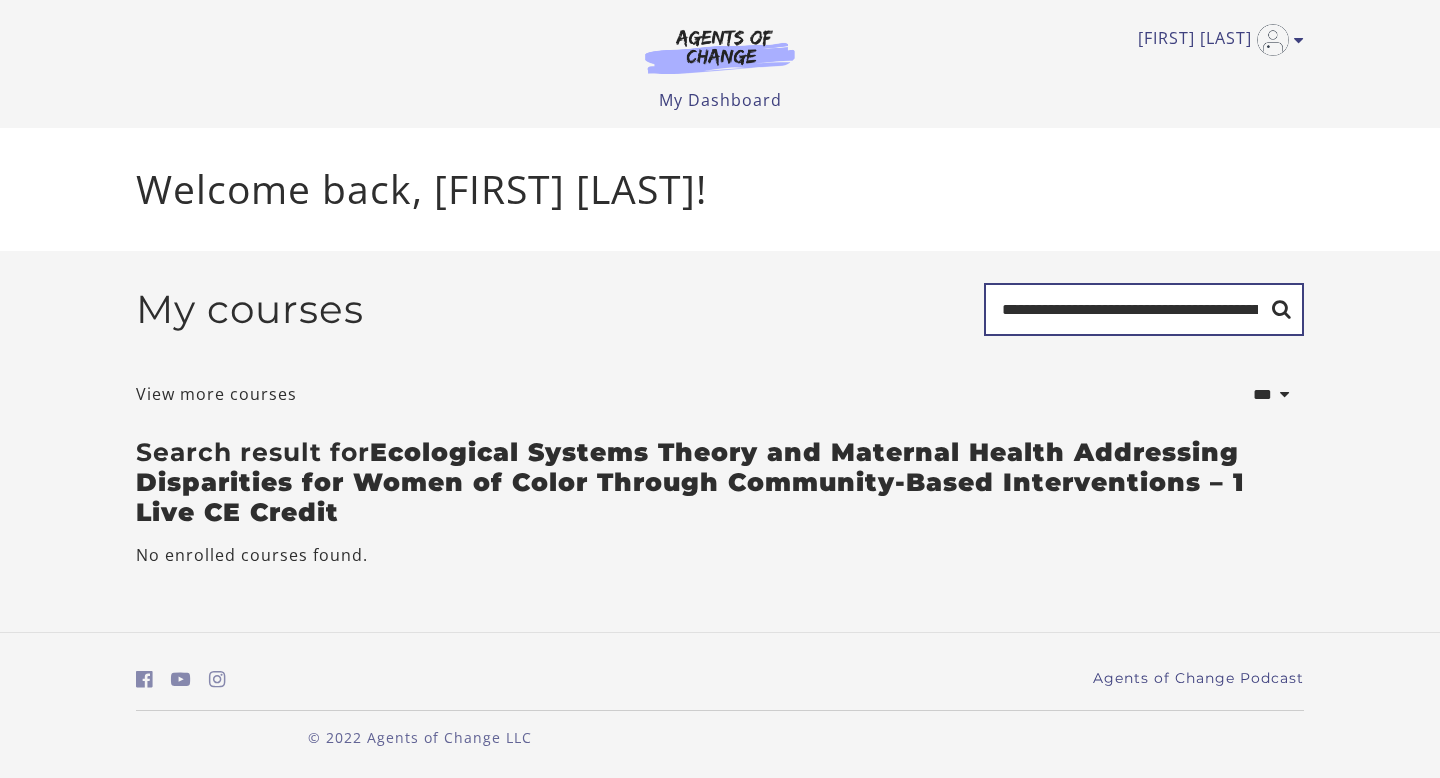 click on "**********" at bounding box center (1144, 309) 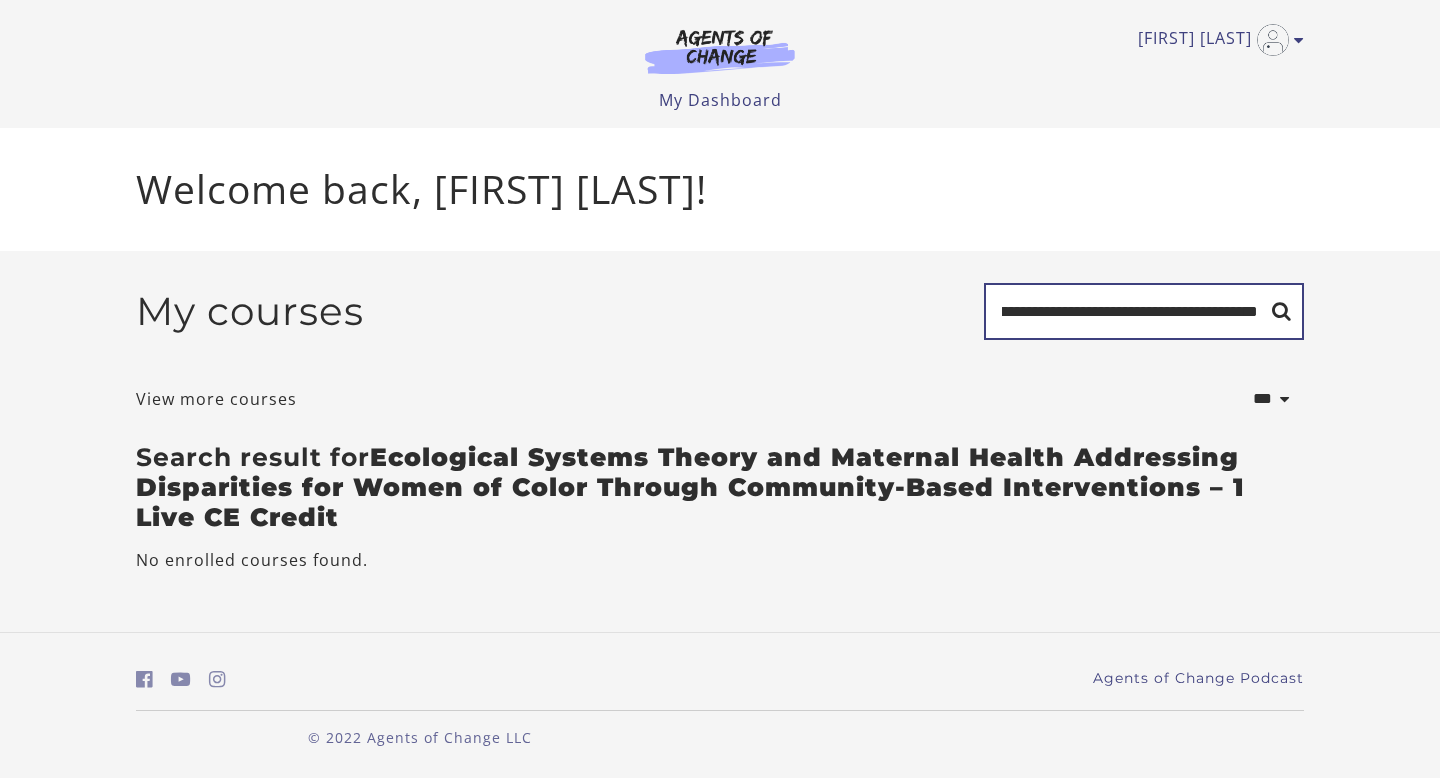 drag, startPoint x: 1136, startPoint y: 313, endPoint x: 1371, endPoint y: 340, distance: 236.54597 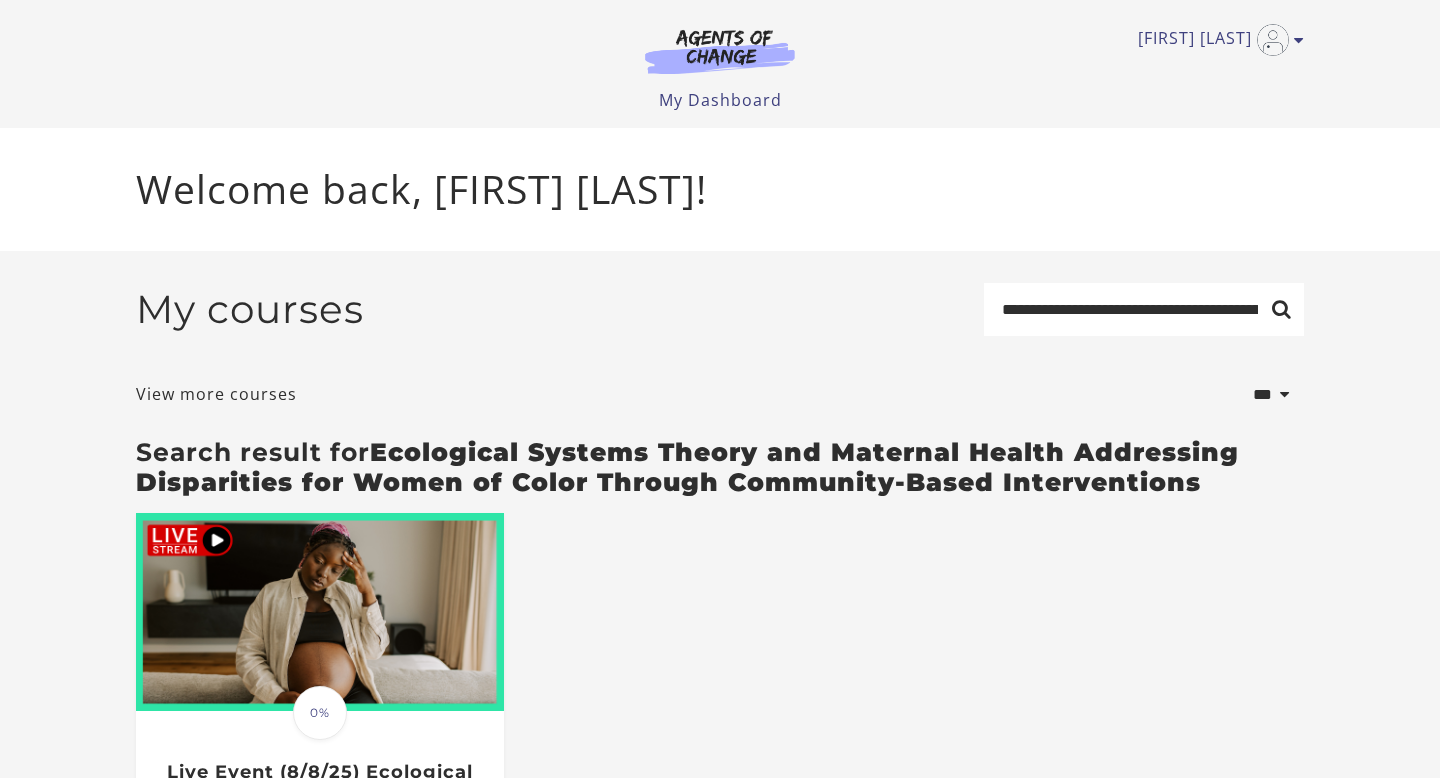 scroll, scrollTop: 0, scrollLeft: 0, axis: both 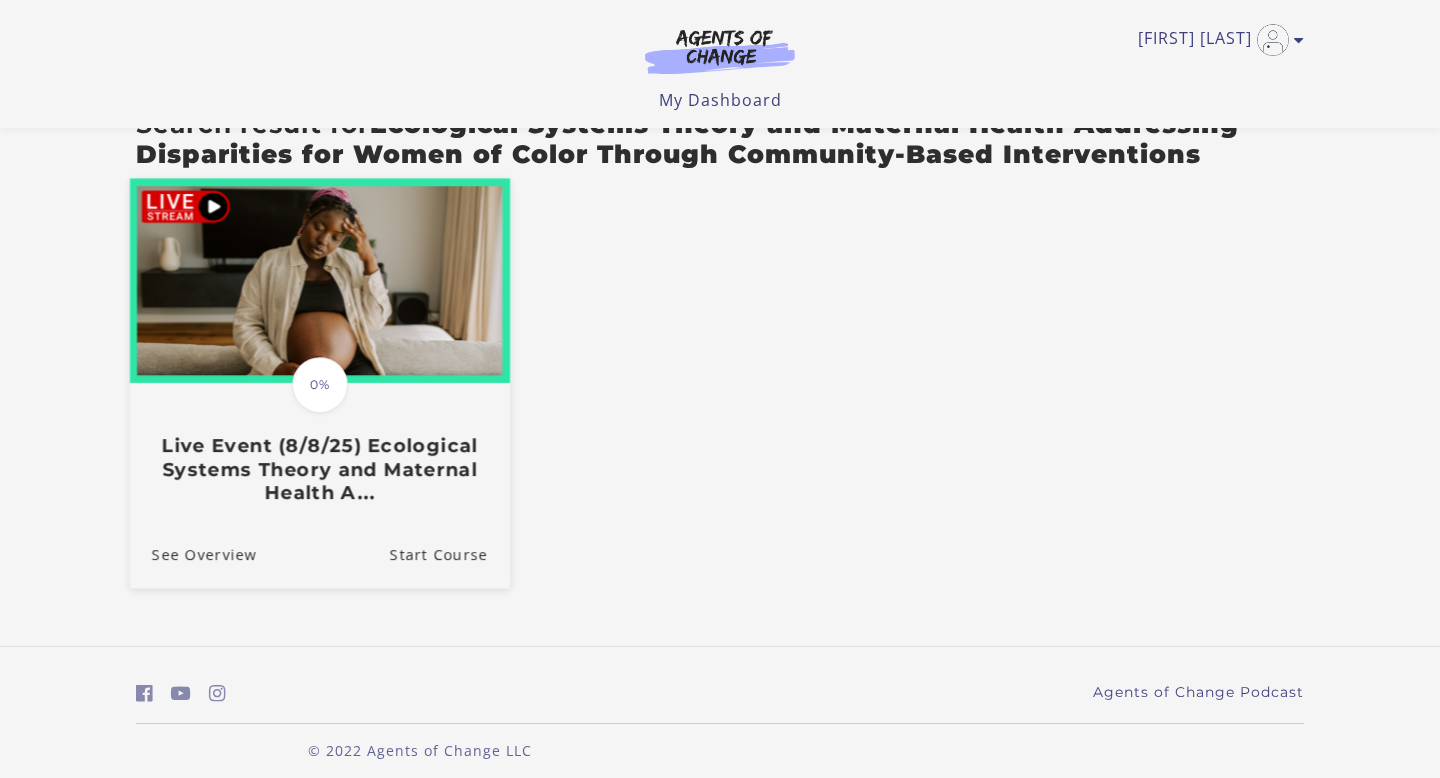 click on "Translation missing: en.liquid.partials.dashboard_course_card.progress_description: 0%
0%
Live Event (8/8/25) Ecological Systems Theory and Maternal Health A..." at bounding box center (320, 350) 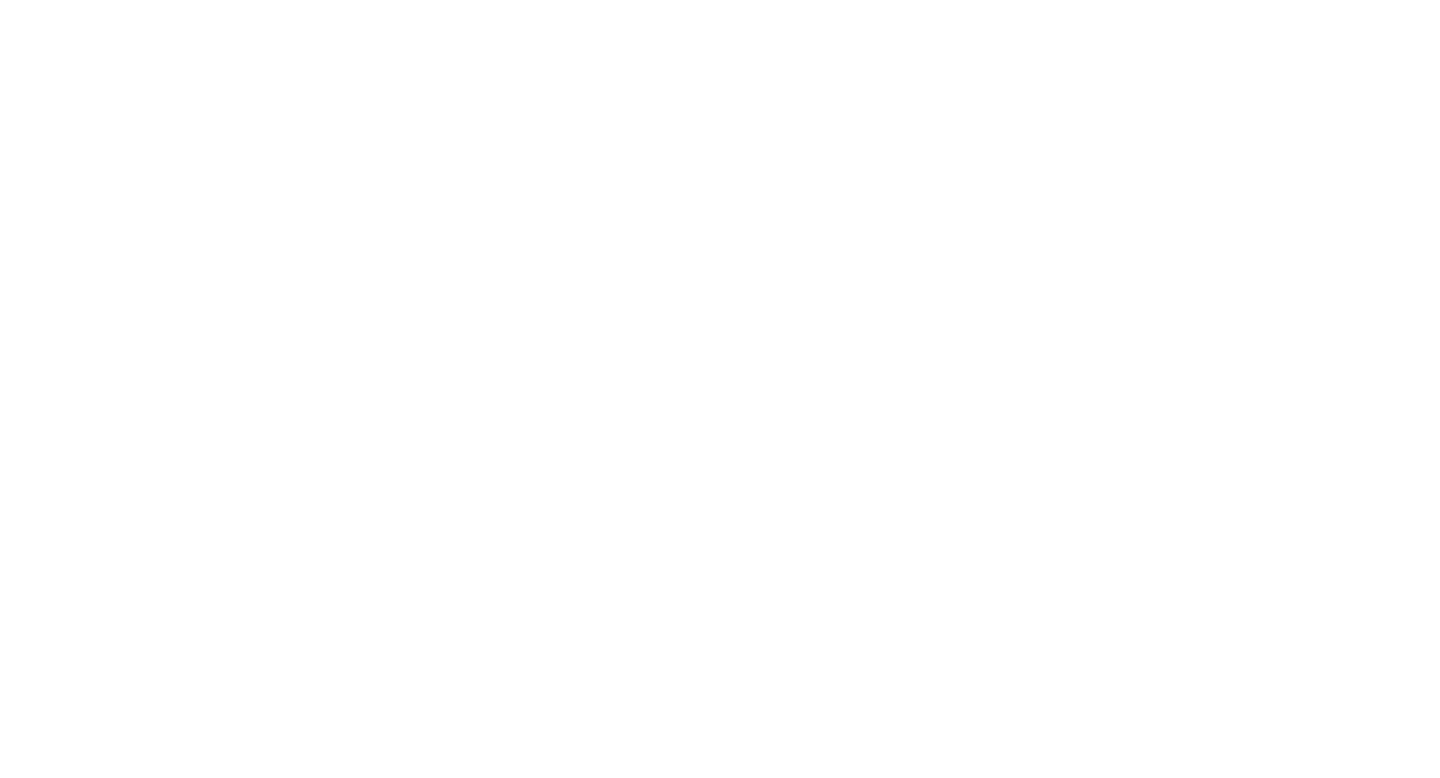 scroll, scrollTop: 0, scrollLeft: 0, axis: both 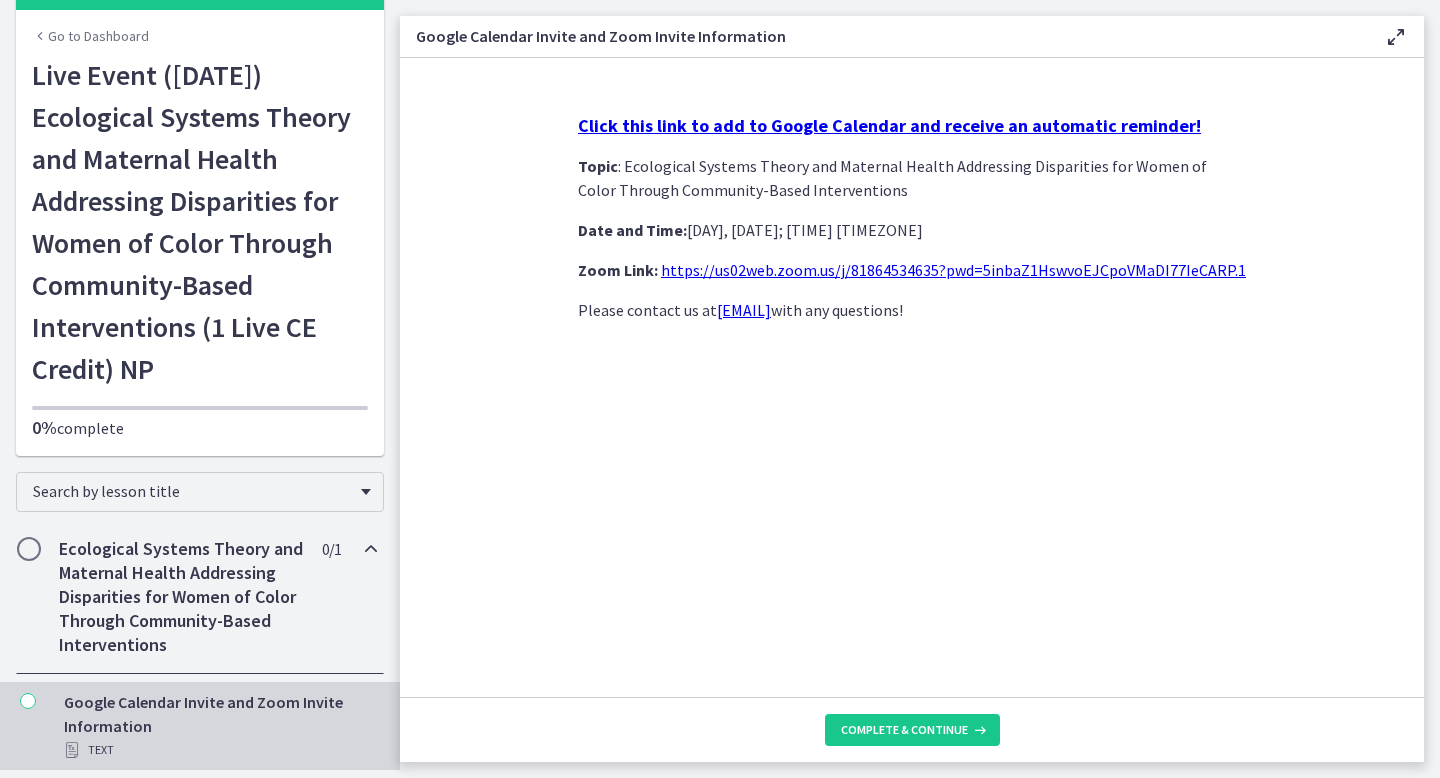 click on "Go to Dashboard" at bounding box center (90, 36) 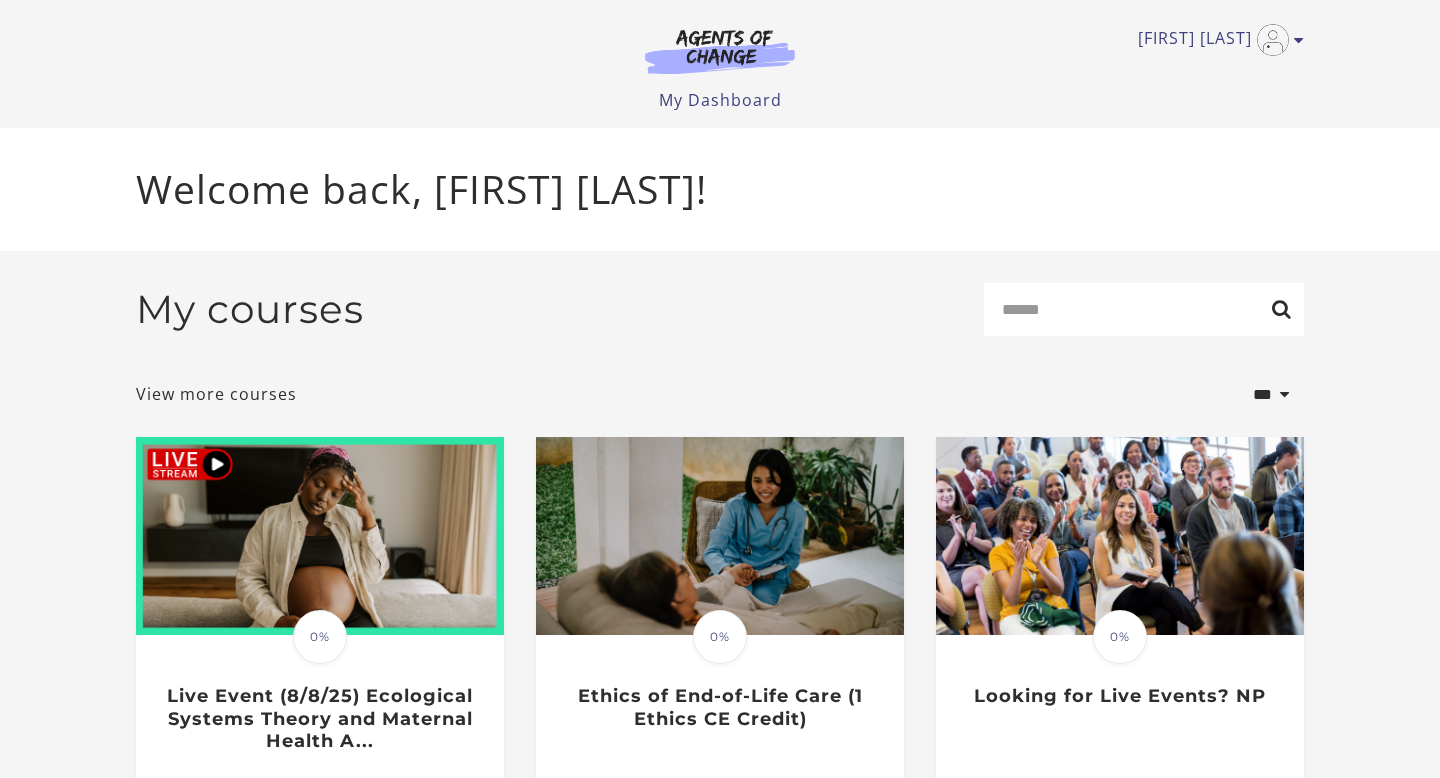 scroll, scrollTop: 0, scrollLeft: 0, axis: both 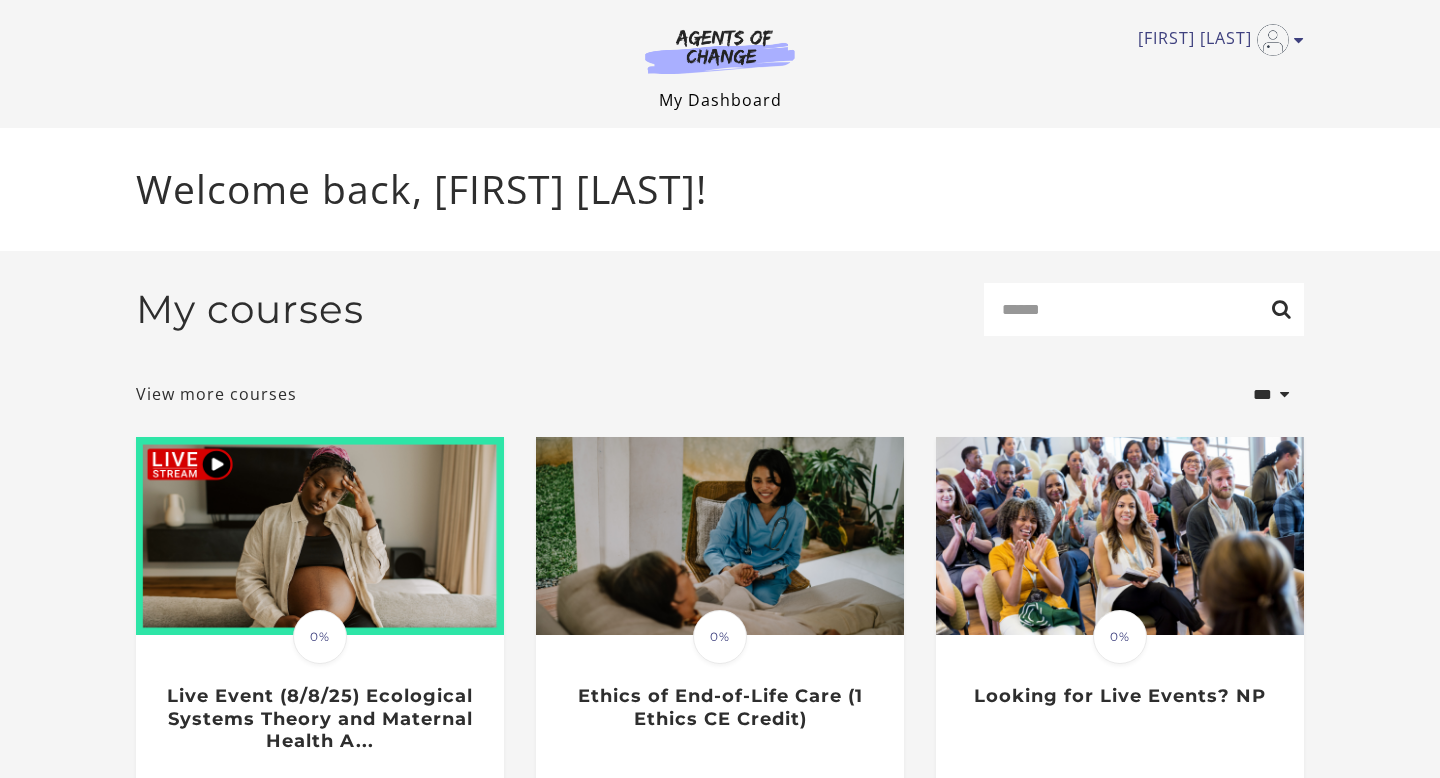 click on "My Dashboard" at bounding box center [720, 100] 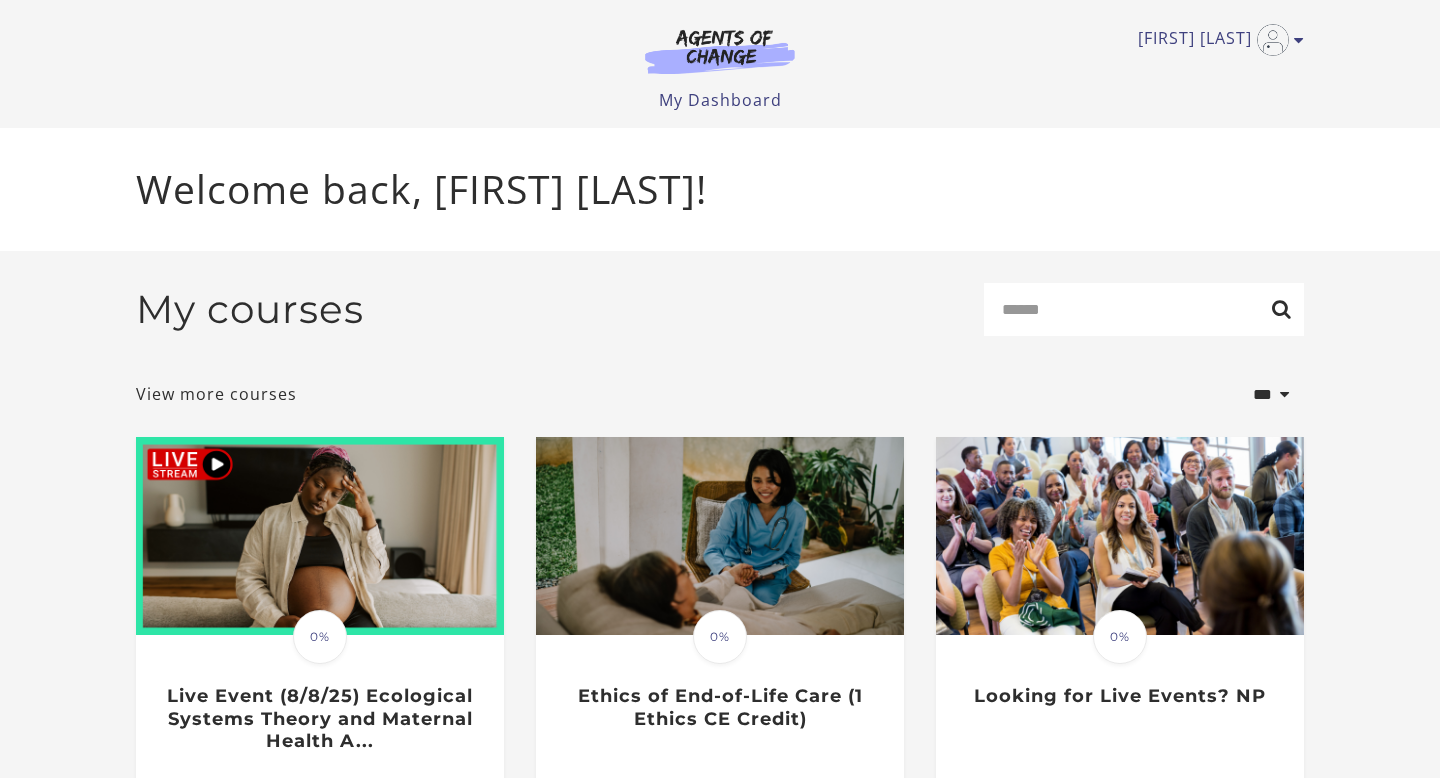 scroll, scrollTop: 0, scrollLeft: 0, axis: both 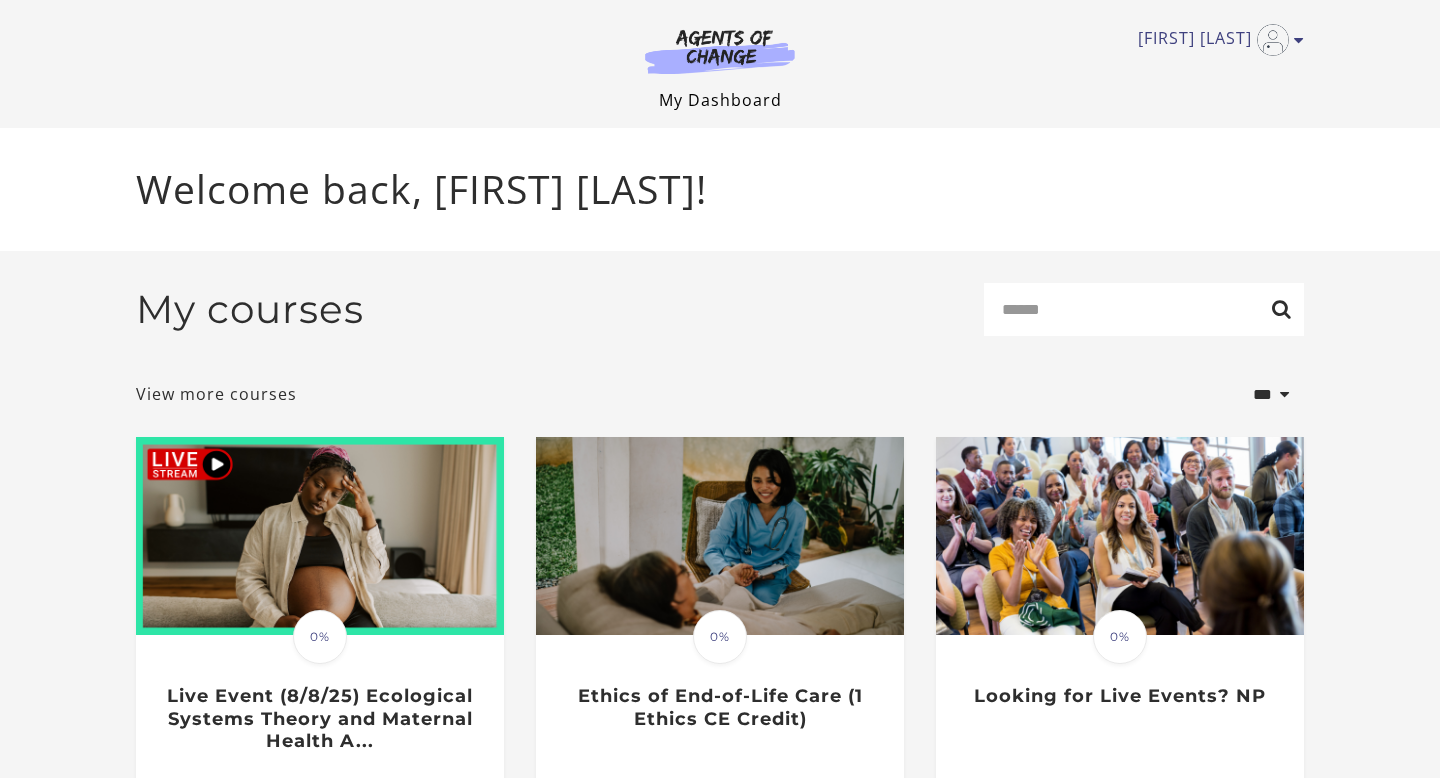 click on "My Dashboard" at bounding box center (720, 100) 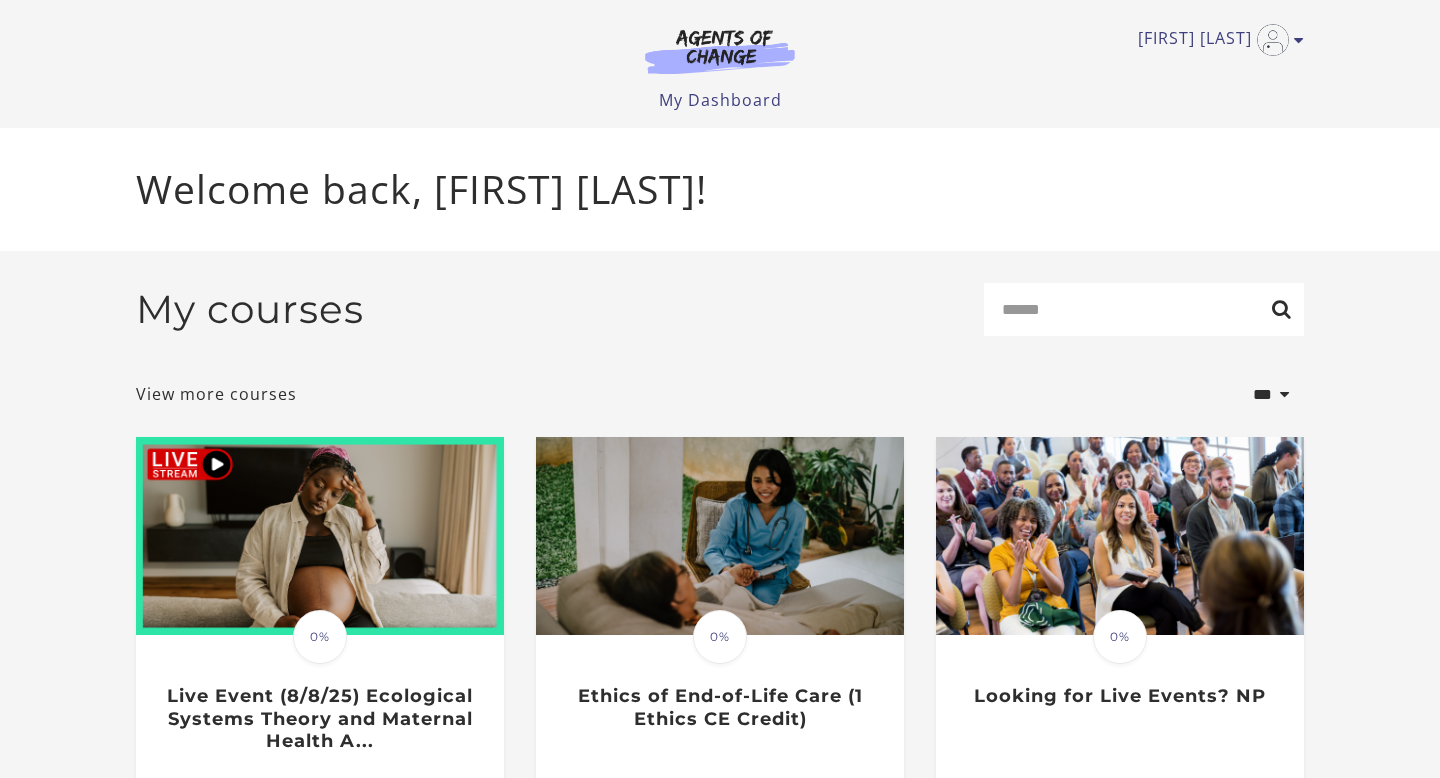 scroll, scrollTop: 0, scrollLeft: 0, axis: both 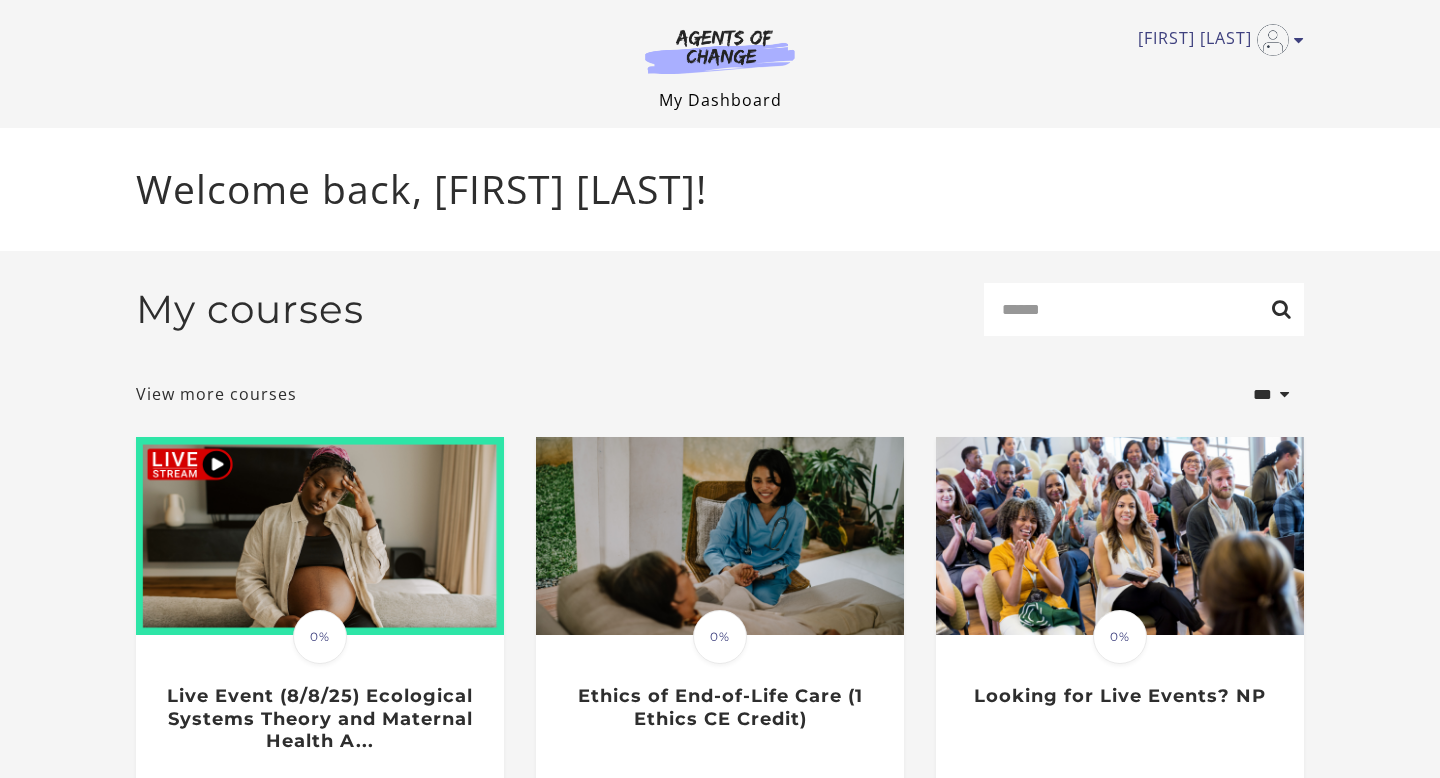click on "My Dashboard" at bounding box center (720, 100) 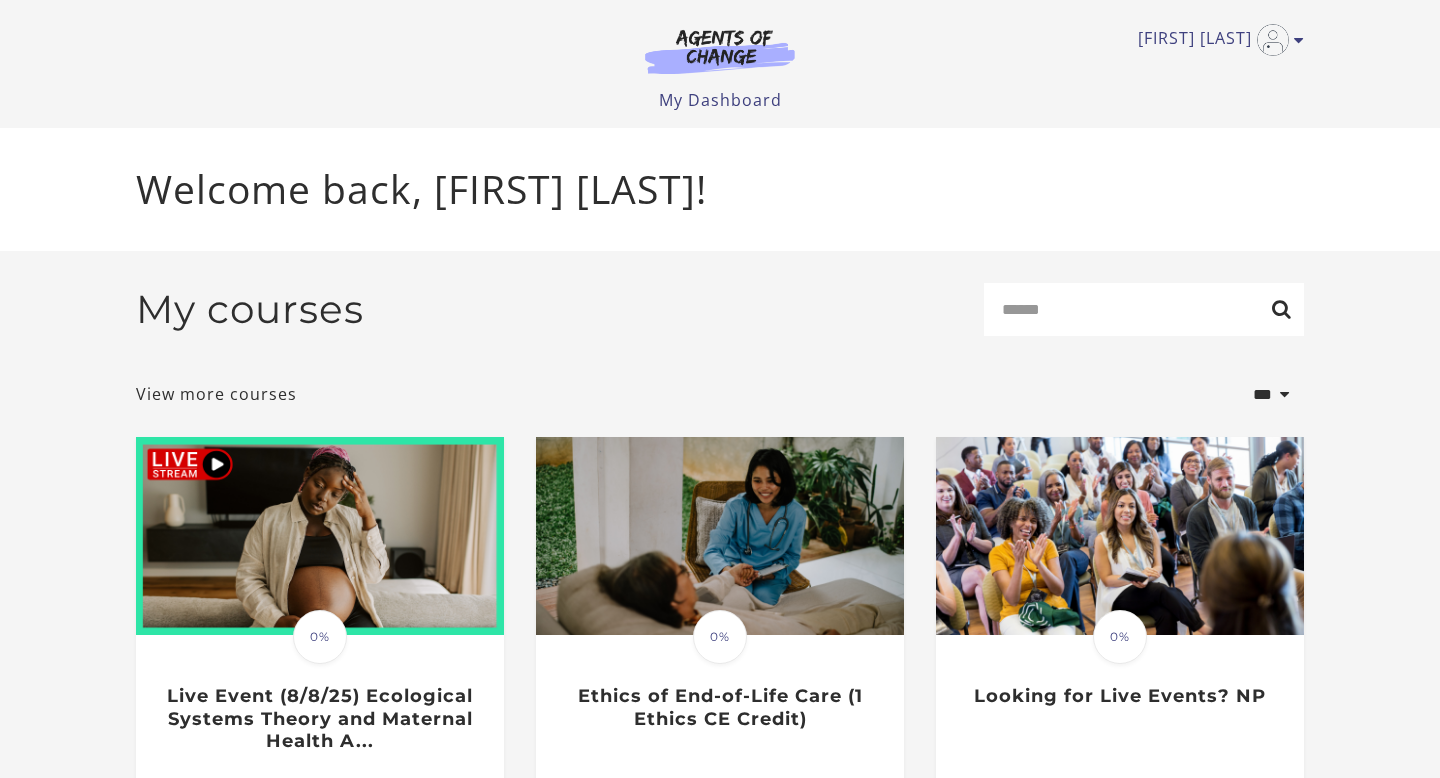 scroll, scrollTop: 0, scrollLeft: 0, axis: both 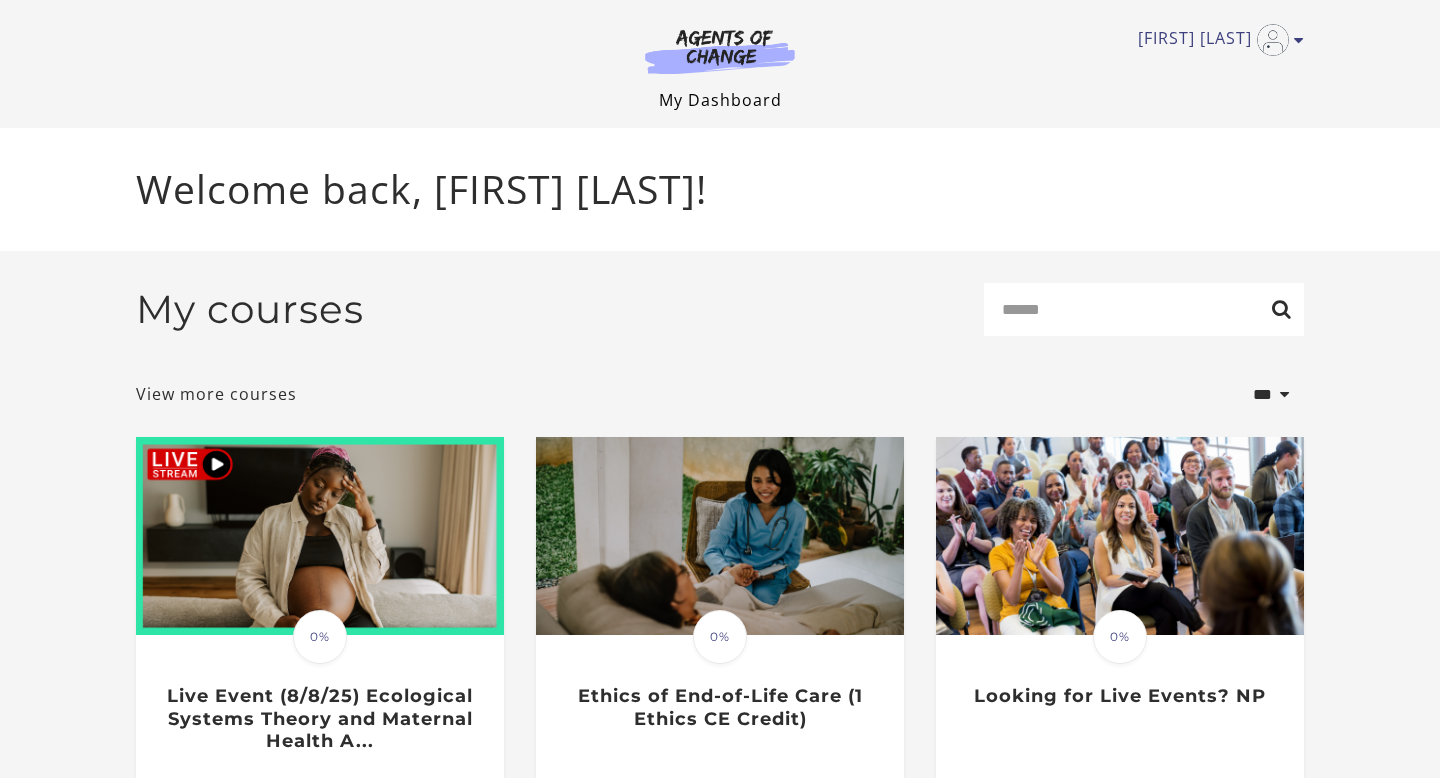 click on "My Dashboard" at bounding box center (720, 100) 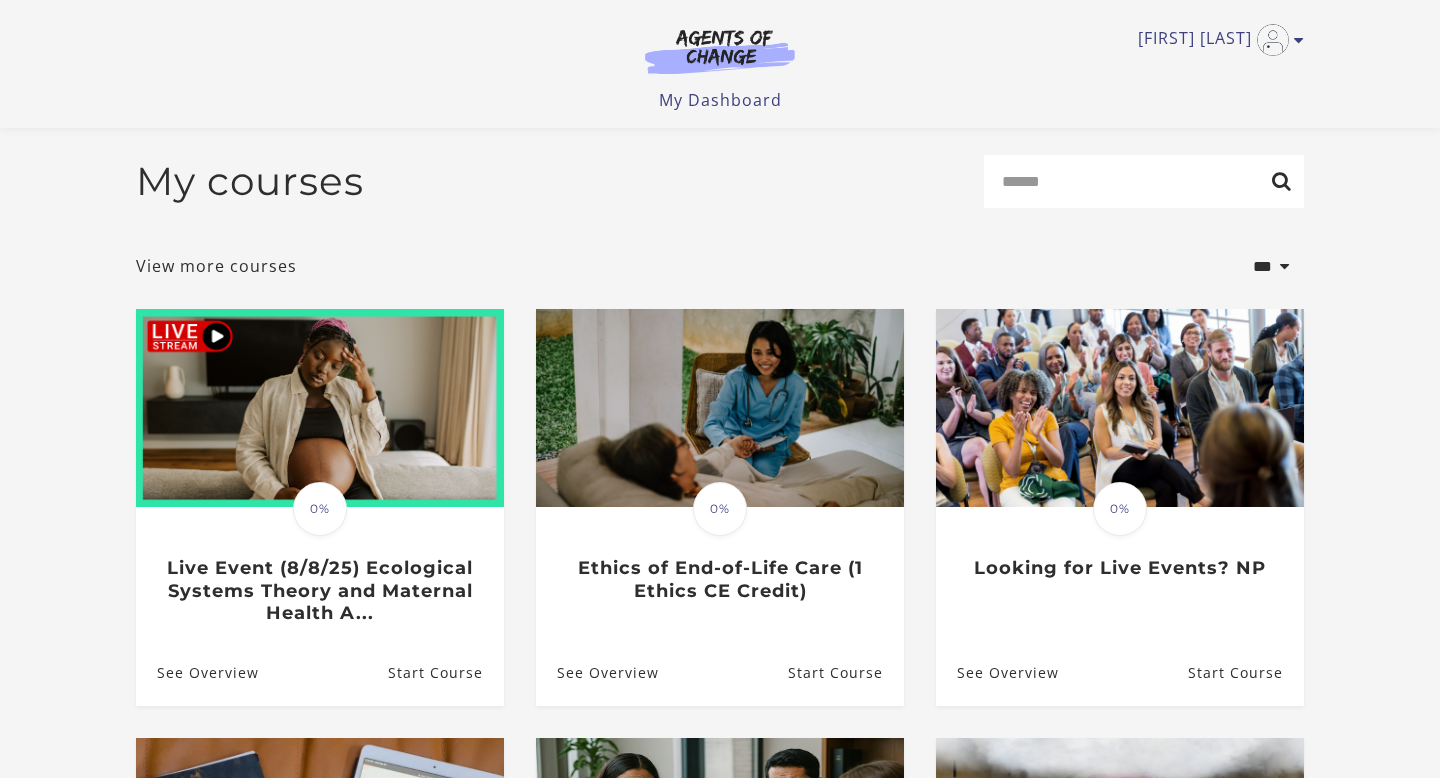 scroll, scrollTop: 626, scrollLeft: 0, axis: vertical 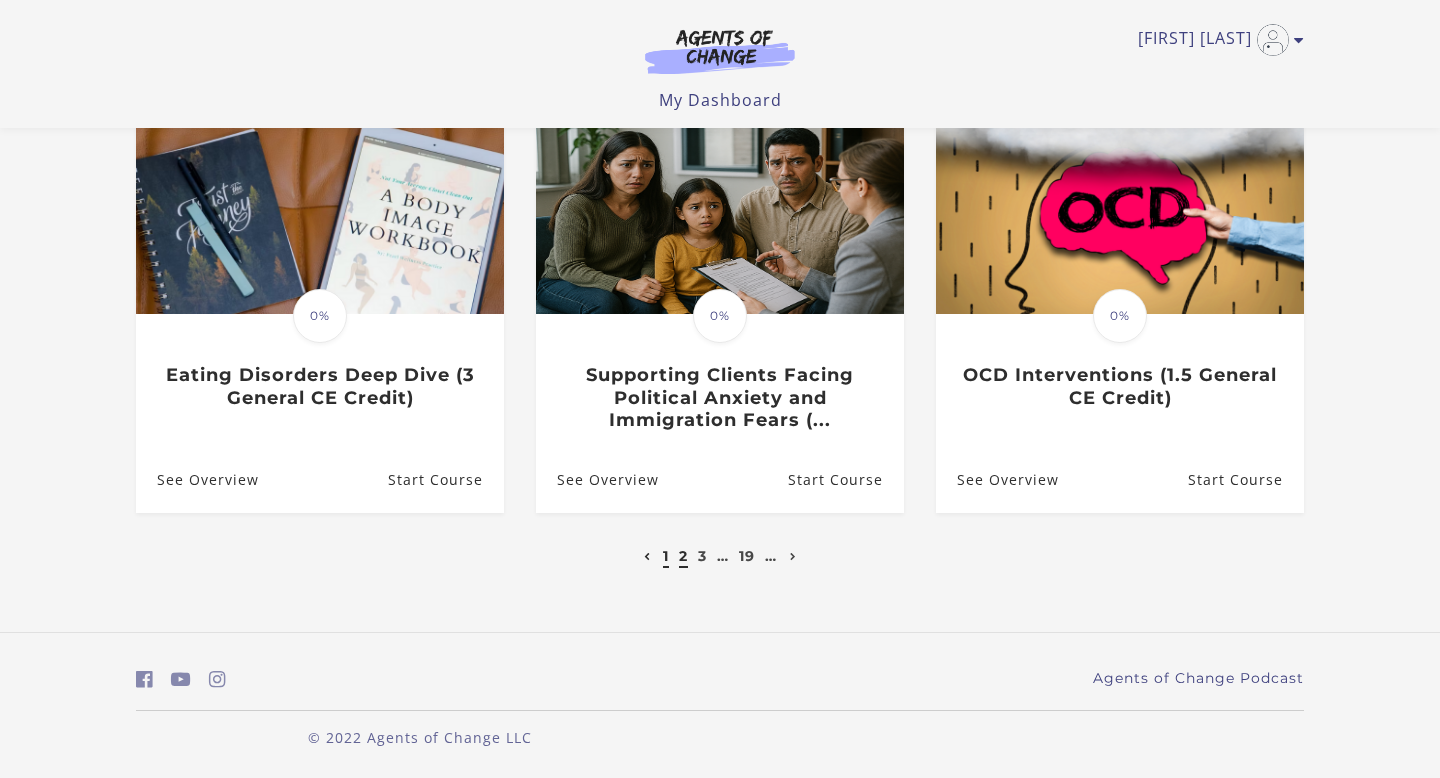click on "2" at bounding box center [683, 556] 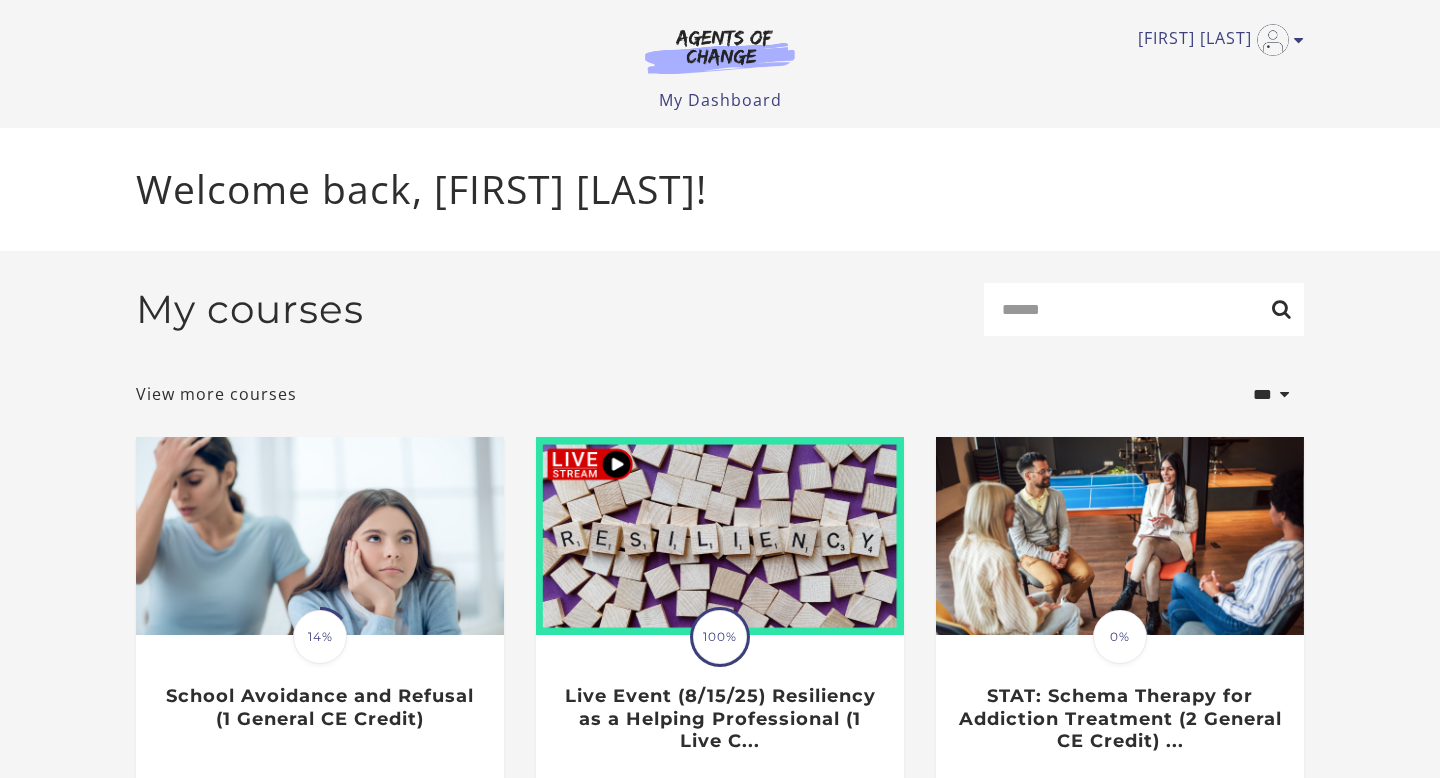scroll, scrollTop: 0, scrollLeft: 0, axis: both 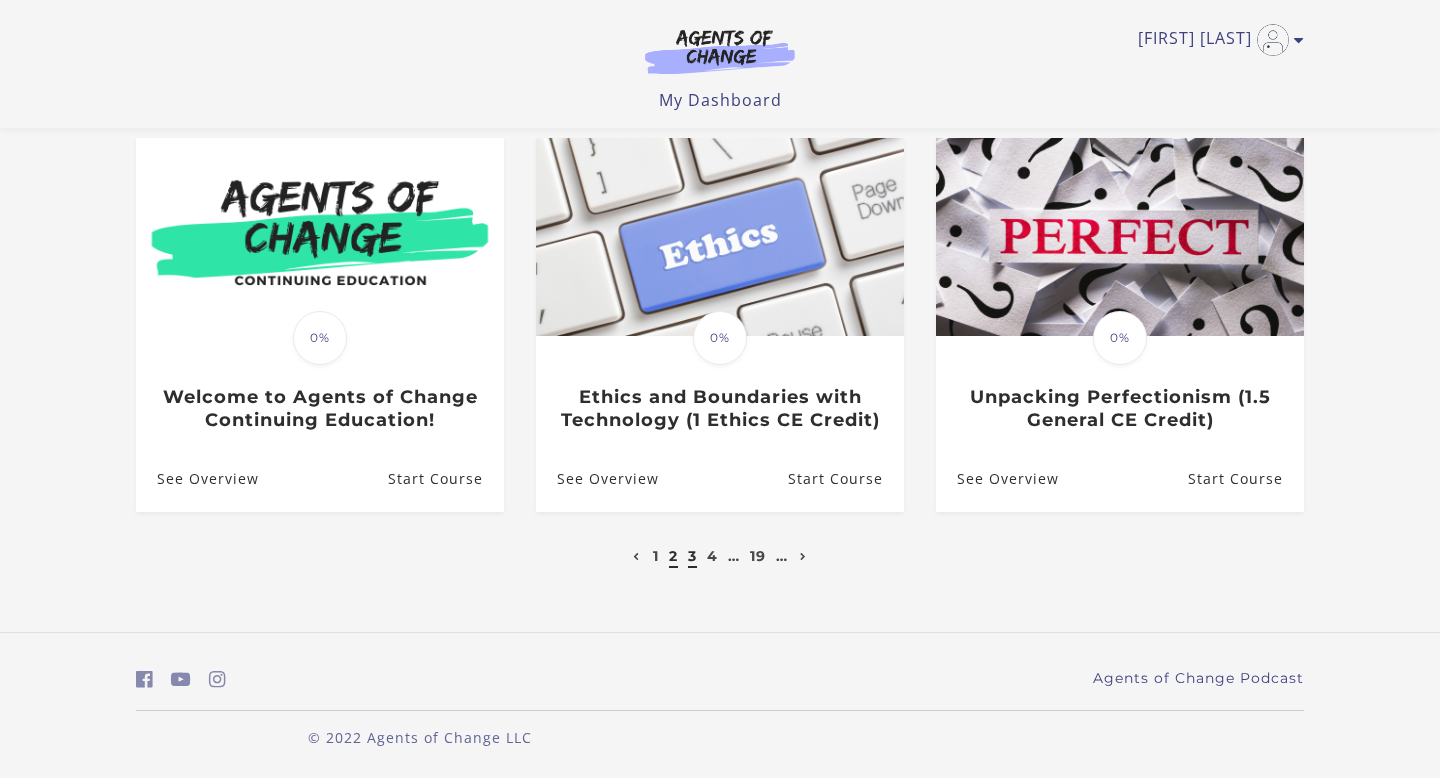 click on "3" at bounding box center (692, 556) 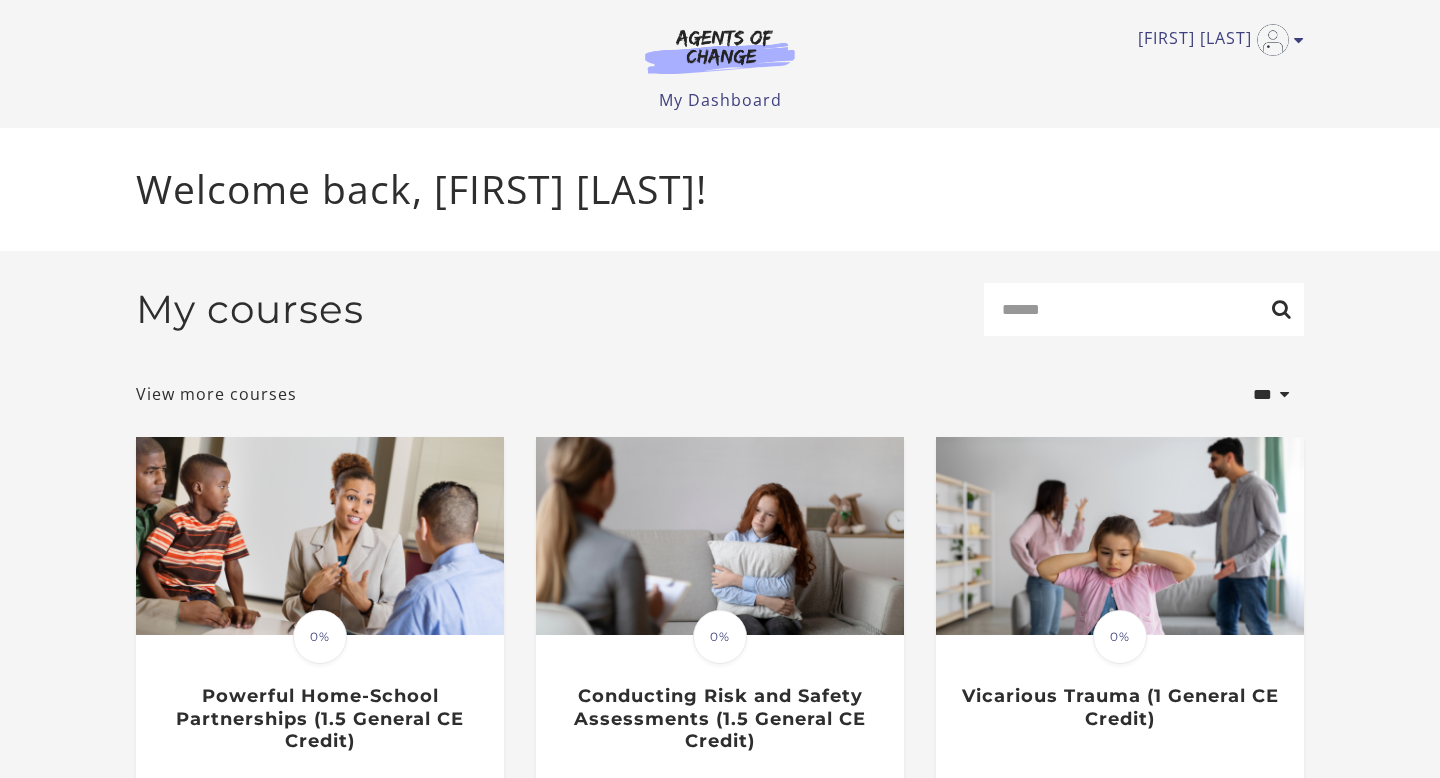 scroll, scrollTop: 0, scrollLeft: 0, axis: both 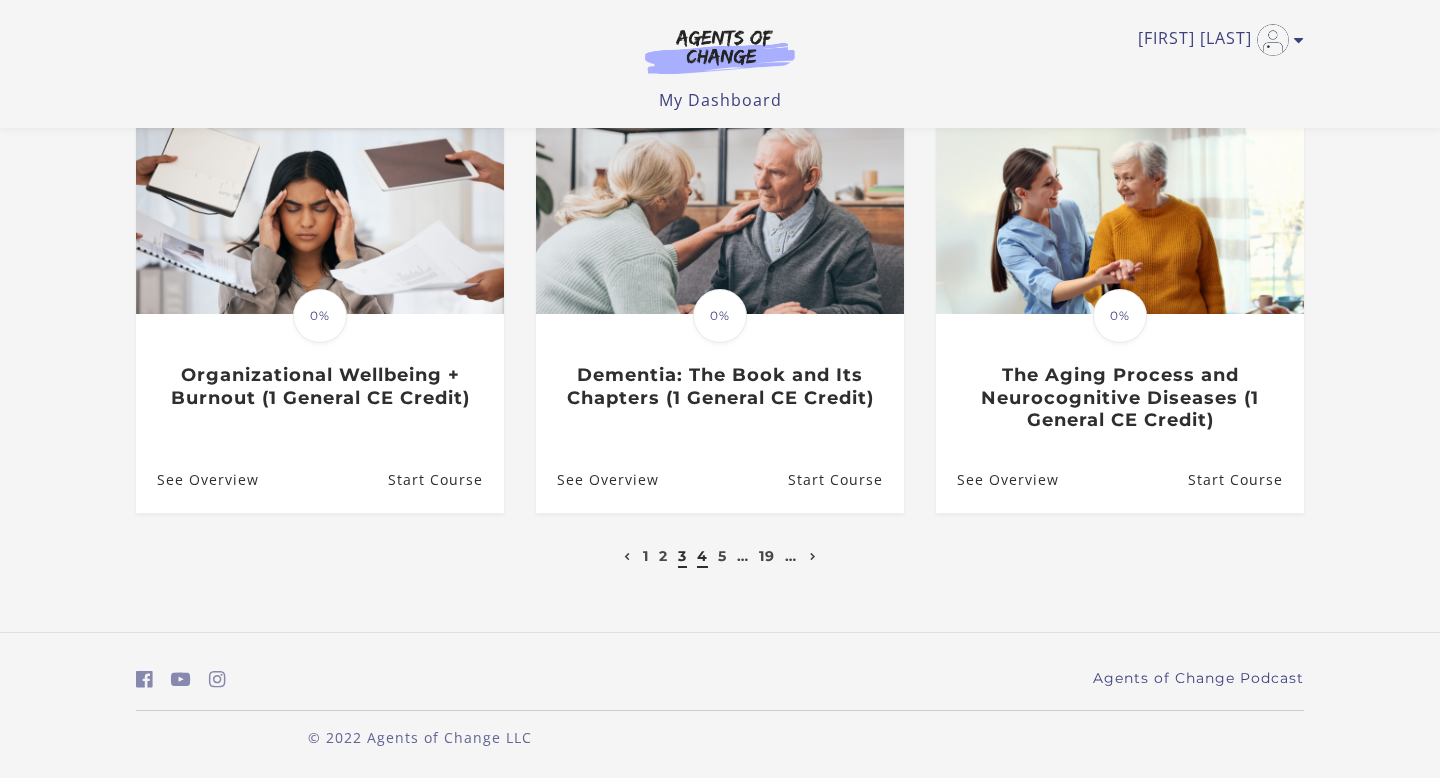 click on "4" at bounding box center (702, 556) 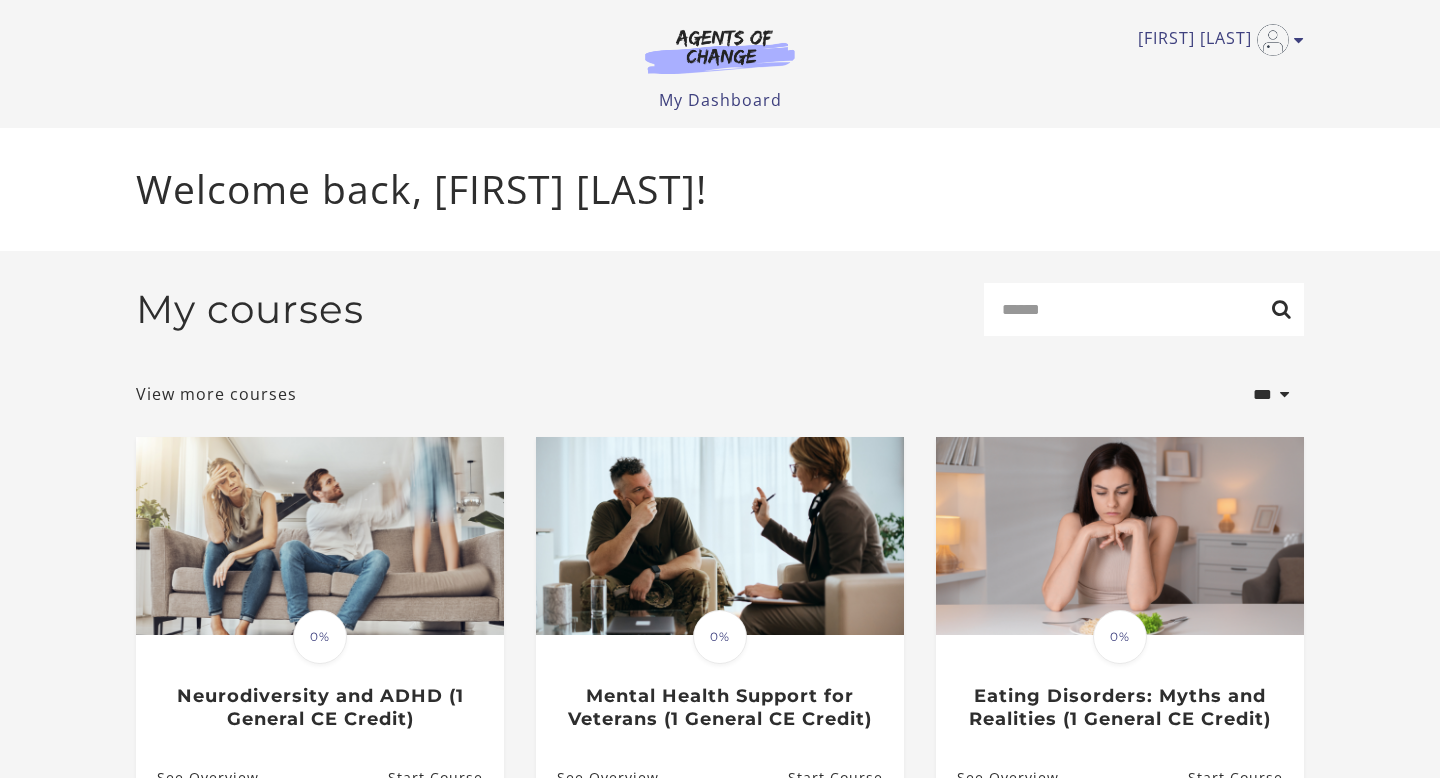 scroll, scrollTop: 0, scrollLeft: 0, axis: both 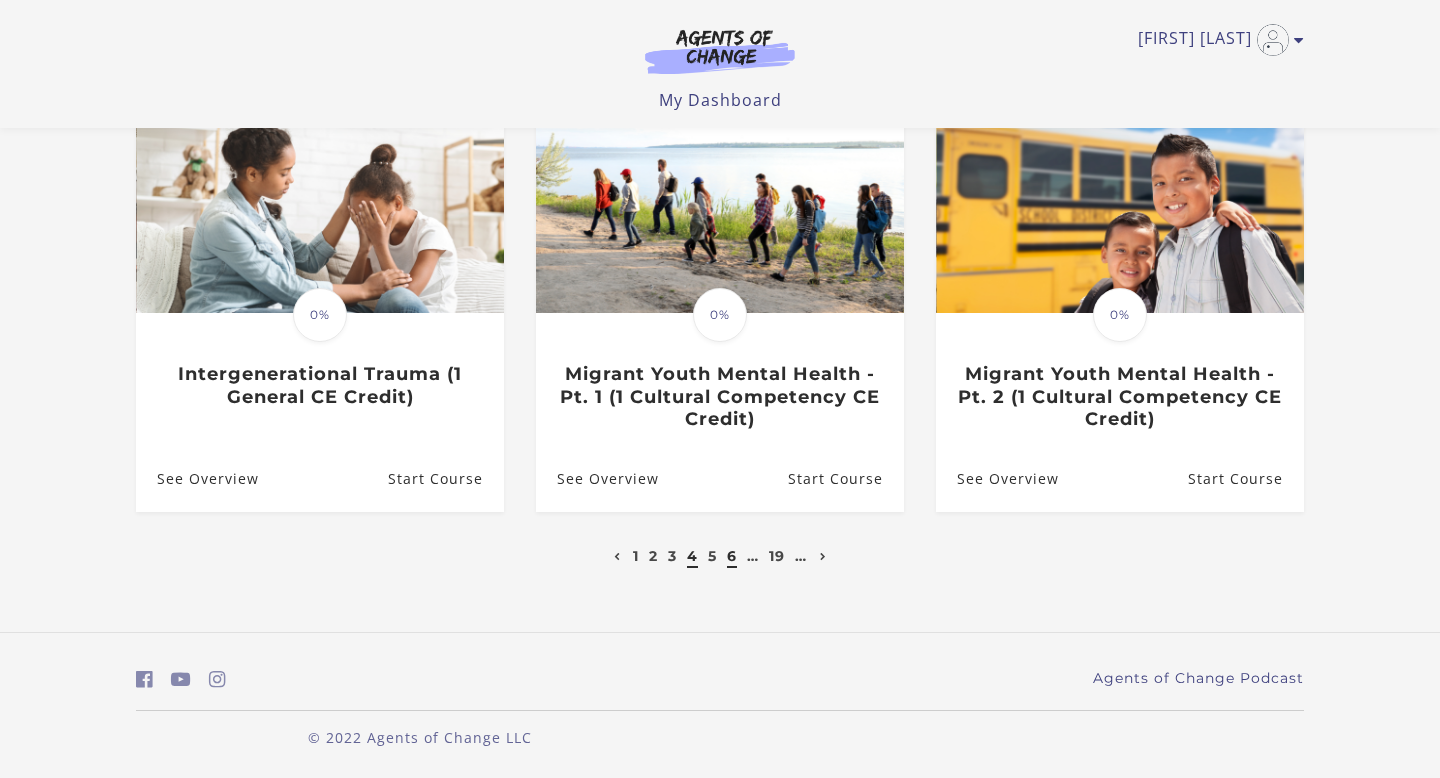 click on "6" at bounding box center (732, 556) 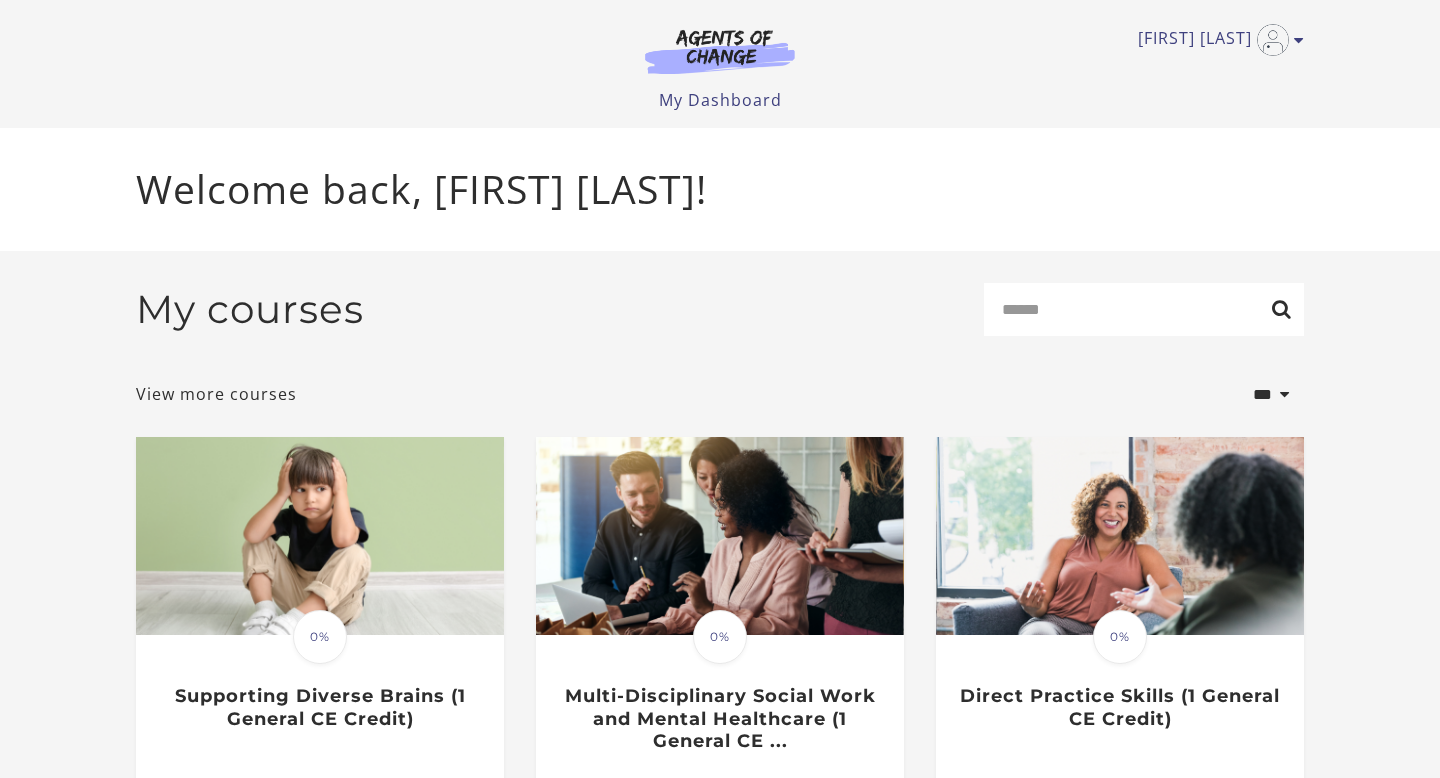 scroll, scrollTop: 0, scrollLeft: 0, axis: both 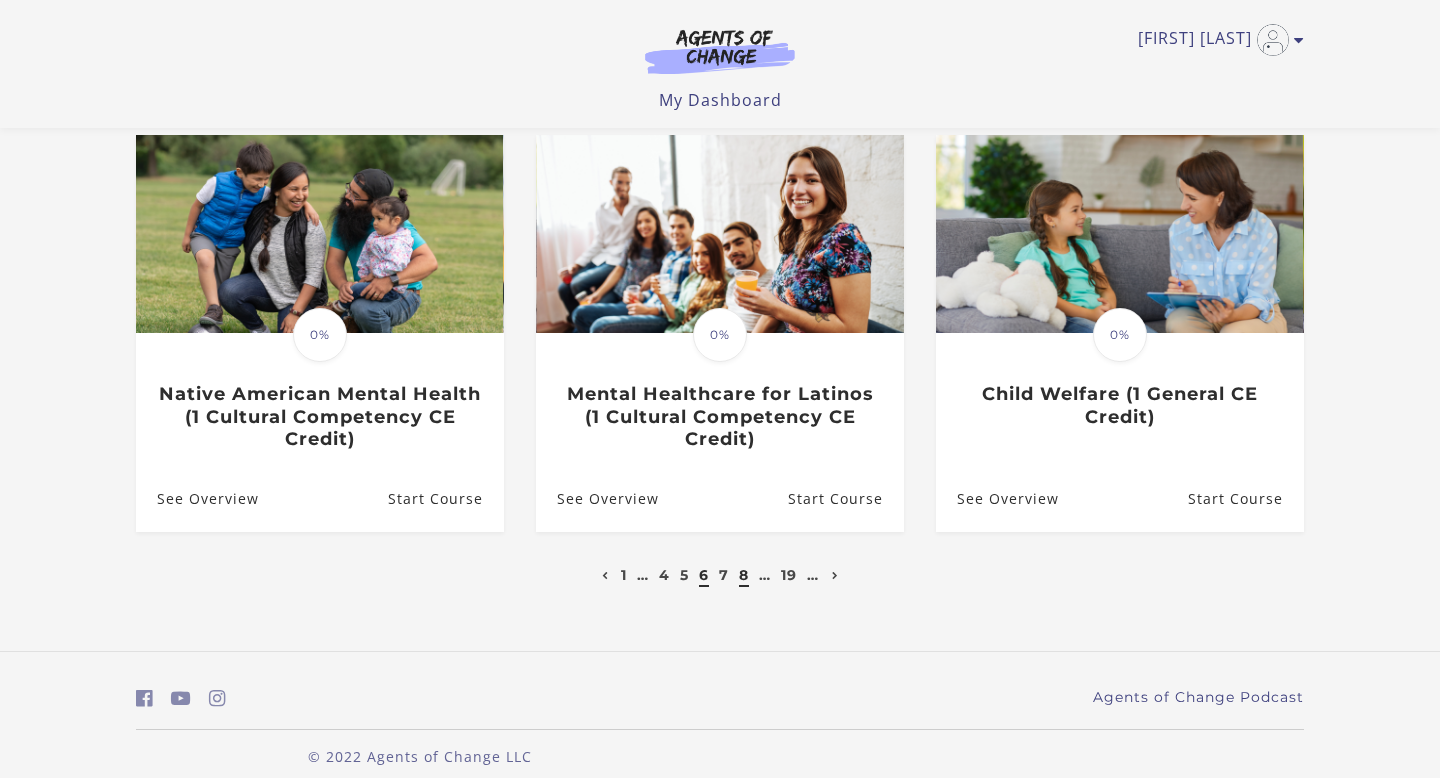 click on "8" at bounding box center [744, 575] 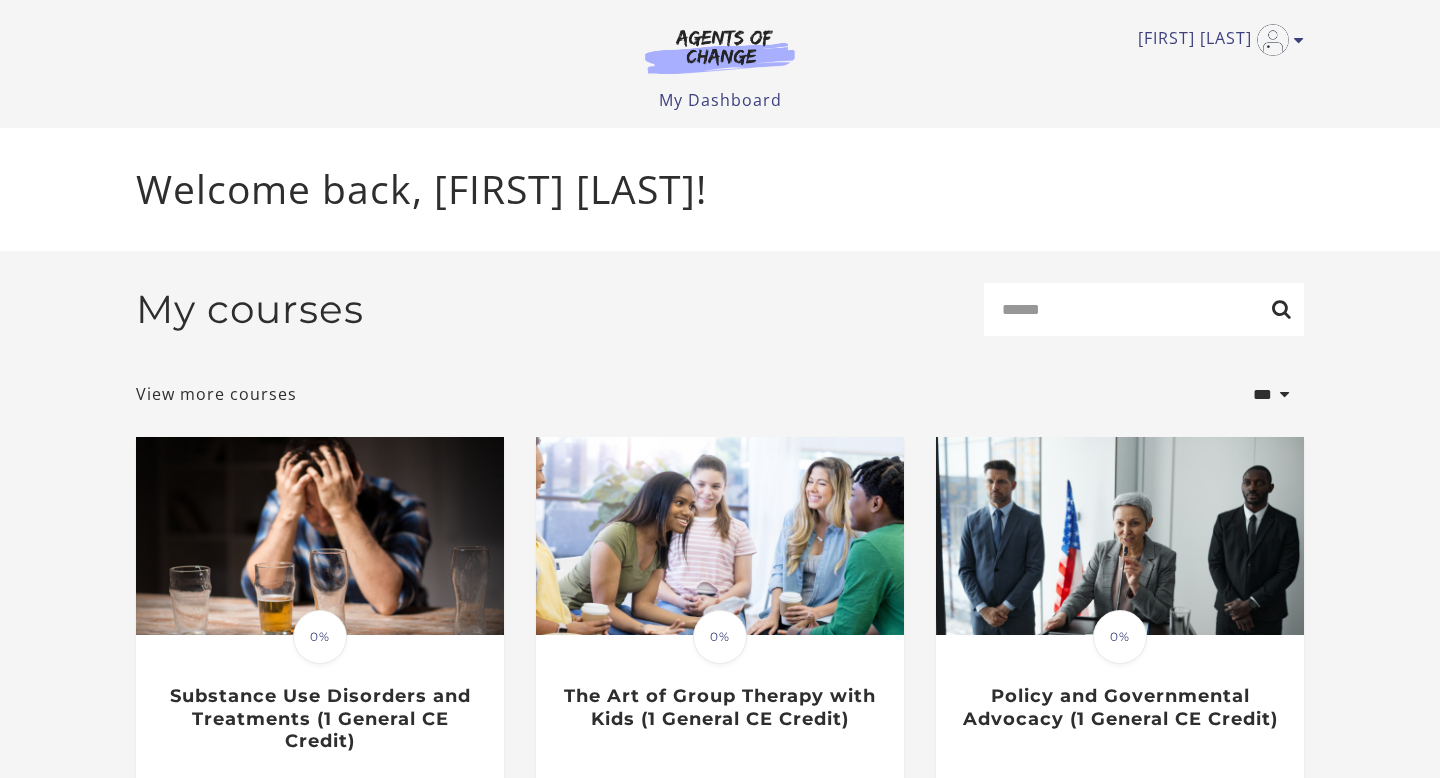scroll, scrollTop: 0, scrollLeft: 0, axis: both 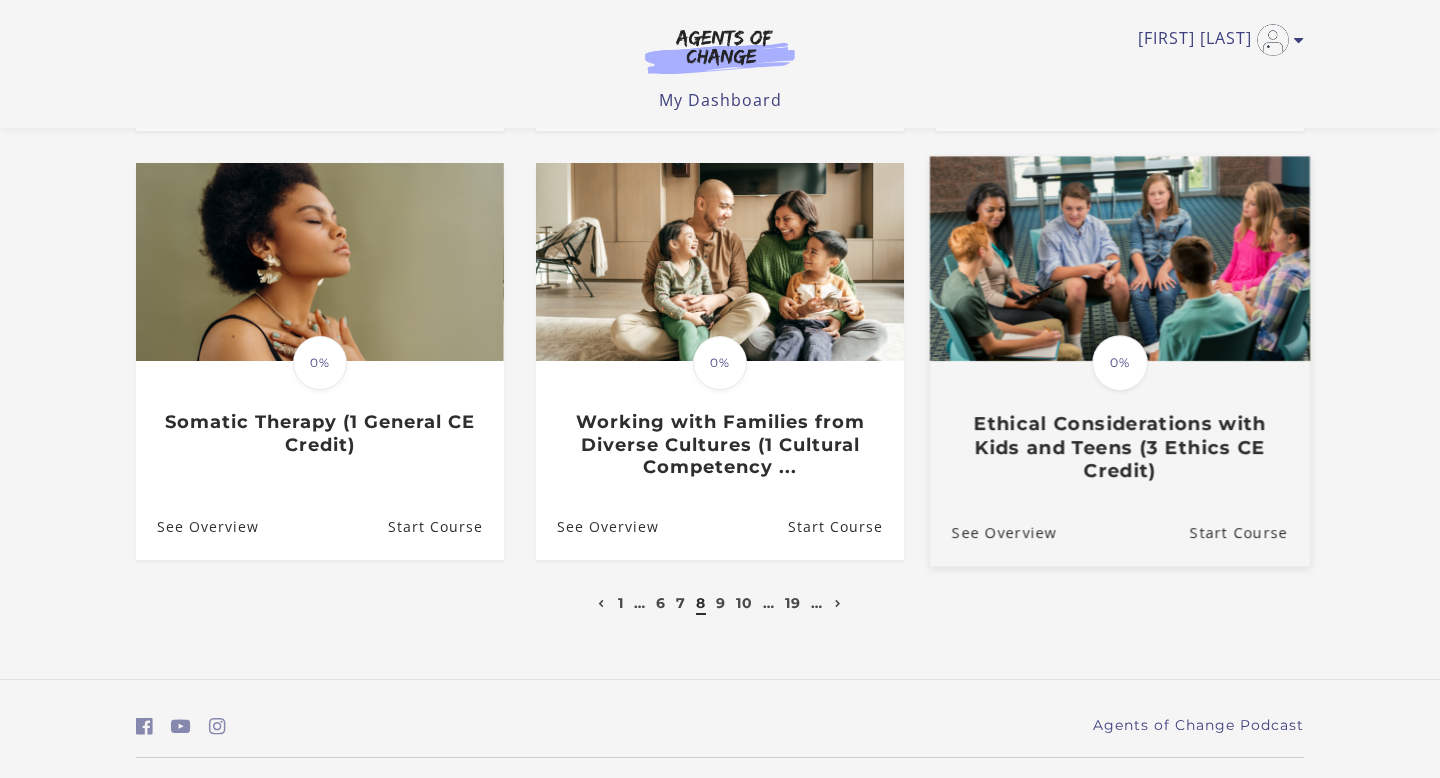 click on "Ethical Considerations with Kids and Teens (3 Ethics CE Credit)" at bounding box center [1120, 447] 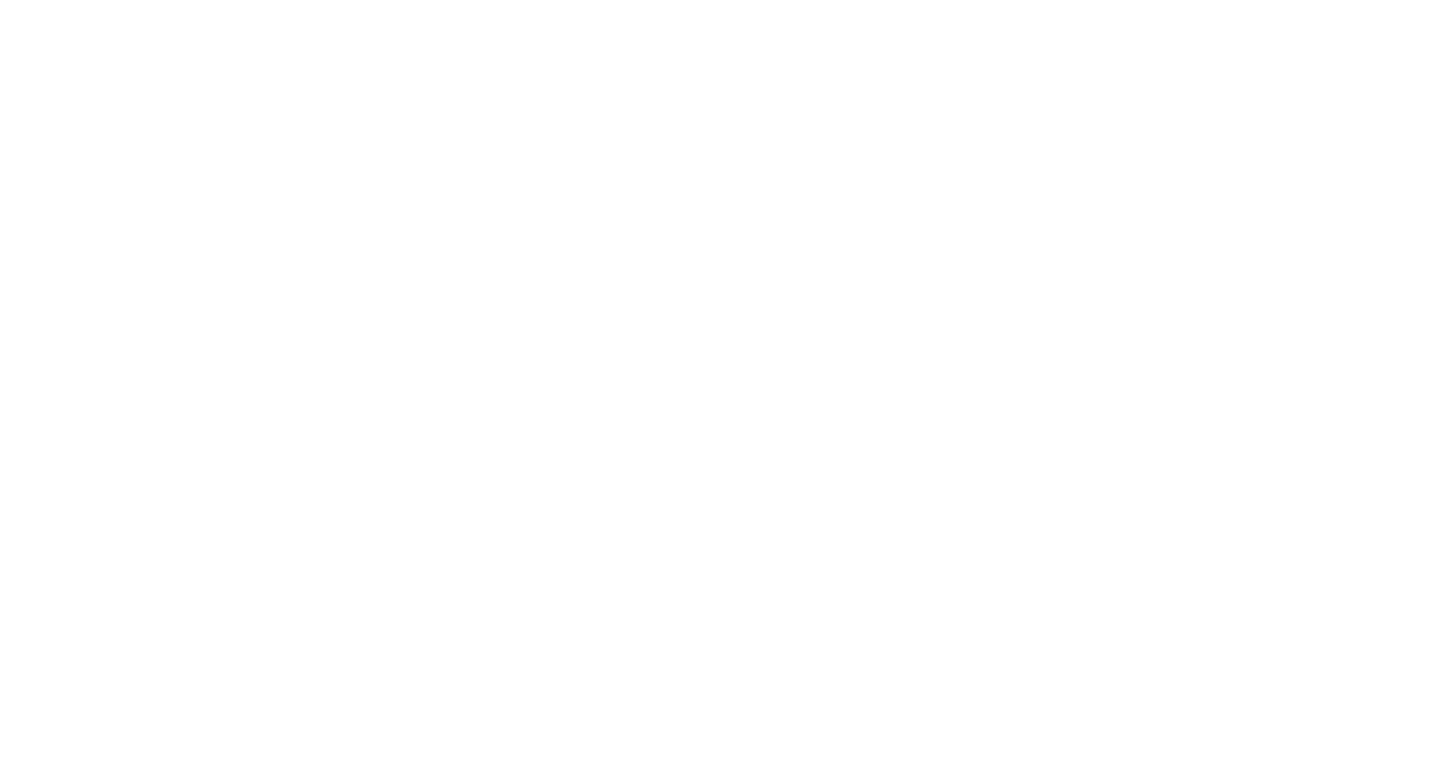 scroll, scrollTop: 0, scrollLeft: 0, axis: both 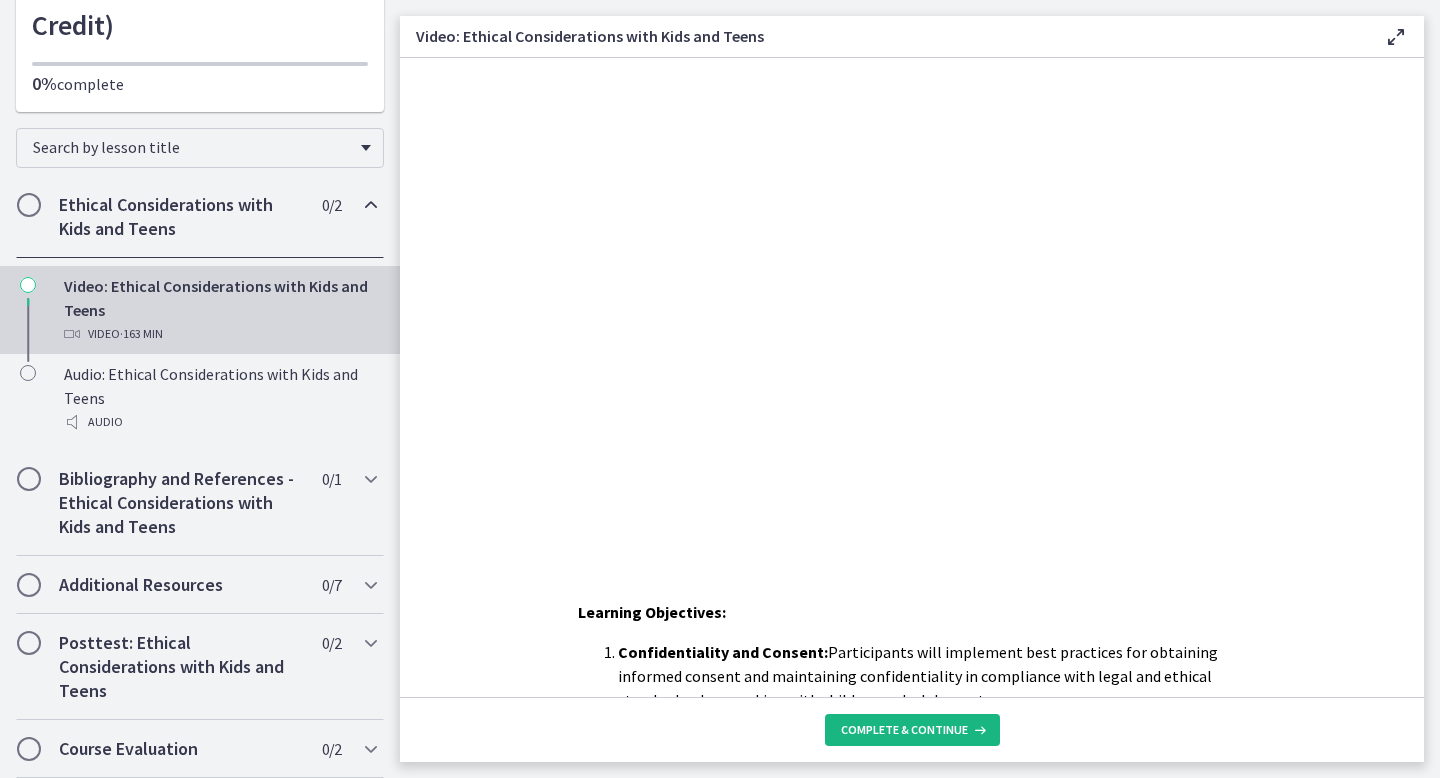 click on "Complete & continue" at bounding box center [904, 730] 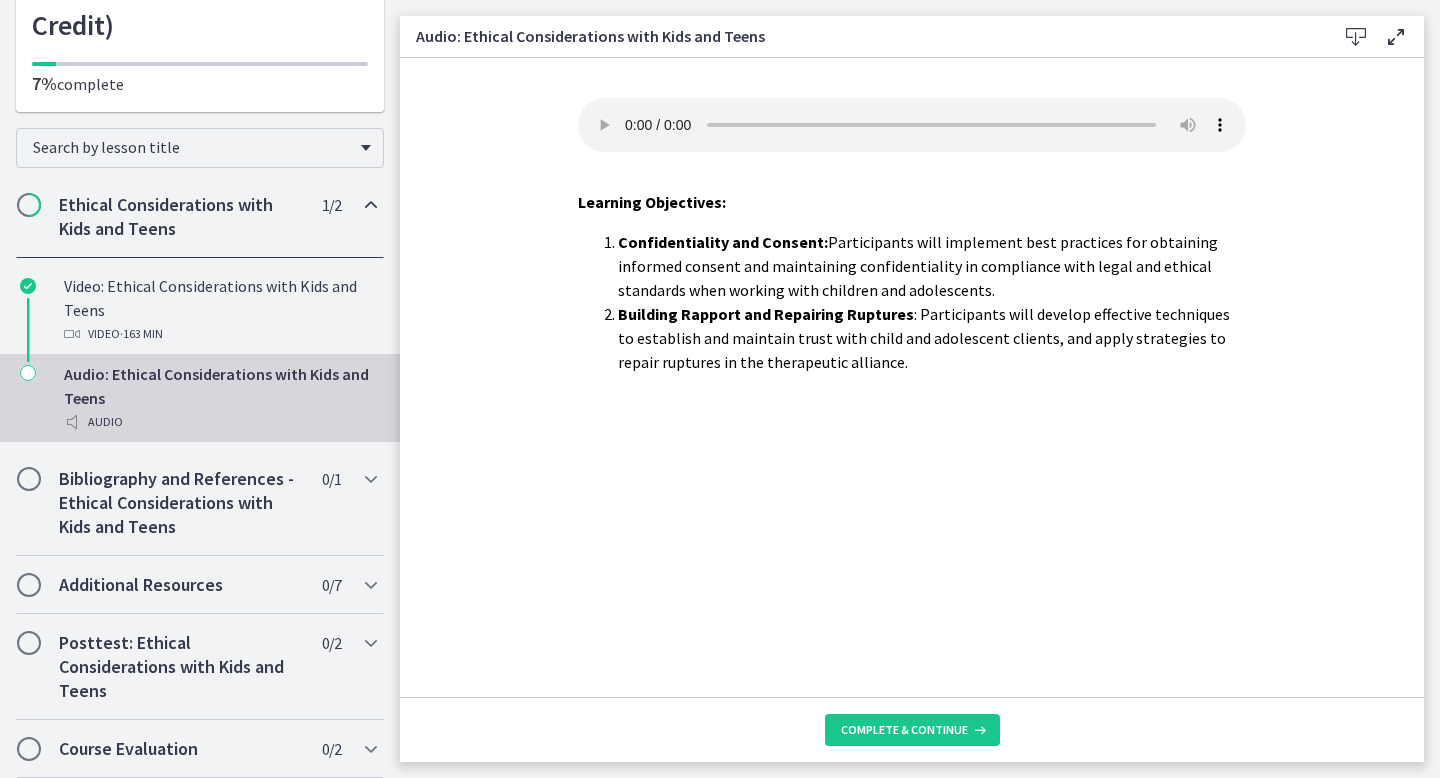 click at bounding box center [1396, 37] 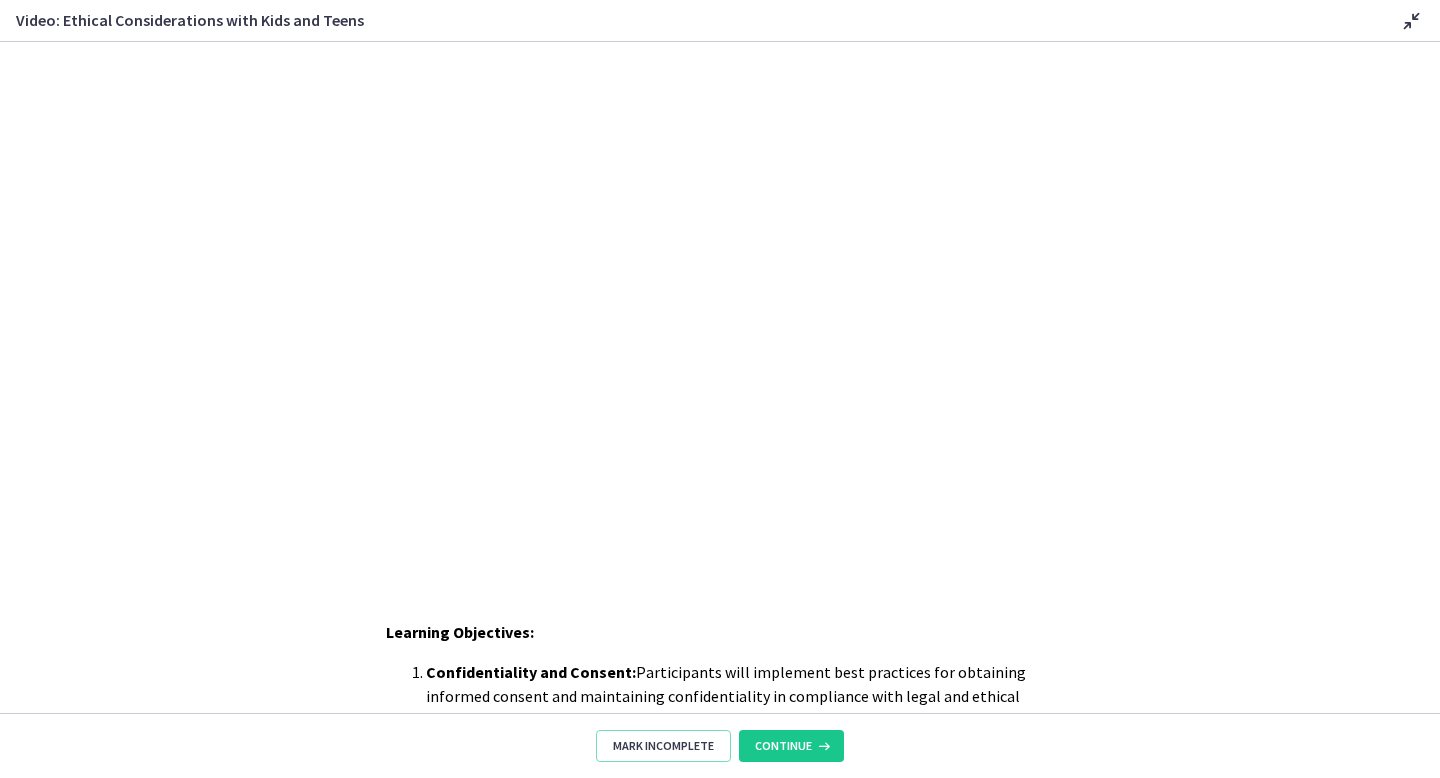 scroll, scrollTop: 0, scrollLeft: 0, axis: both 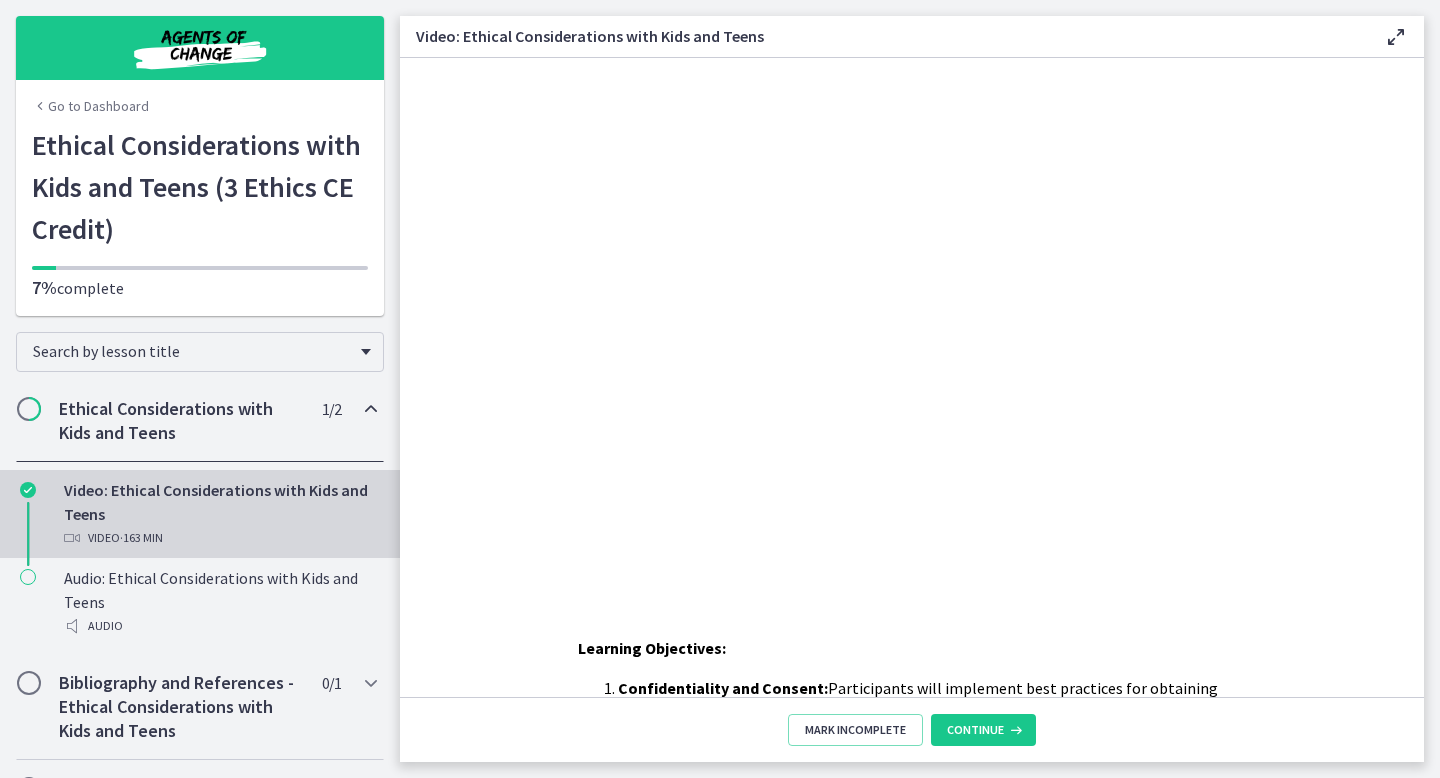click on "Go to Dashboard" at bounding box center (90, 106) 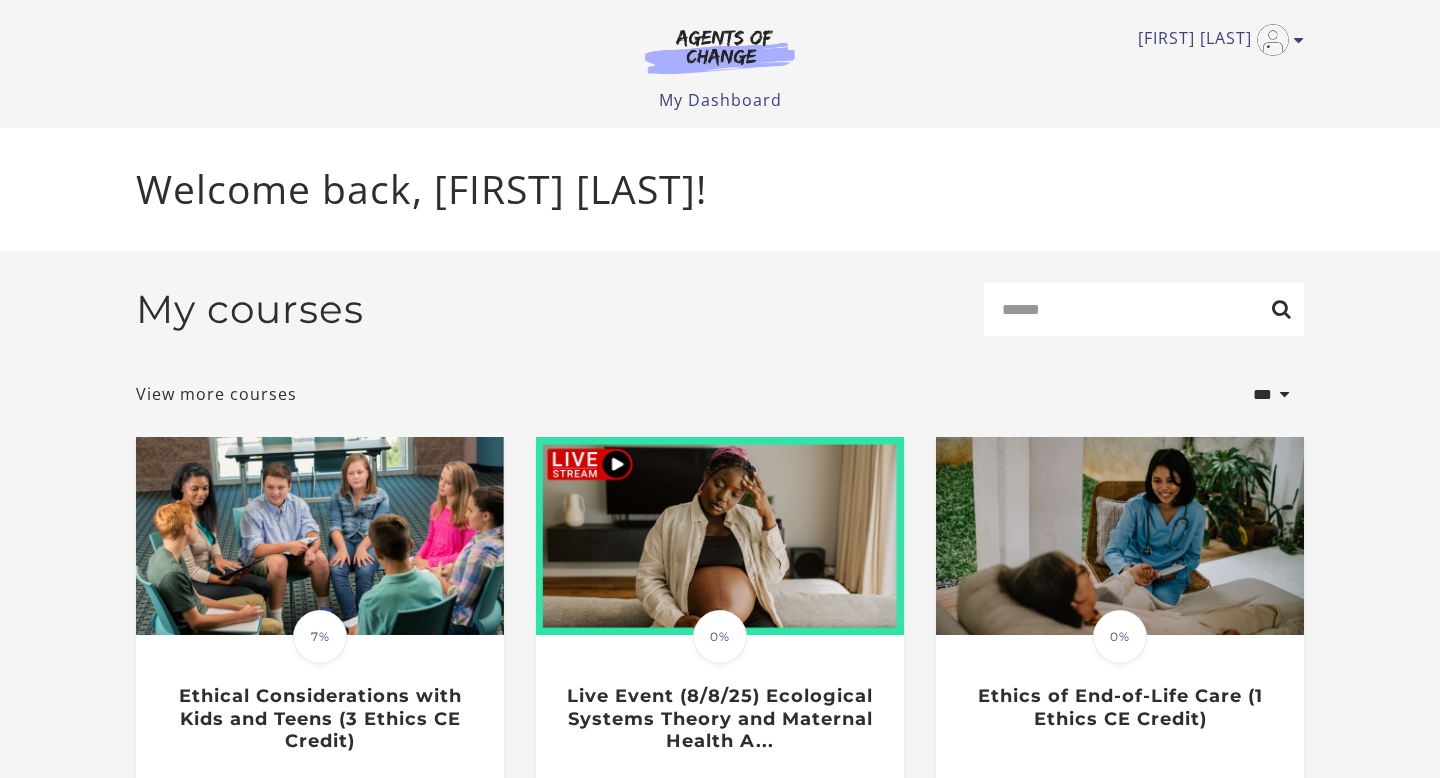 scroll, scrollTop: 0, scrollLeft: 0, axis: both 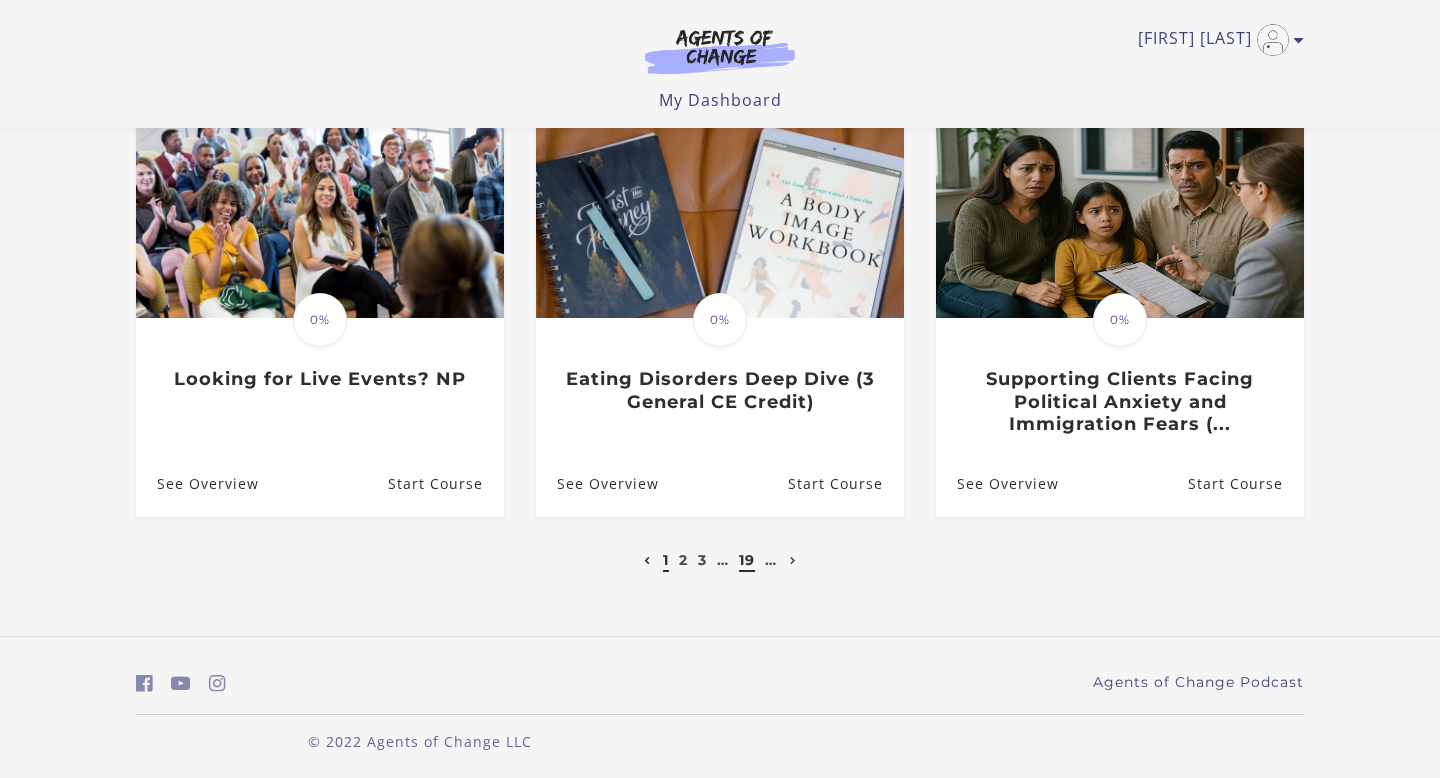 click on "19" at bounding box center (747, 560) 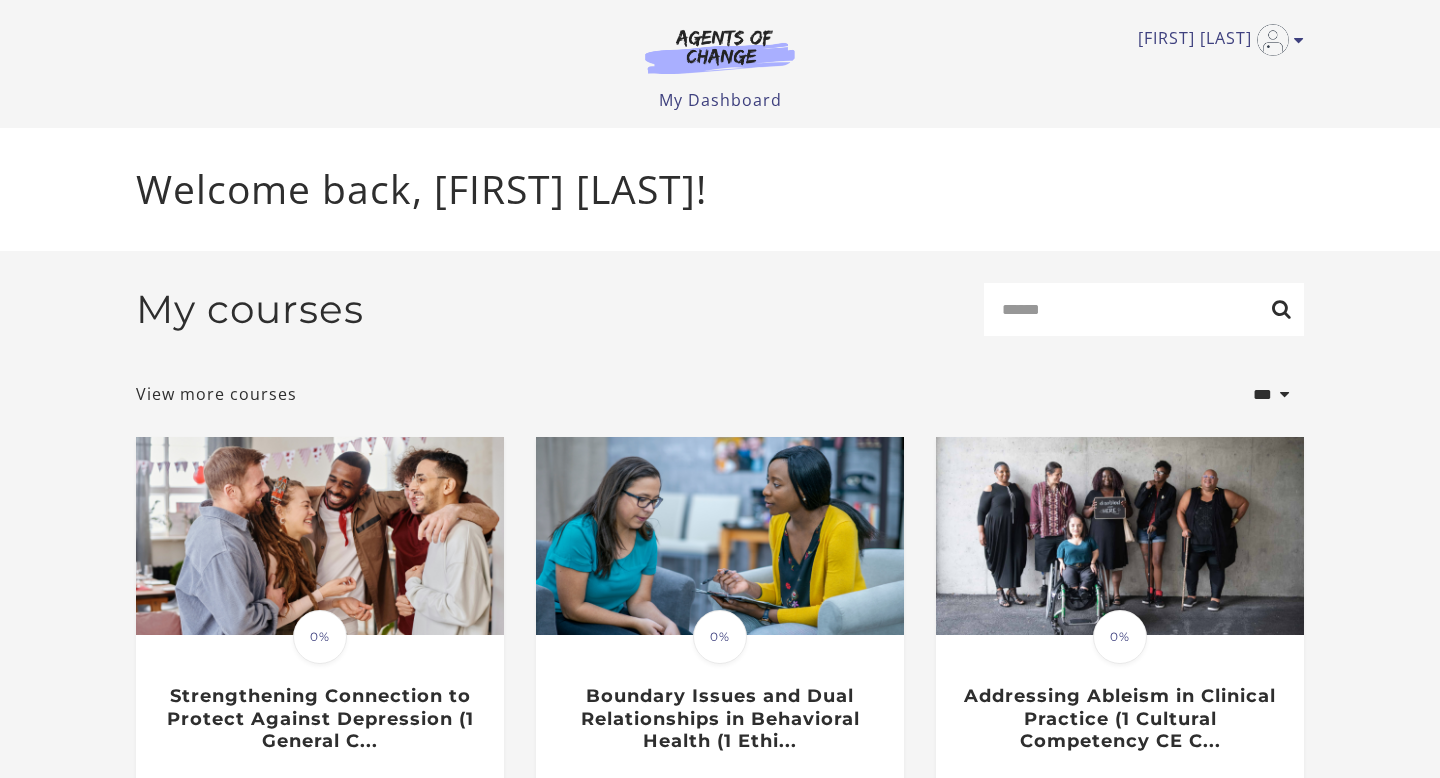 scroll, scrollTop: 0, scrollLeft: 0, axis: both 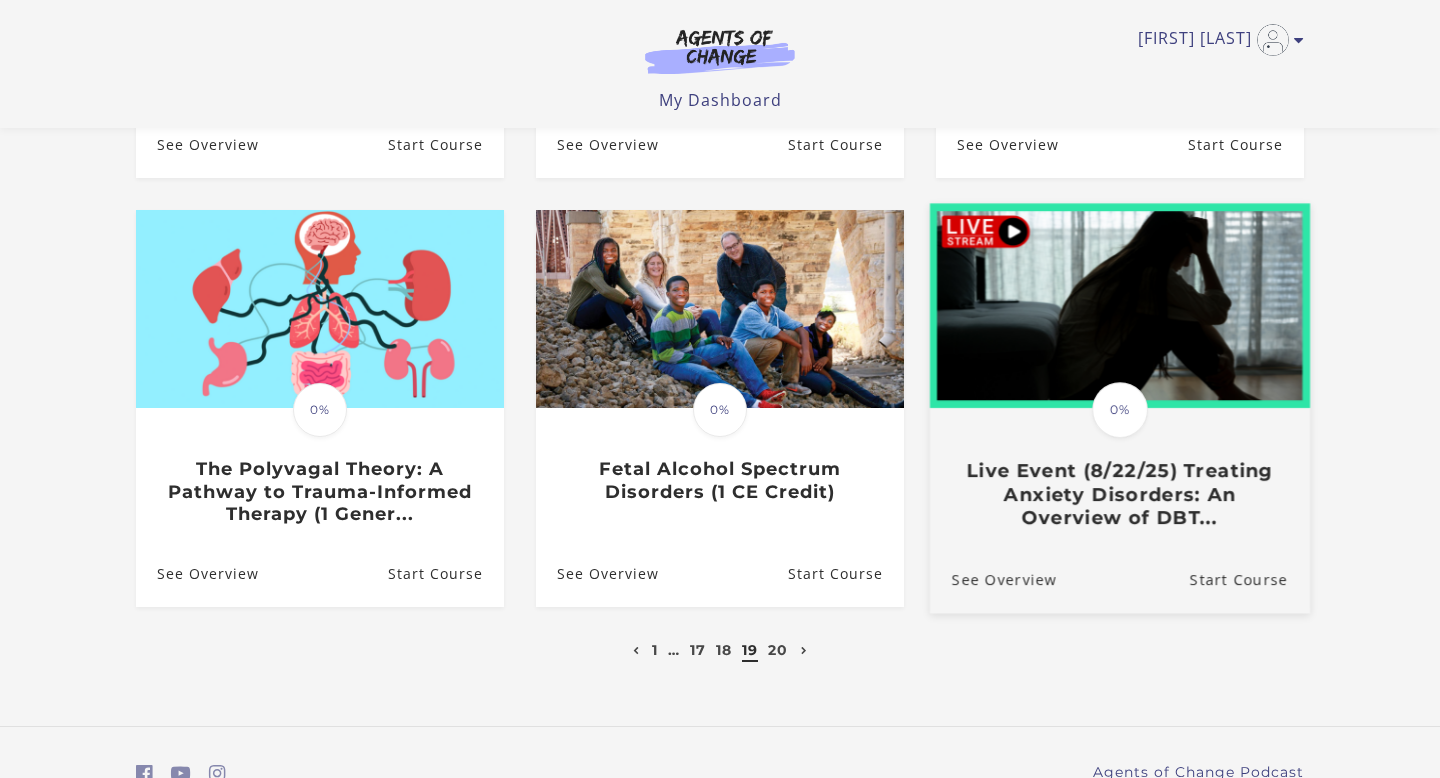 click on "Live Event (8/22/25) Treating Anxiety Disorders: An Overview of DBT..." at bounding box center (1120, 494) 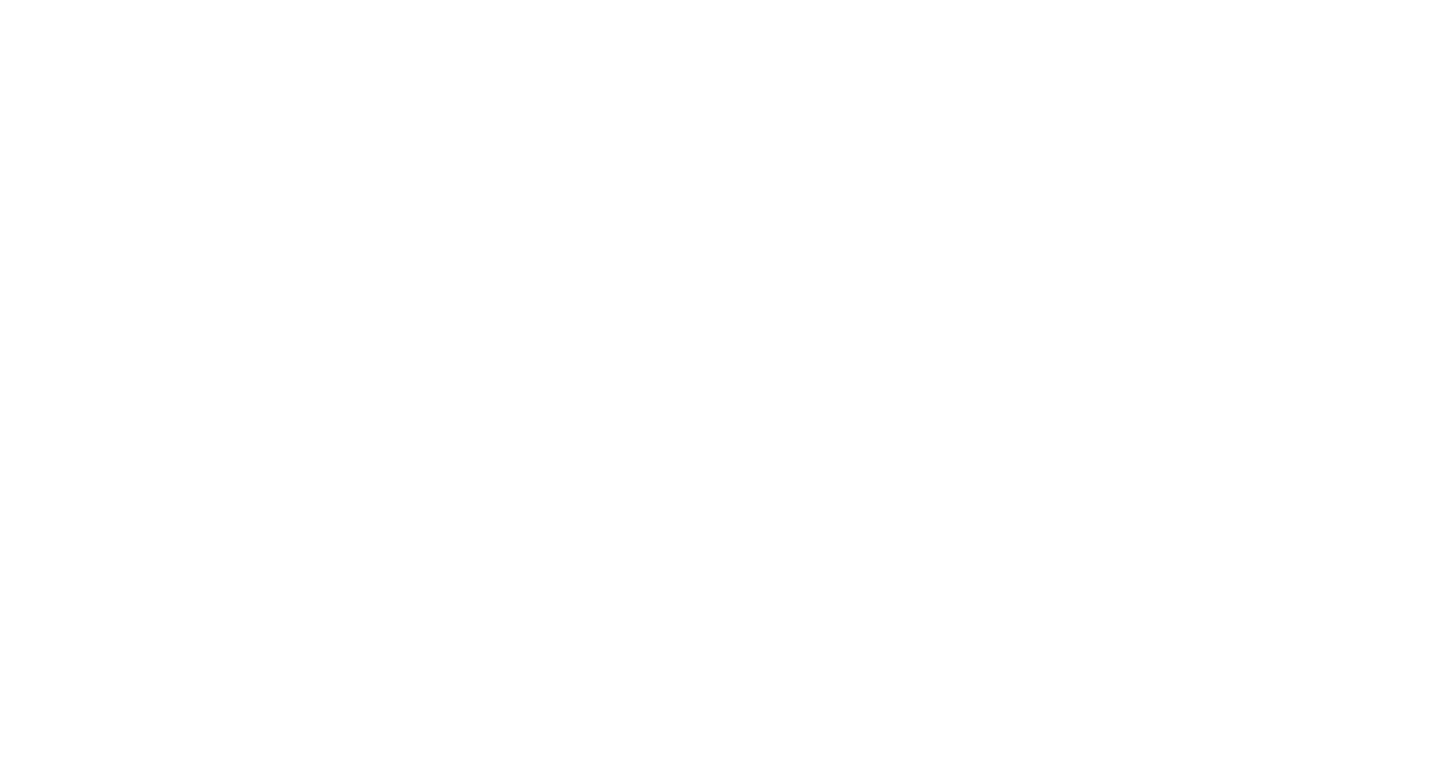 scroll, scrollTop: 0, scrollLeft: 0, axis: both 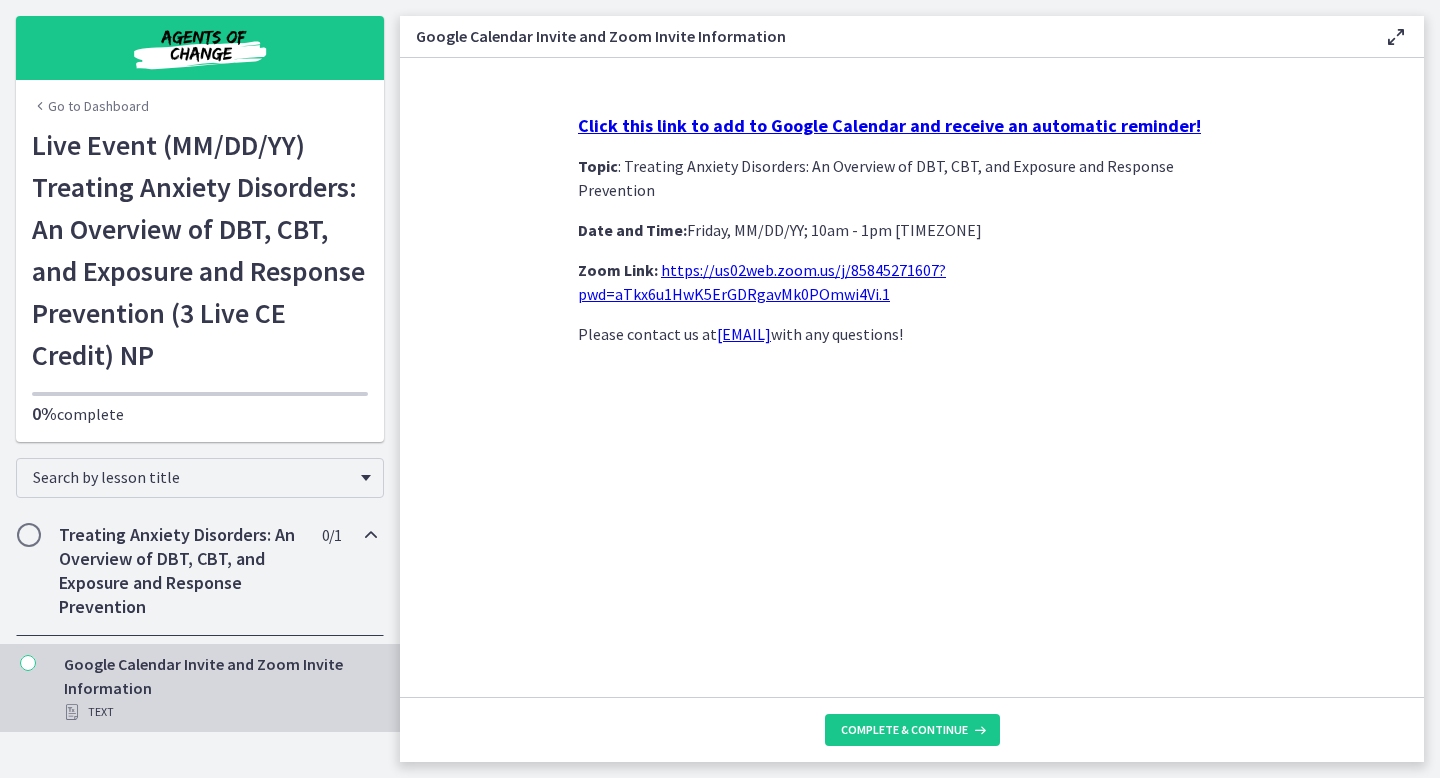 click on "Click this link to add to Google Calendar and receive an automatic reminder!" at bounding box center [889, 125] 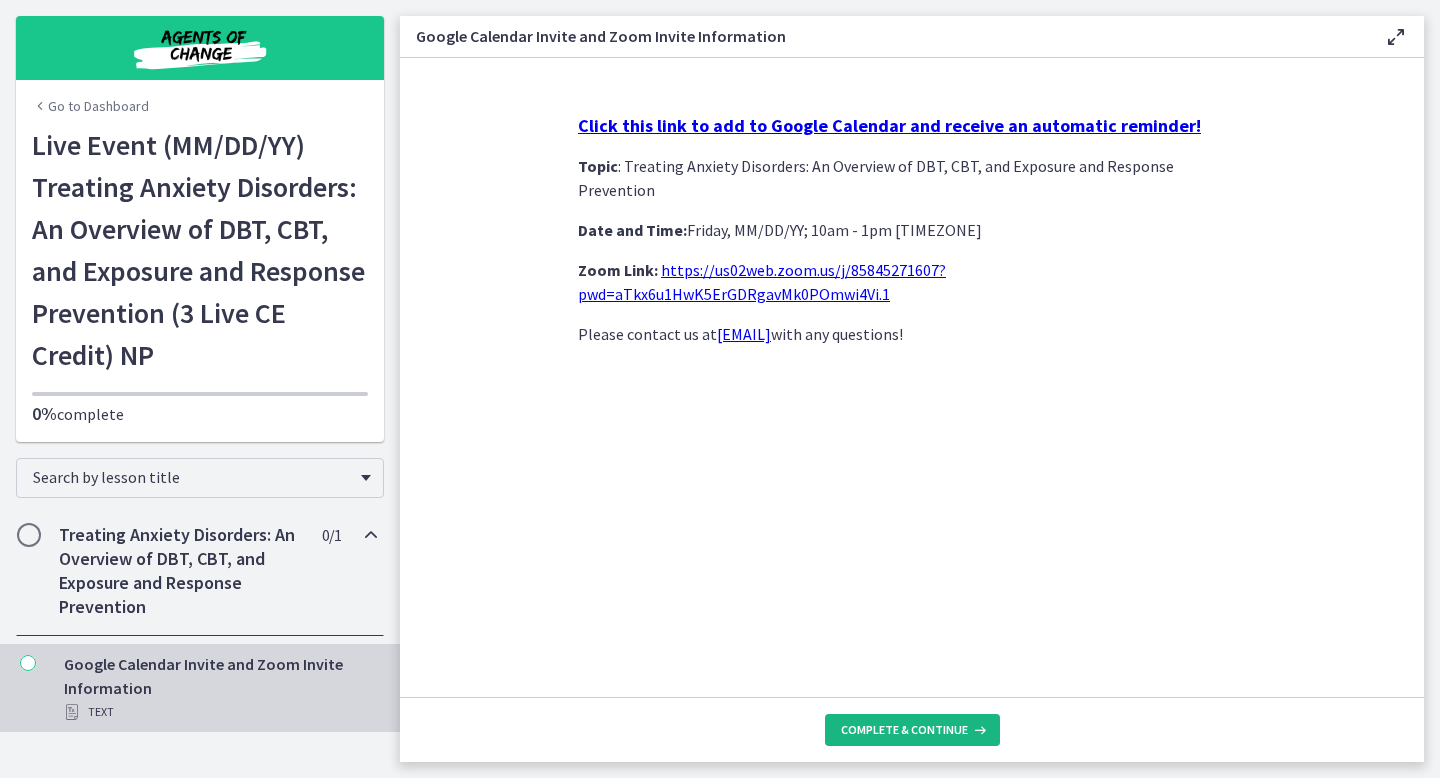 click on "Complete & continue" at bounding box center [904, 730] 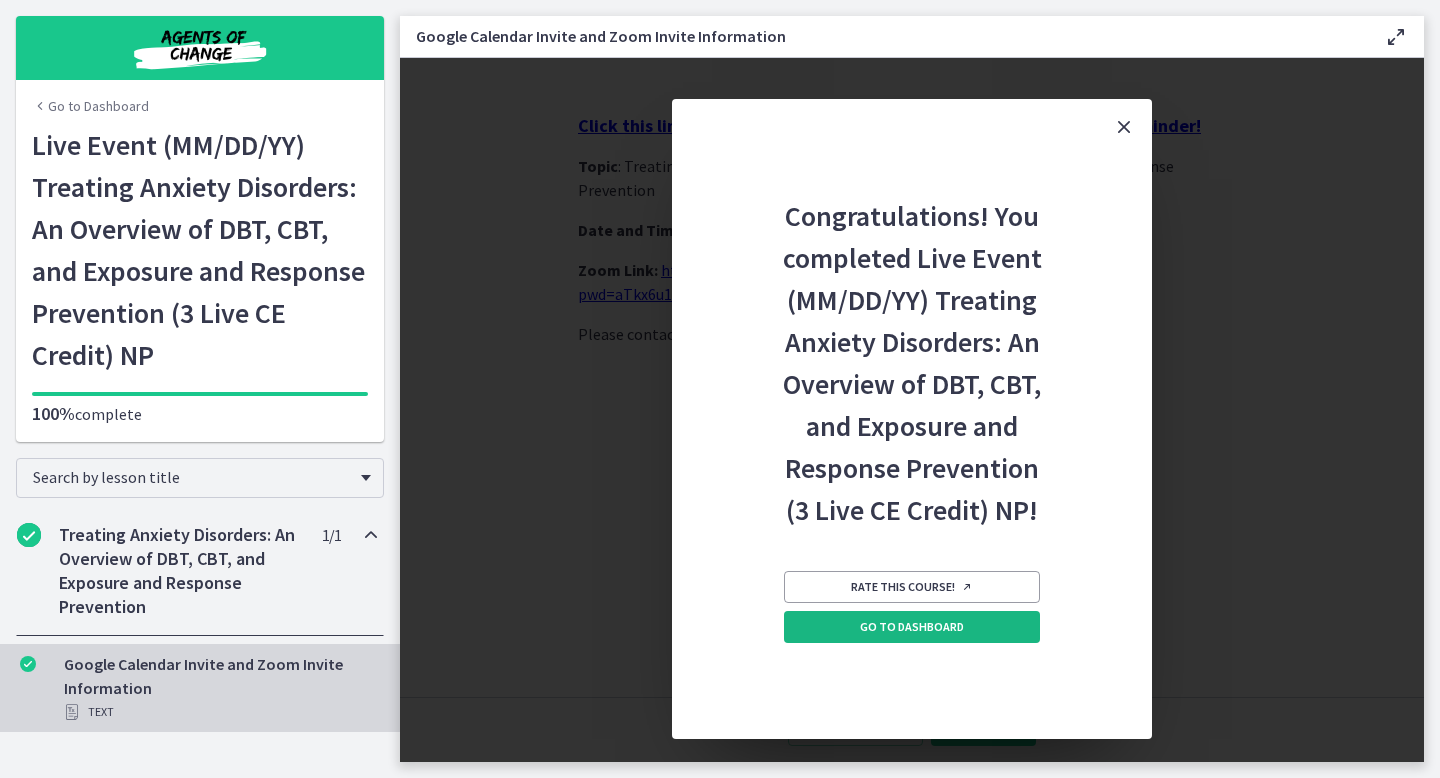 click on "Go to Dashboard" at bounding box center (912, 627) 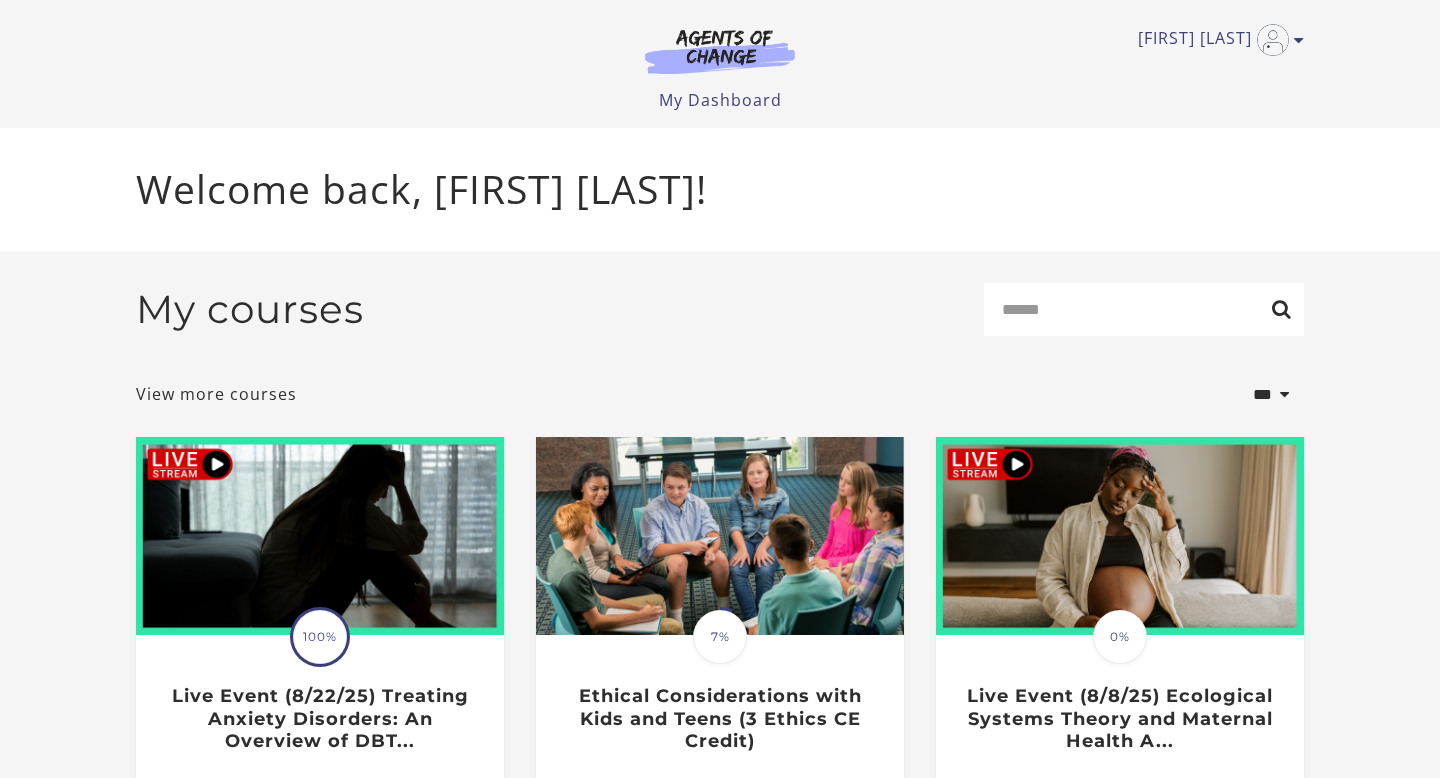 scroll, scrollTop: 0, scrollLeft: 0, axis: both 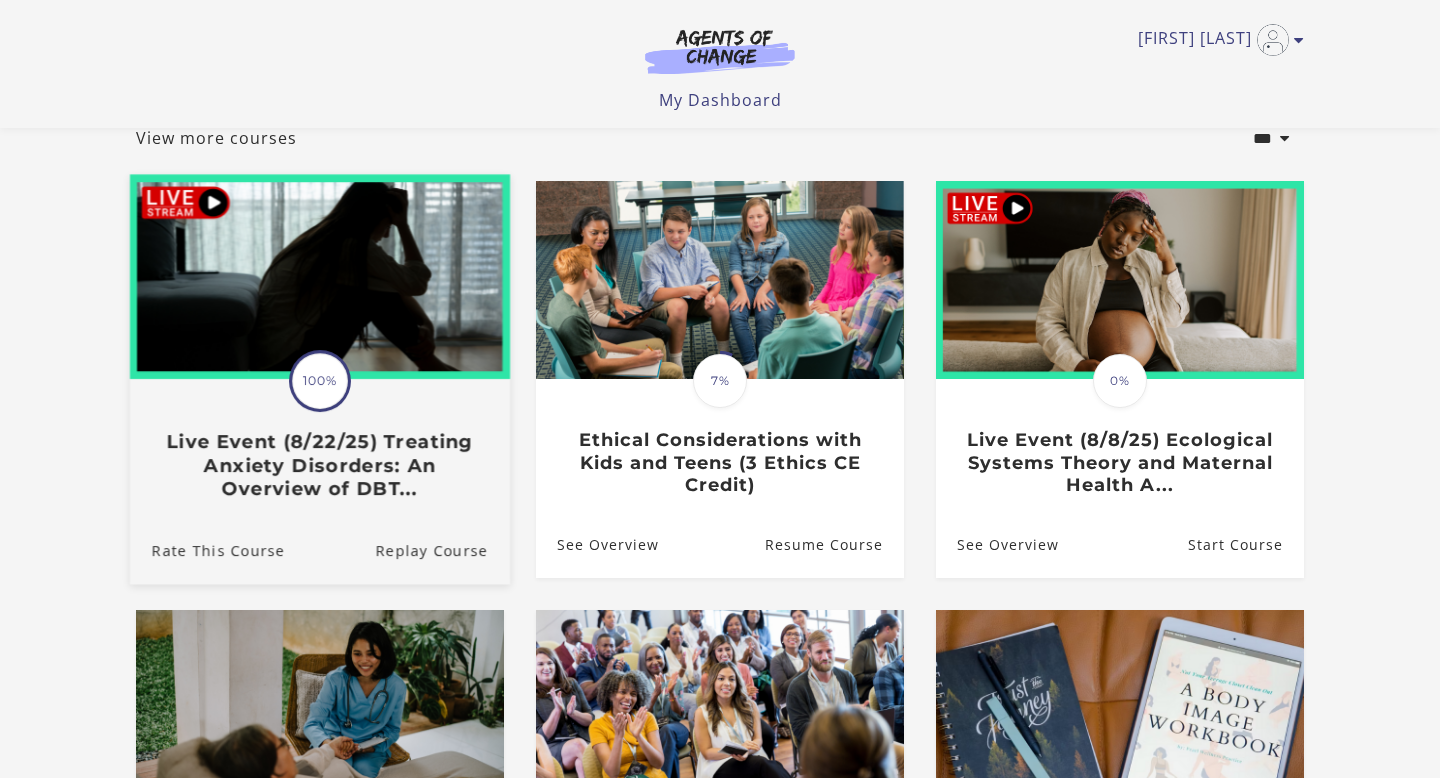 click on "Live Event (8/22/25) Treating Anxiety Disorders: An Overview of DBT..." at bounding box center [320, 466] 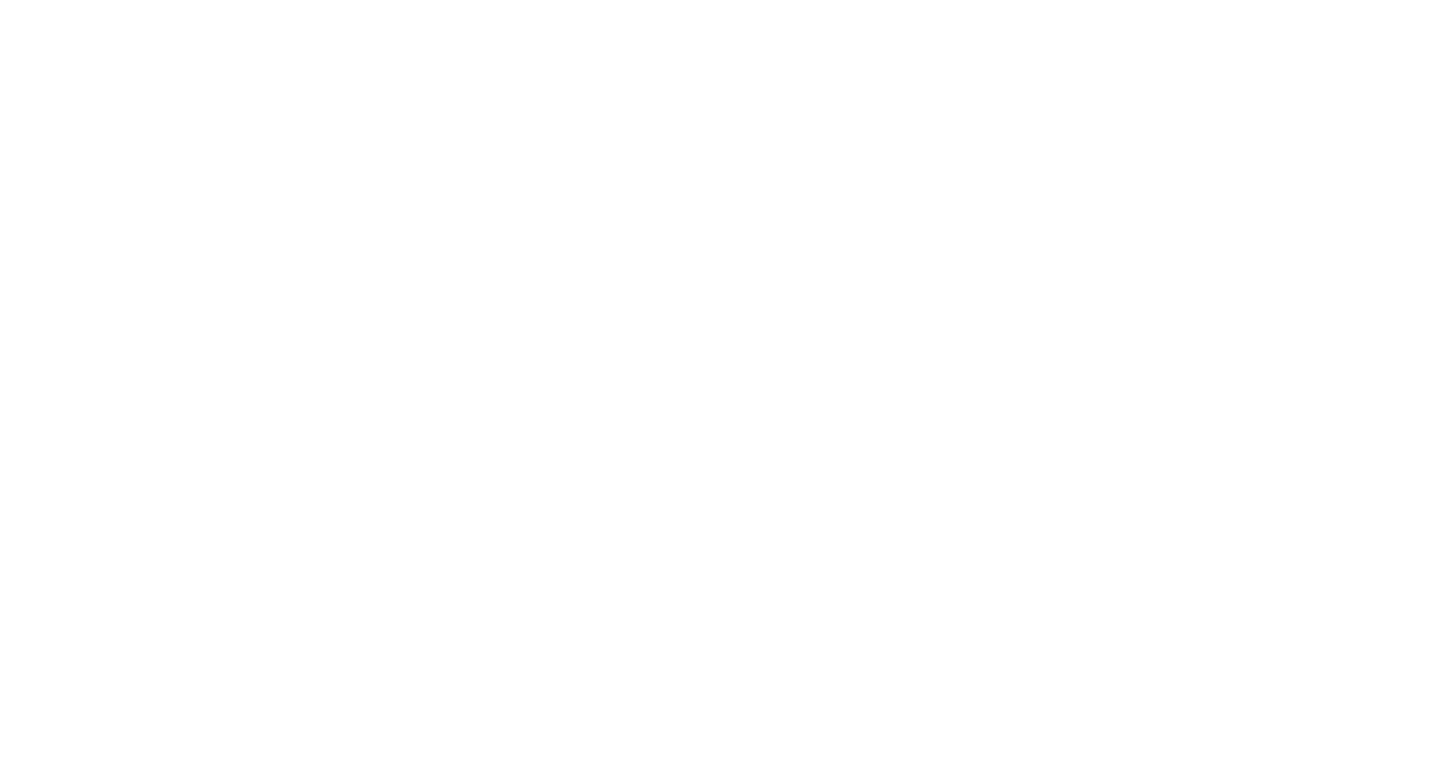 scroll, scrollTop: 0, scrollLeft: 0, axis: both 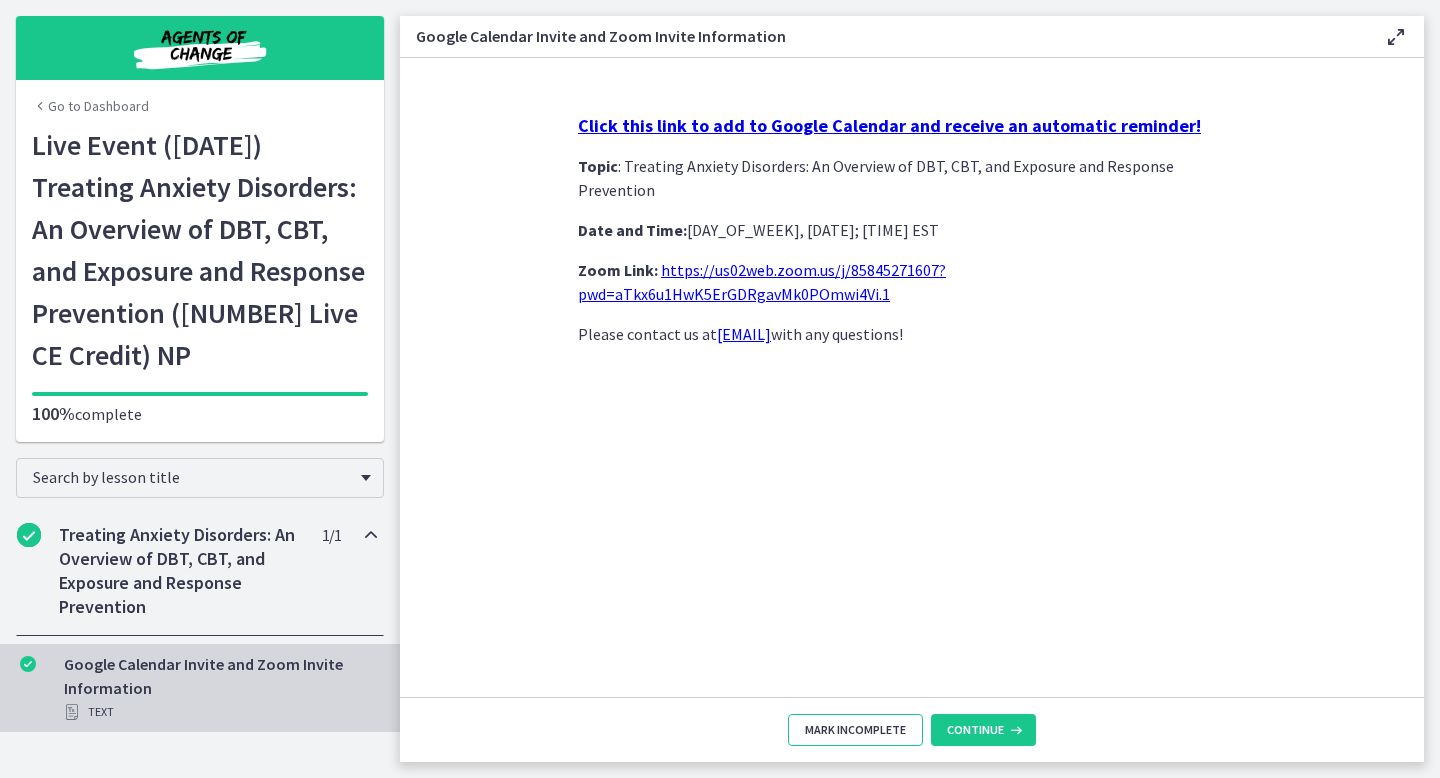 click on "Mark Incomplete" at bounding box center [855, 730] 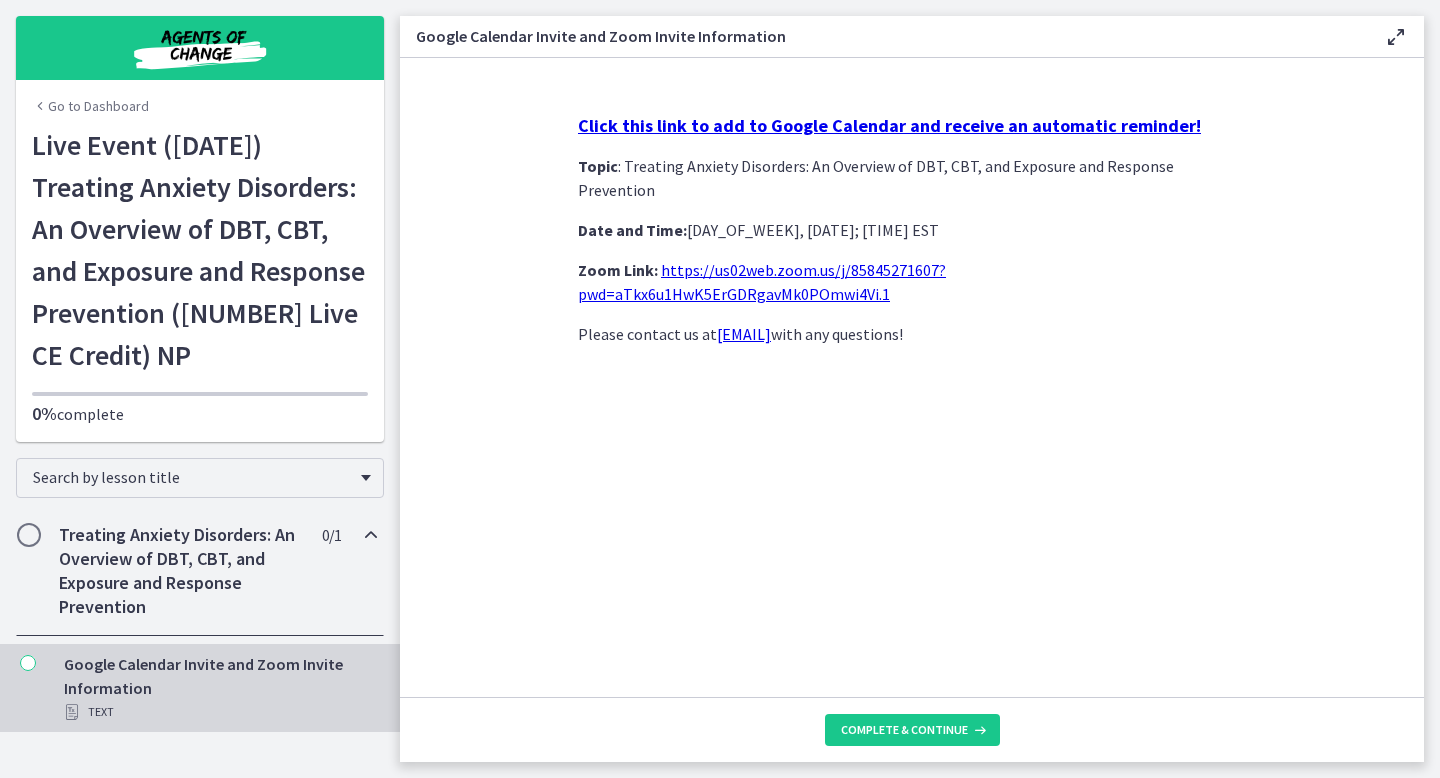 click on "Go to Dashboard" at bounding box center [90, 106] 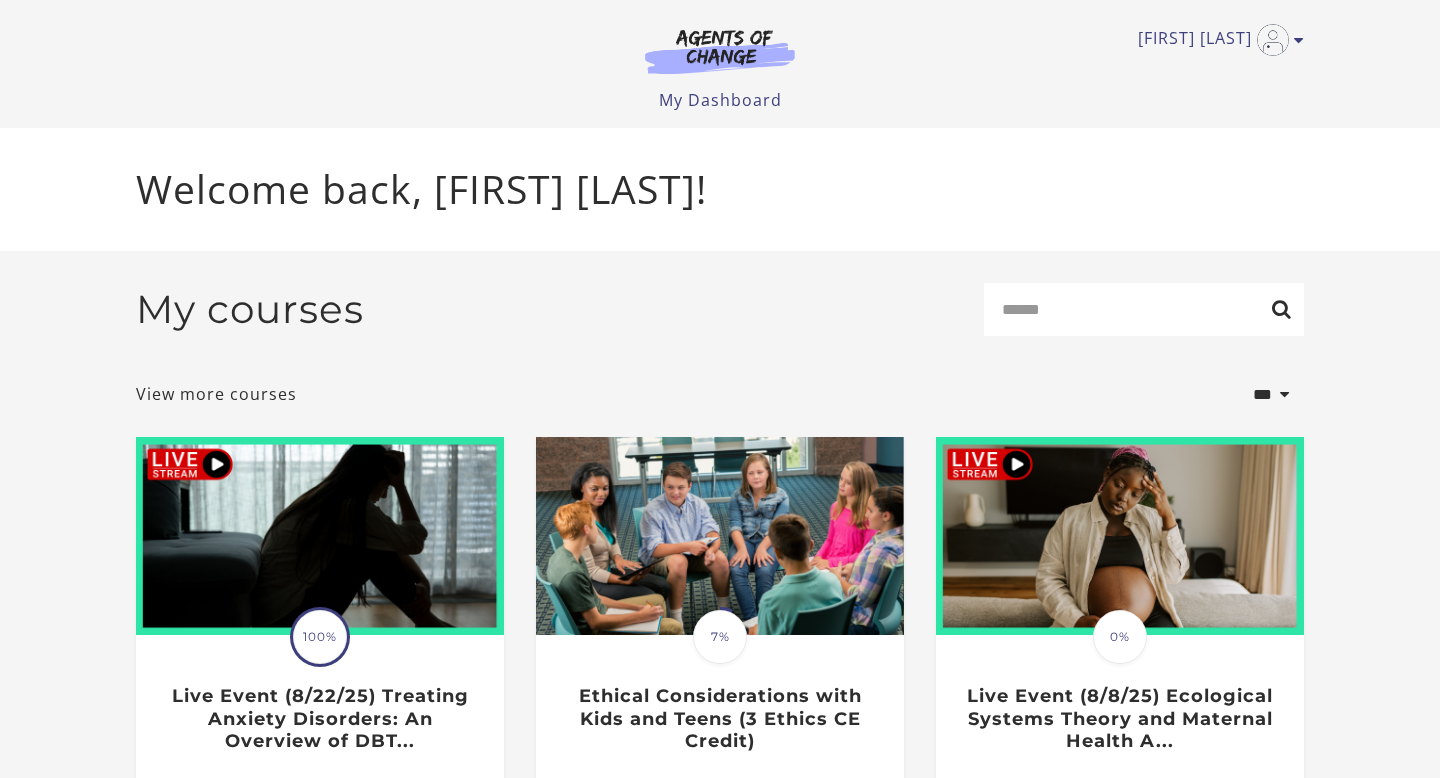 scroll, scrollTop: 0, scrollLeft: 0, axis: both 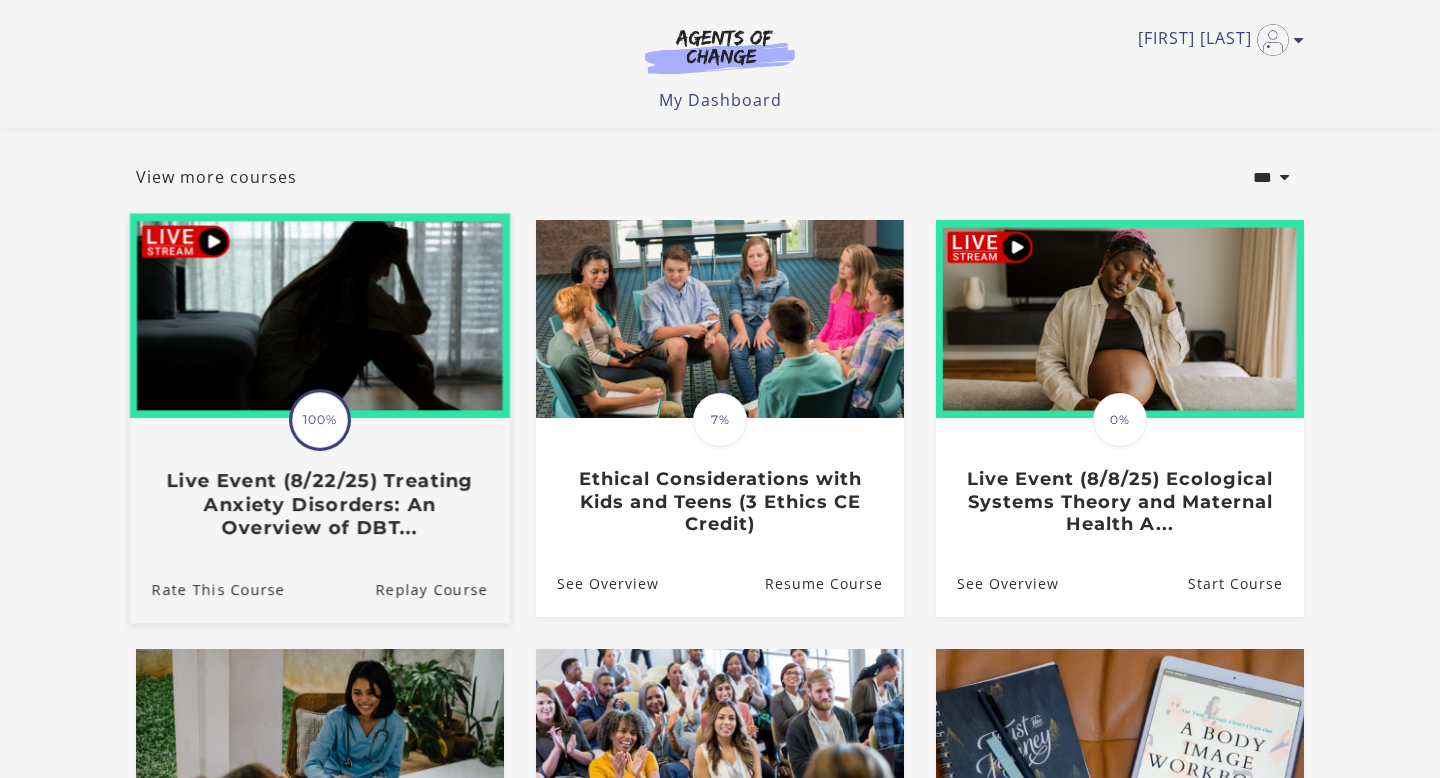 click on "Live Event (8/22/25) Treating Anxiety Disorders: An Overview of DBT..." at bounding box center (320, 505) 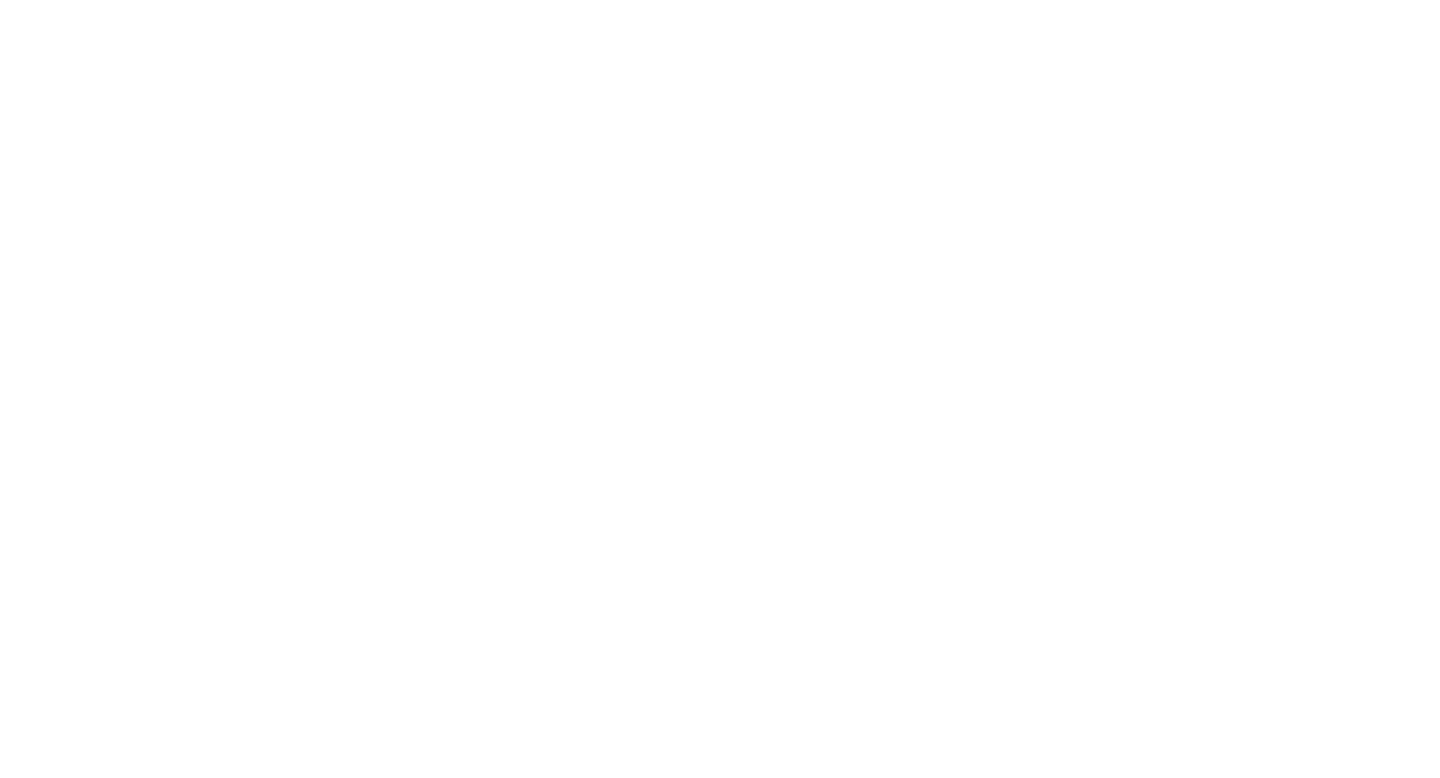 scroll, scrollTop: 0, scrollLeft: 0, axis: both 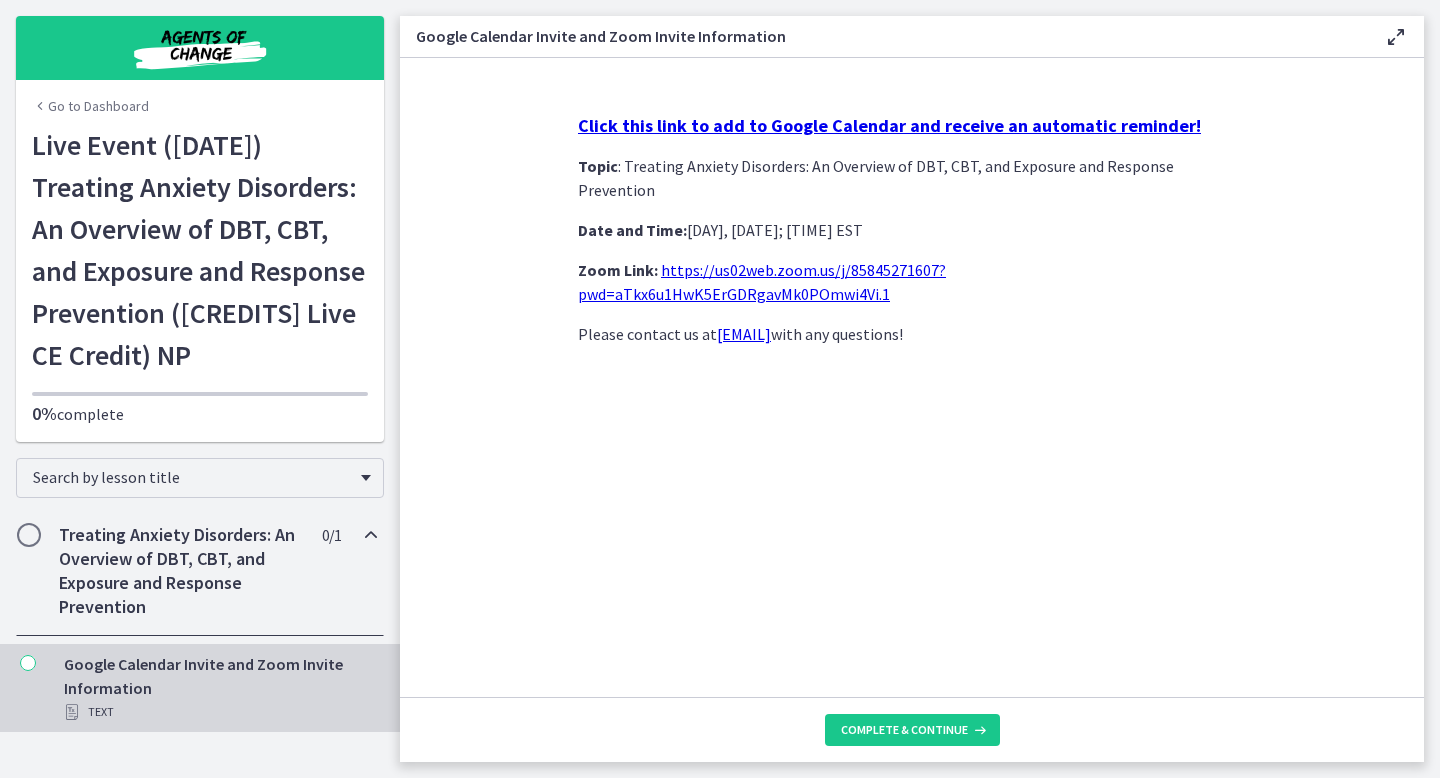 click on "Google Calendar Invite and Zoom Invite Information
Enable fullscreen" at bounding box center [912, 37] 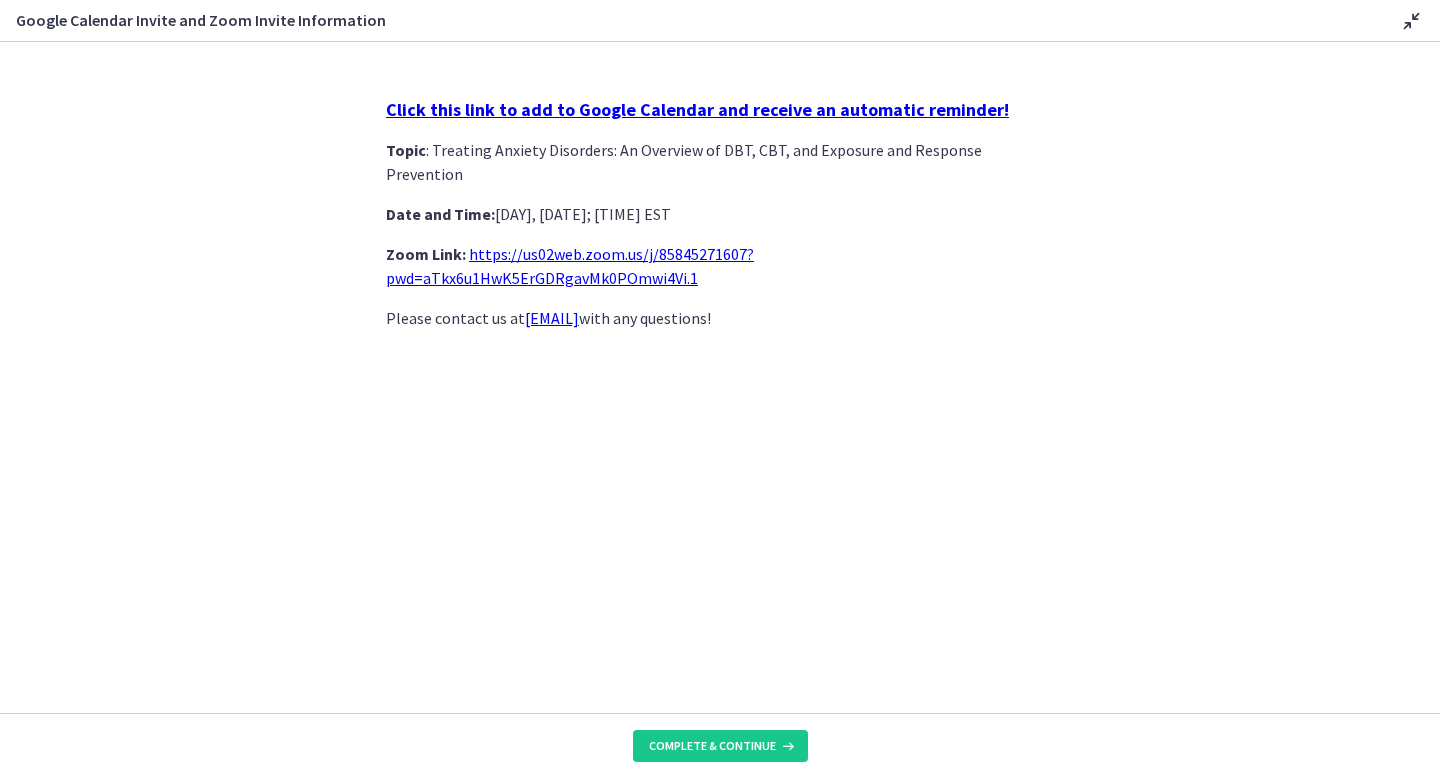 click on "Disable fullscreen" at bounding box center [1408, 20] 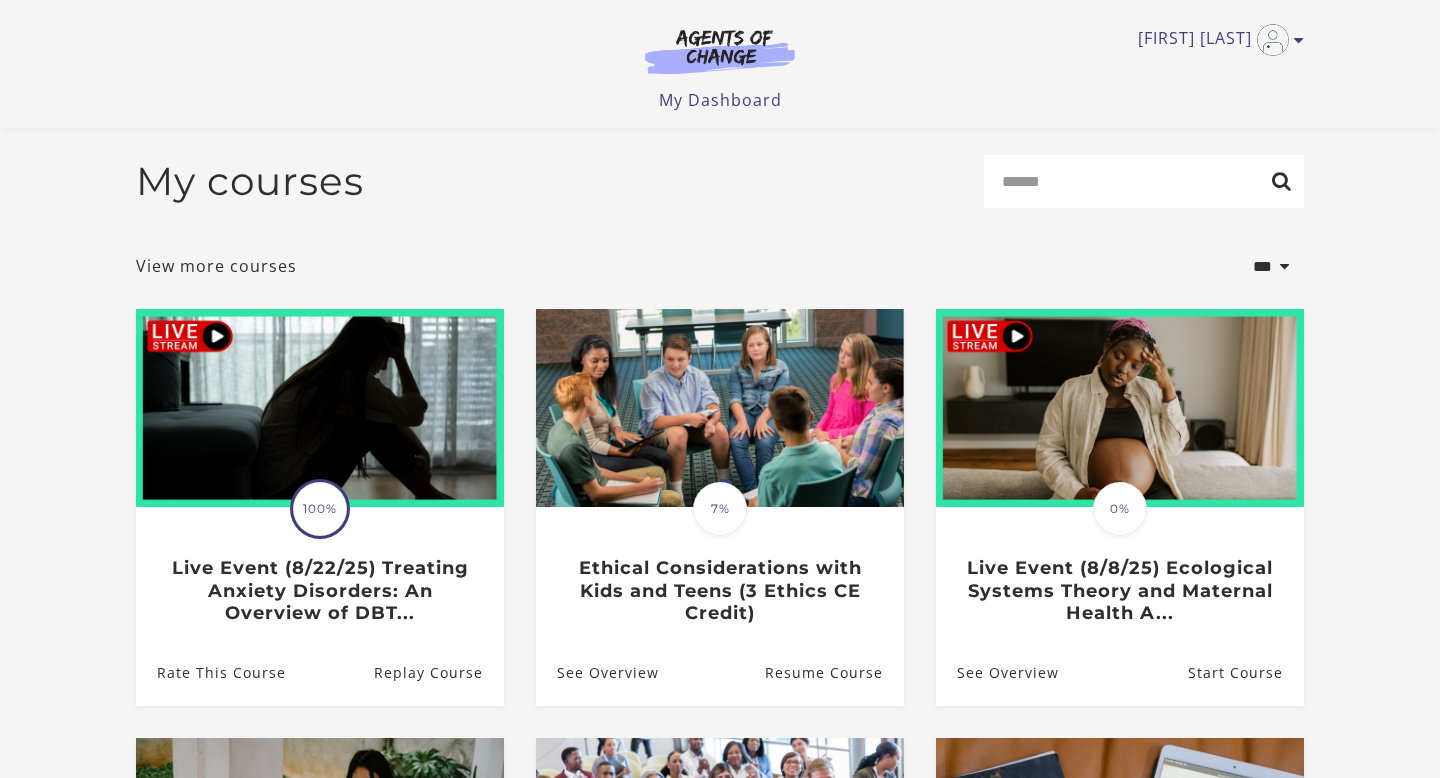 scroll, scrollTop: 89, scrollLeft: 0, axis: vertical 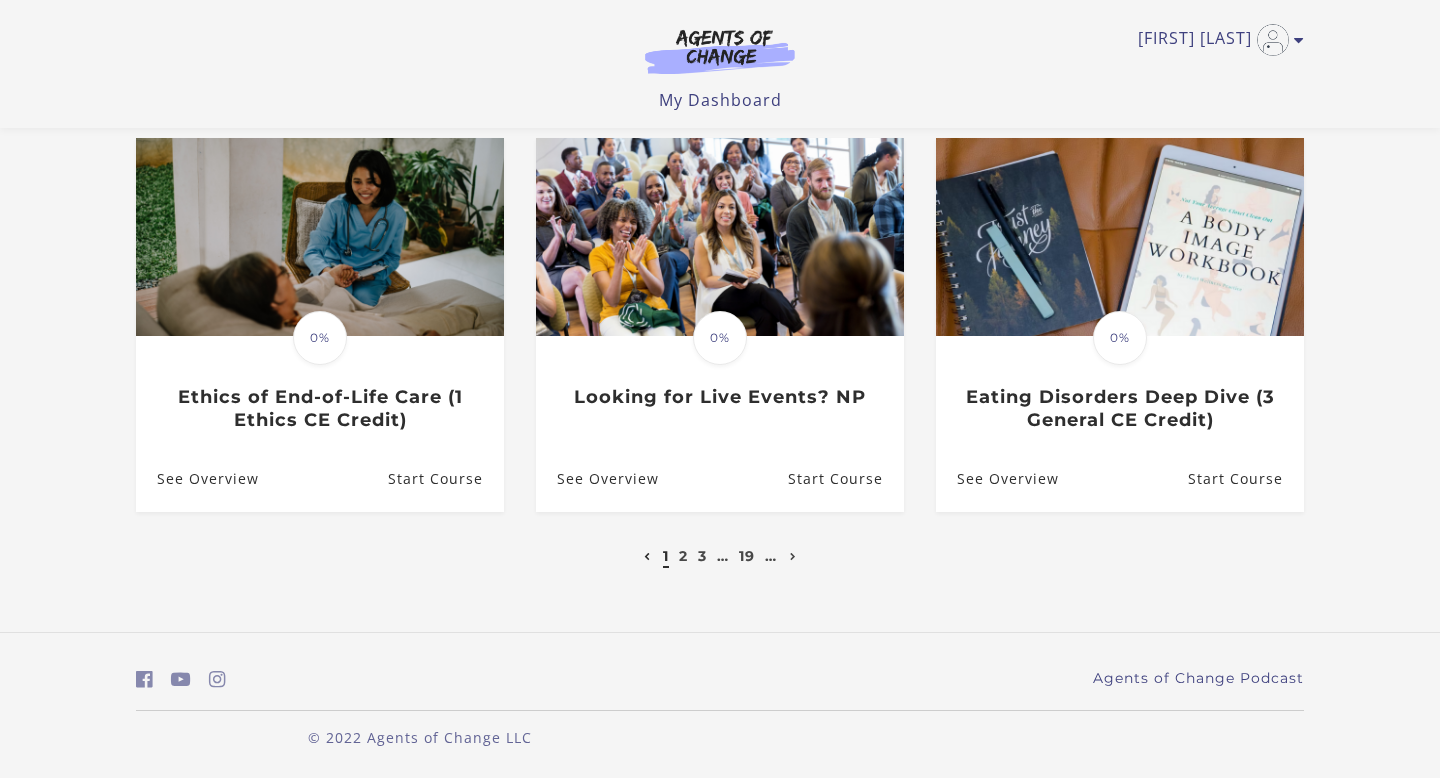 click on "…" at bounding box center [723, 556] 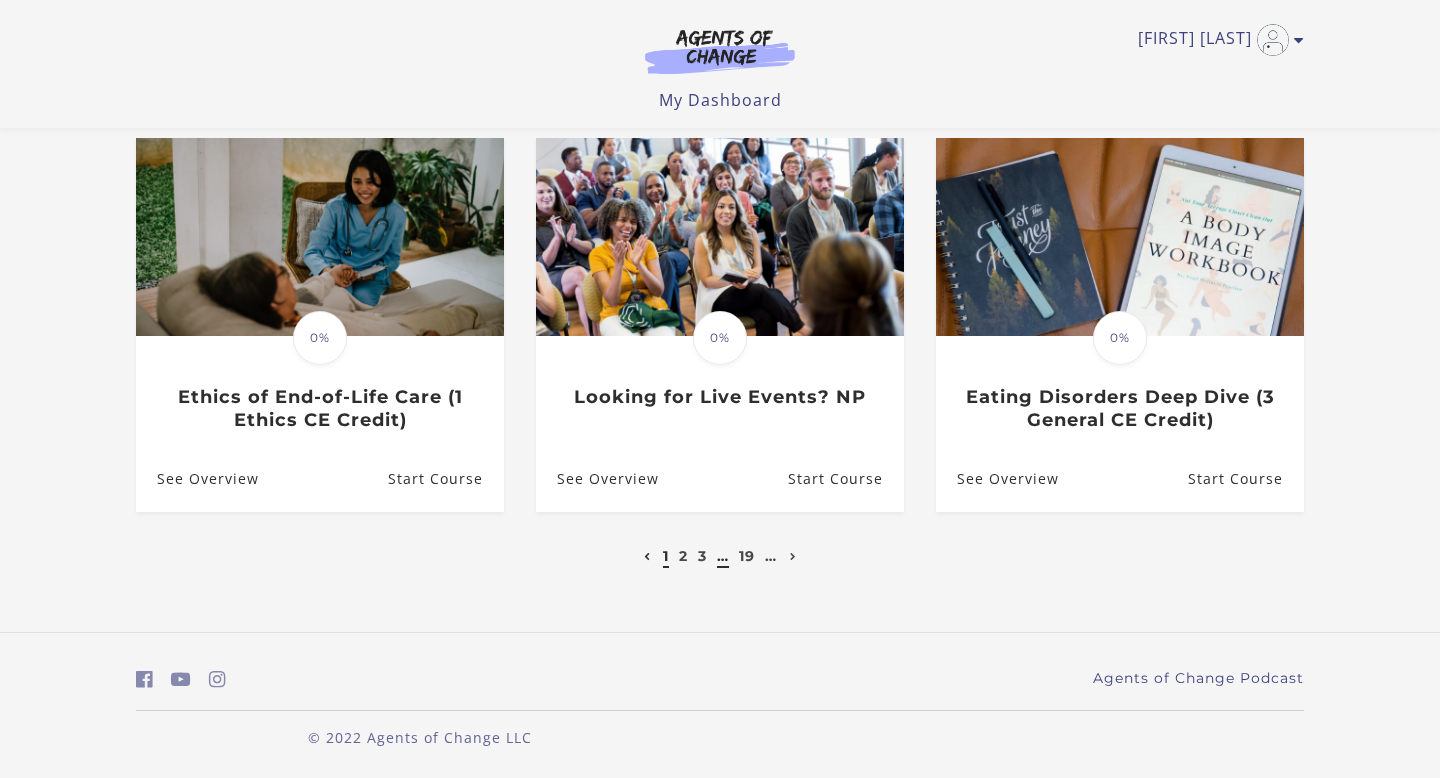 click on "…" at bounding box center (723, 556) 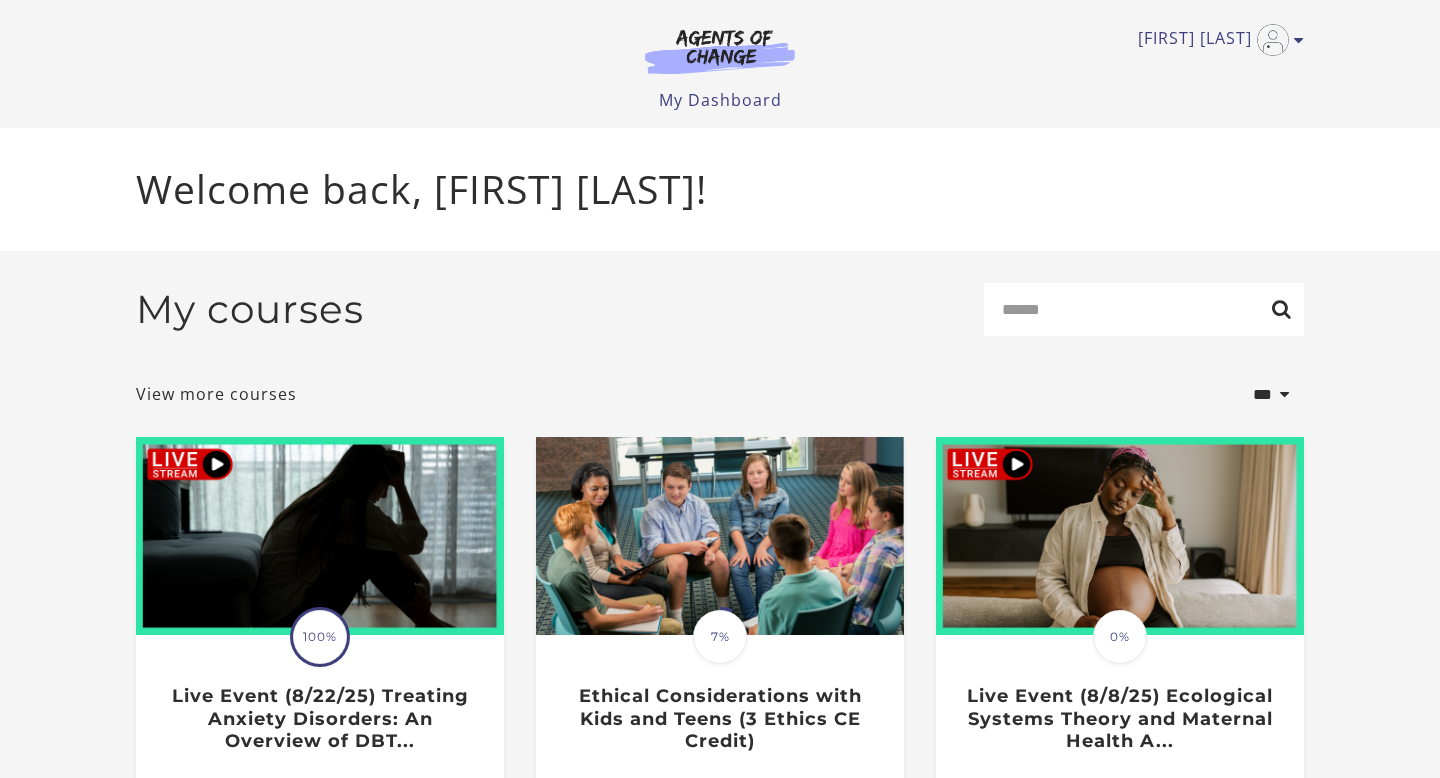 scroll, scrollTop: 0, scrollLeft: 0, axis: both 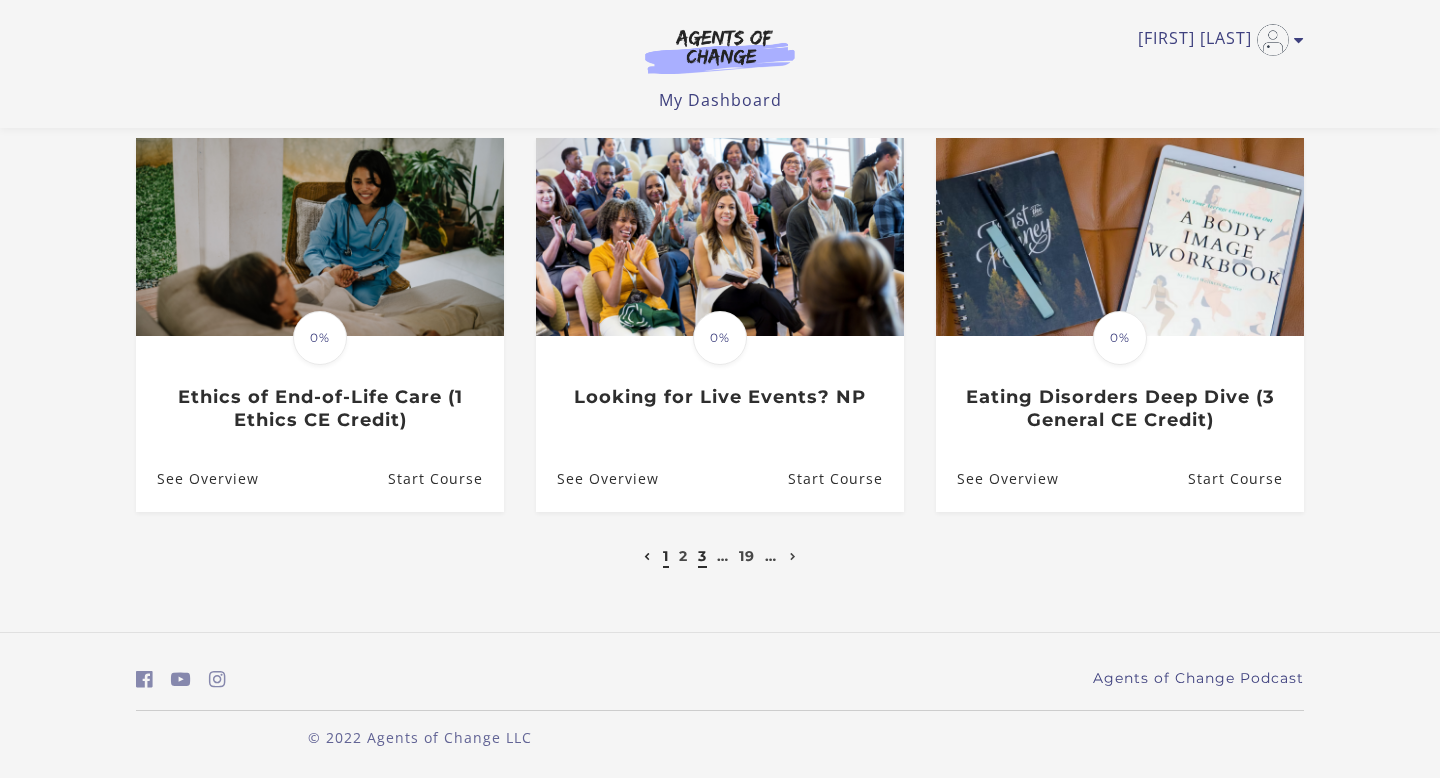 click on "3" at bounding box center (702, 556) 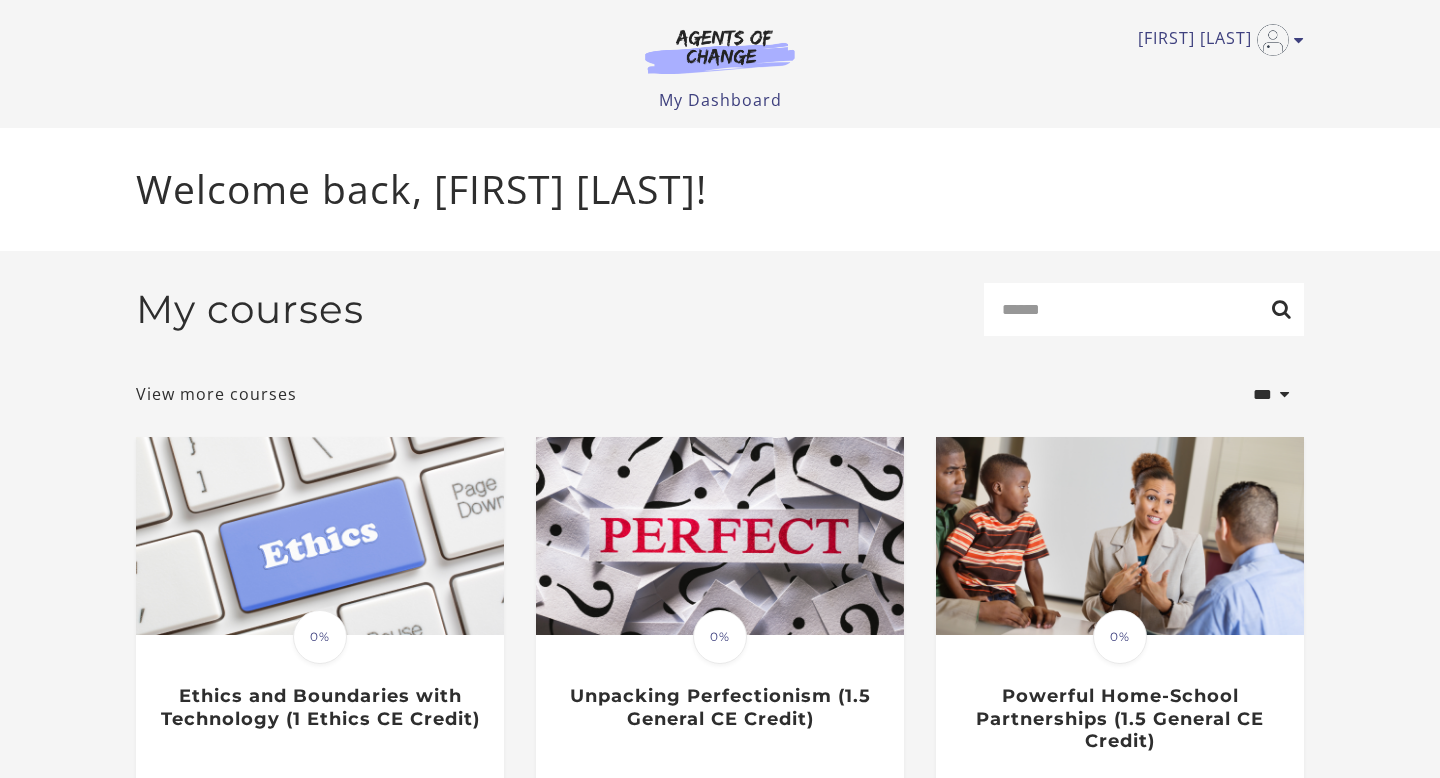 scroll, scrollTop: 0, scrollLeft: 0, axis: both 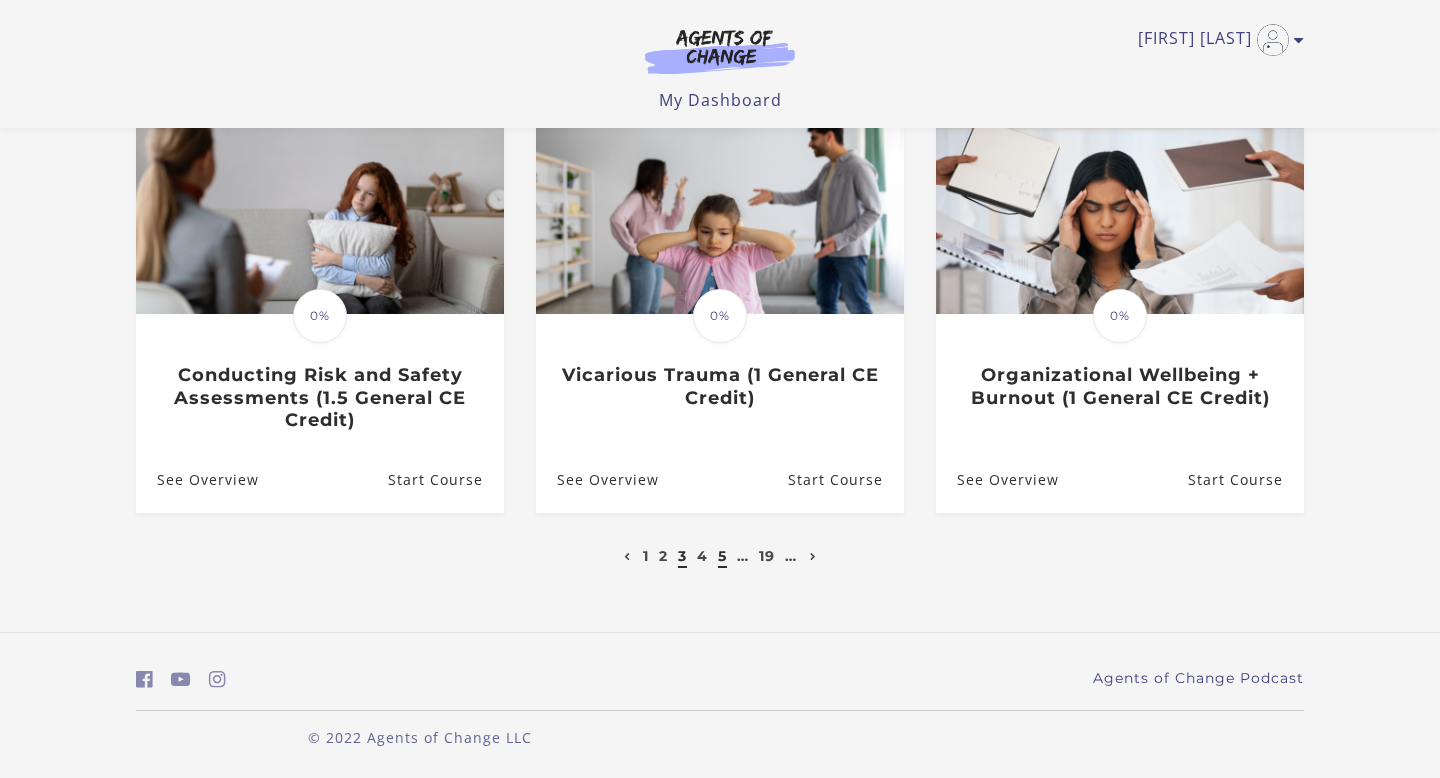 click on "5" at bounding box center [723, 556] 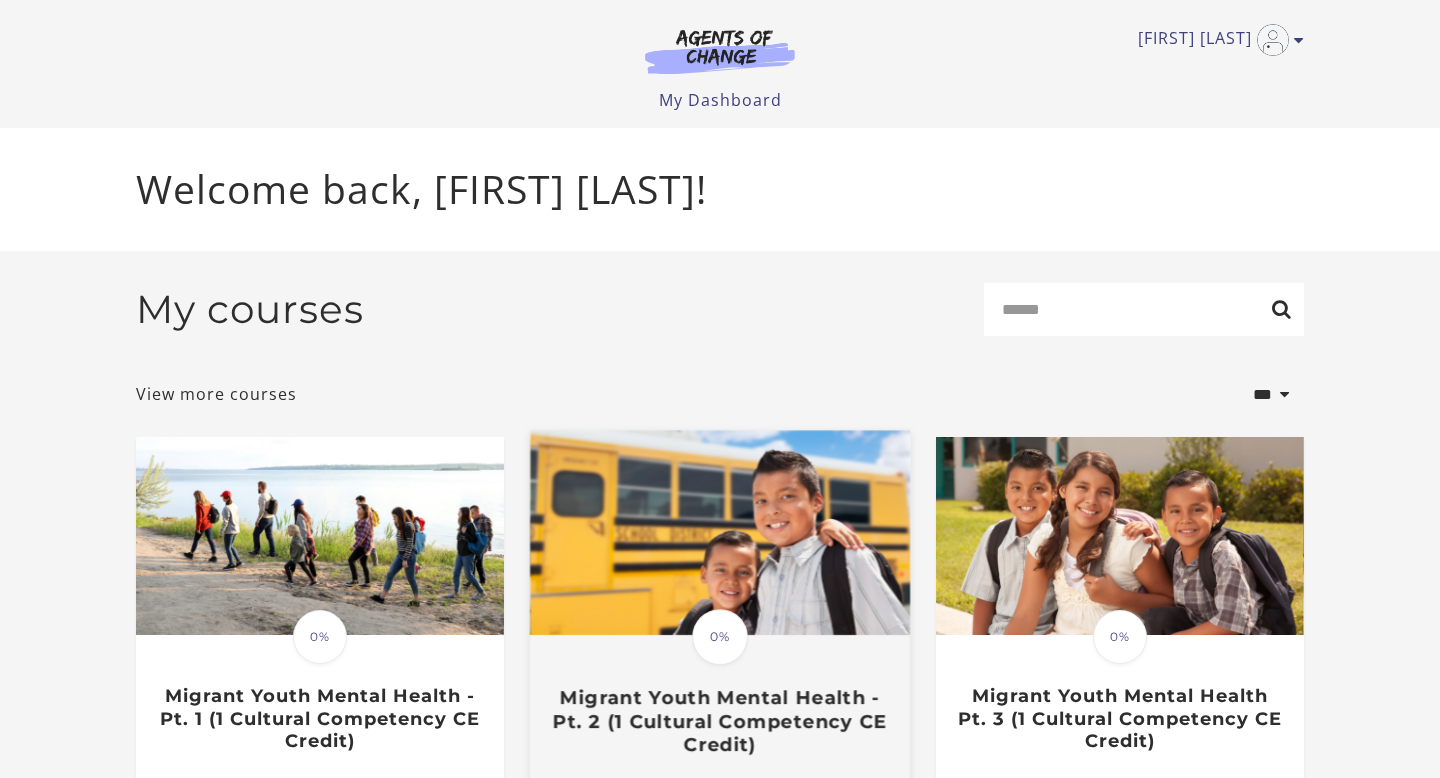 scroll, scrollTop: 0, scrollLeft: 0, axis: both 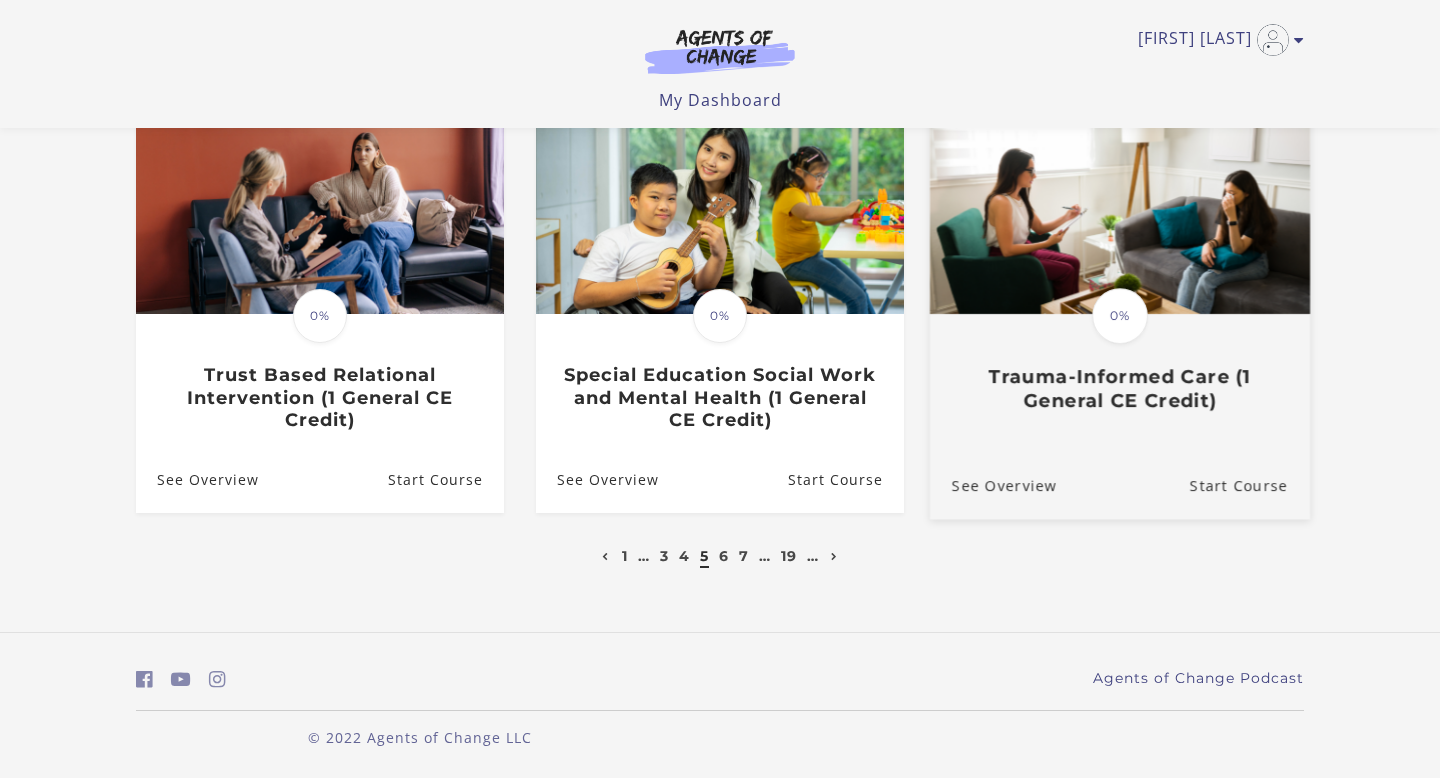 click on "Translation missing: en.liquid.partials.dashboard_course_card.progress_description: 0%
0%
Trauma-Informed Care (1 General CE Credit)" at bounding box center (1120, 364) 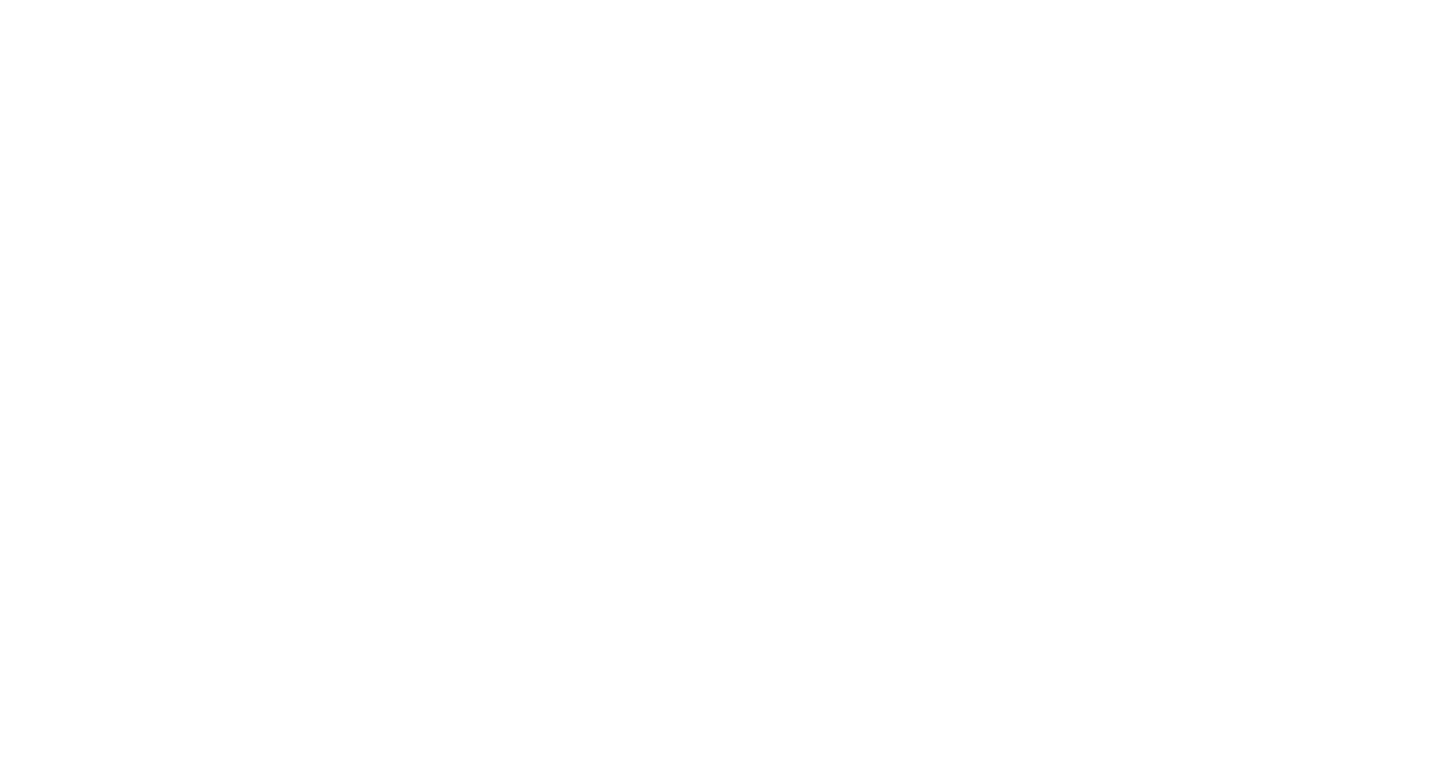 scroll, scrollTop: 0, scrollLeft: 0, axis: both 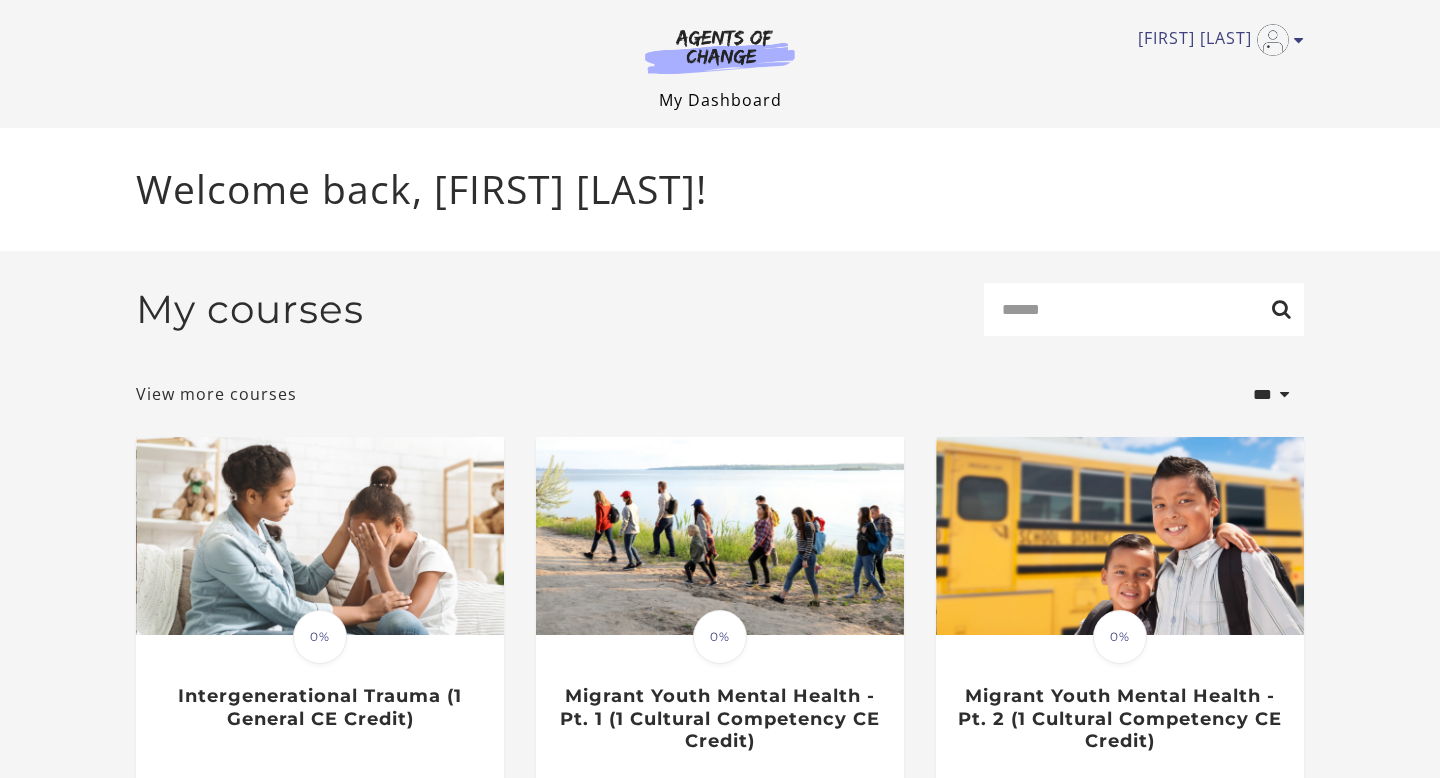 click on "My Dashboard" at bounding box center (720, 100) 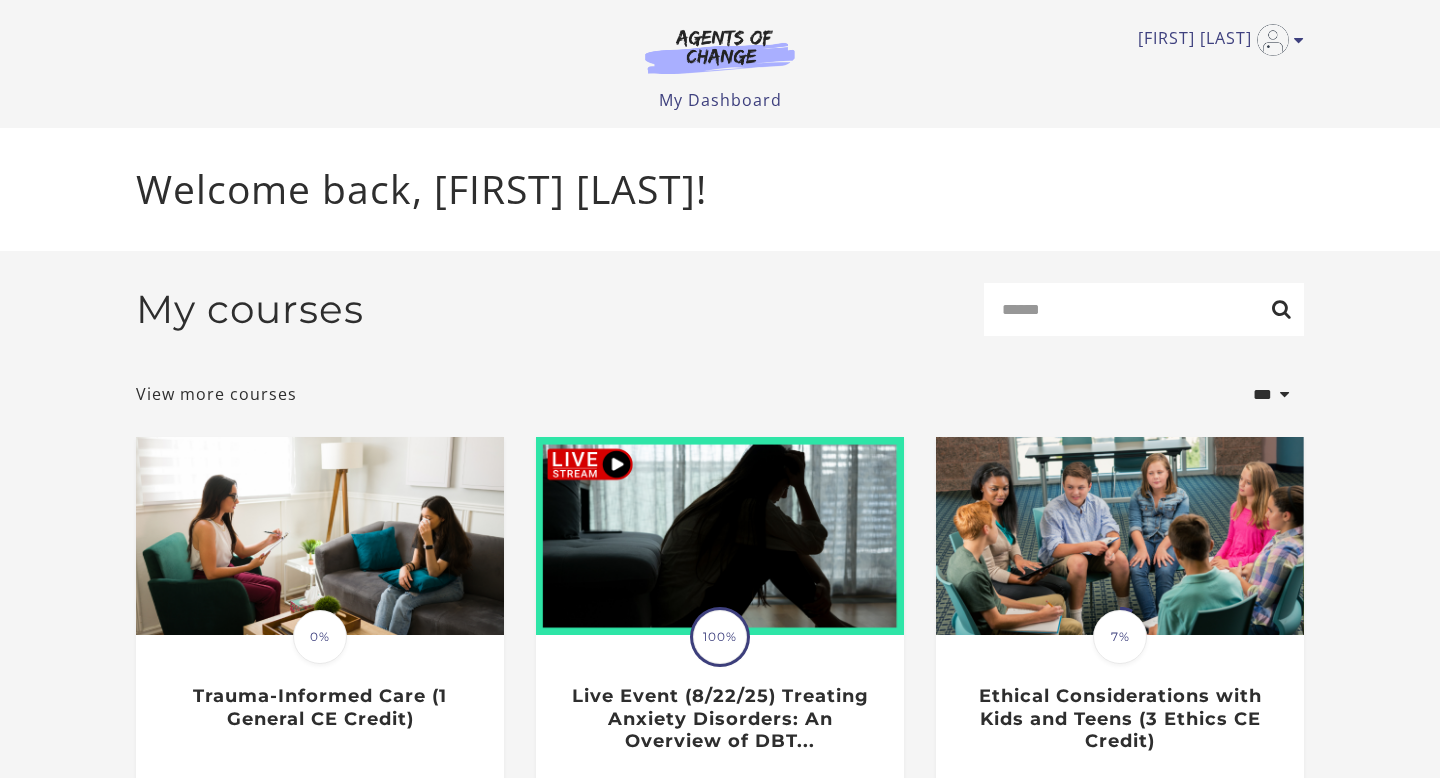scroll, scrollTop: 0, scrollLeft: 0, axis: both 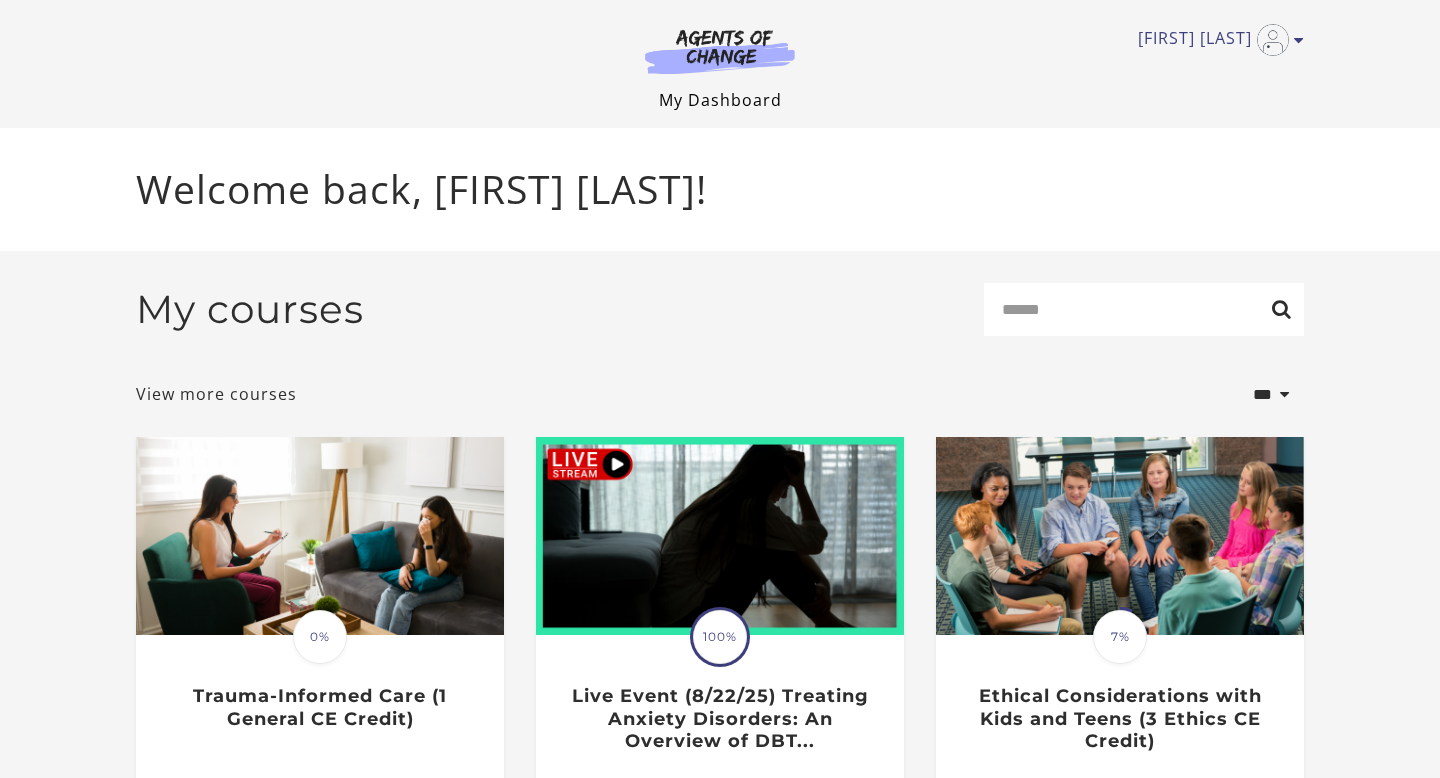 click on "My Dashboard" at bounding box center [720, 100] 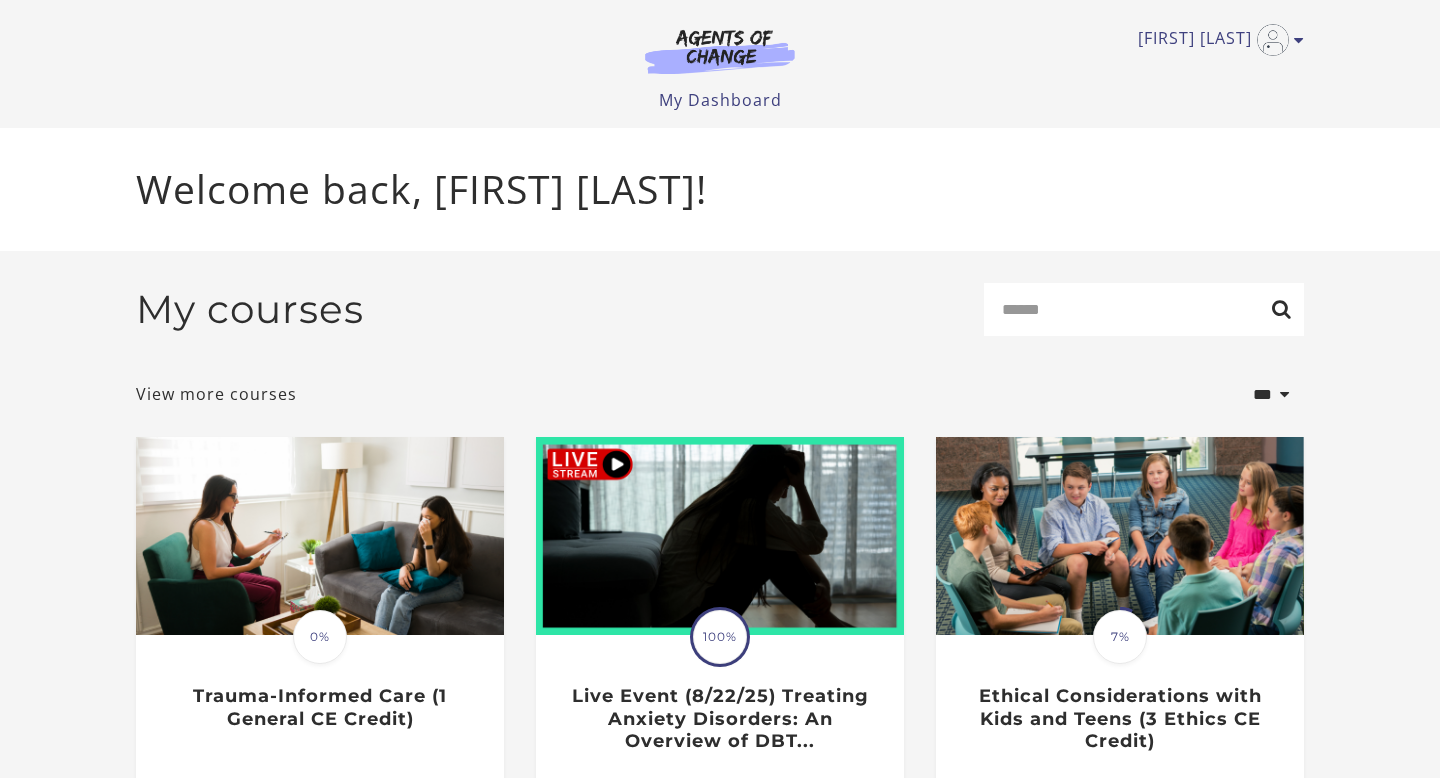 scroll, scrollTop: 0, scrollLeft: 0, axis: both 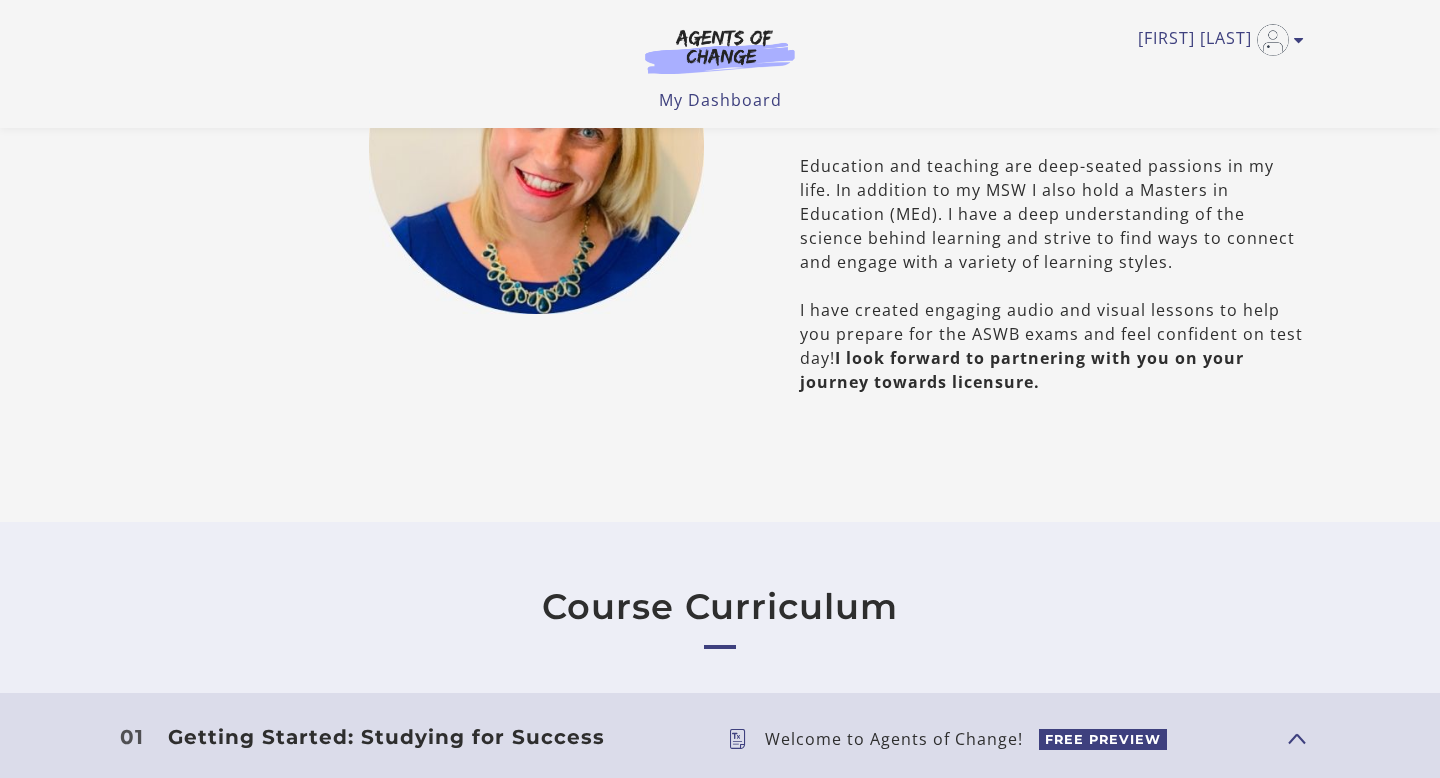 click on "Alexandria  M
My Account
Support
Sign Out
Toggle menu
Menu
My Dashboard
My Account
Support
Sign Out" at bounding box center (720, 56) 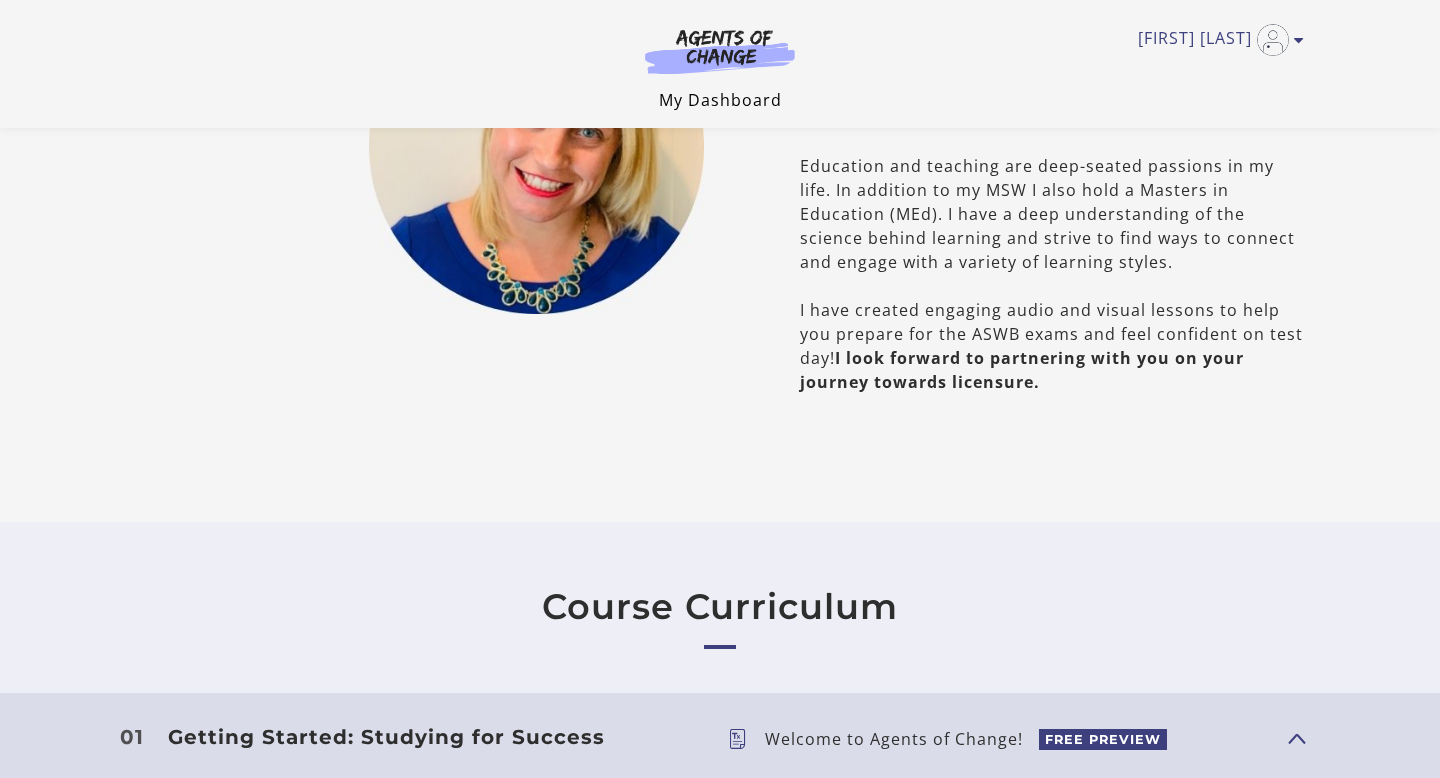 click on "My Dashboard" at bounding box center [720, 100] 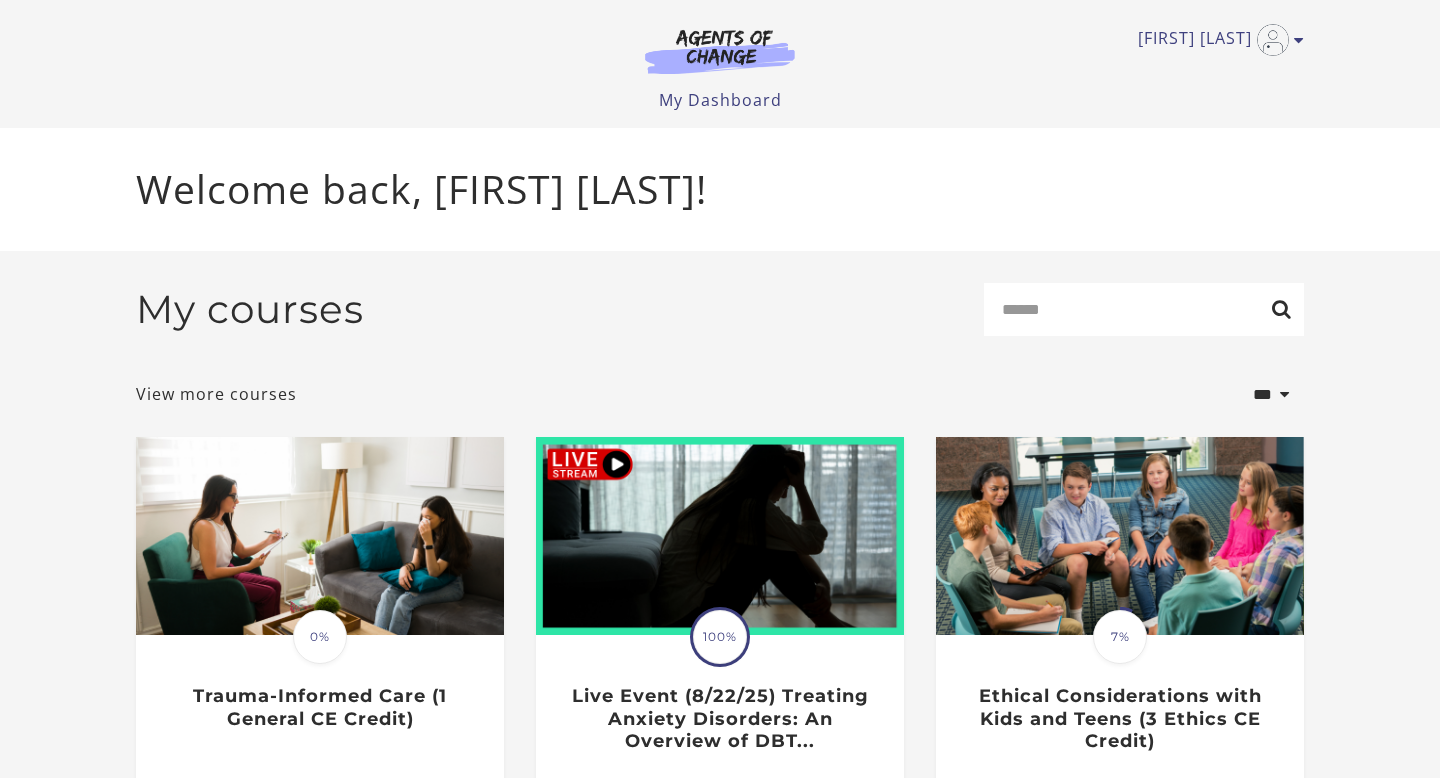 scroll, scrollTop: 0, scrollLeft: 0, axis: both 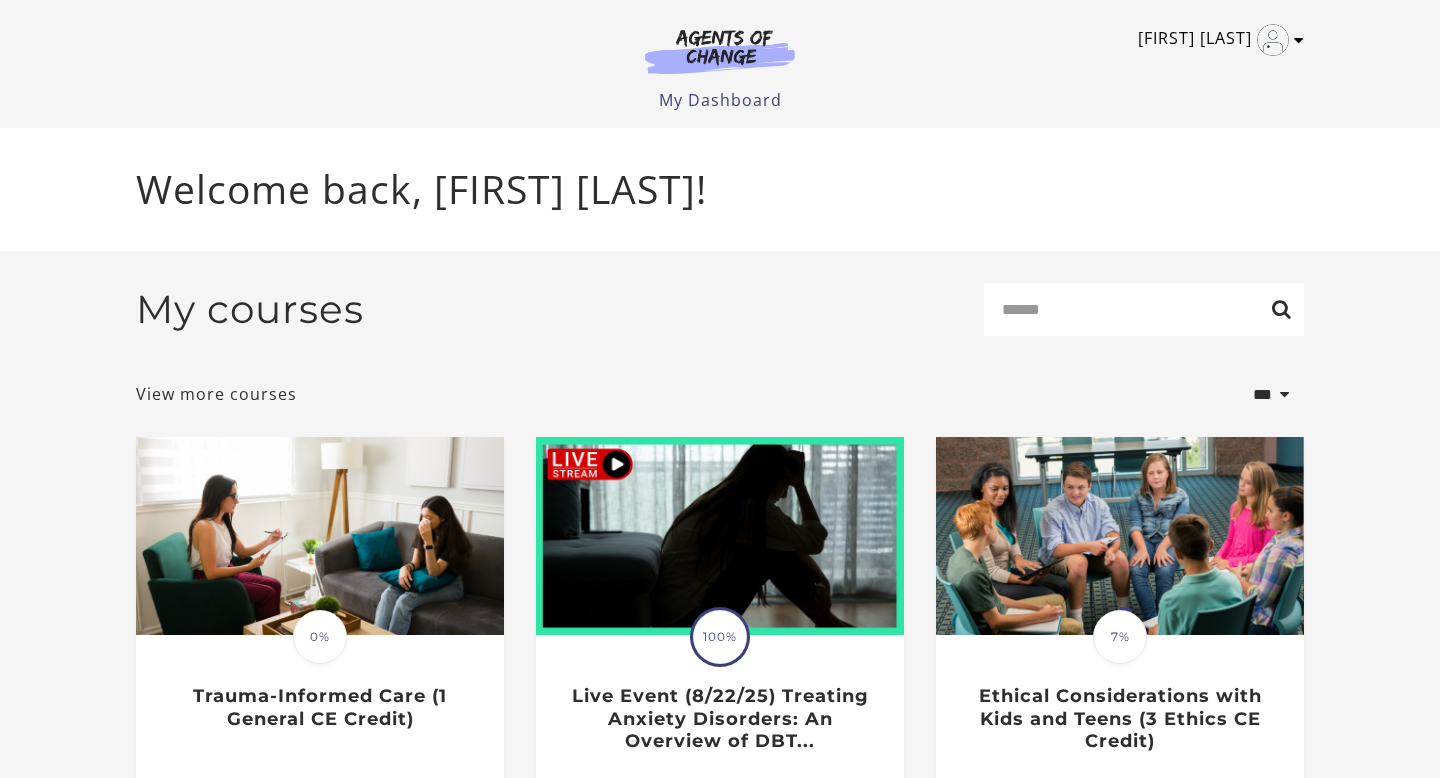 click on "[FIRST] [LAST]" at bounding box center [1216, 40] 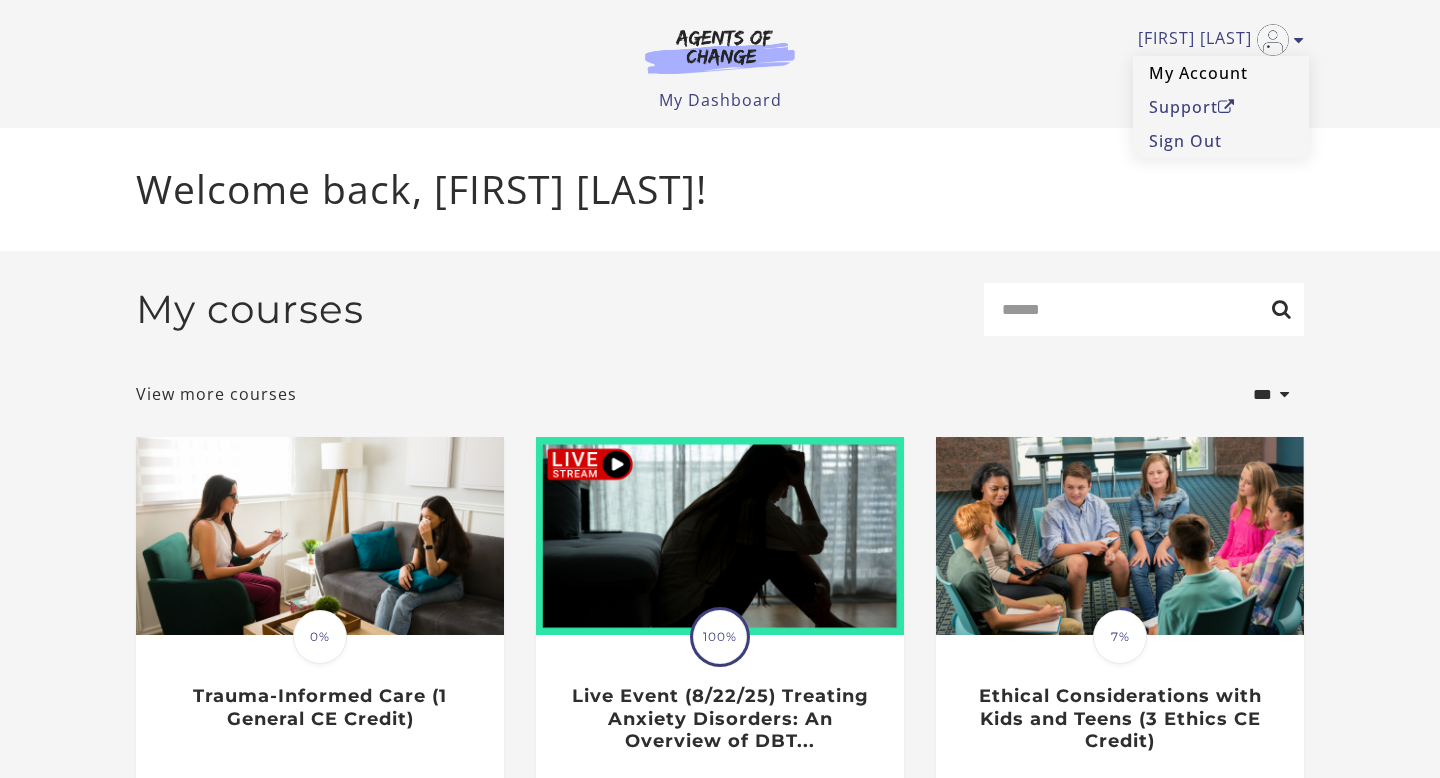 click on "My Account" at bounding box center [1221, 73] 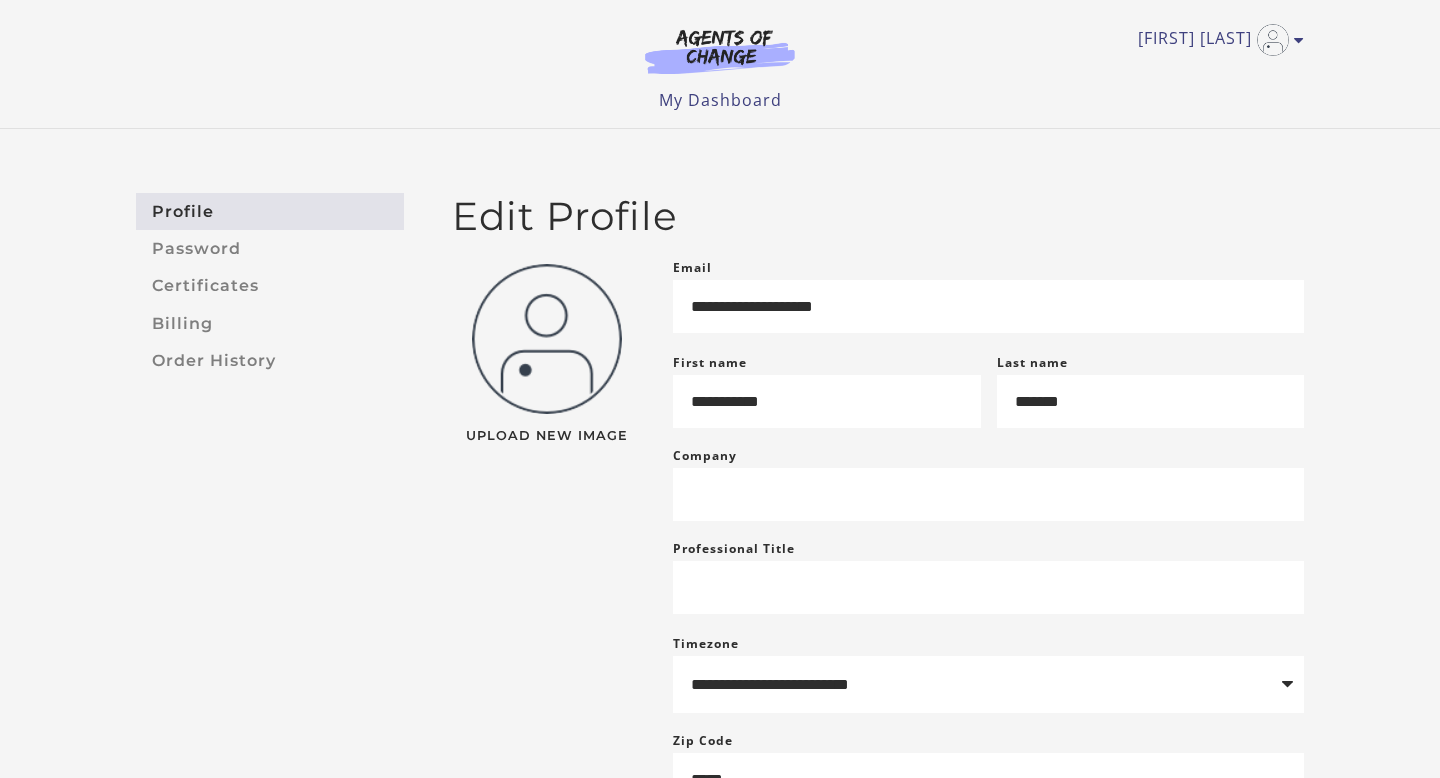 scroll, scrollTop: 0, scrollLeft: 0, axis: both 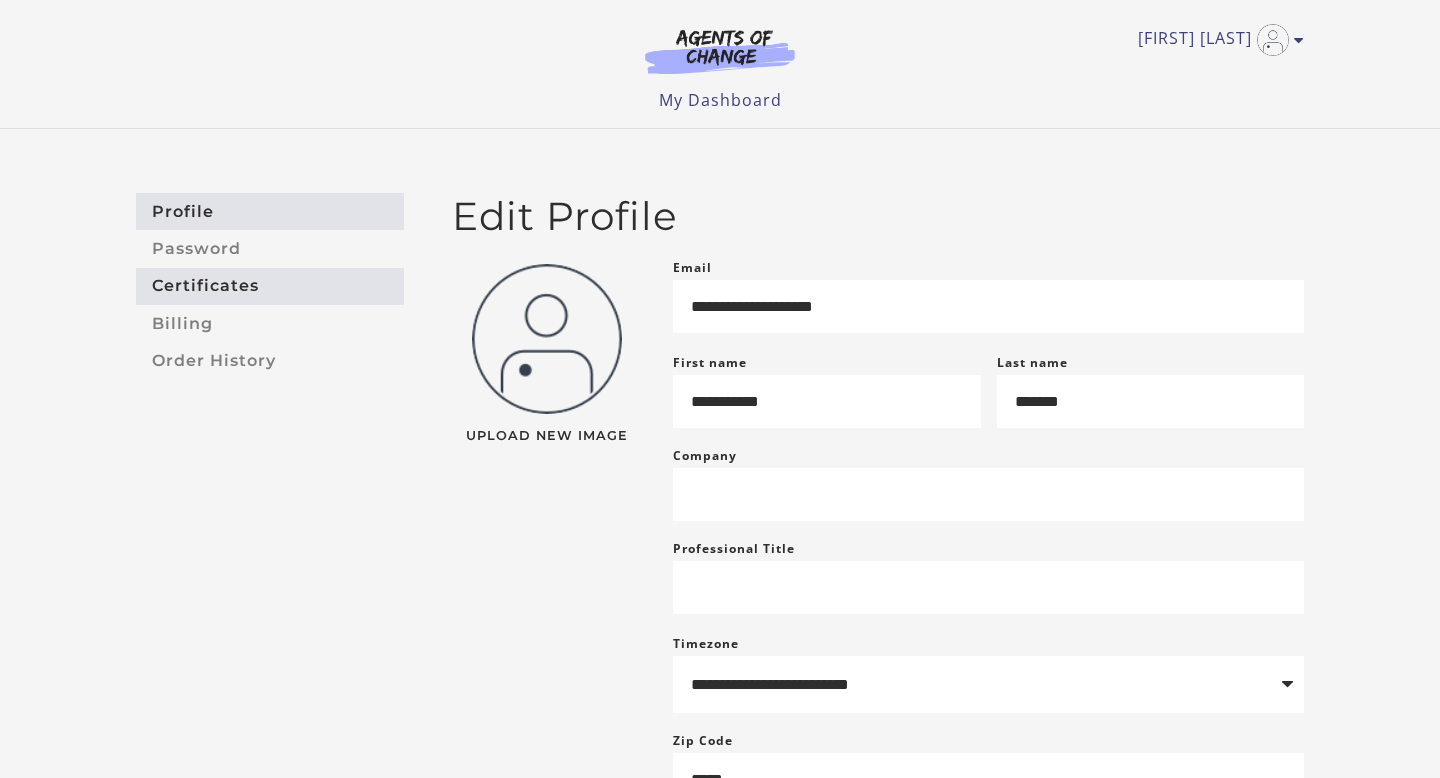 click on "Certificates" at bounding box center (270, 286) 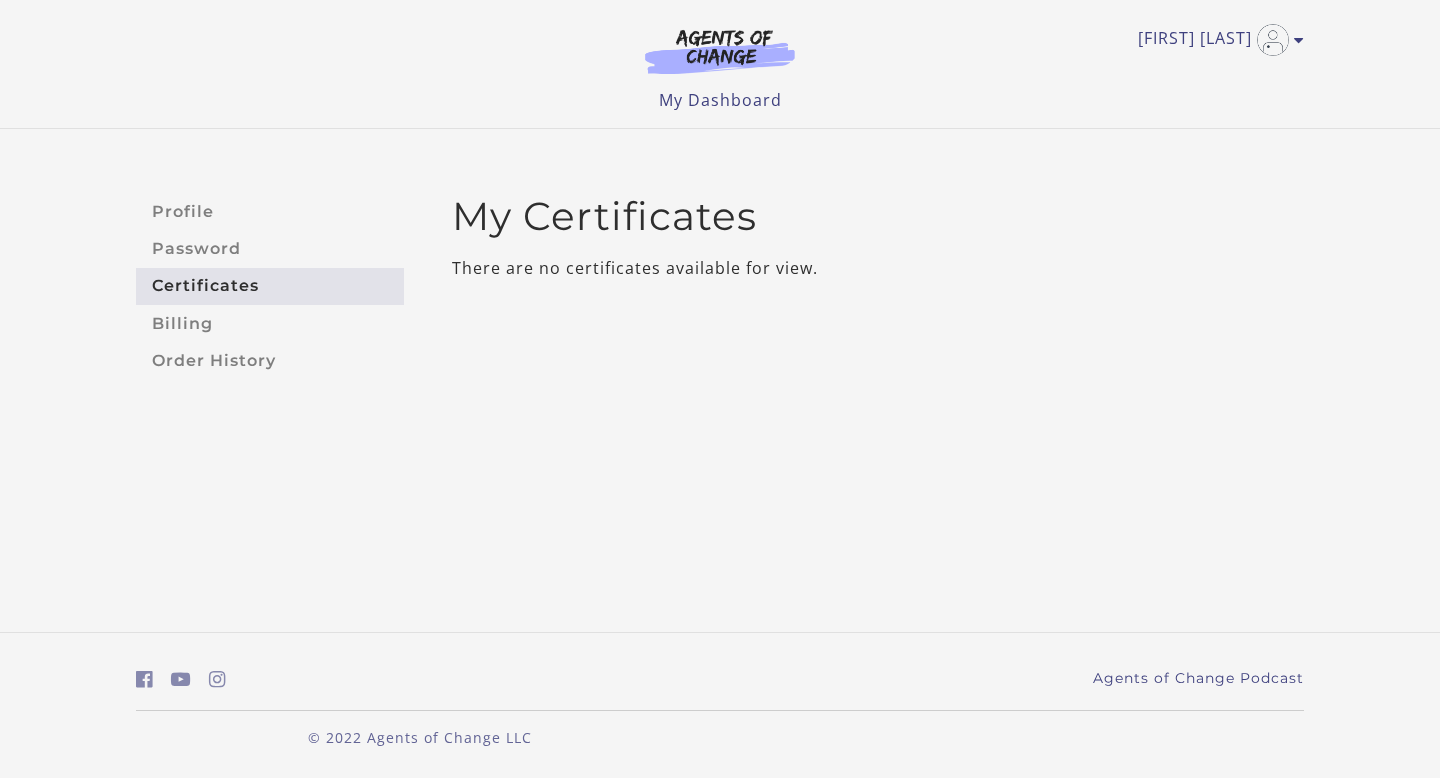 scroll, scrollTop: 0, scrollLeft: 0, axis: both 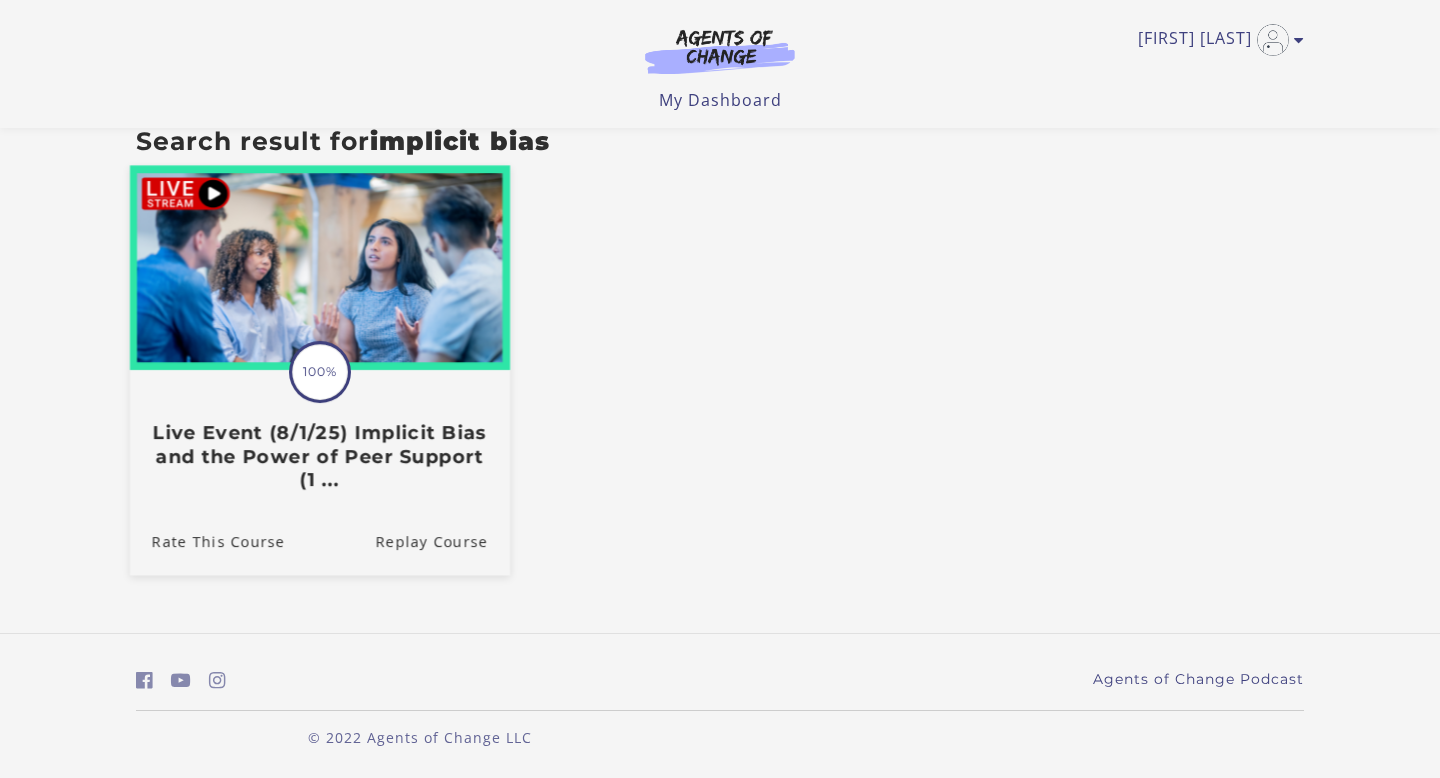 click on "Live Event (8/1/25) Implicit Bias and the Power of Peer Support (1 ..." at bounding box center [320, 457] 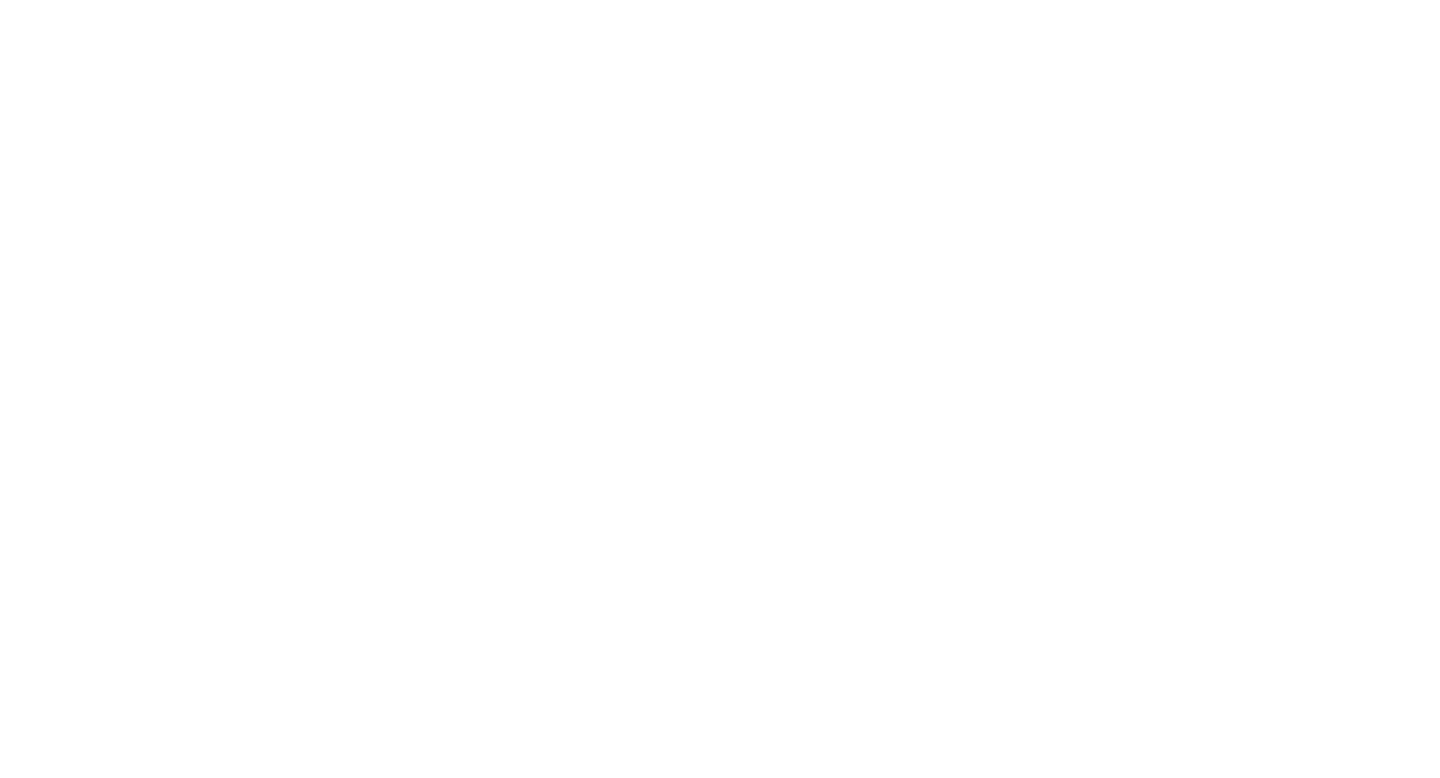 scroll, scrollTop: 0, scrollLeft: 0, axis: both 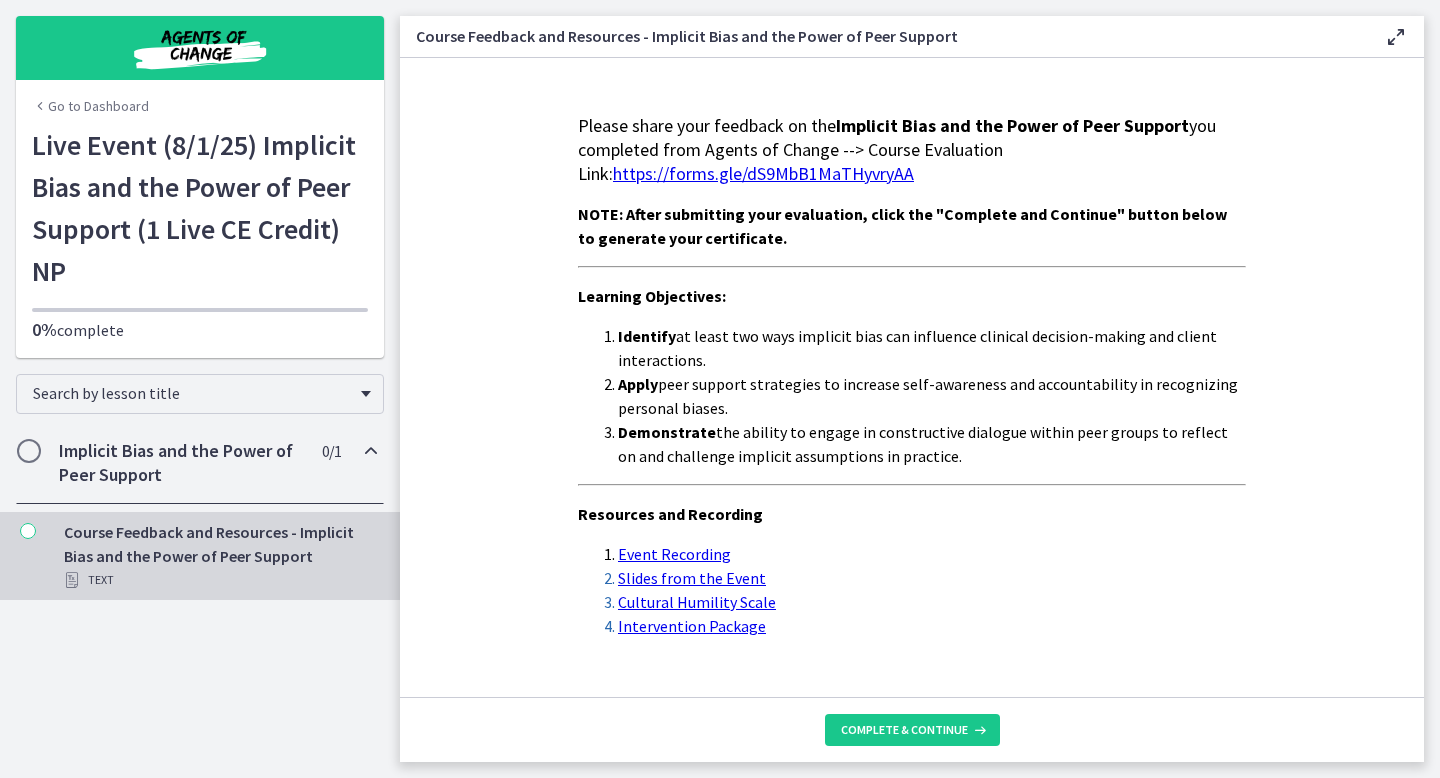 click at bounding box center [29, 451] 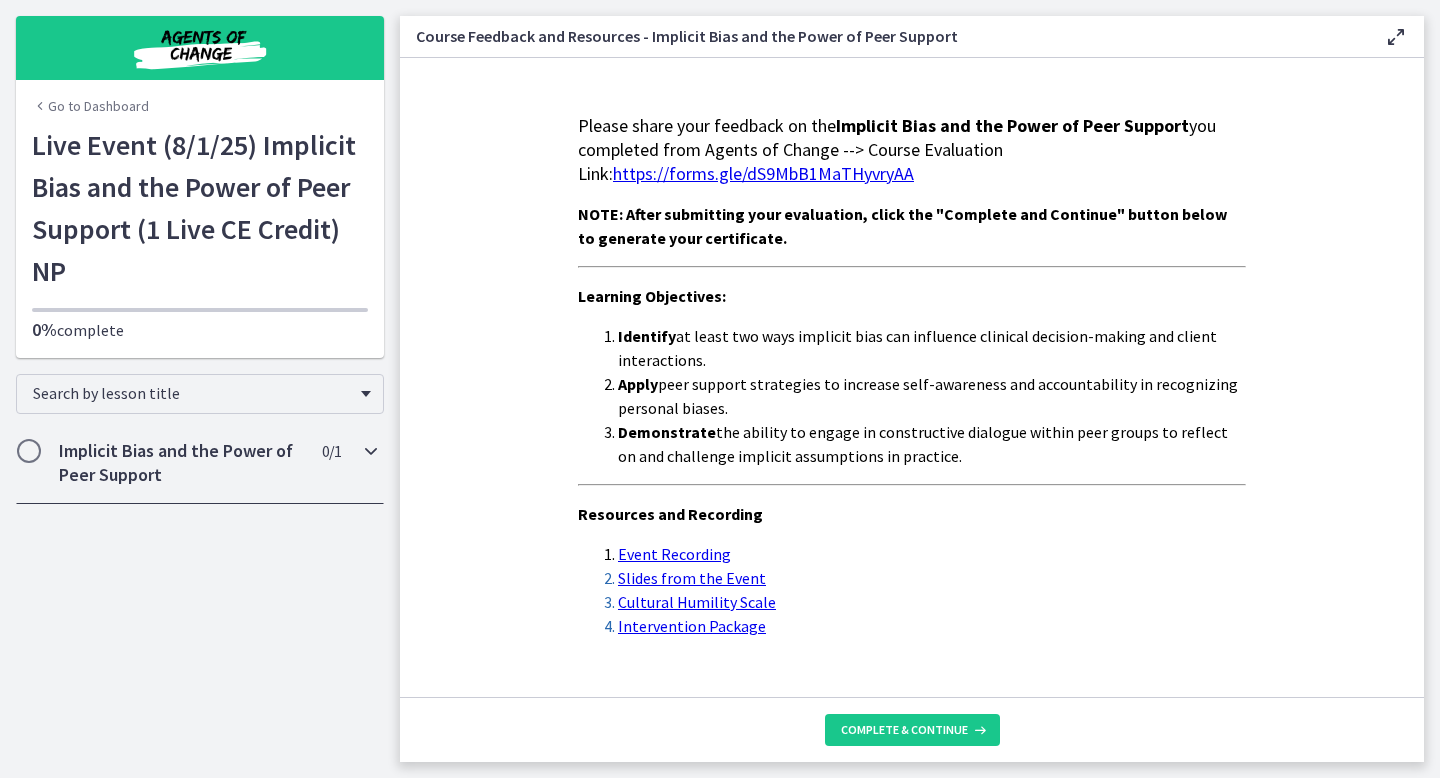click at bounding box center (29, 451) 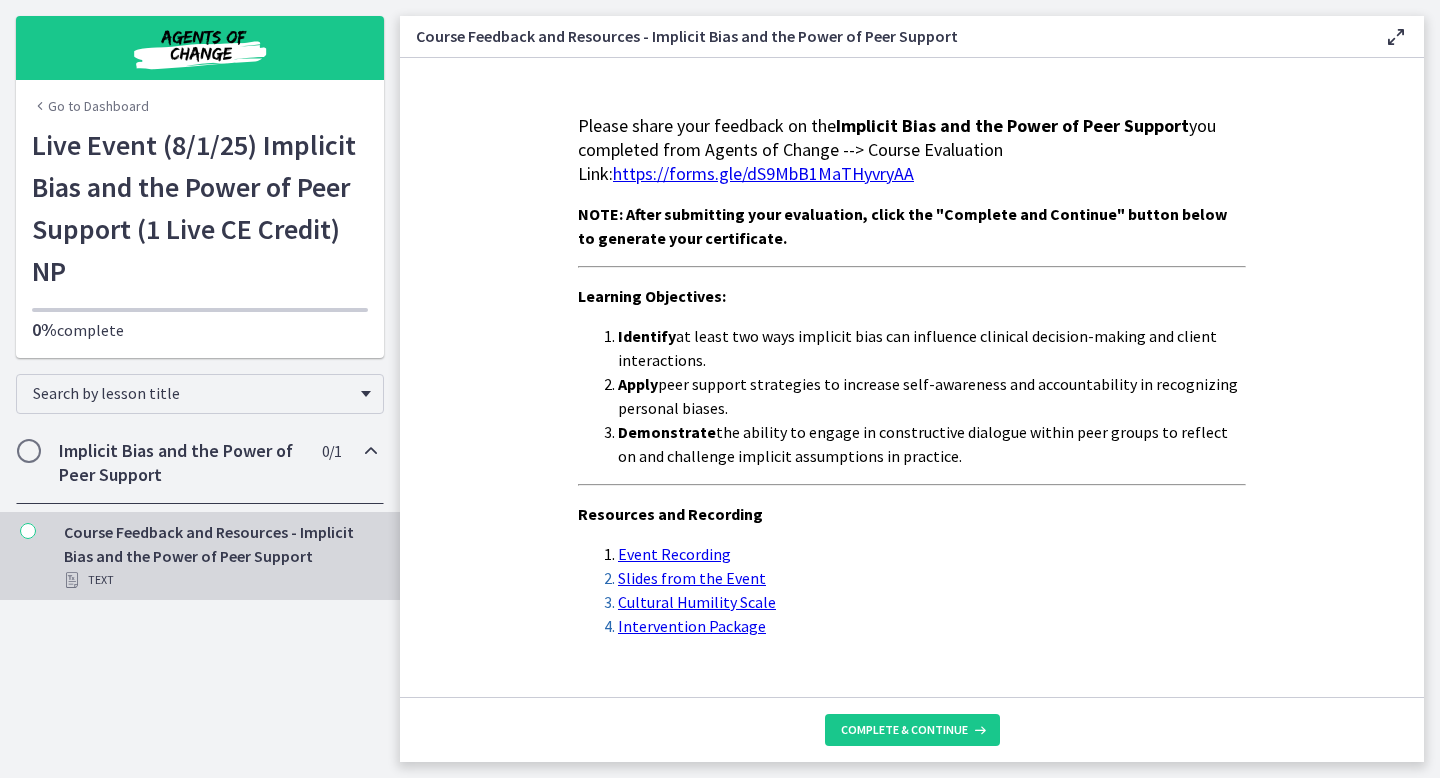 click at bounding box center (28, 531) 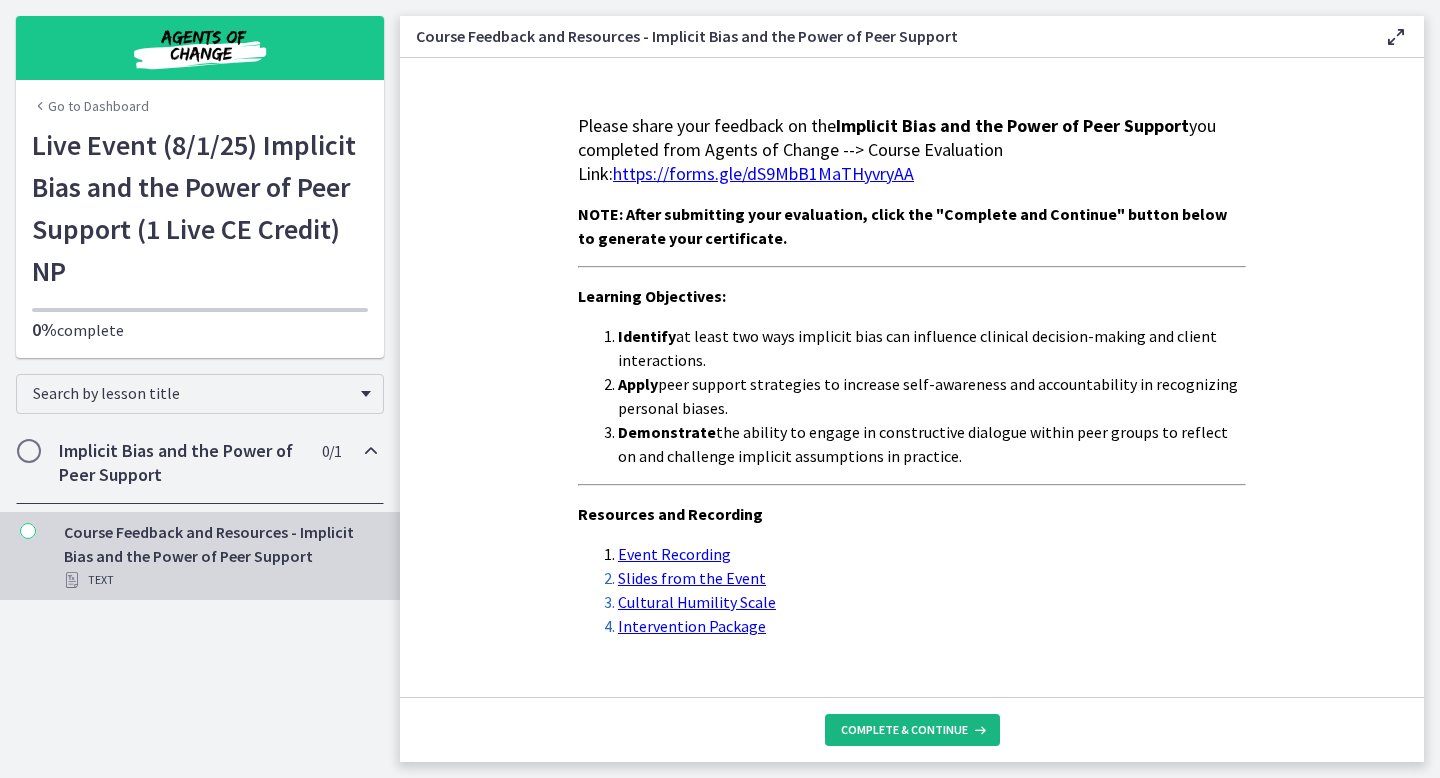 click on "Complete & continue" at bounding box center (904, 730) 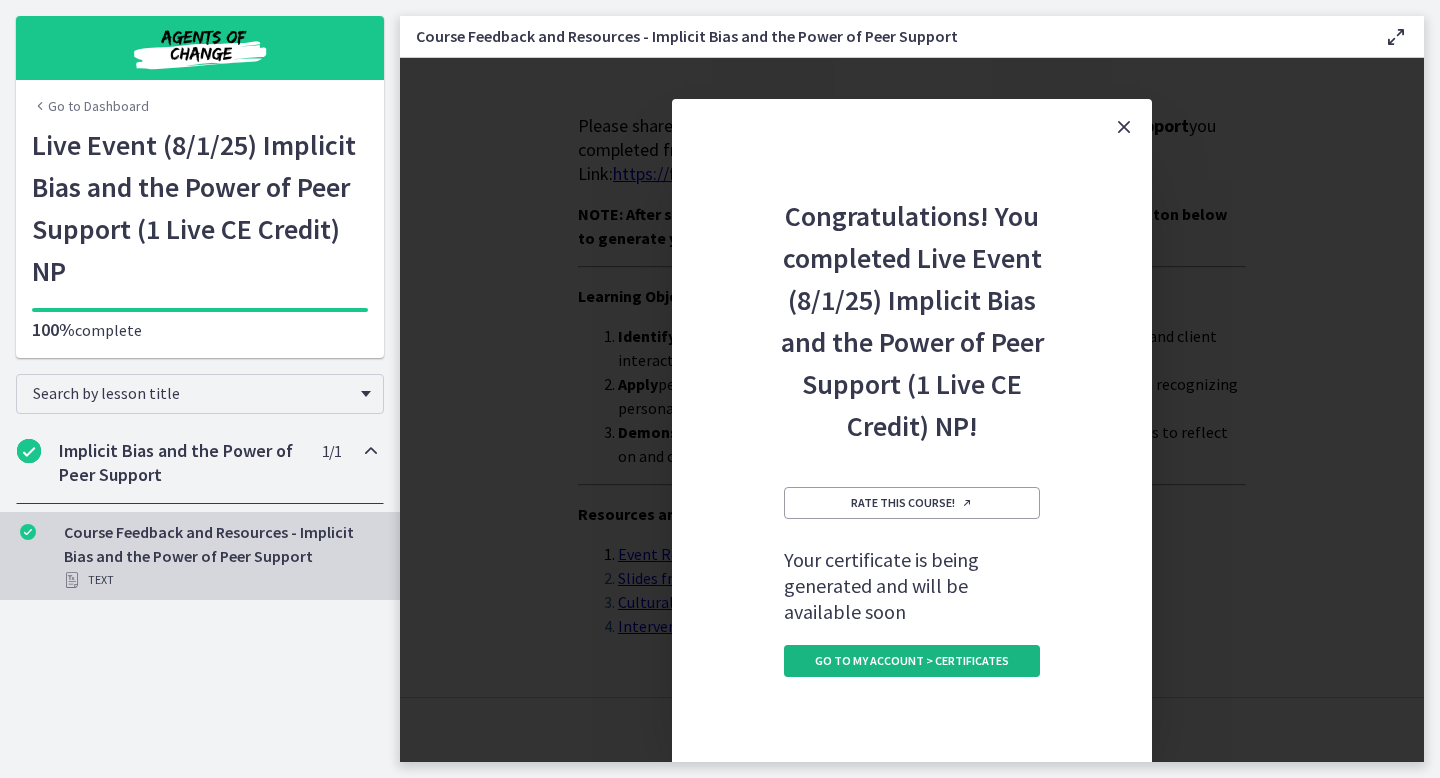 click on "Go to My Account > Certificates" at bounding box center [912, 661] 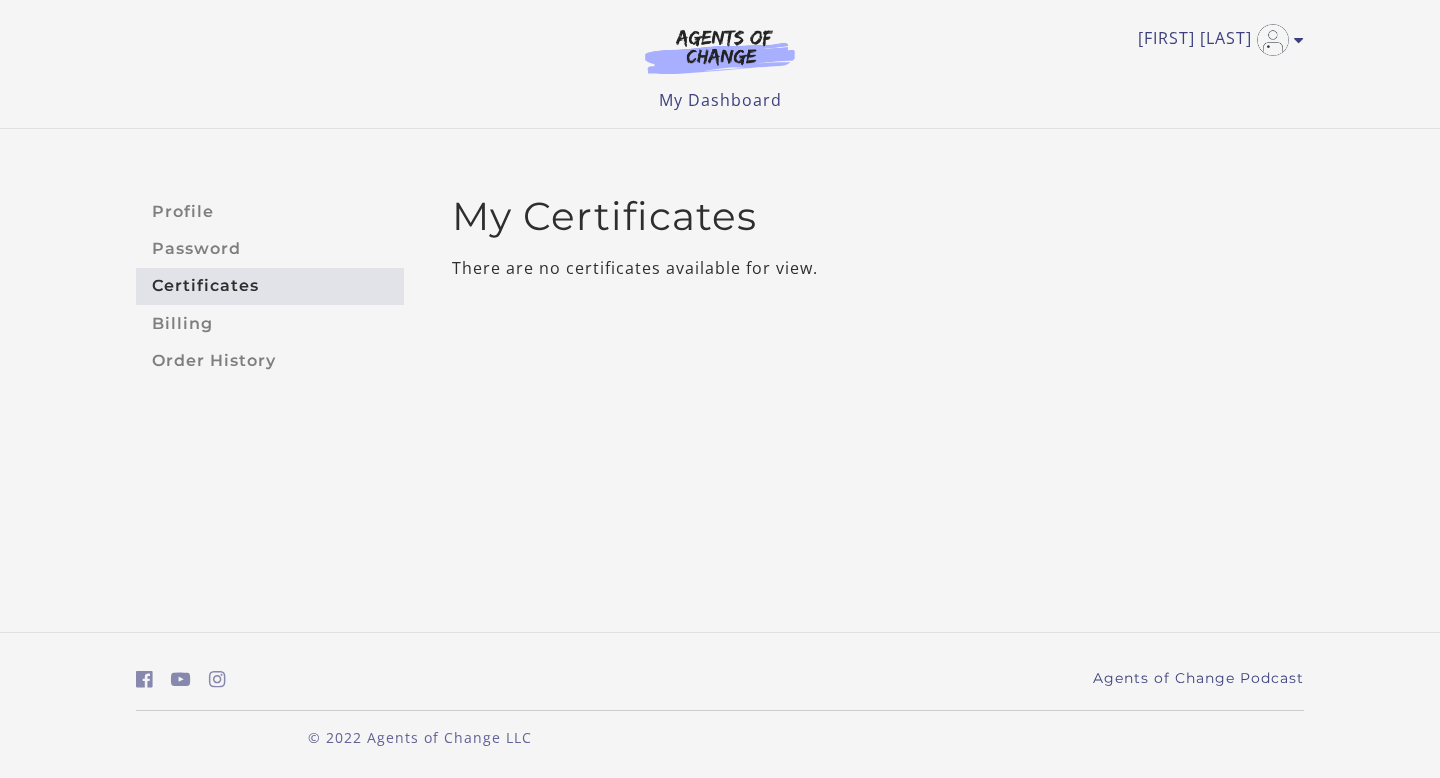 scroll, scrollTop: 0, scrollLeft: 0, axis: both 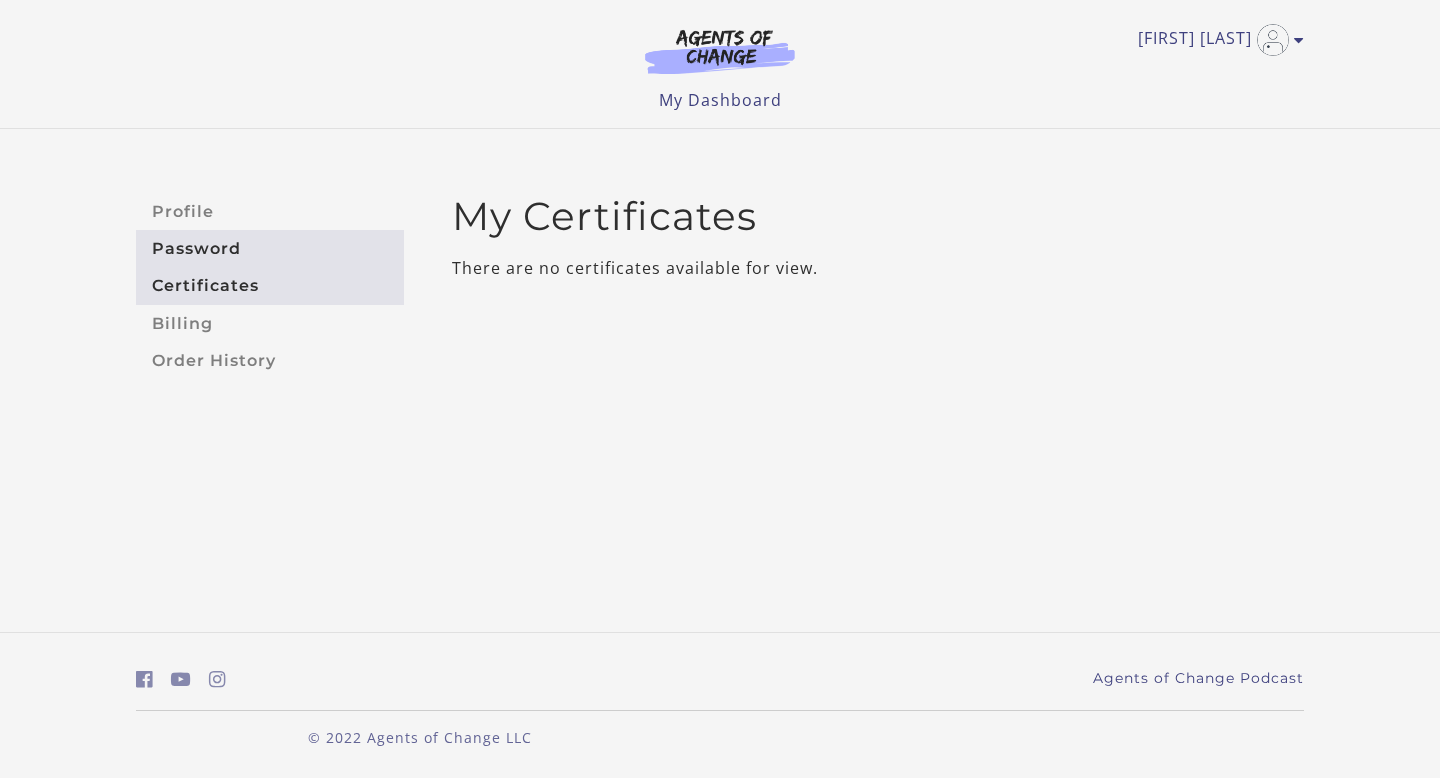 click on "Password" at bounding box center [270, 248] 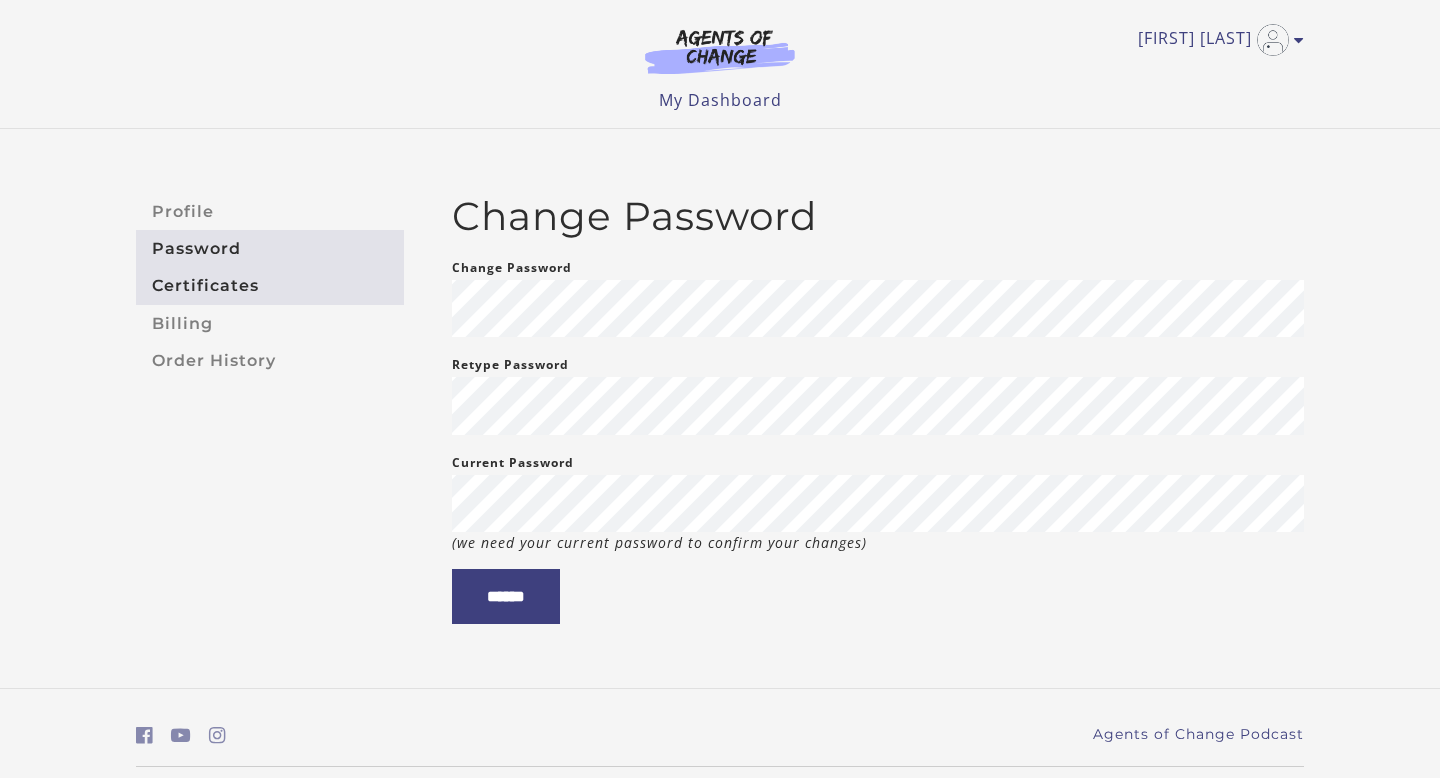 scroll, scrollTop: 0, scrollLeft: 0, axis: both 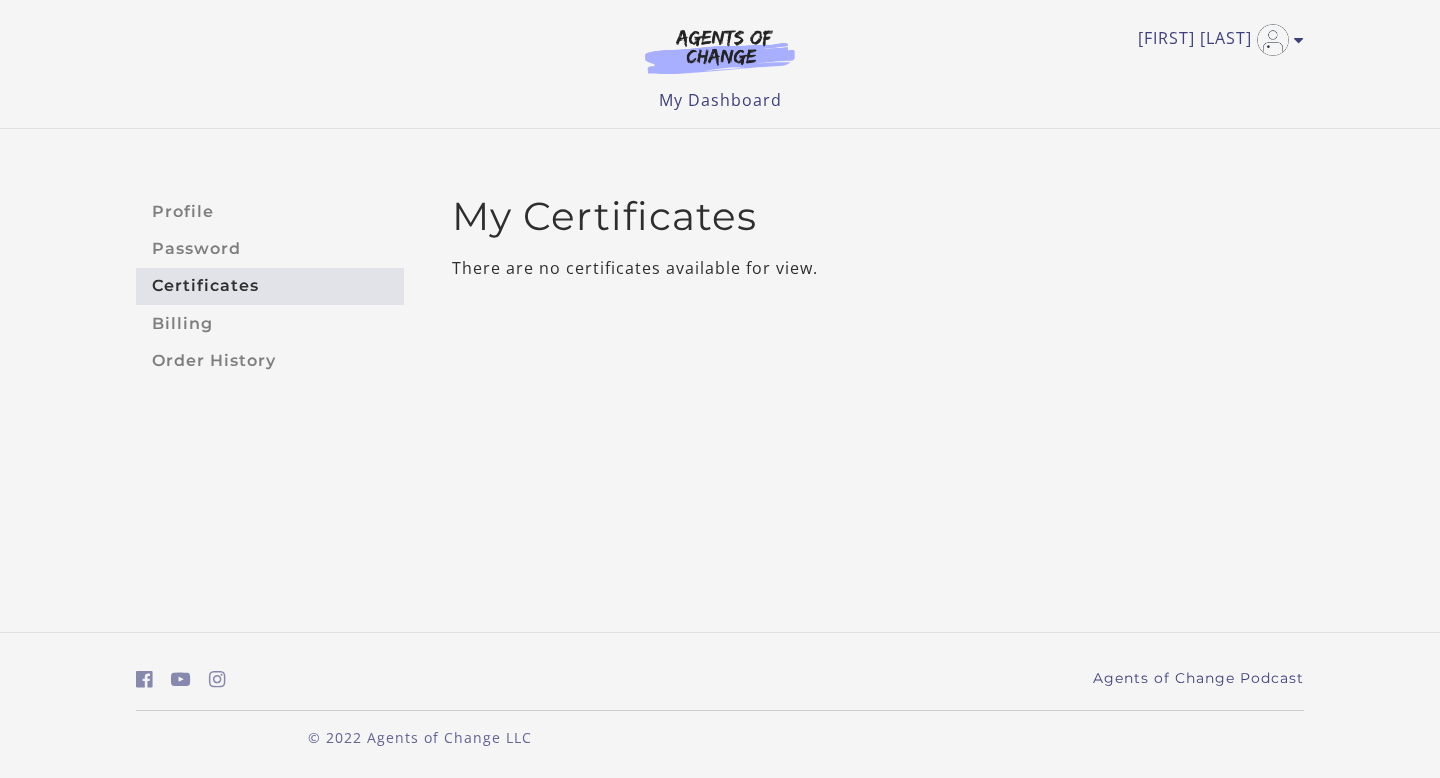 click on "Certificates" at bounding box center (270, 286) 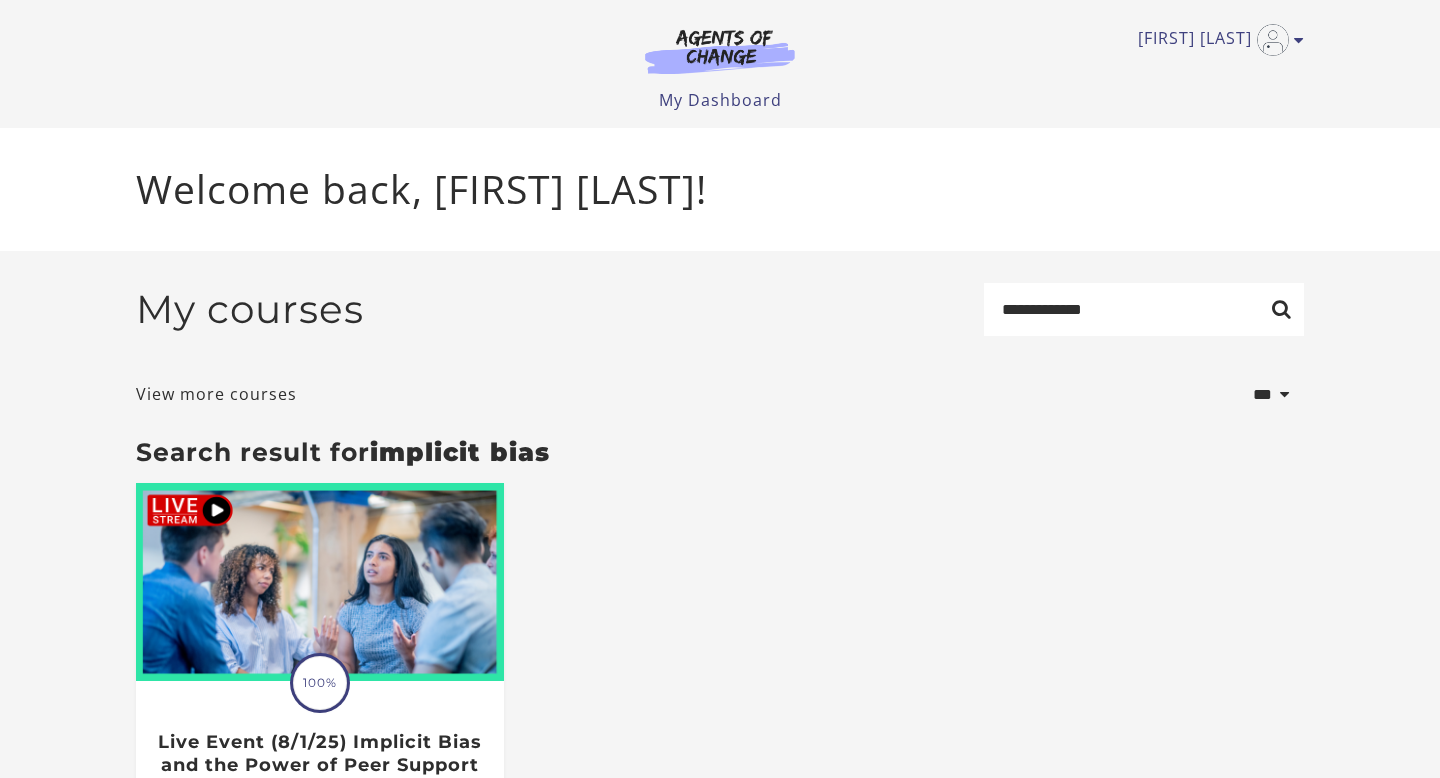 scroll, scrollTop: 0, scrollLeft: 0, axis: both 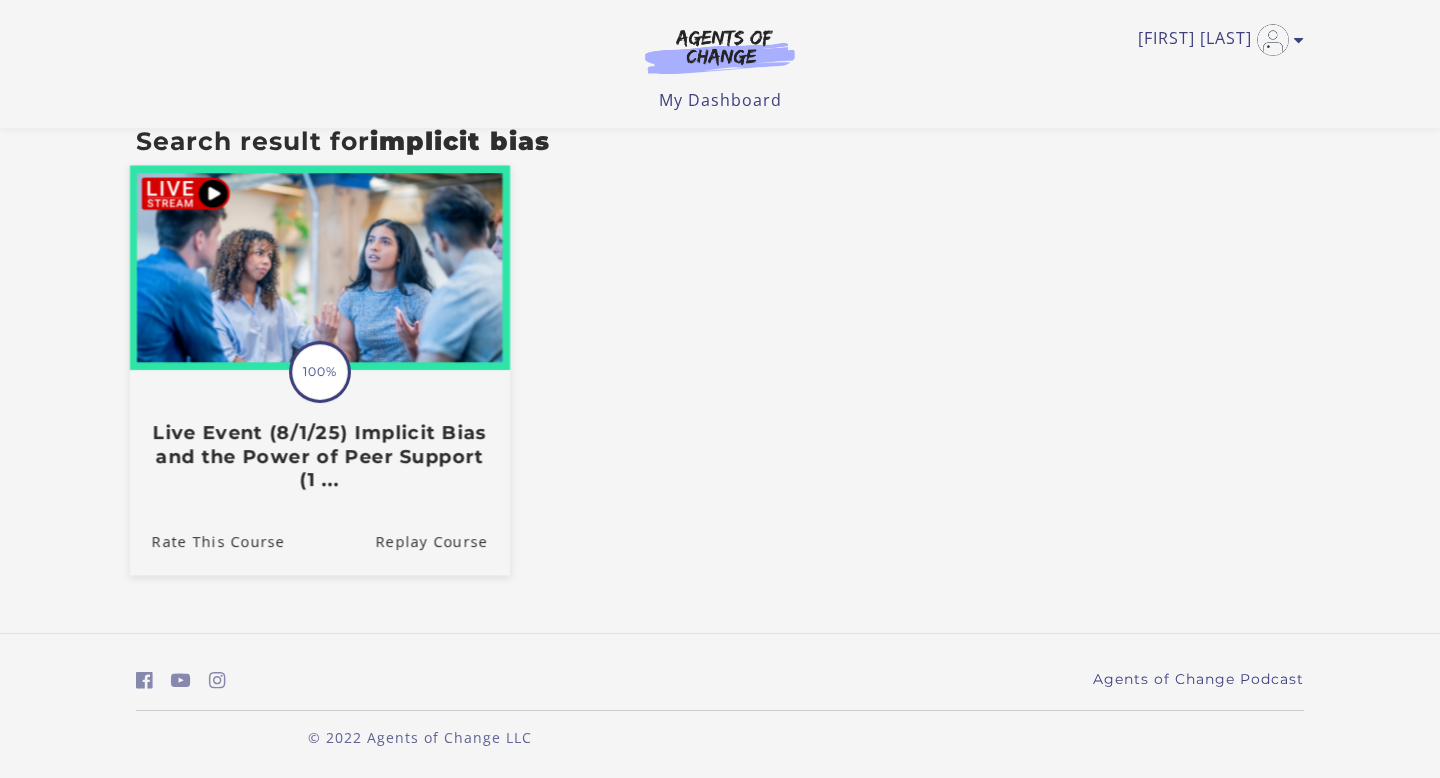click on "Translation missing: en.liquid.partials.dashboard_course_card.progress_description: 100%
100%
Live Event (8/1/25) Implicit Bias and the Power of Peer Support (1 ..." at bounding box center [320, 431] 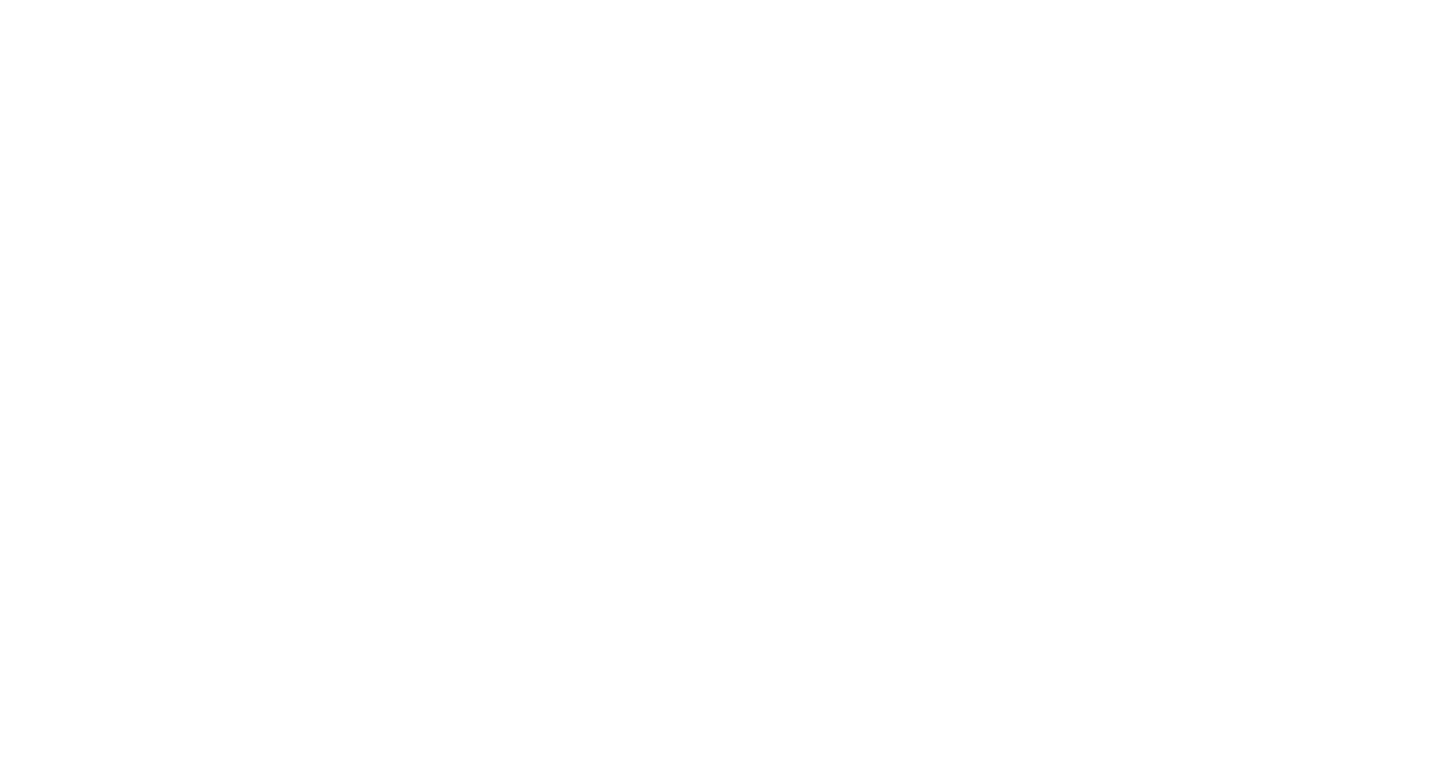 scroll, scrollTop: 0, scrollLeft: 0, axis: both 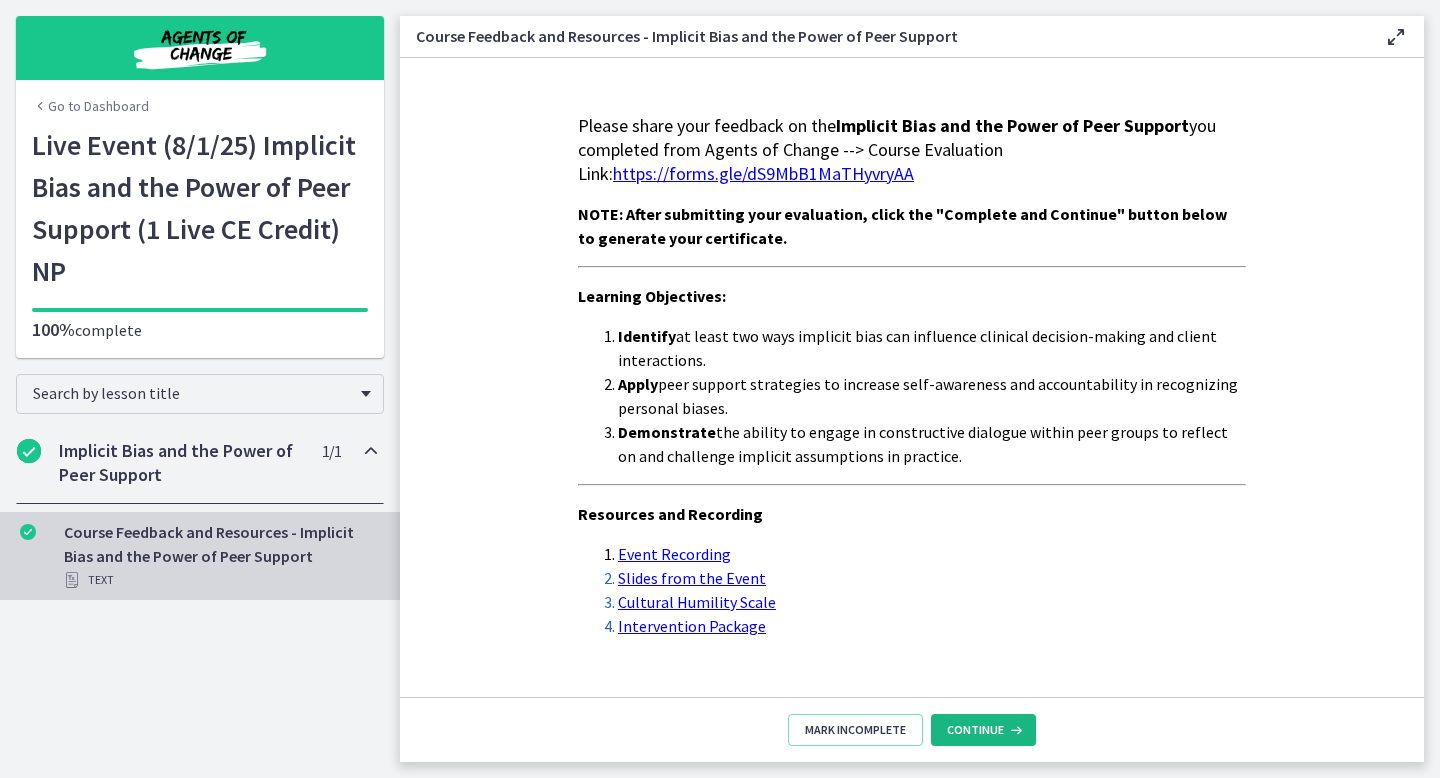 click on "Continue" at bounding box center [975, 730] 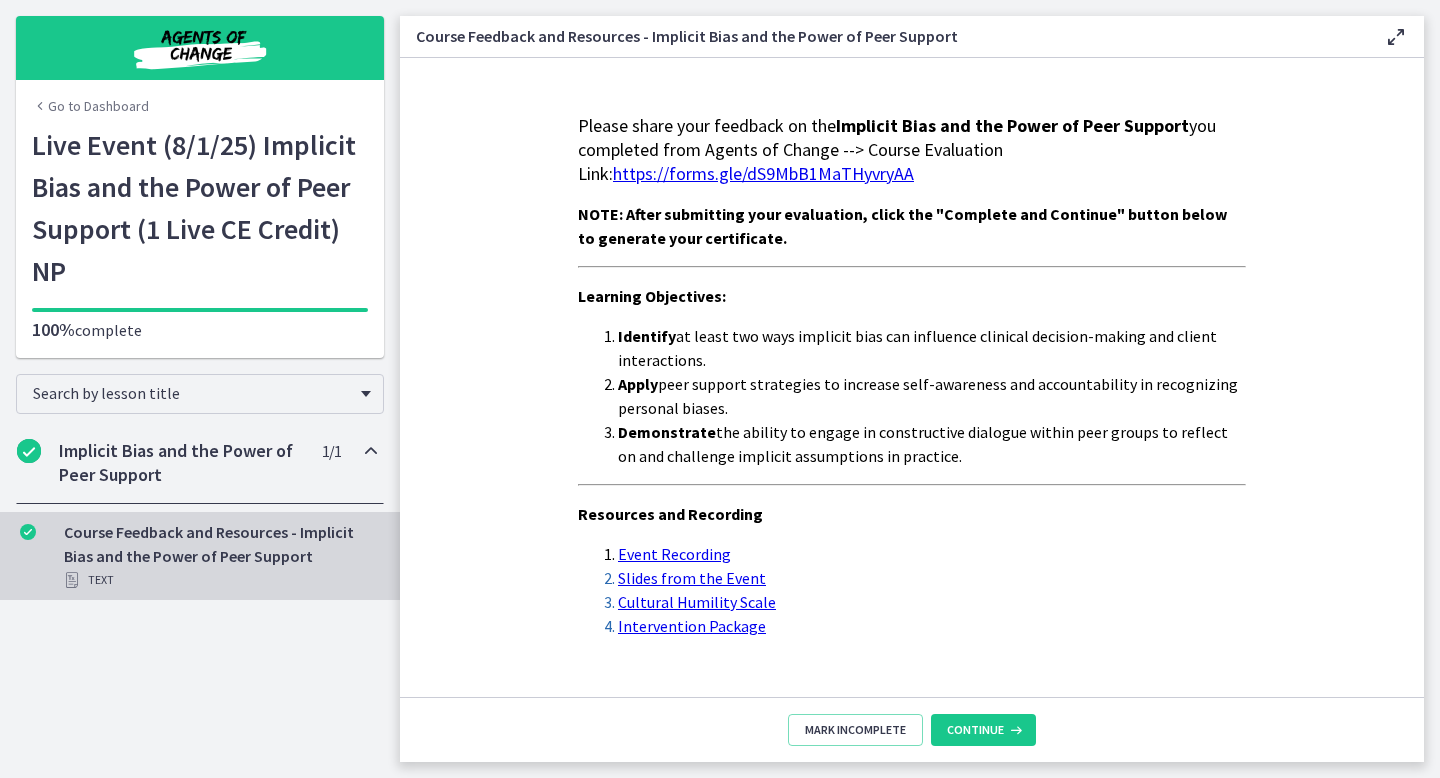 click on "Implicit Bias and the Power of Peer Support" at bounding box center [181, 463] 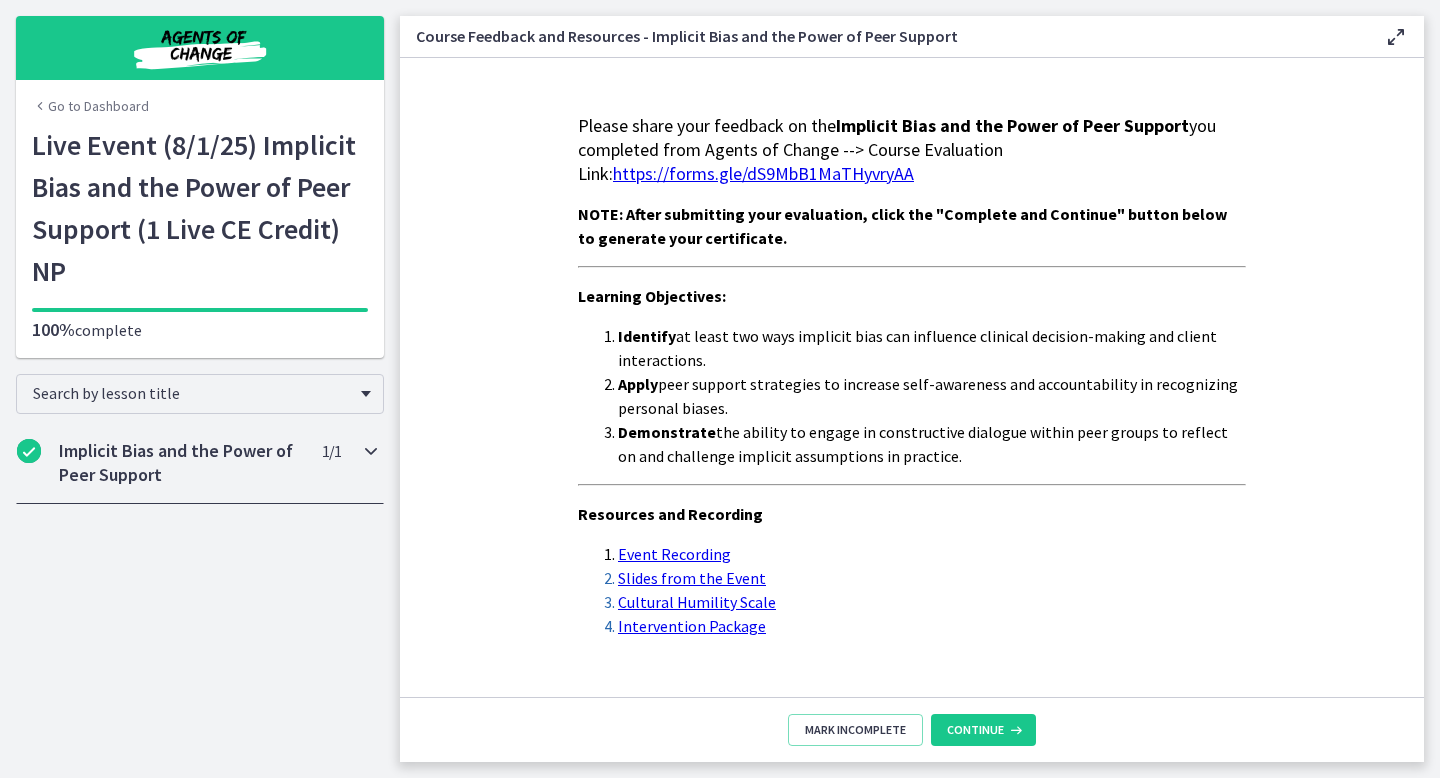 click on "Implicit Bias and the Power of Peer Support" at bounding box center (181, 463) 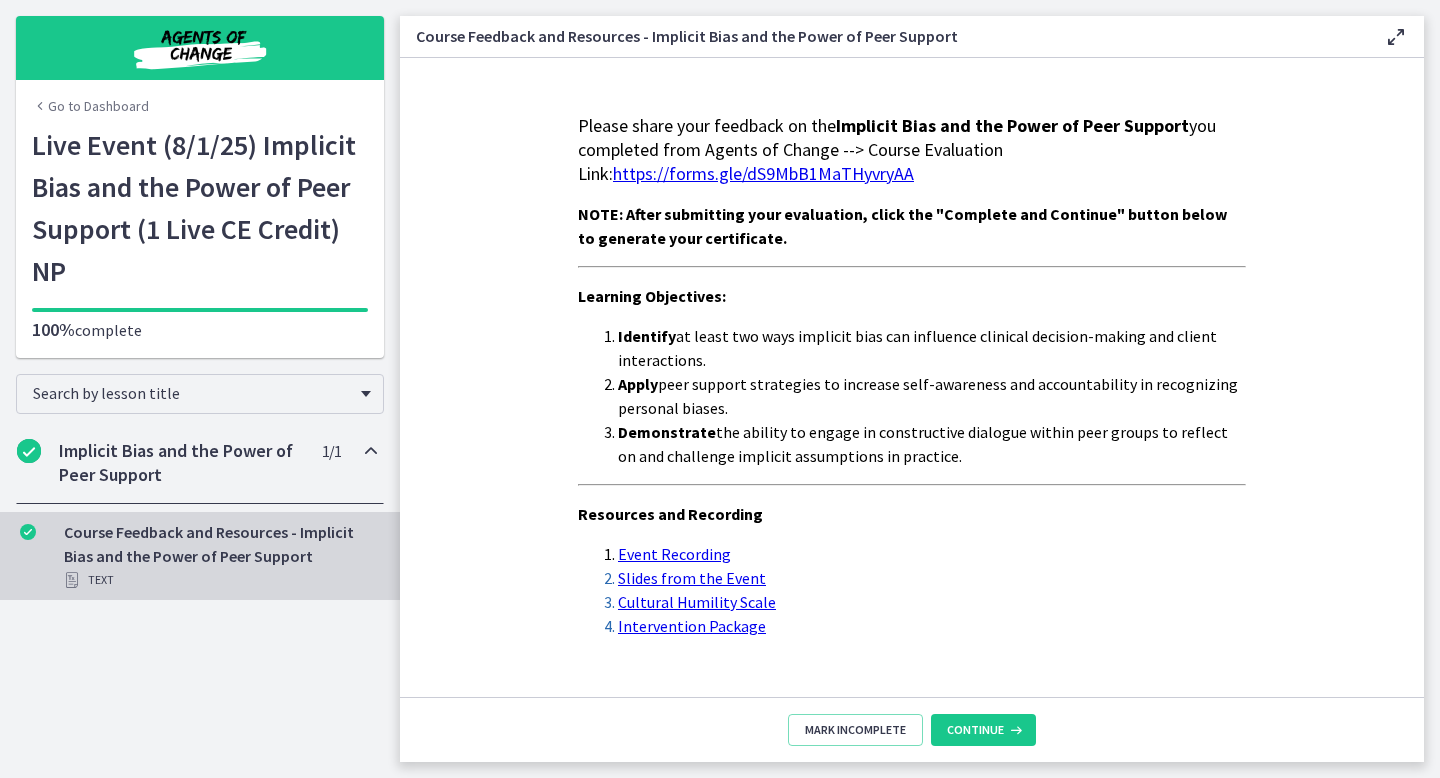 click on "Course Feedback and Resources - Implicit Bias and the Power of Peer Support
Text" at bounding box center [220, 556] 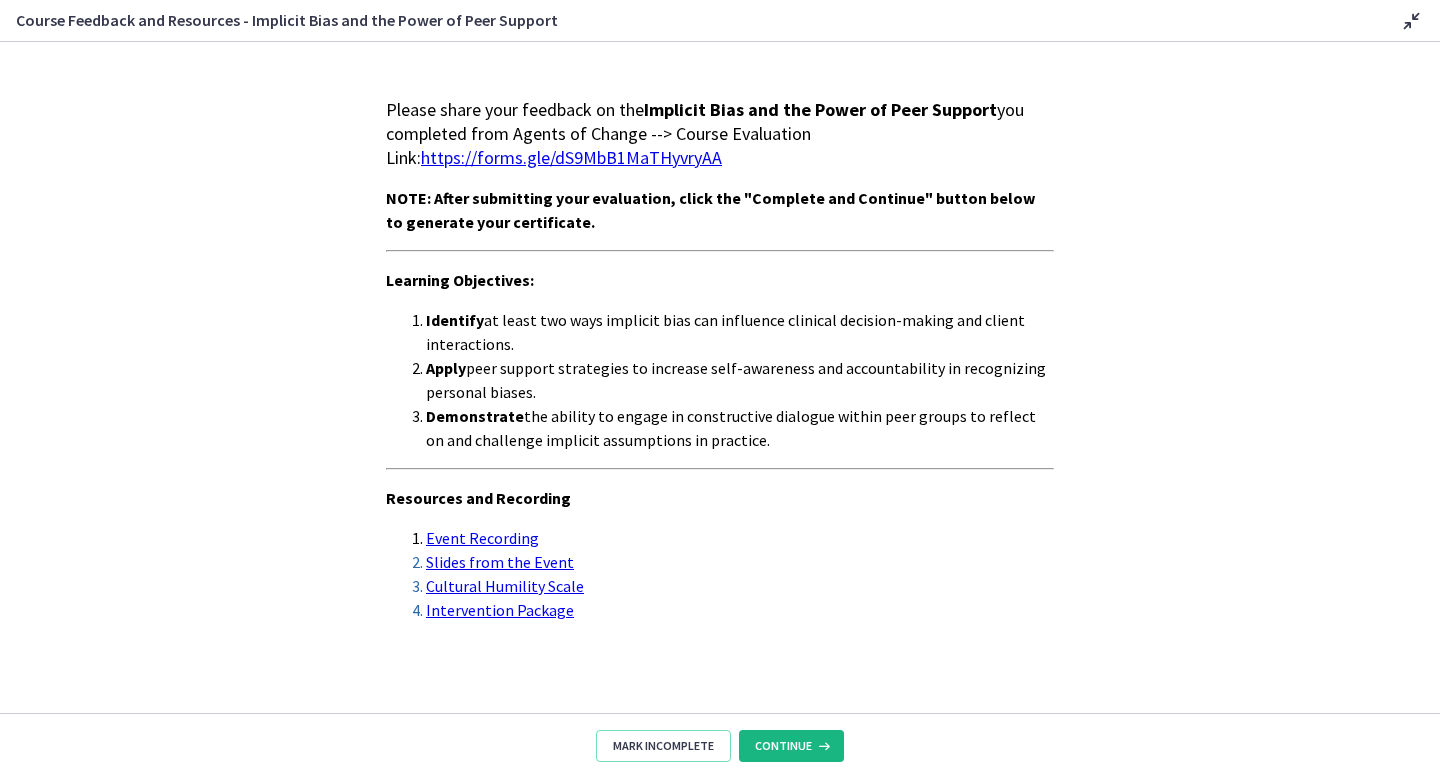 click on "Continue" at bounding box center (791, 746) 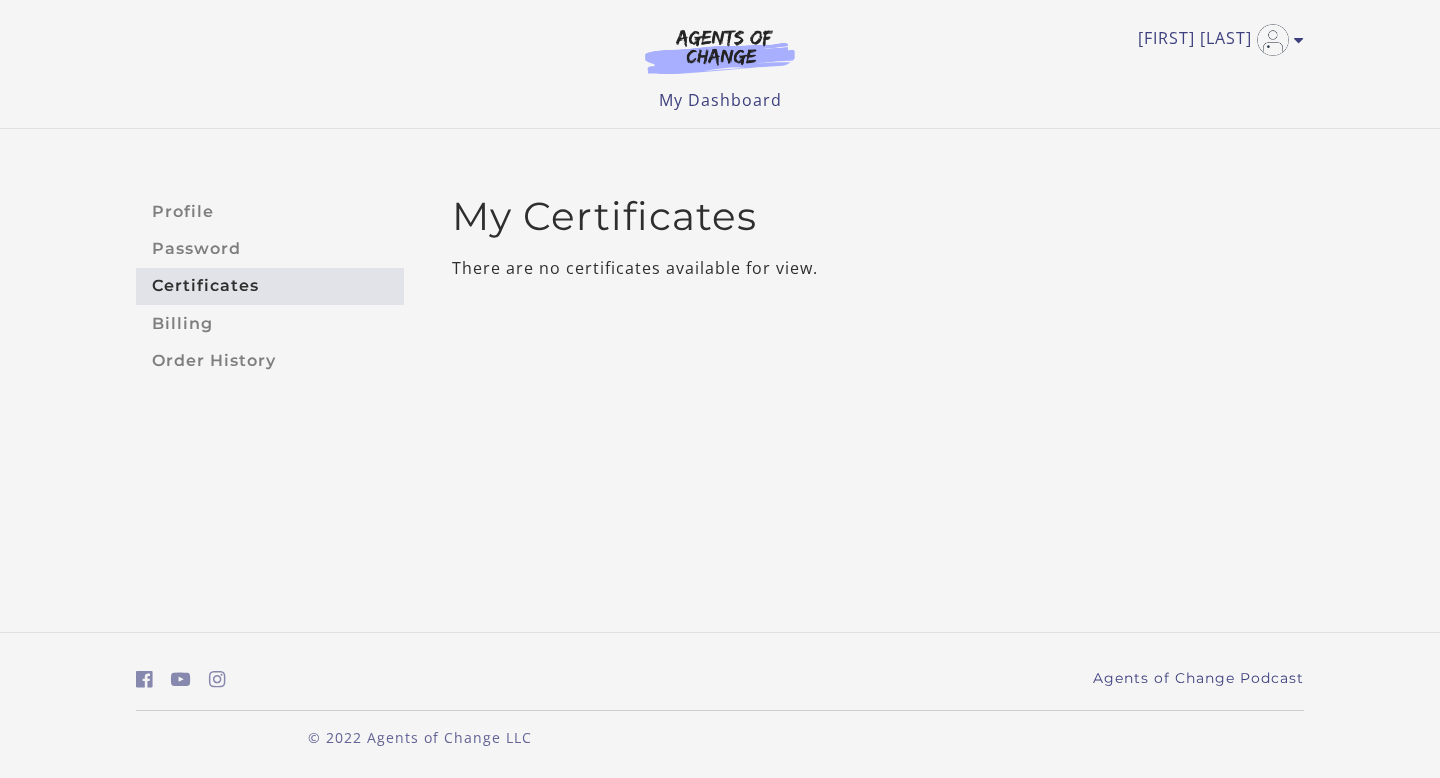 scroll, scrollTop: 0, scrollLeft: 0, axis: both 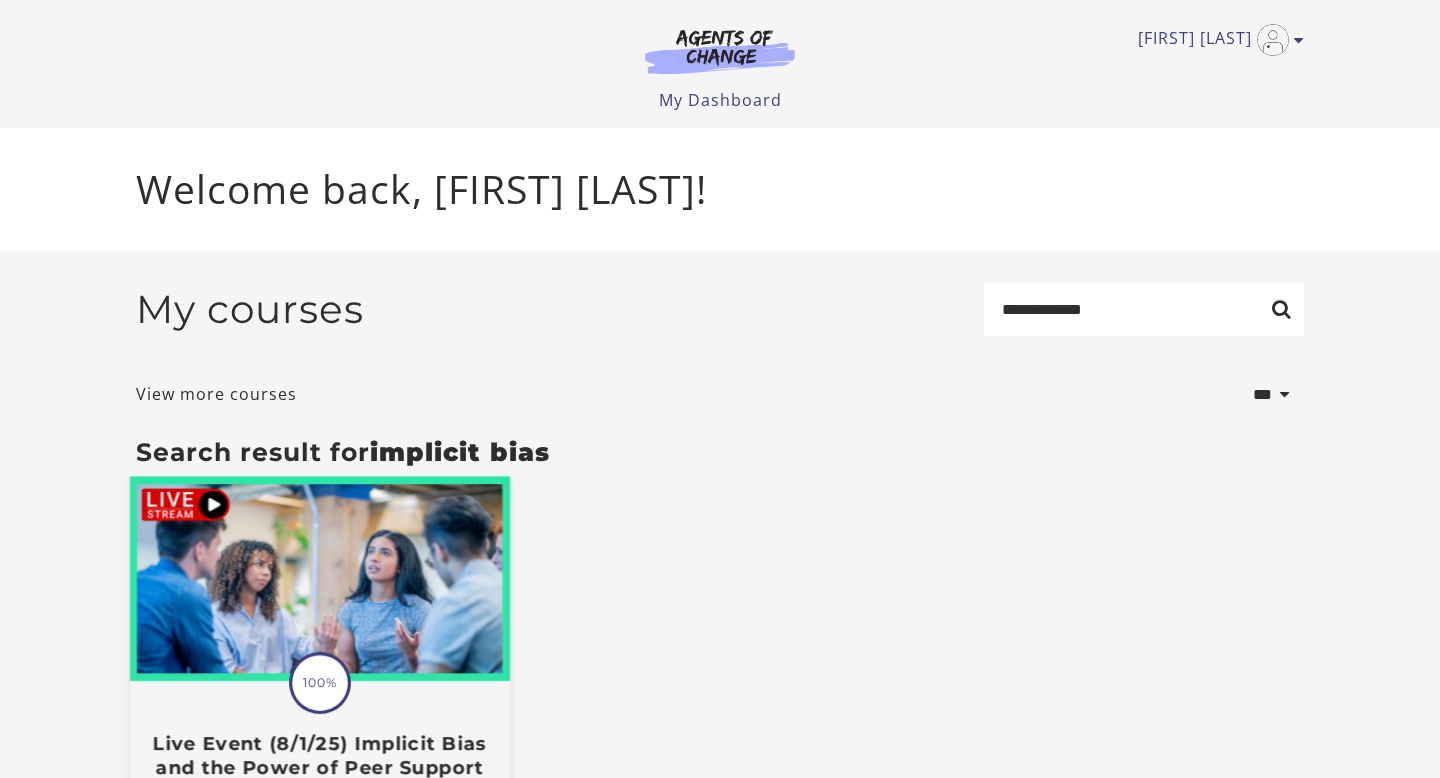 click at bounding box center (320, 579) 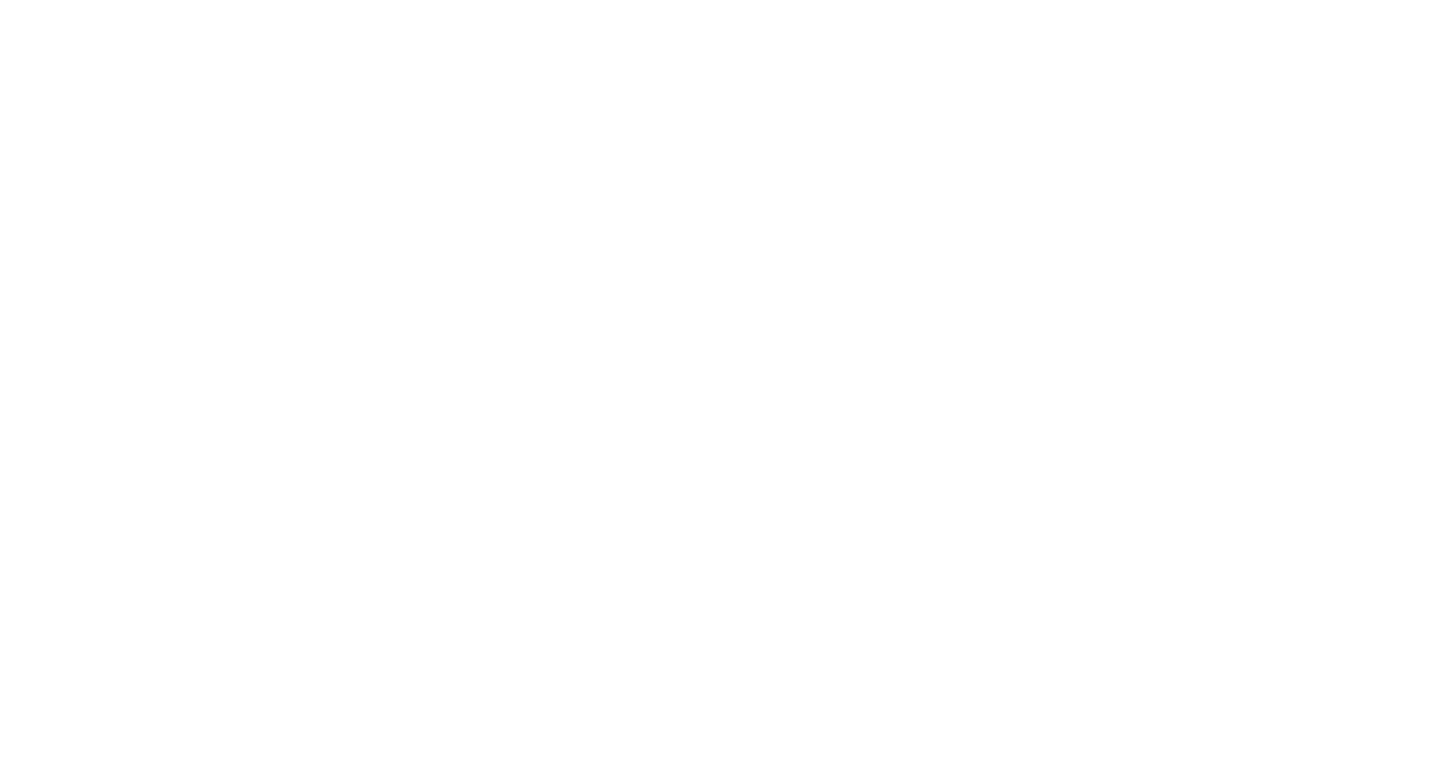 scroll, scrollTop: 0, scrollLeft: 0, axis: both 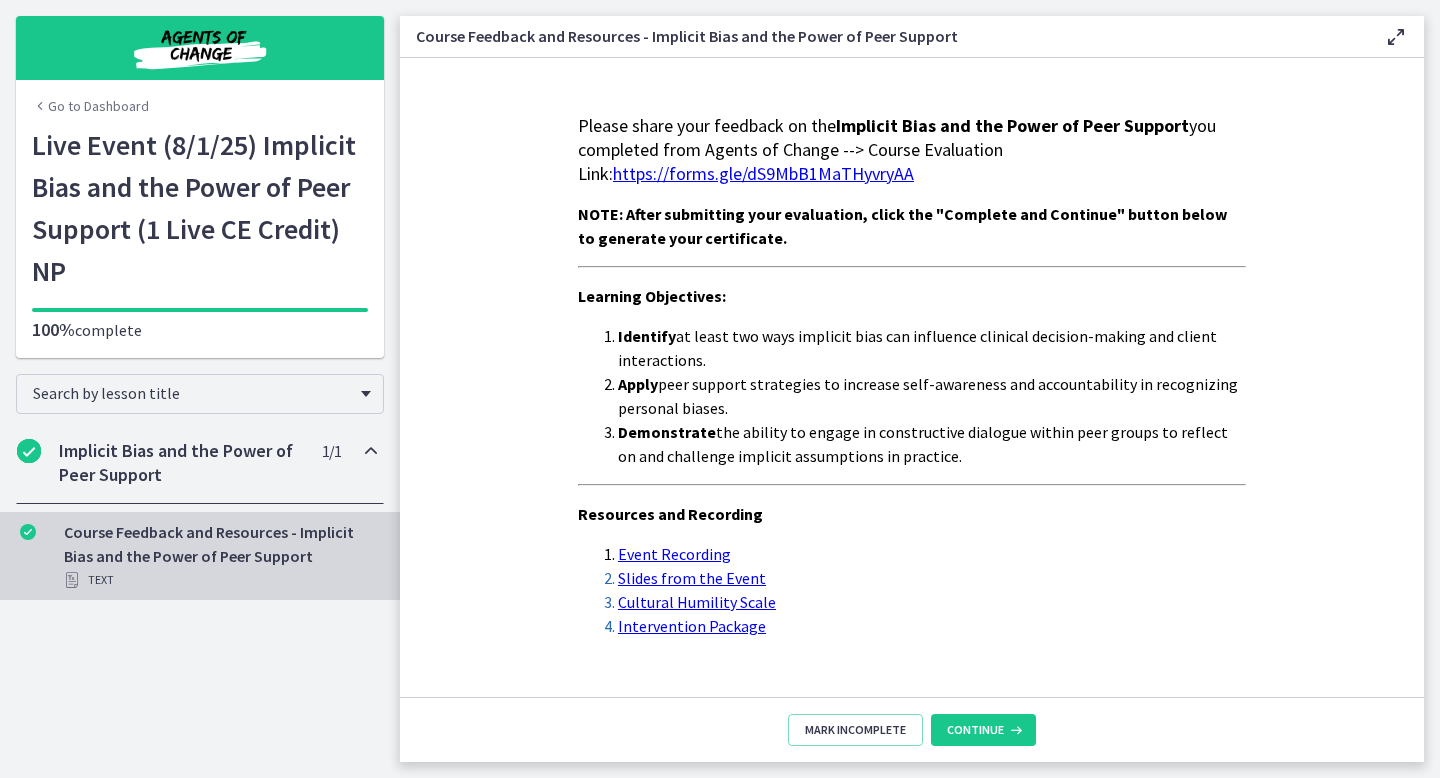 click on "Implicit Bias and the Power of Peer Support" at bounding box center [181, 463] 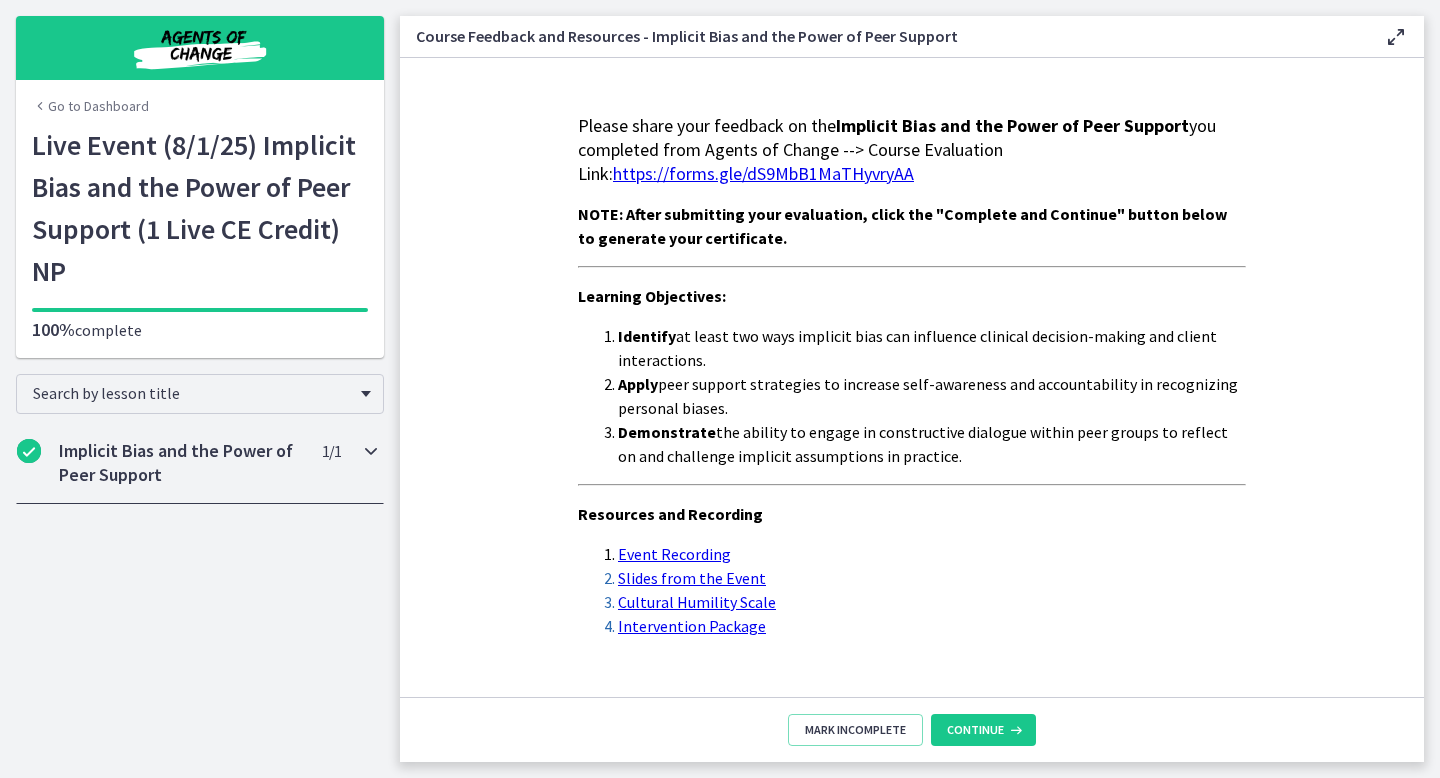 click on "Implicit Bias and the Power of Peer Support" at bounding box center (181, 463) 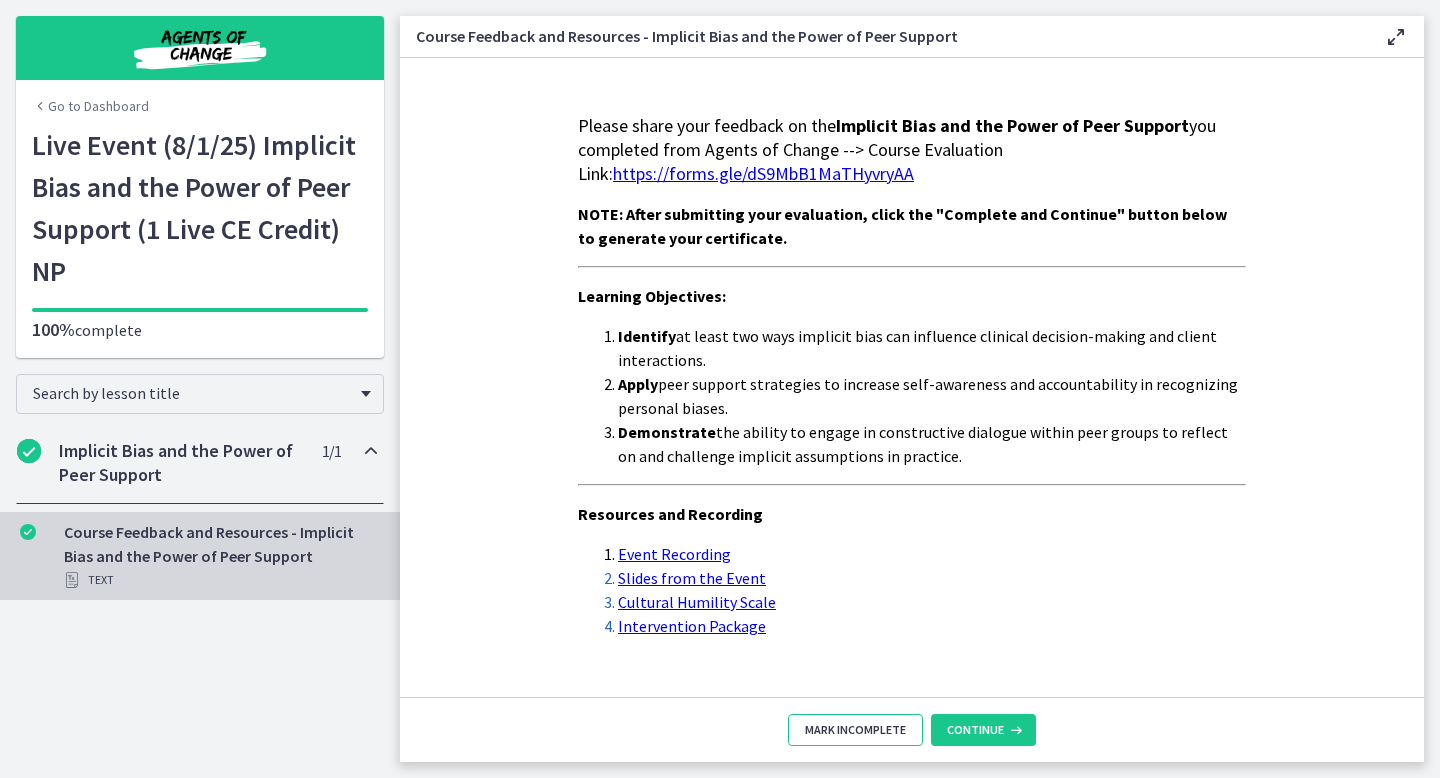 click on "Mark Incomplete" at bounding box center (855, 730) 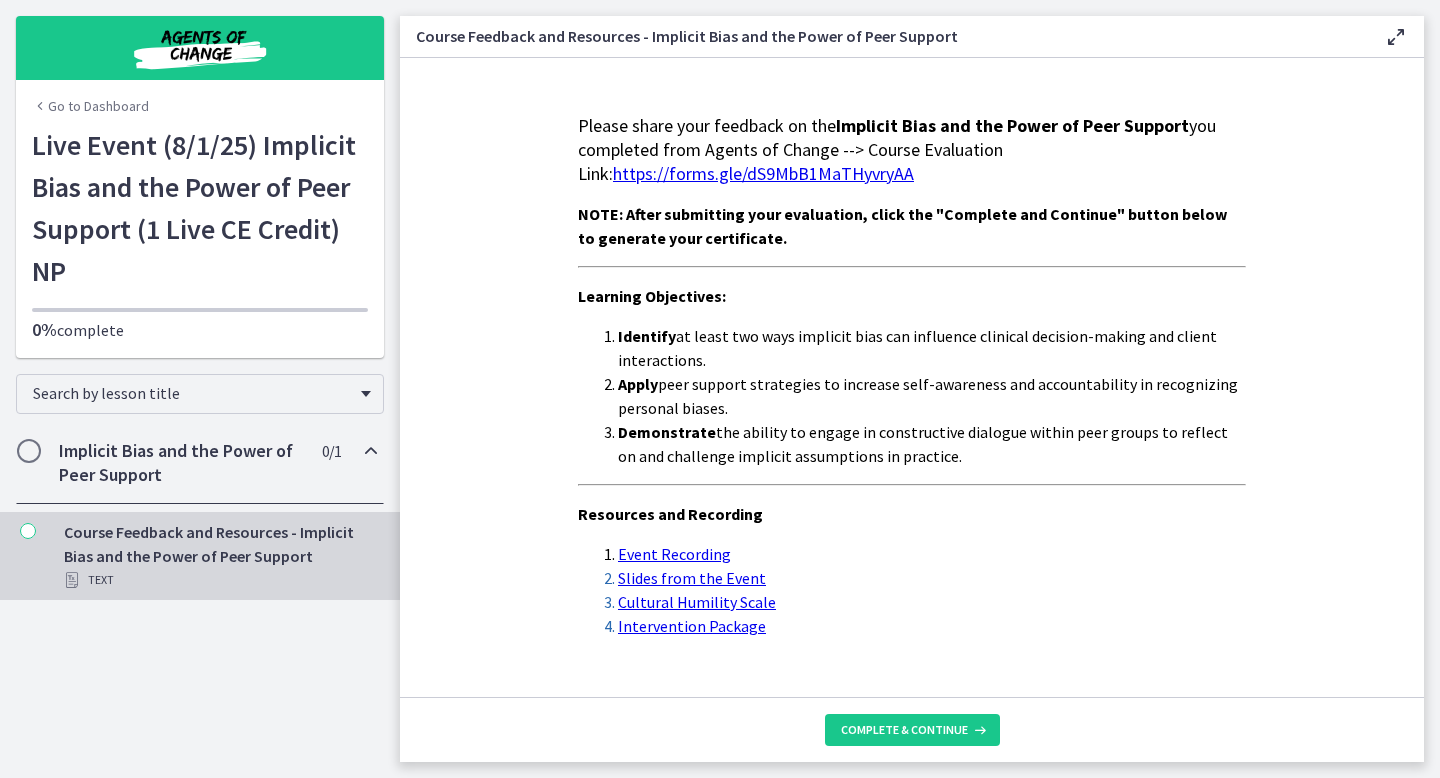 click on "Implicit Bias and the Power of Peer Support" at bounding box center [181, 463] 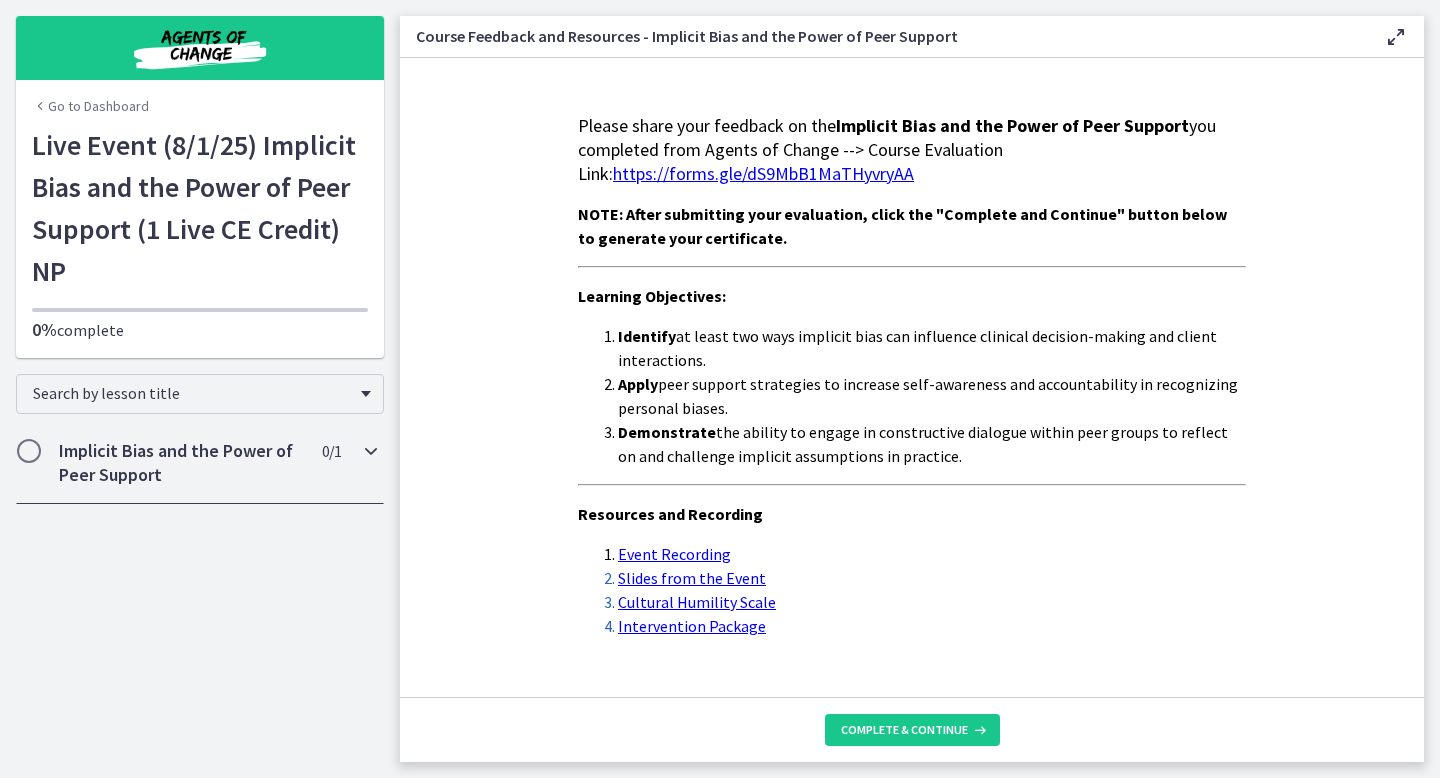 click on "Implicit Bias and the Power of Peer Support" at bounding box center (181, 463) 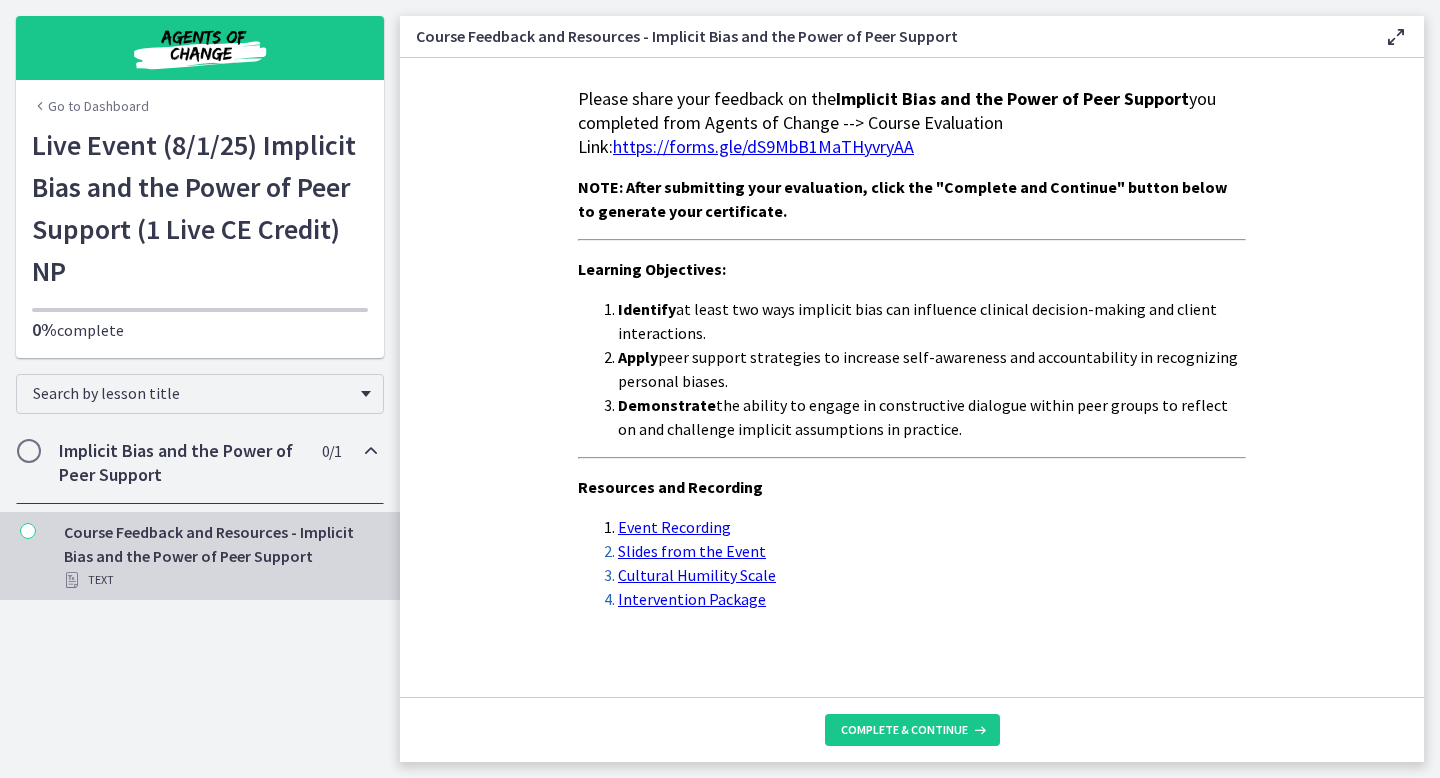 scroll, scrollTop: 38, scrollLeft: 0, axis: vertical 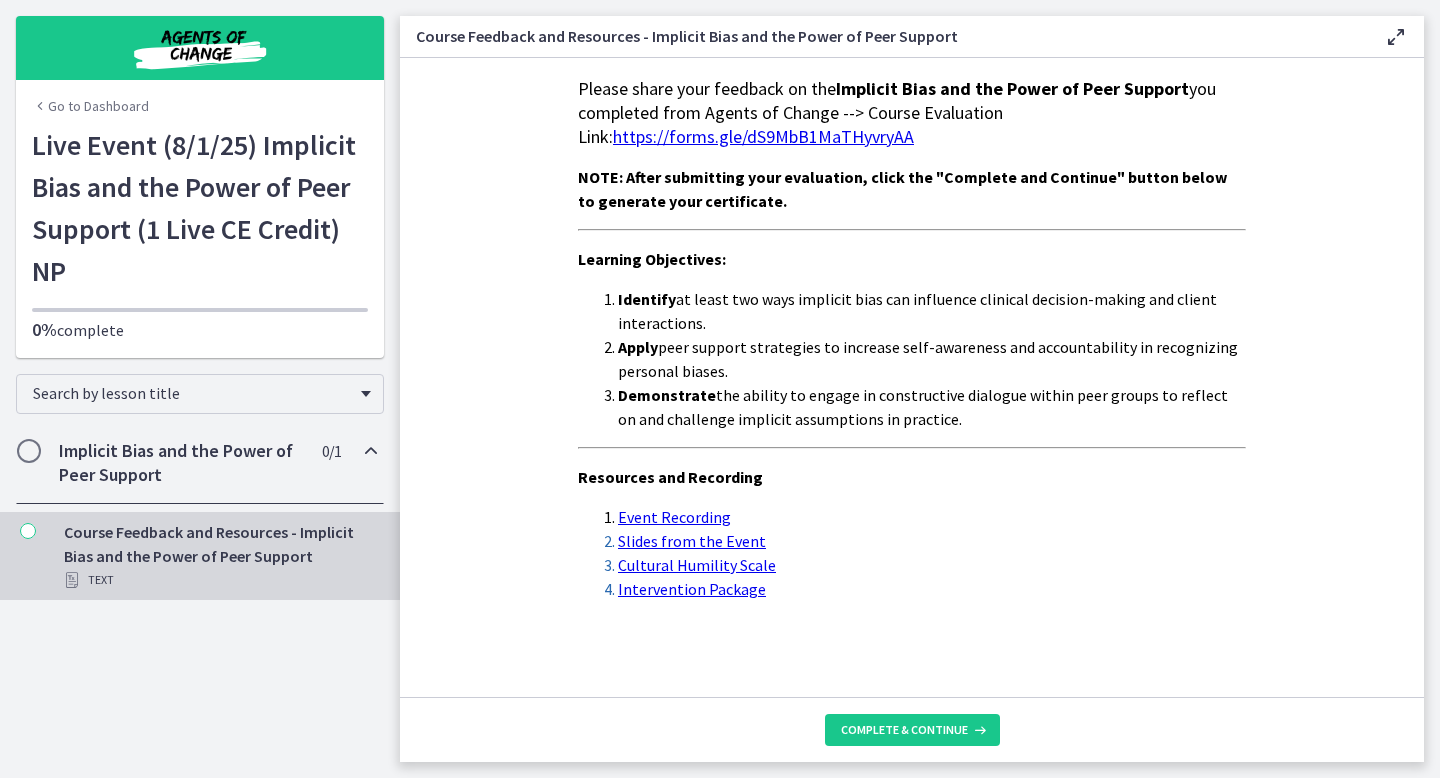 click on "https://forms.gle/dS9MbB1MaTHyvryAA" at bounding box center [763, 136] 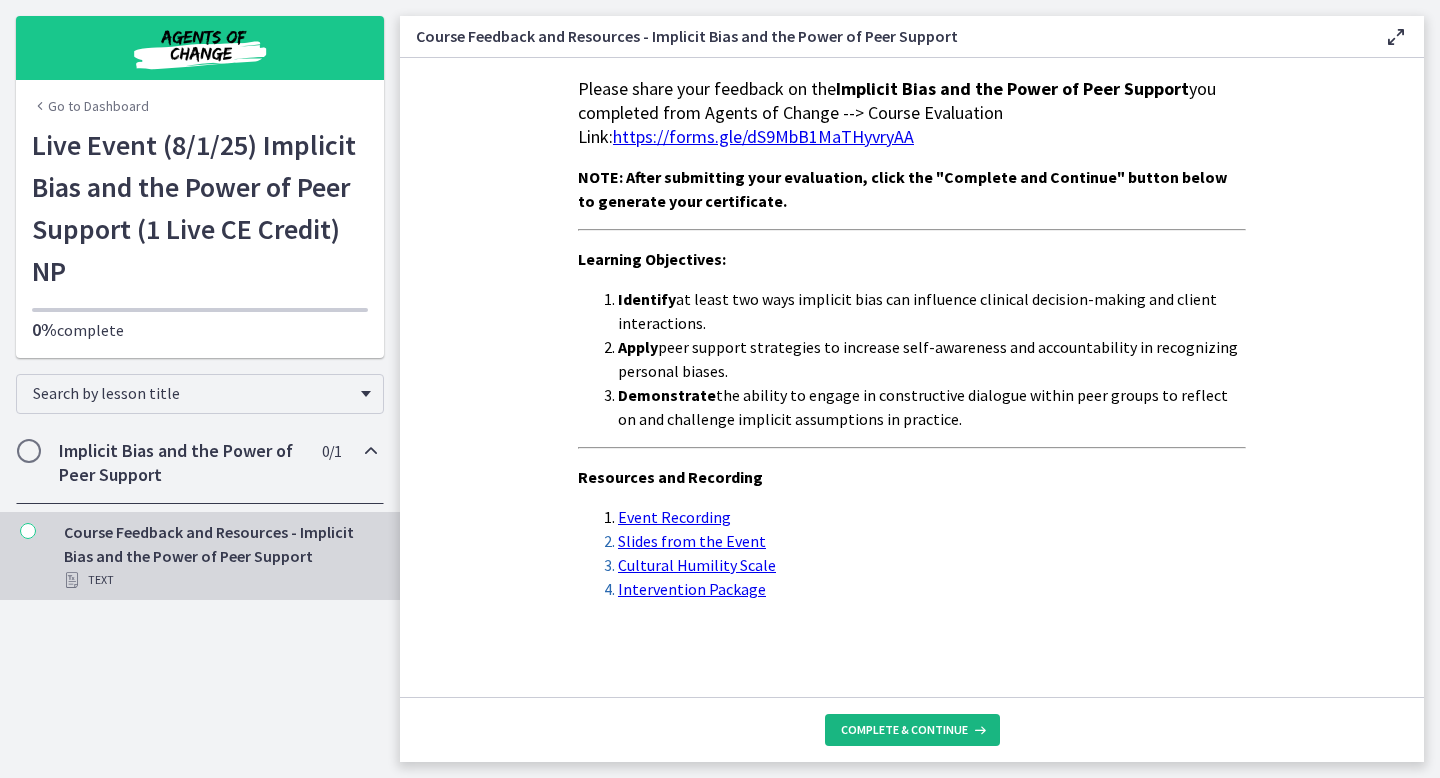 click on "Complete & continue" at bounding box center [904, 730] 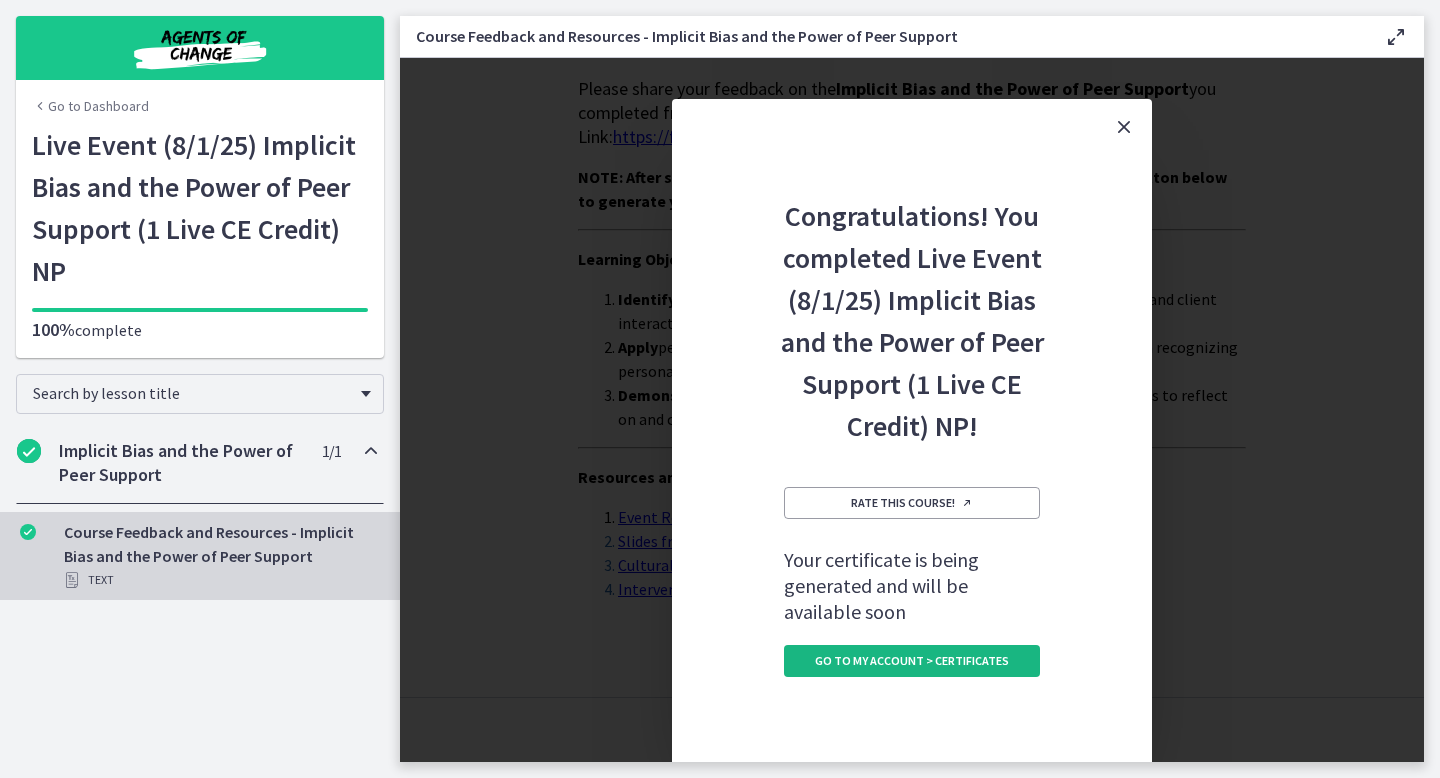 click on "Go to My Account > Certificates" at bounding box center [912, 661] 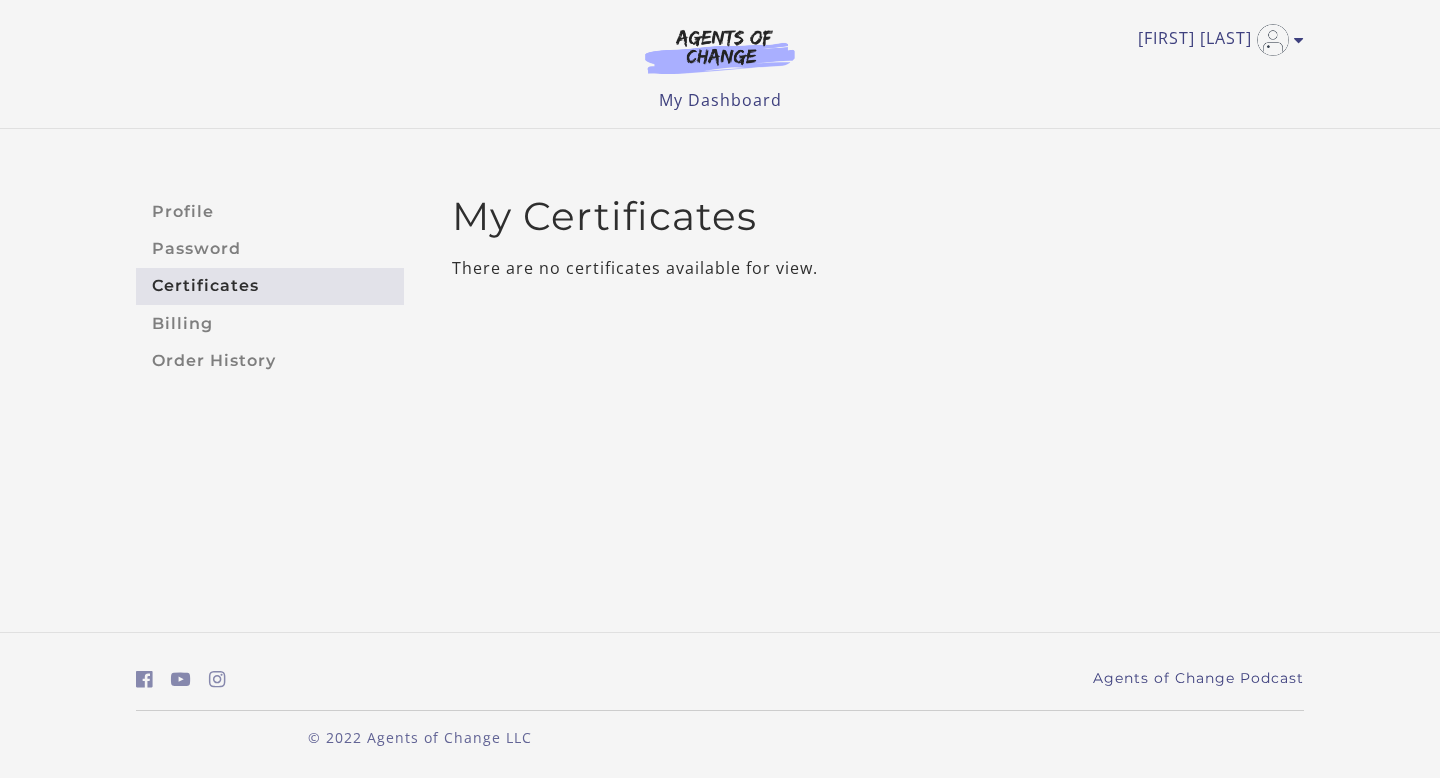 scroll, scrollTop: 0, scrollLeft: 0, axis: both 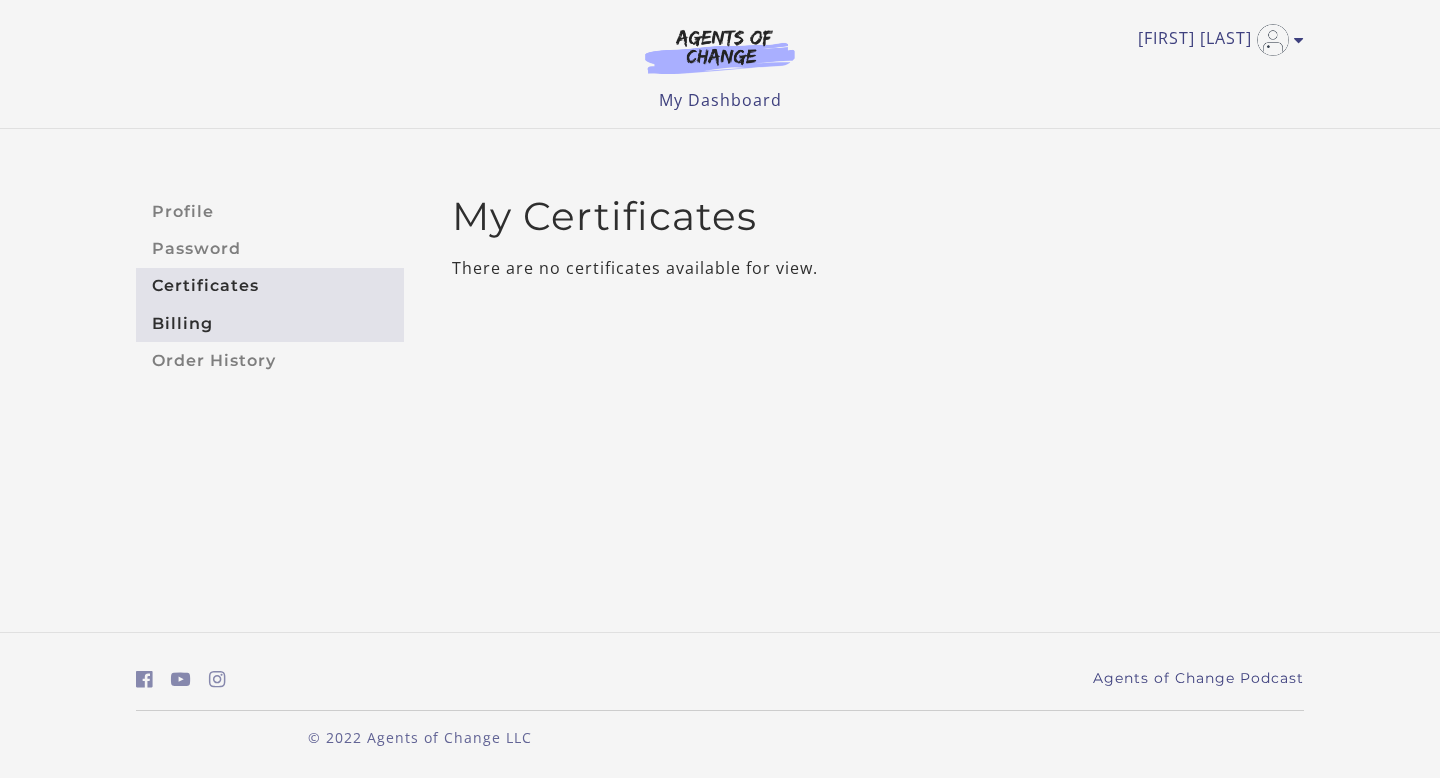 click on "Billing" at bounding box center (270, 323) 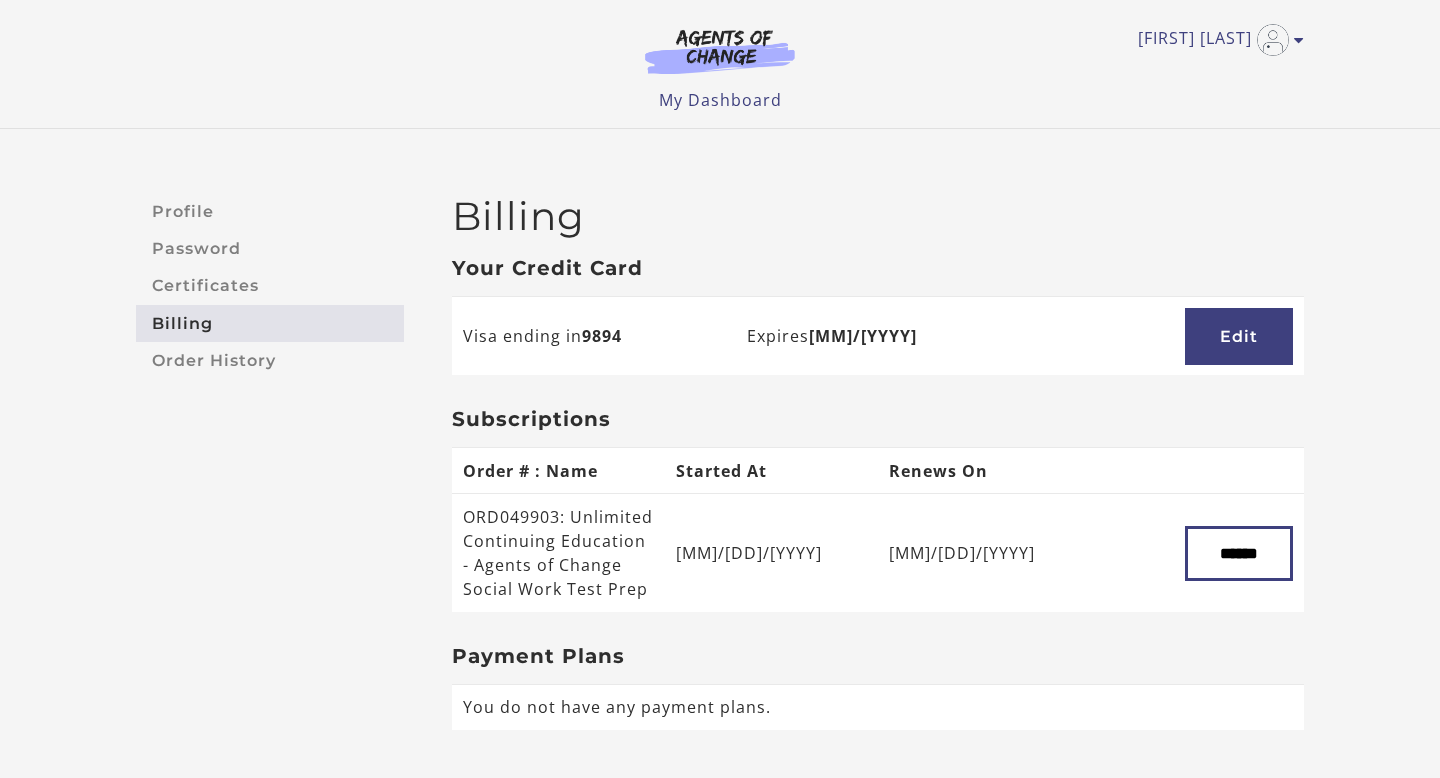 scroll, scrollTop: 0, scrollLeft: 0, axis: both 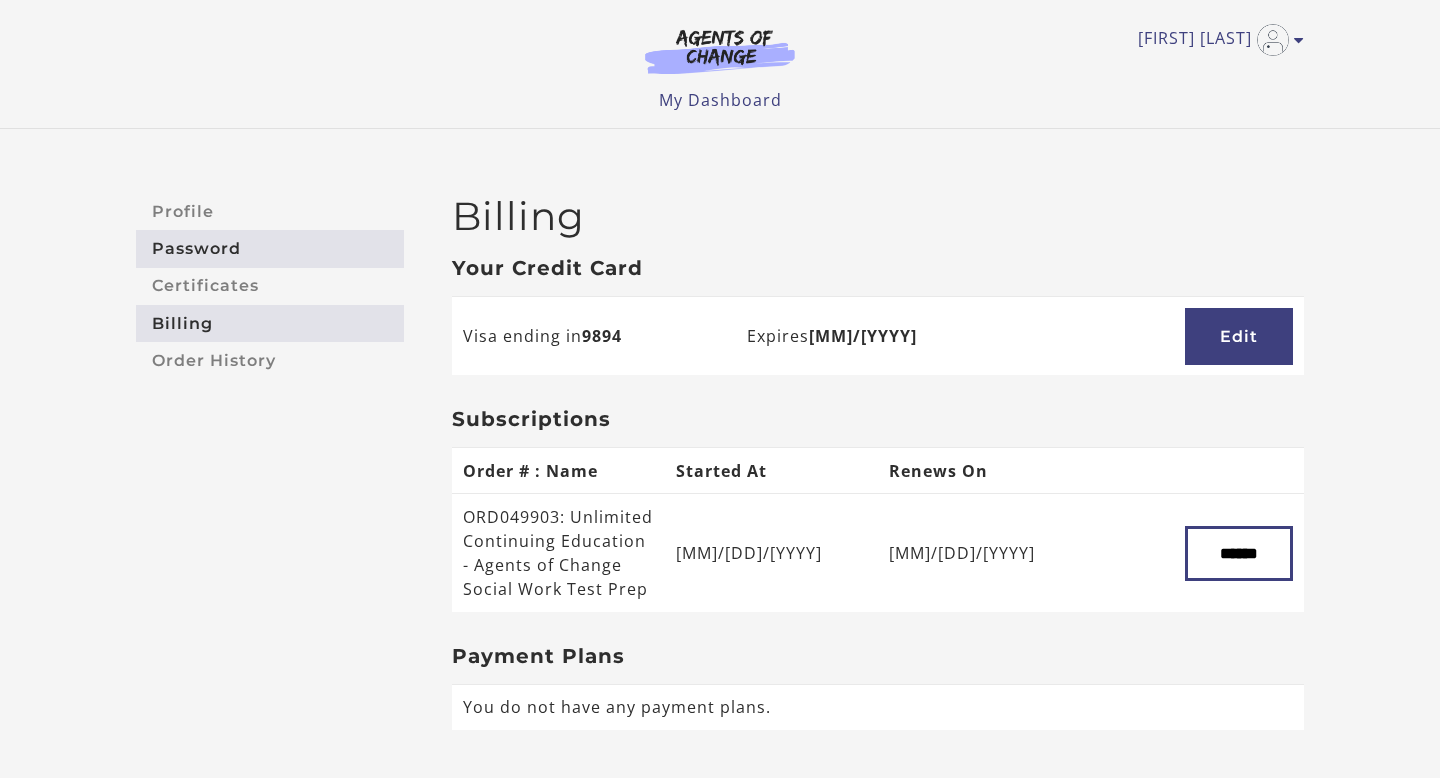 click on "Password" at bounding box center (270, 248) 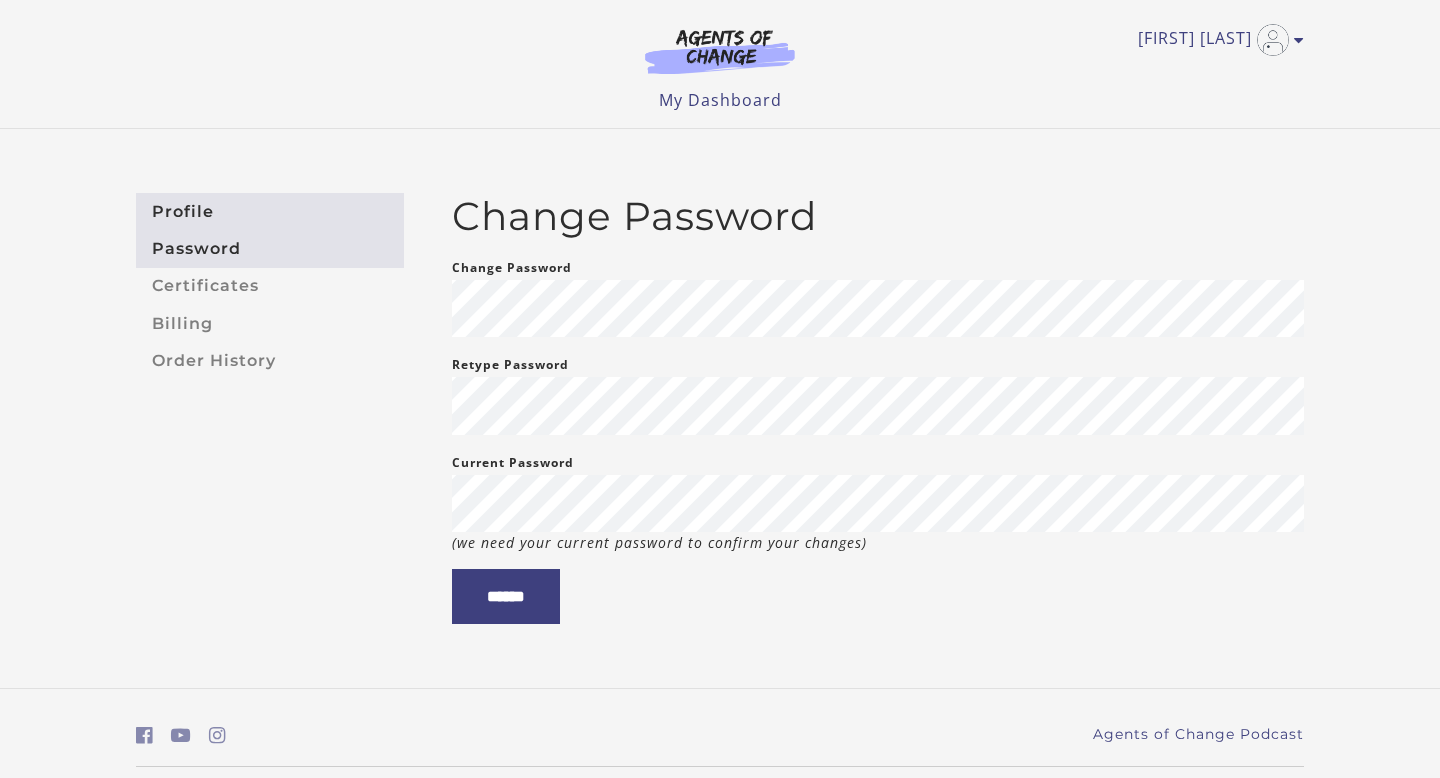 scroll, scrollTop: 0, scrollLeft: 0, axis: both 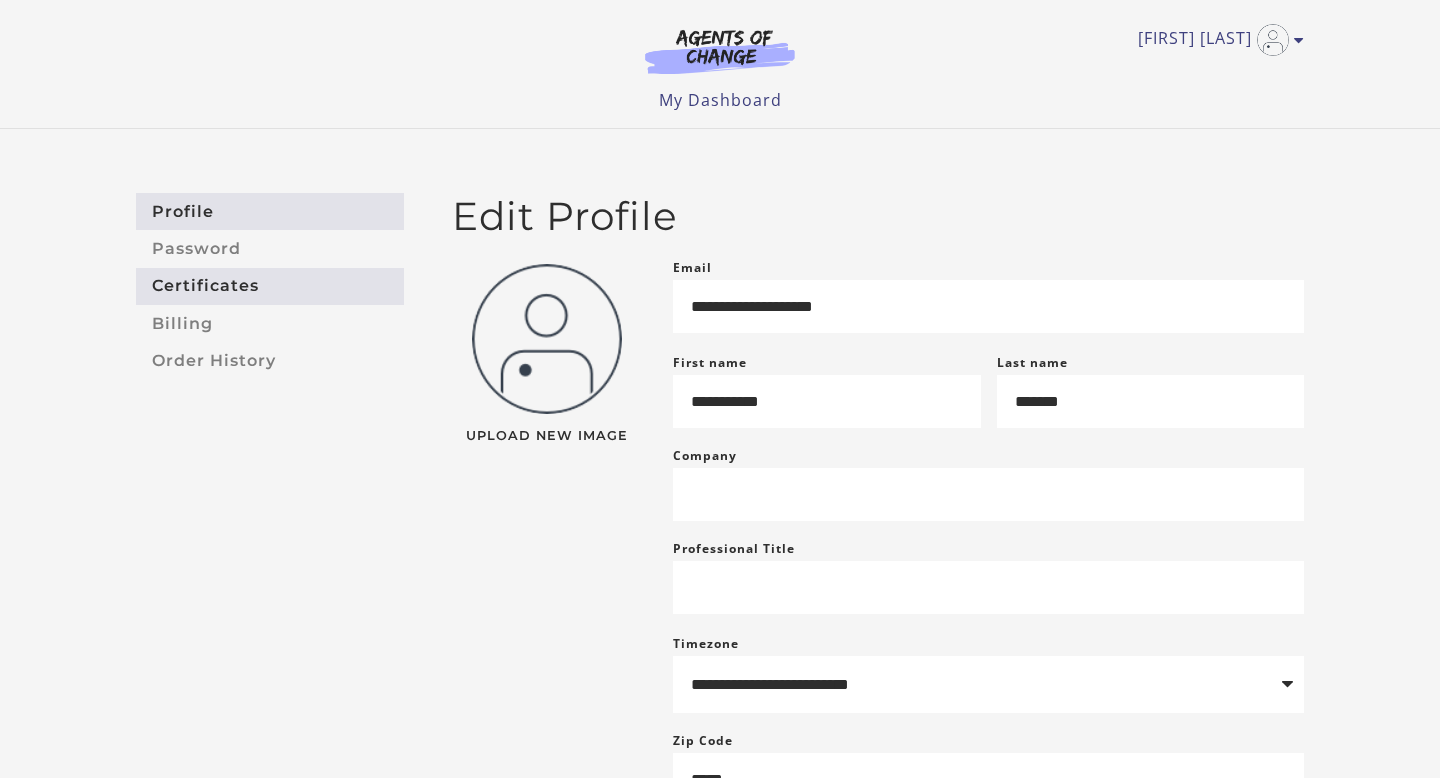 click on "Certificates" at bounding box center [270, 286] 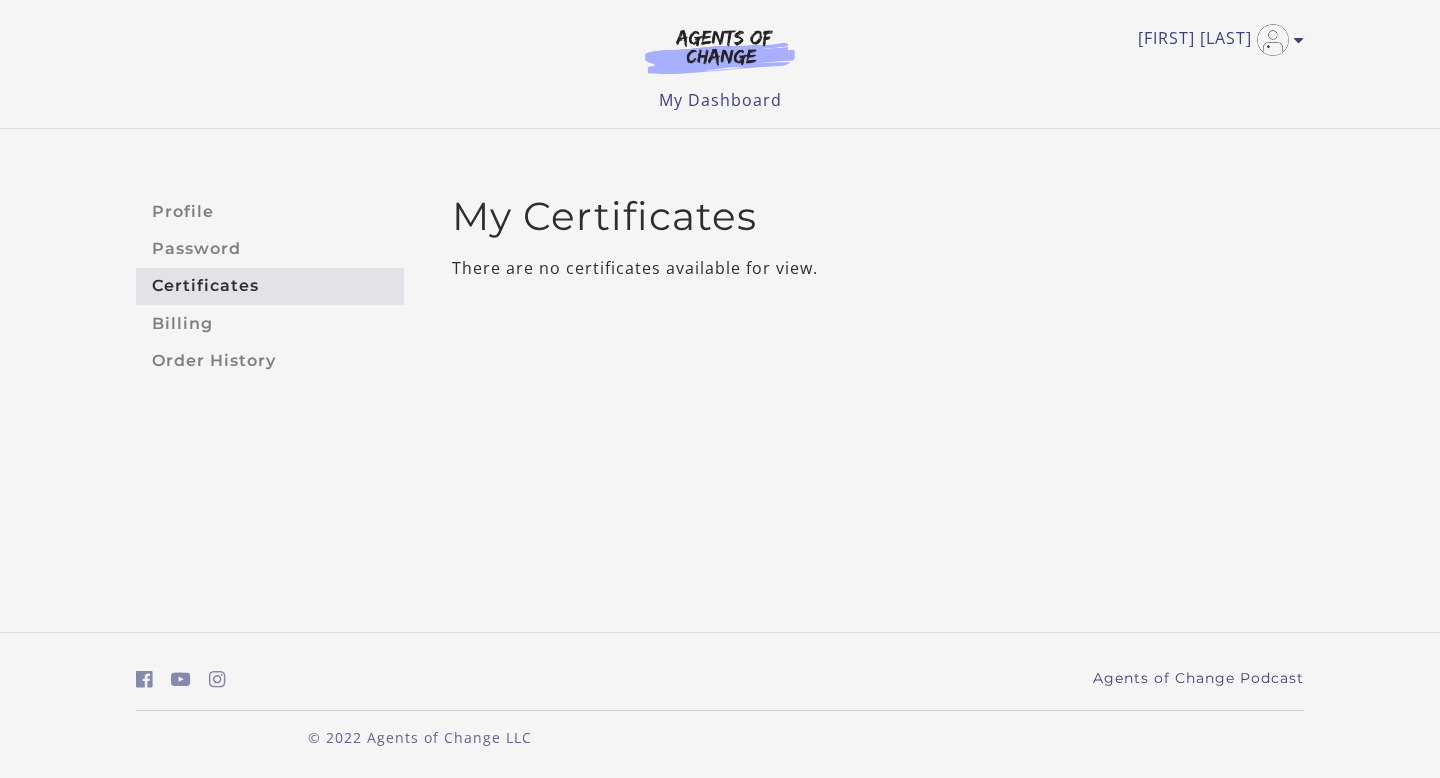 scroll, scrollTop: 0, scrollLeft: 0, axis: both 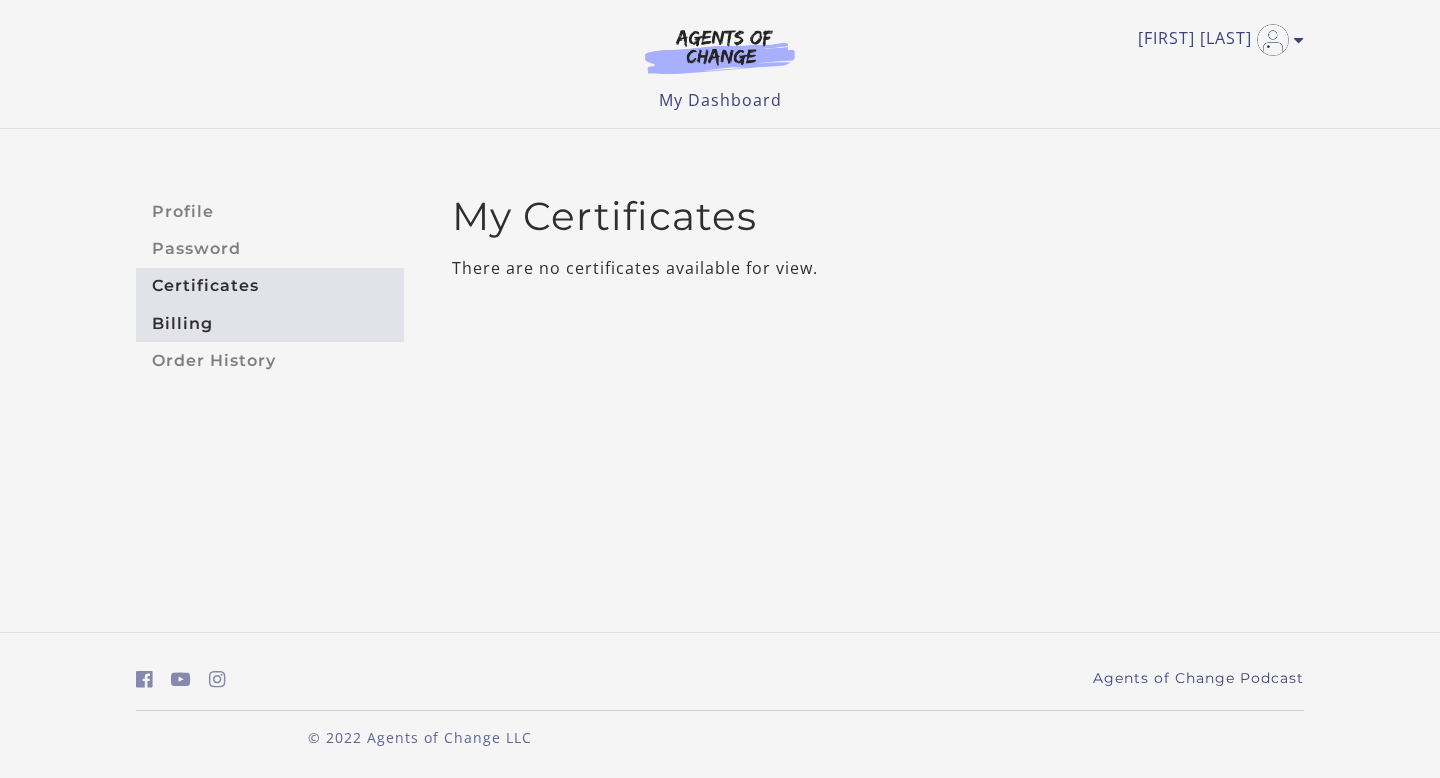 click on "Billing" at bounding box center [270, 323] 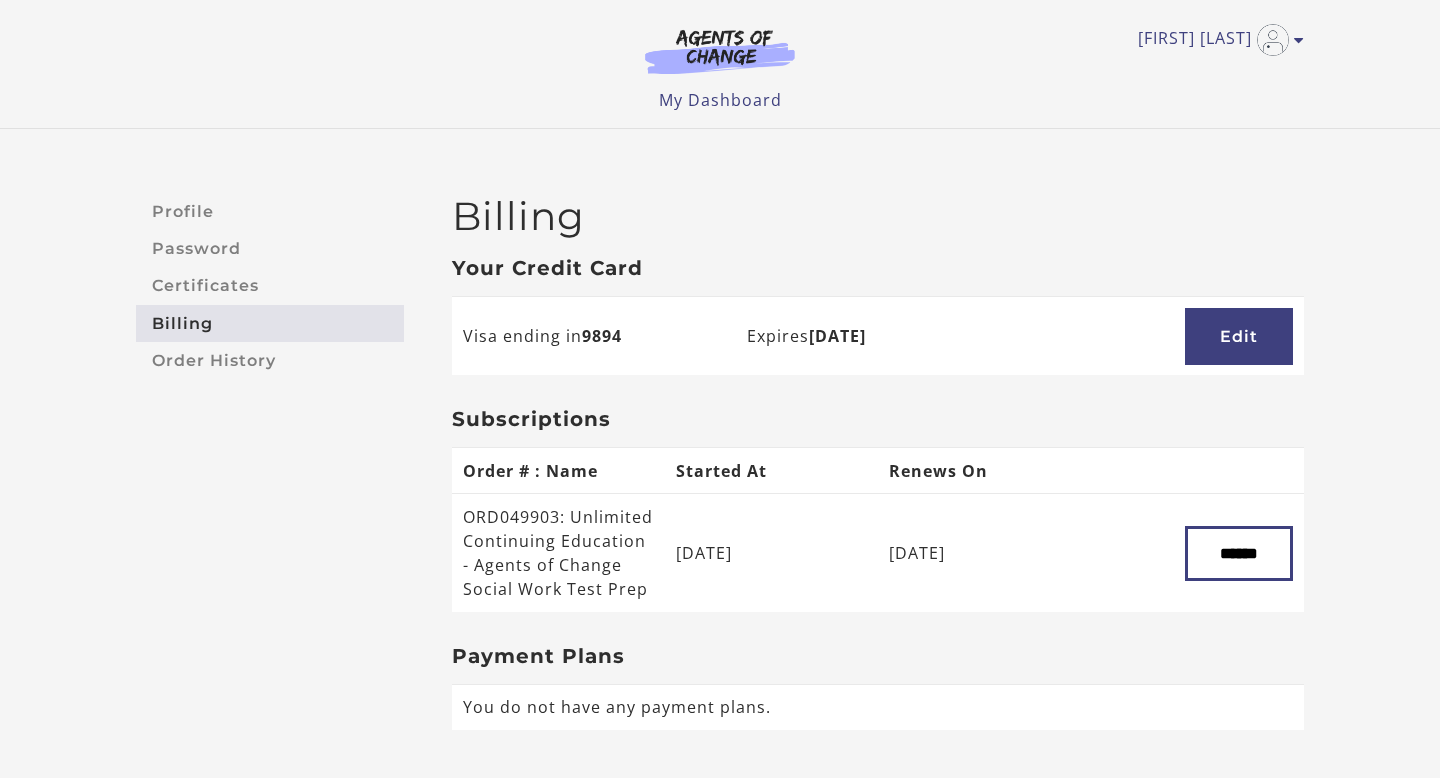 scroll, scrollTop: 0, scrollLeft: 0, axis: both 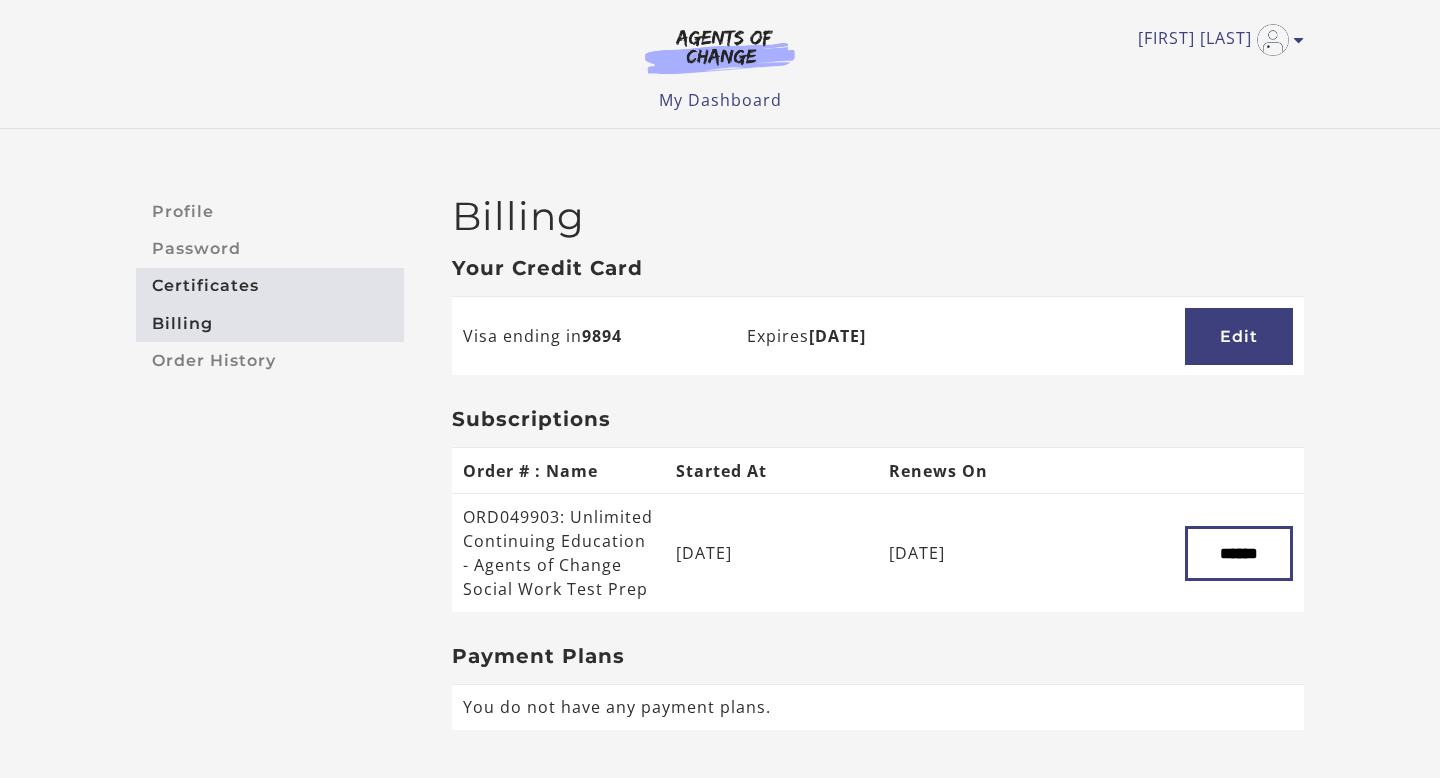 click on "Certificates" at bounding box center (270, 286) 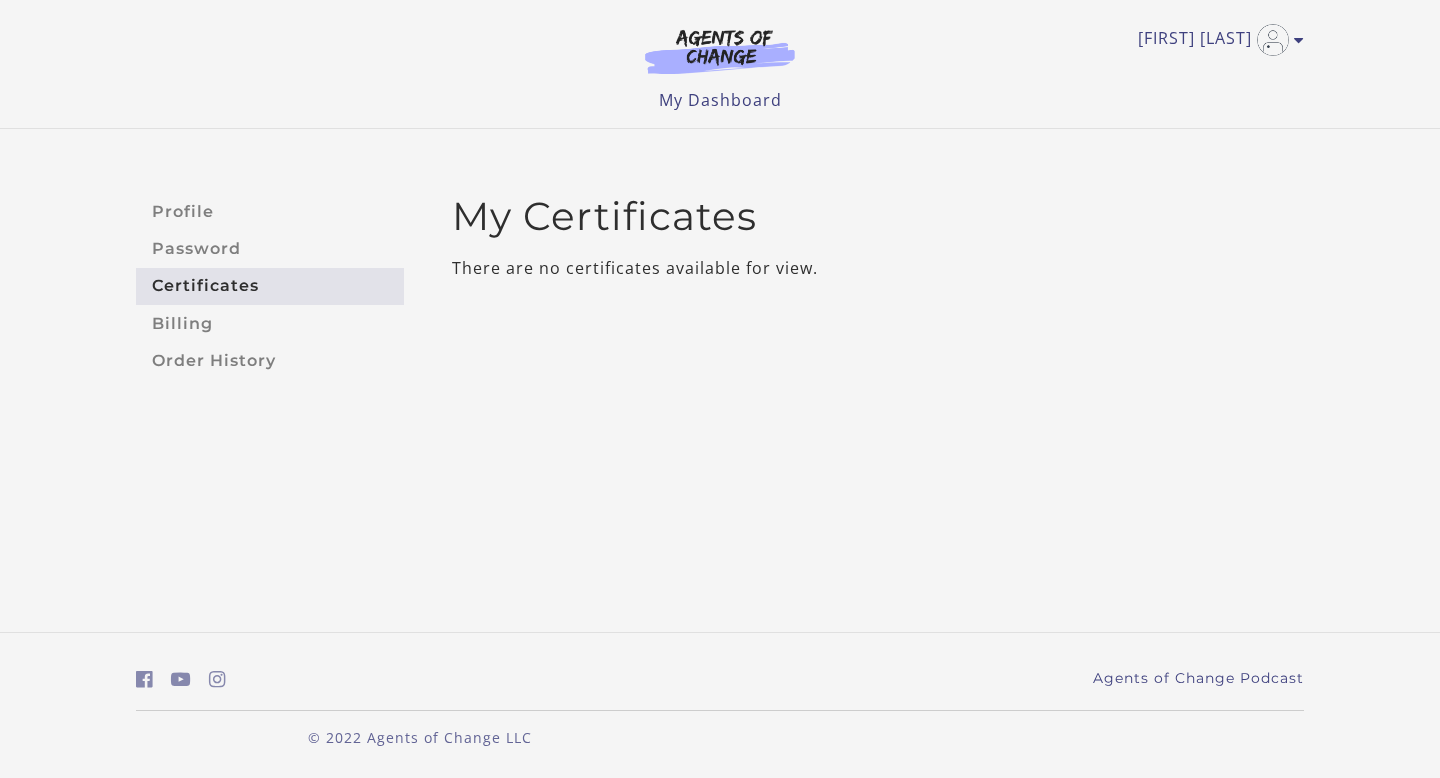 scroll, scrollTop: 0, scrollLeft: 0, axis: both 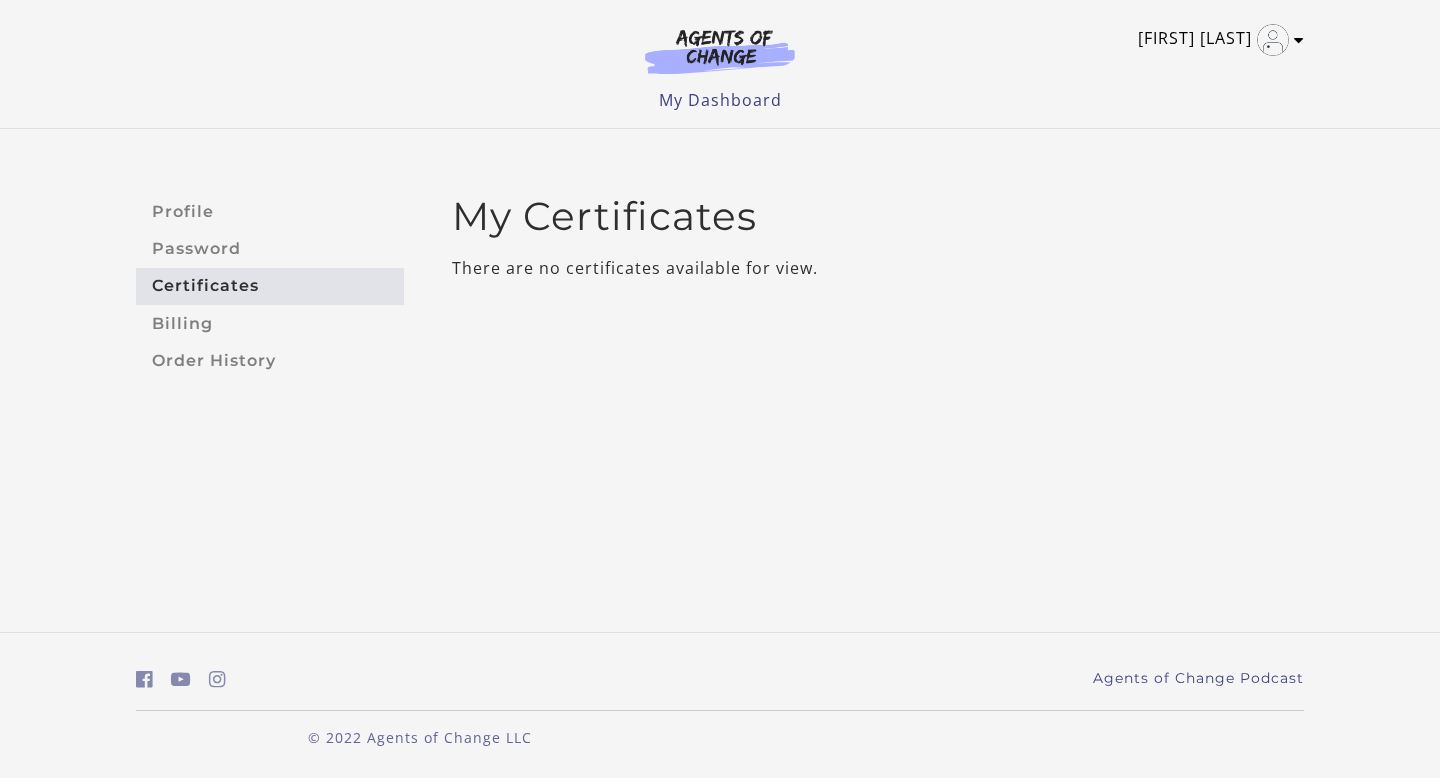 click on "[FIRST] [LAST]" at bounding box center (1216, 40) 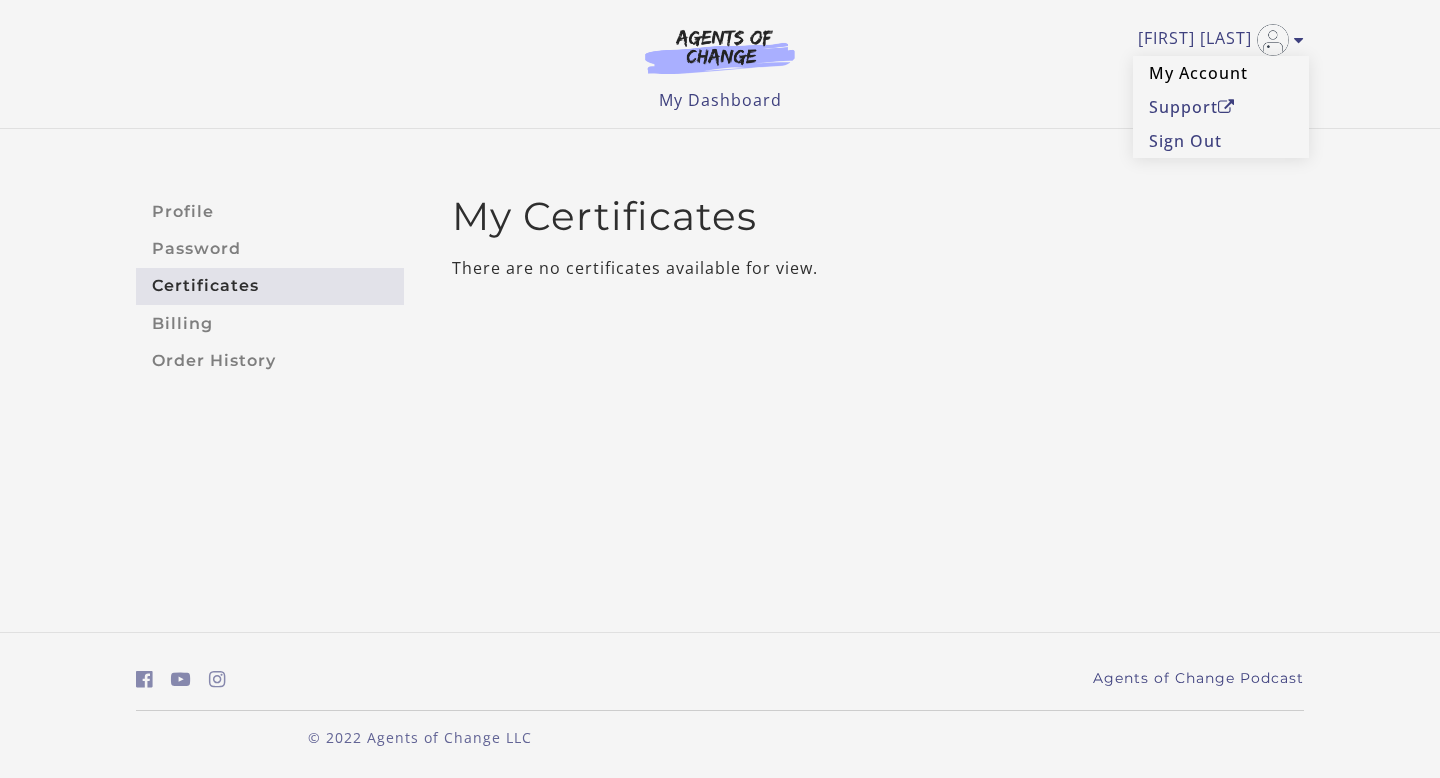 click on "My Account" at bounding box center (1221, 73) 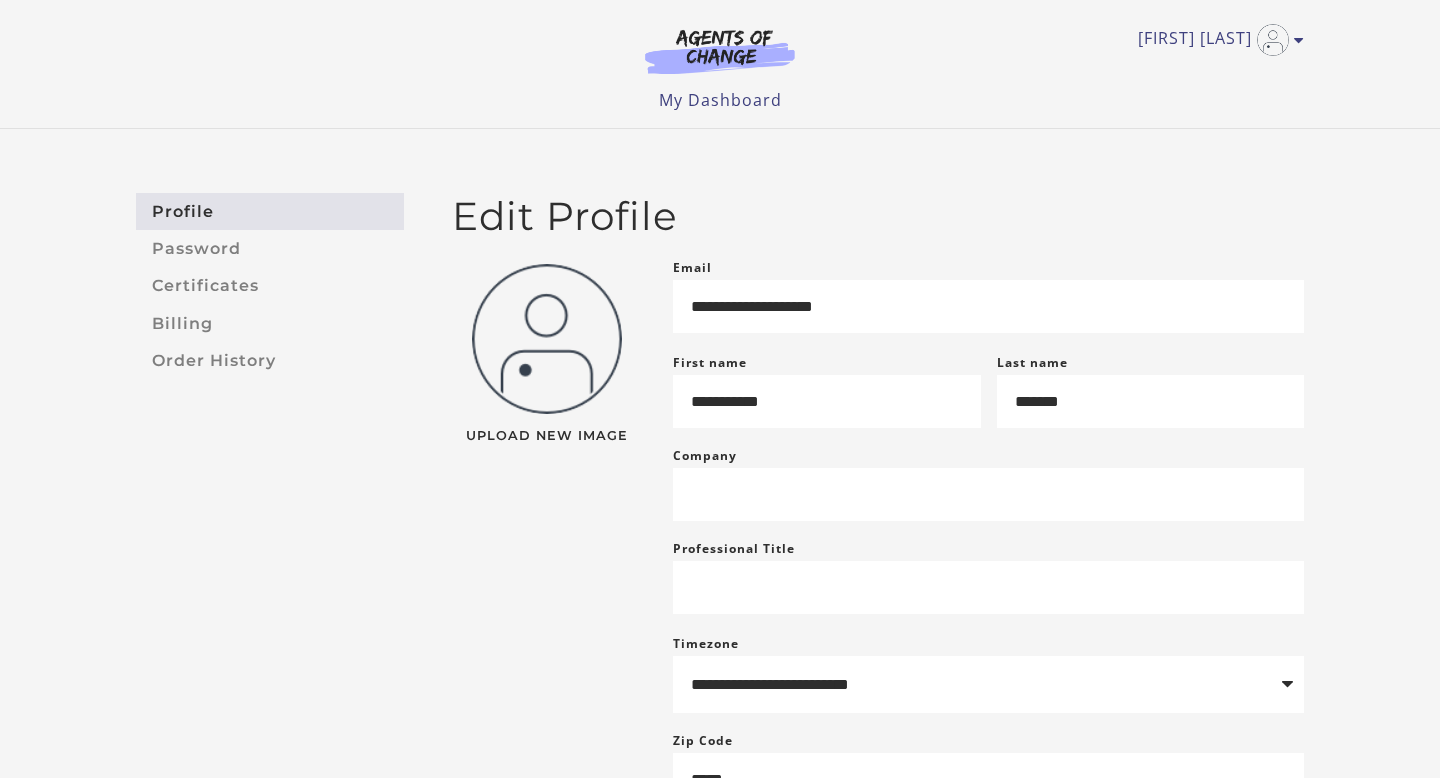 scroll, scrollTop: 0, scrollLeft: 0, axis: both 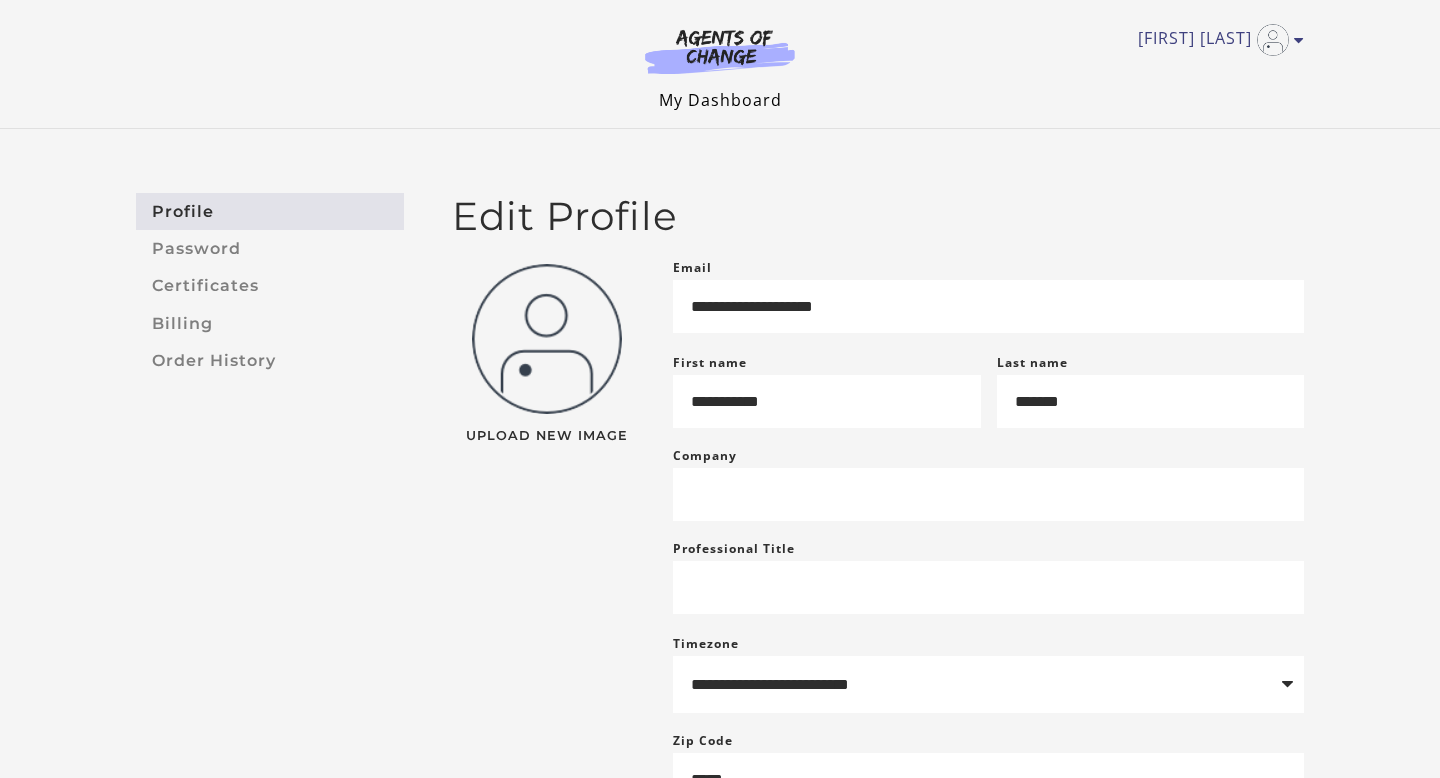 click on "My Dashboard" at bounding box center (720, 100) 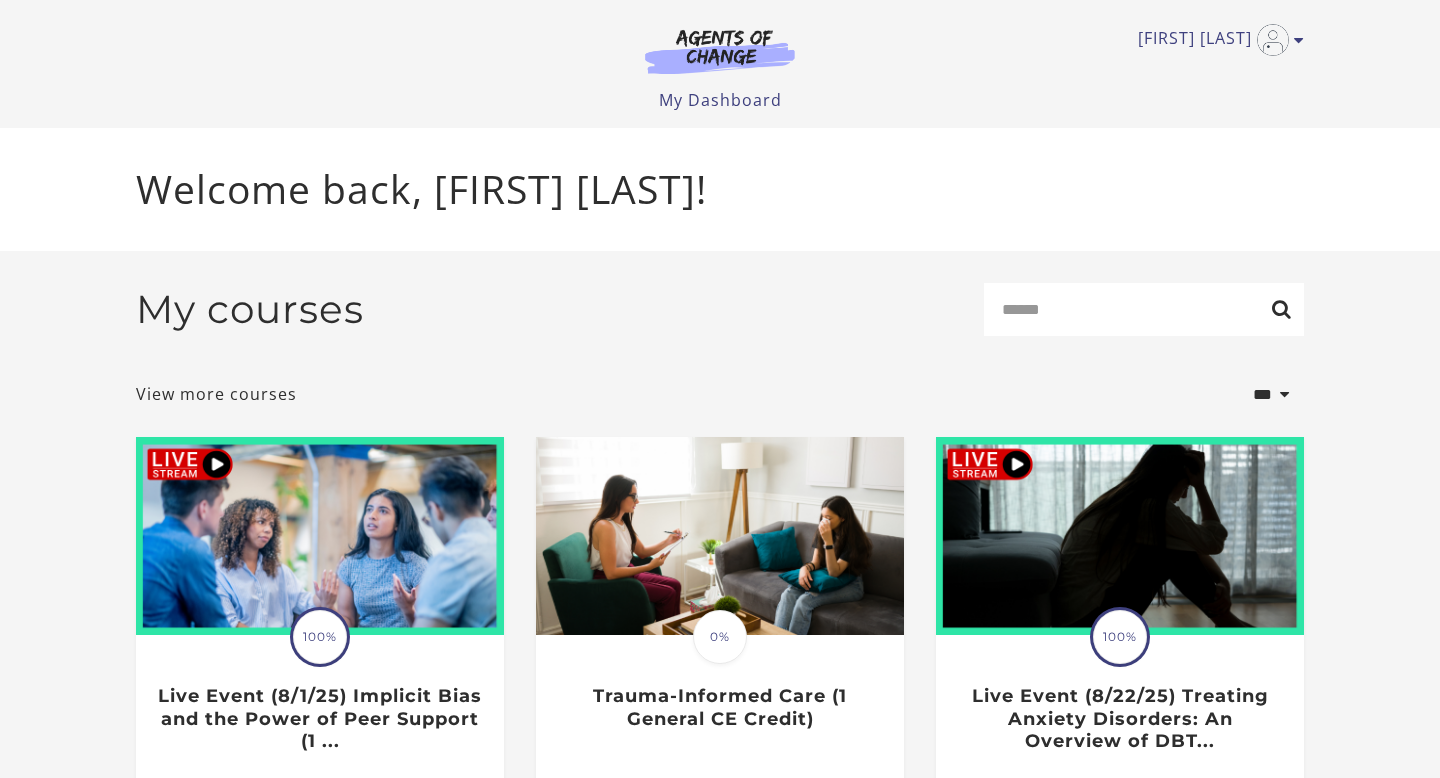 scroll, scrollTop: 0, scrollLeft: 0, axis: both 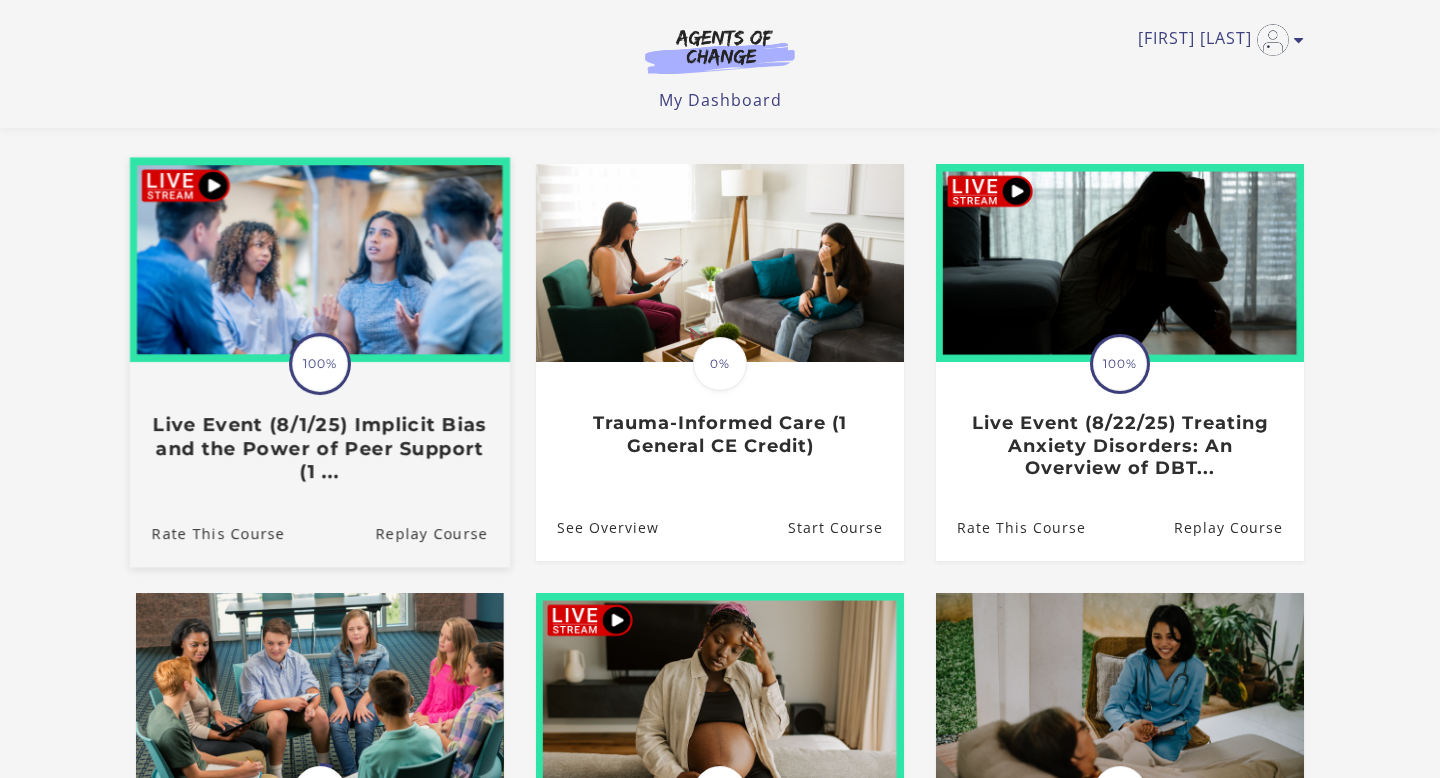 click on "Live Event (8/1/25) Implicit Bias and the Power of Peer Support (1 ..." at bounding box center [320, 449] 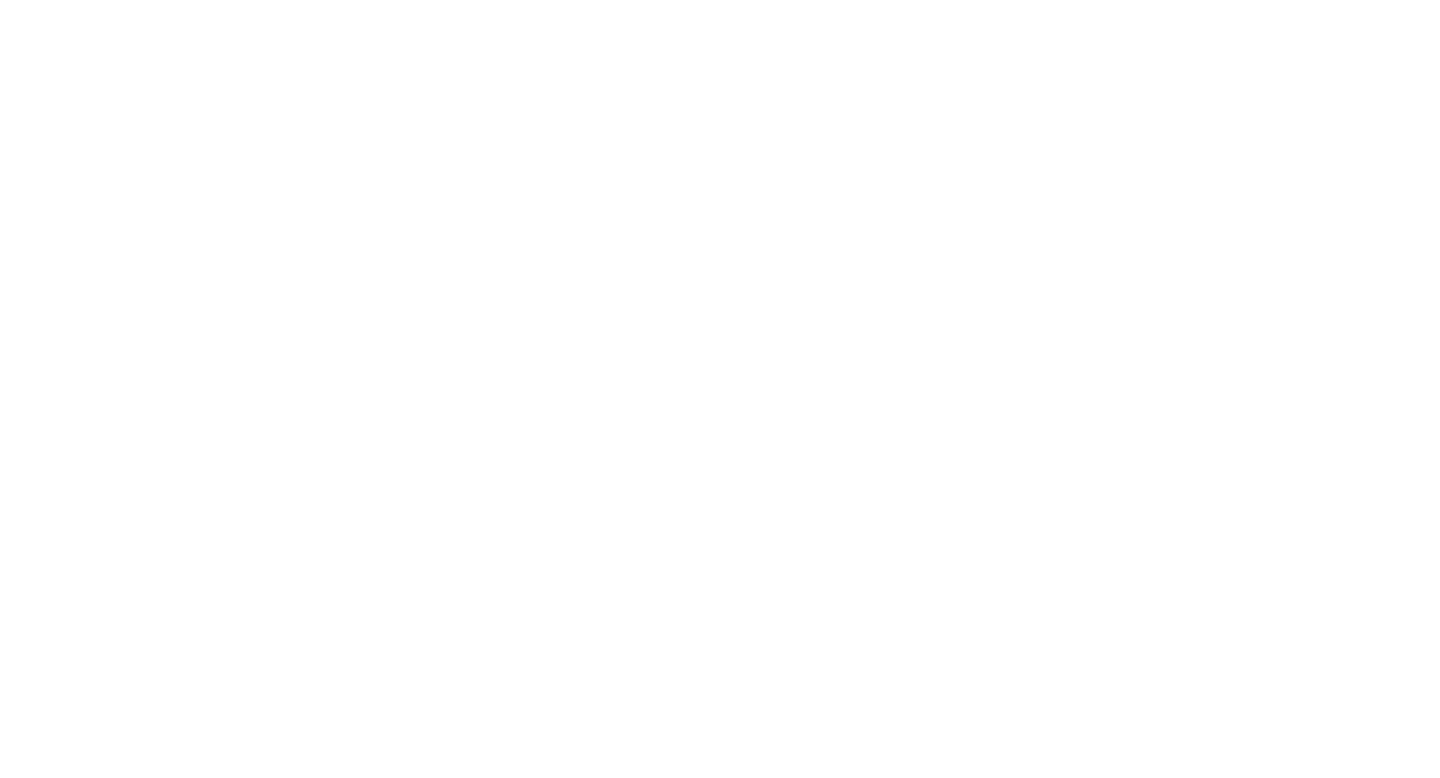 scroll, scrollTop: 0, scrollLeft: 0, axis: both 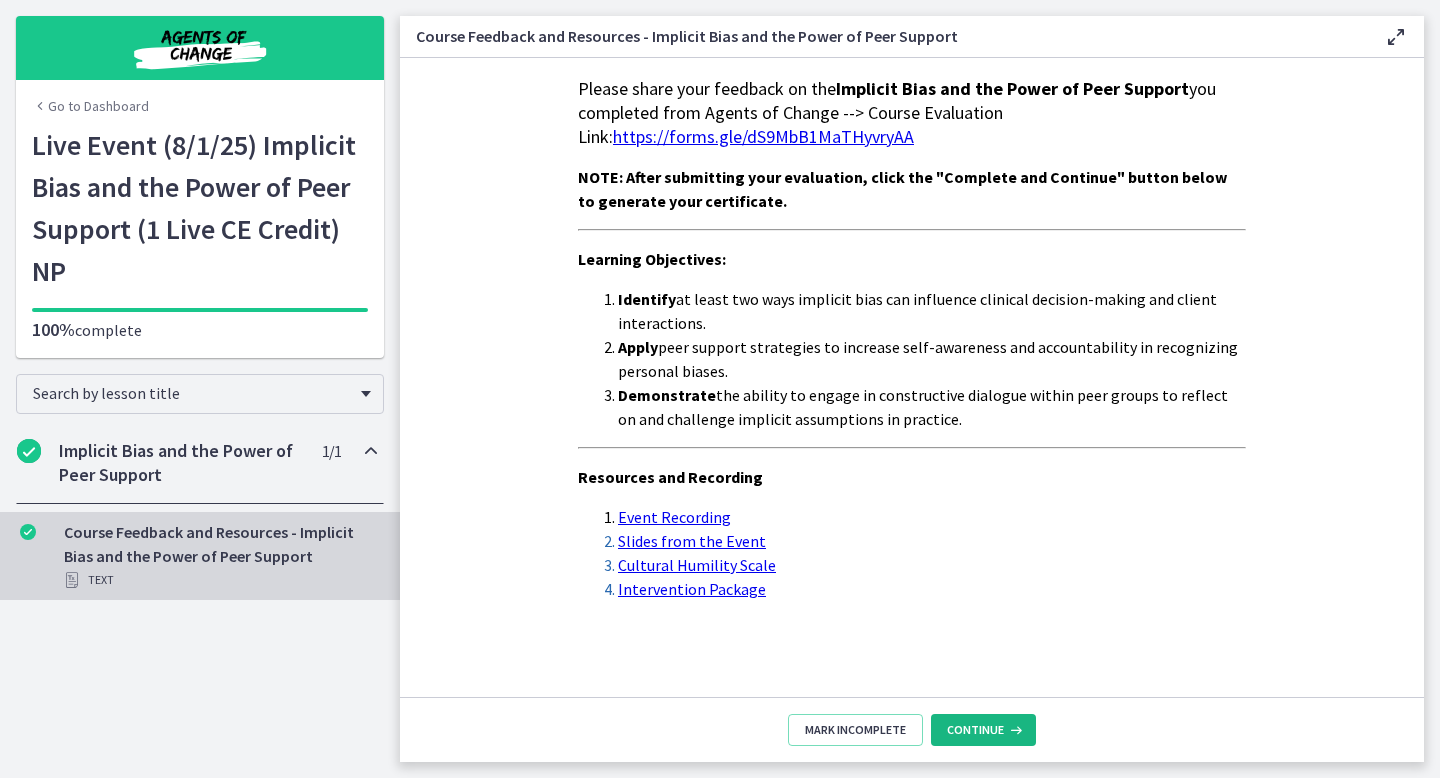 click on "Continue" at bounding box center (975, 730) 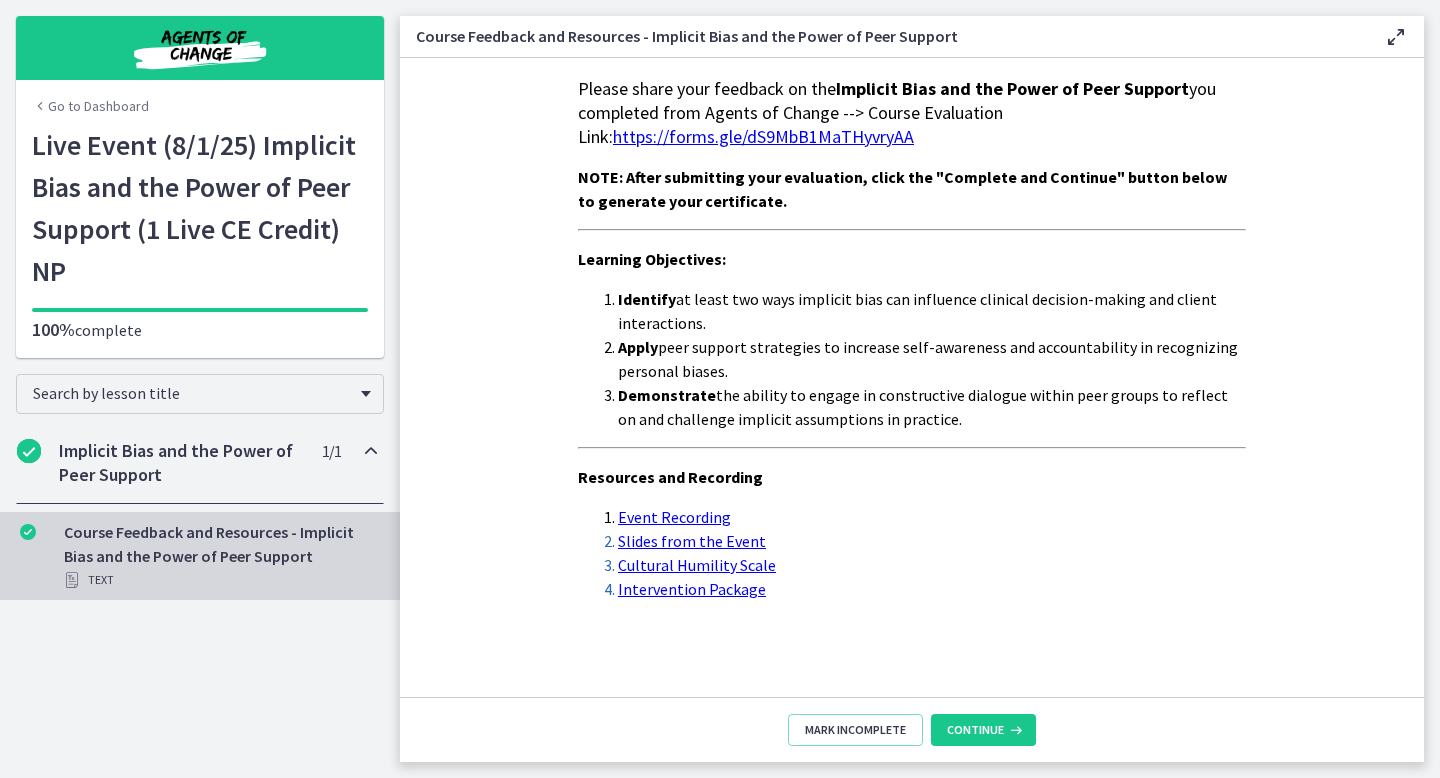 click on "[FIRST] [LAST]
Continue" at bounding box center (912, 729) 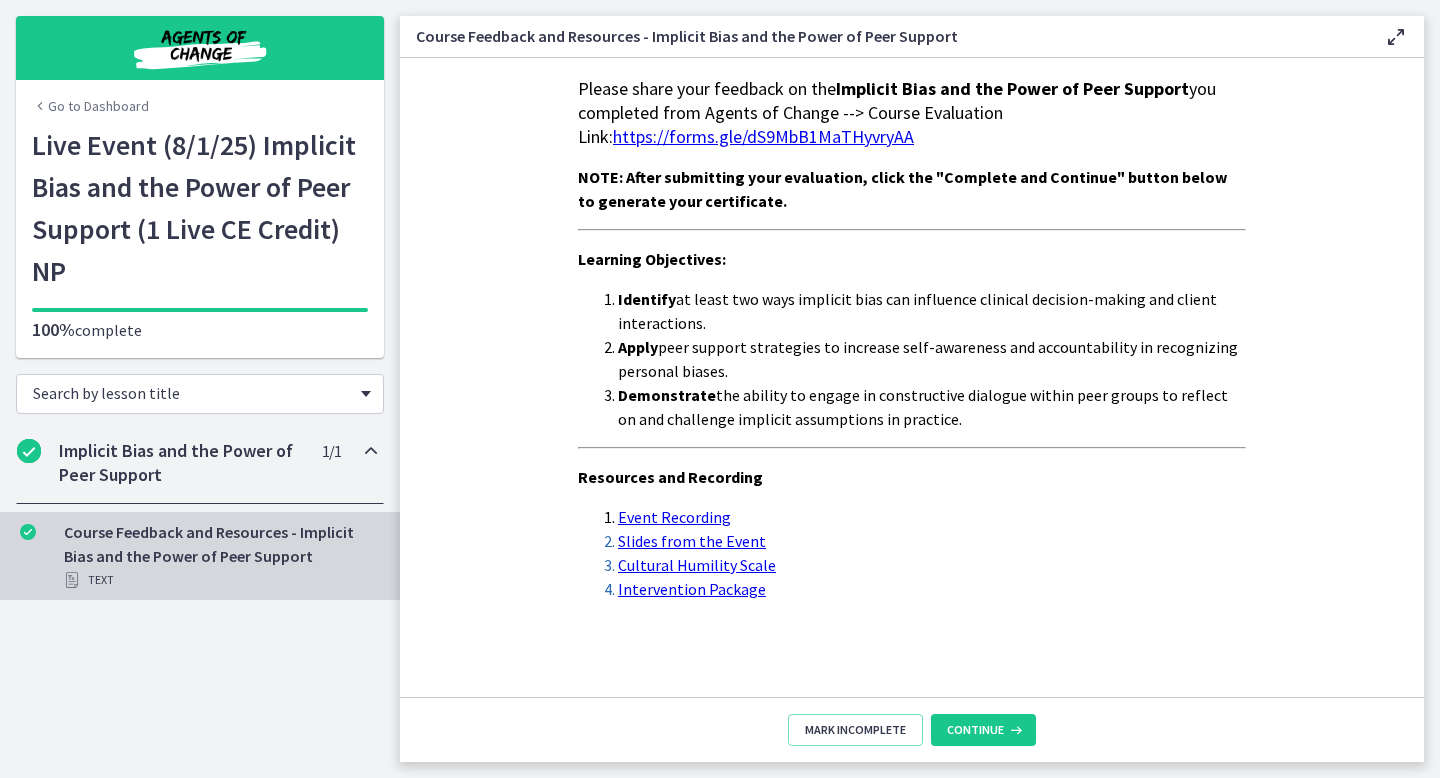 click on "Search by lesson title" at bounding box center (200, 394) 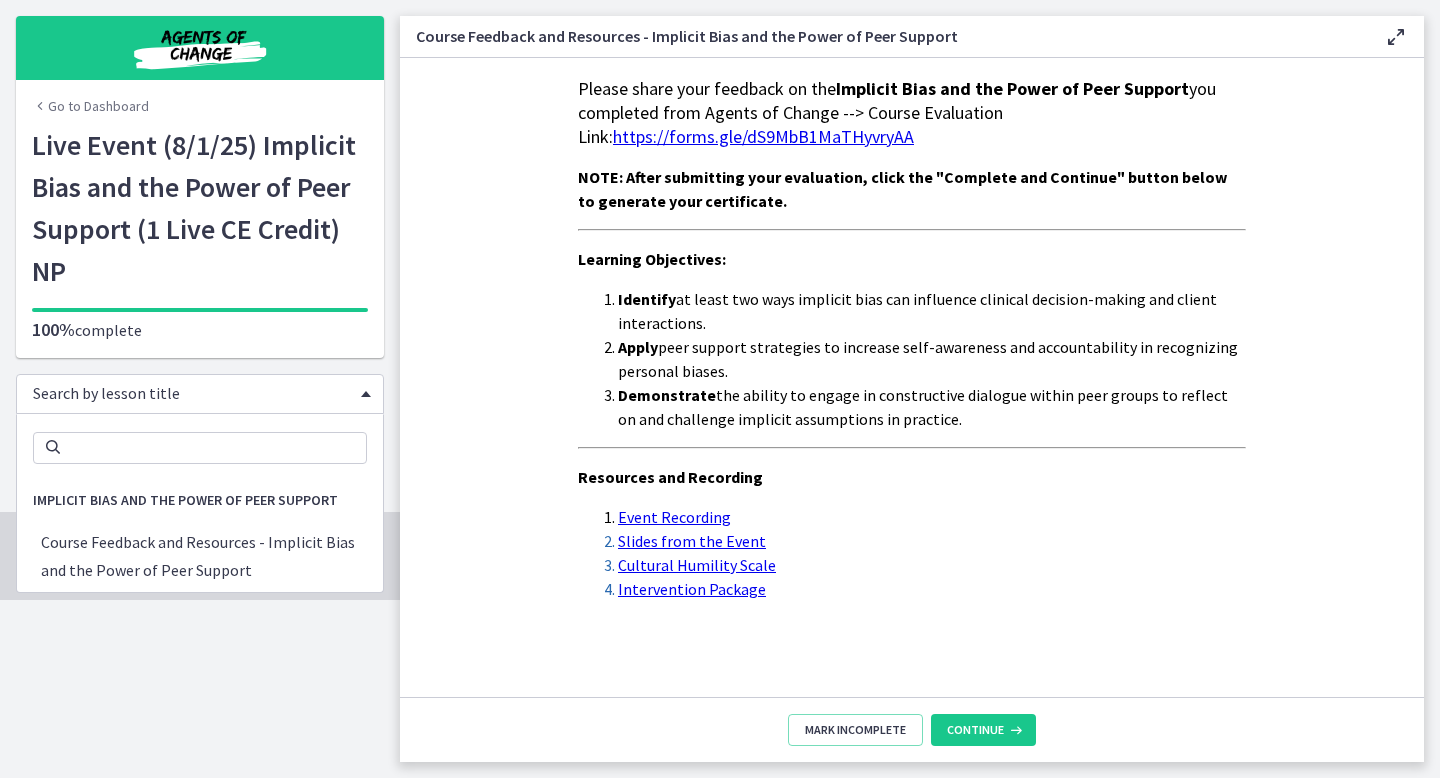 click on "Search by lesson title" at bounding box center [200, 394] 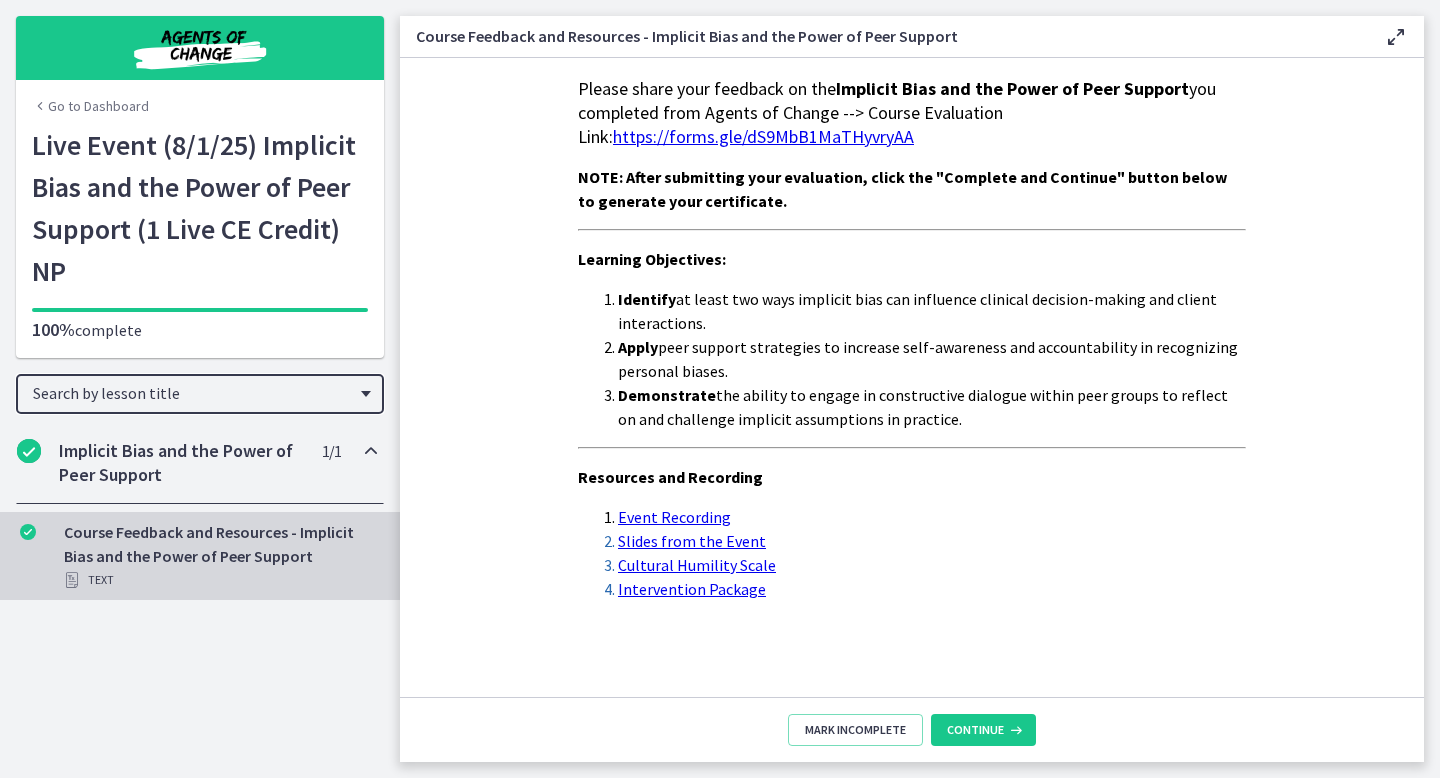 click on "Implicit Bias and the Power of Peer Support
1  /  1
Completed" at bounding box center (200, 463) 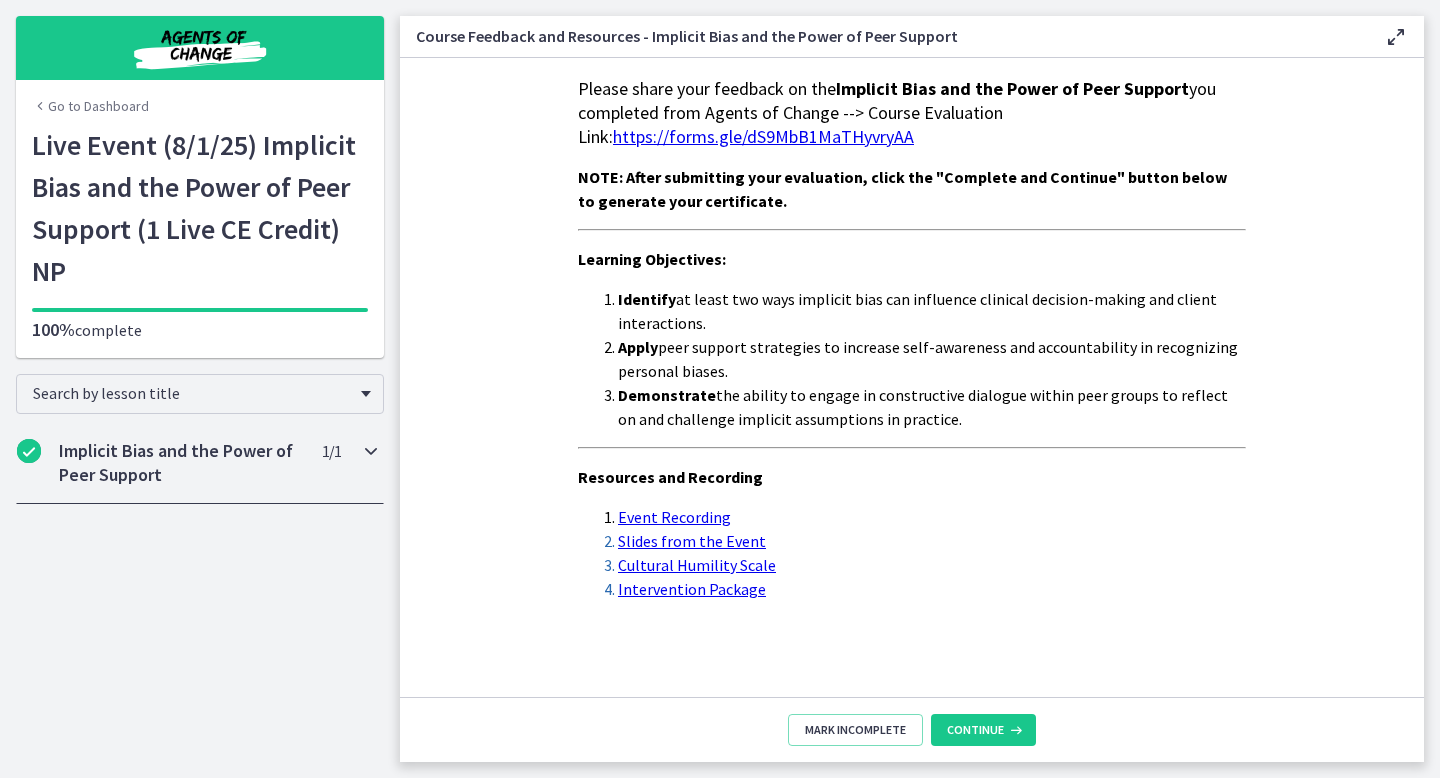 click on "Implicit Bias and the Power of Peer Support
1  /  1
Completed" at bounding box center [200, 463] 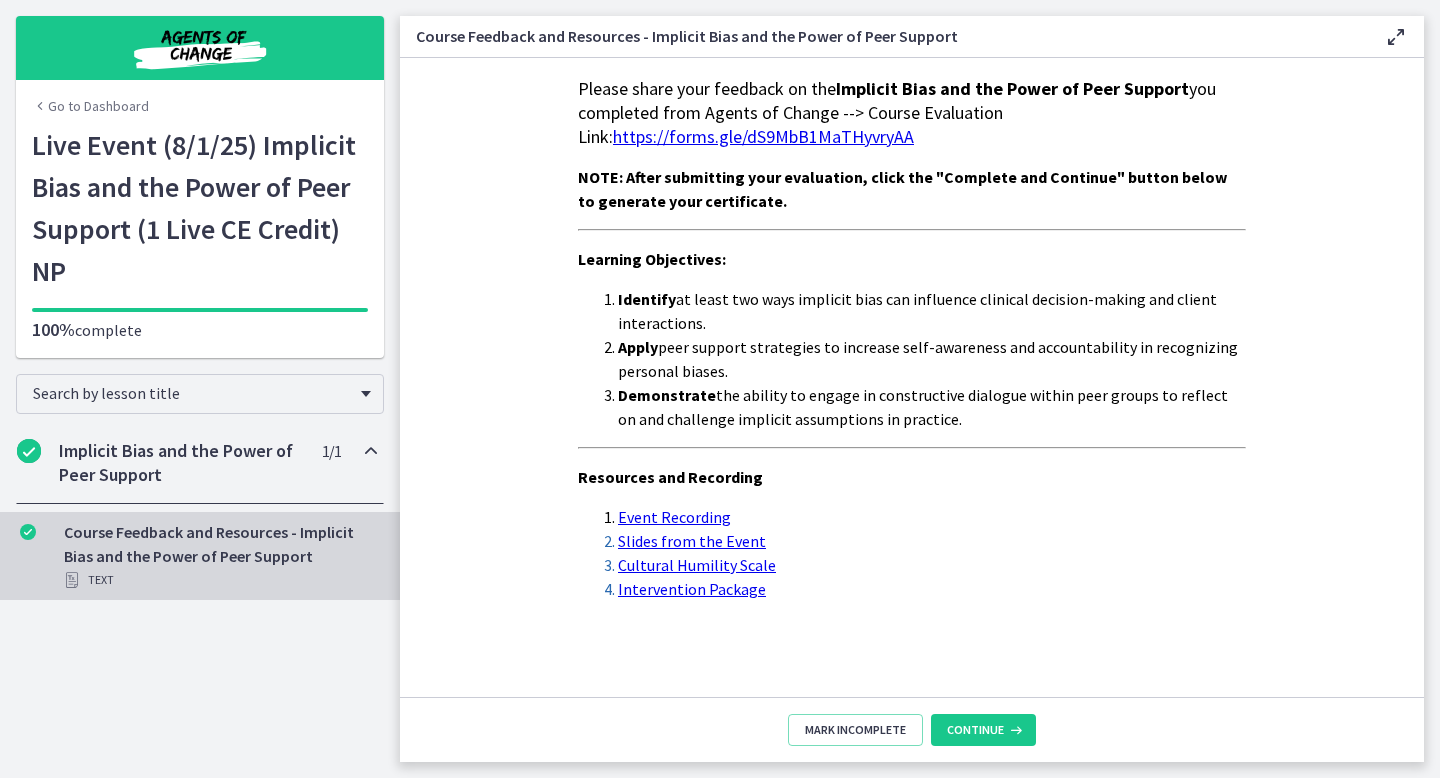 click on "Course Feedback and Resources - Implicit Bias and the Power of Peer Support
Text" at bounding box center (220, 556) 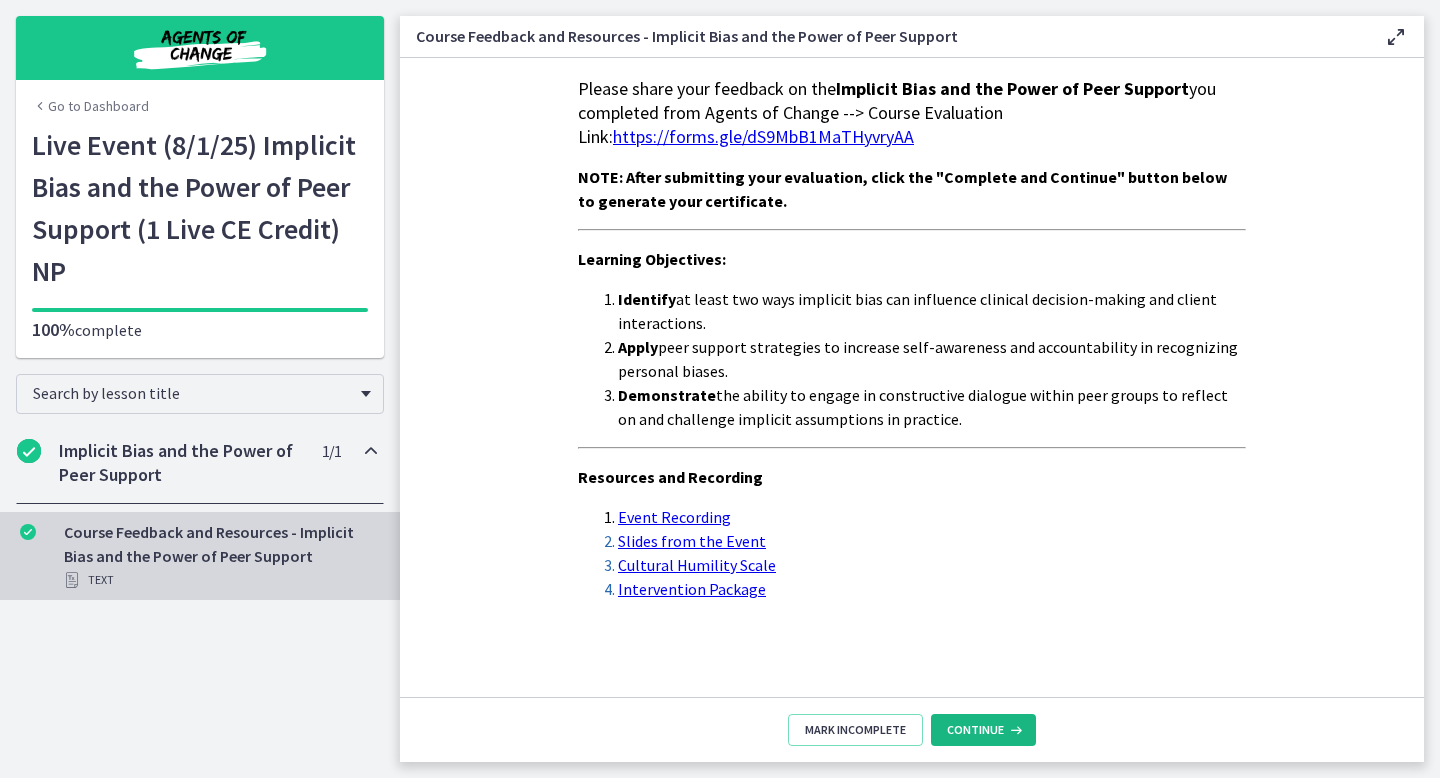 click on "Continue" at bounding box center (983, 730) 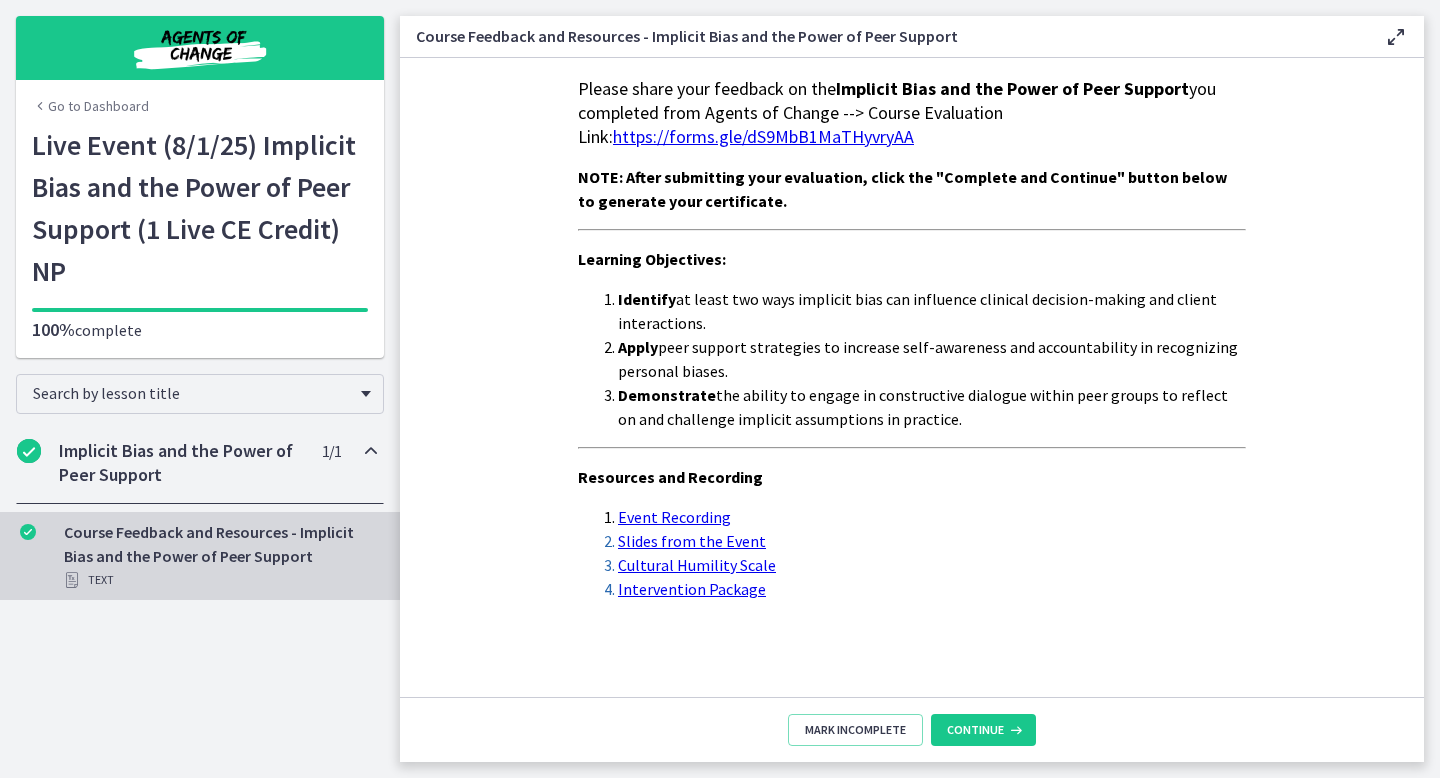 click on "Intervention Package" at bounding box center (692, 589) 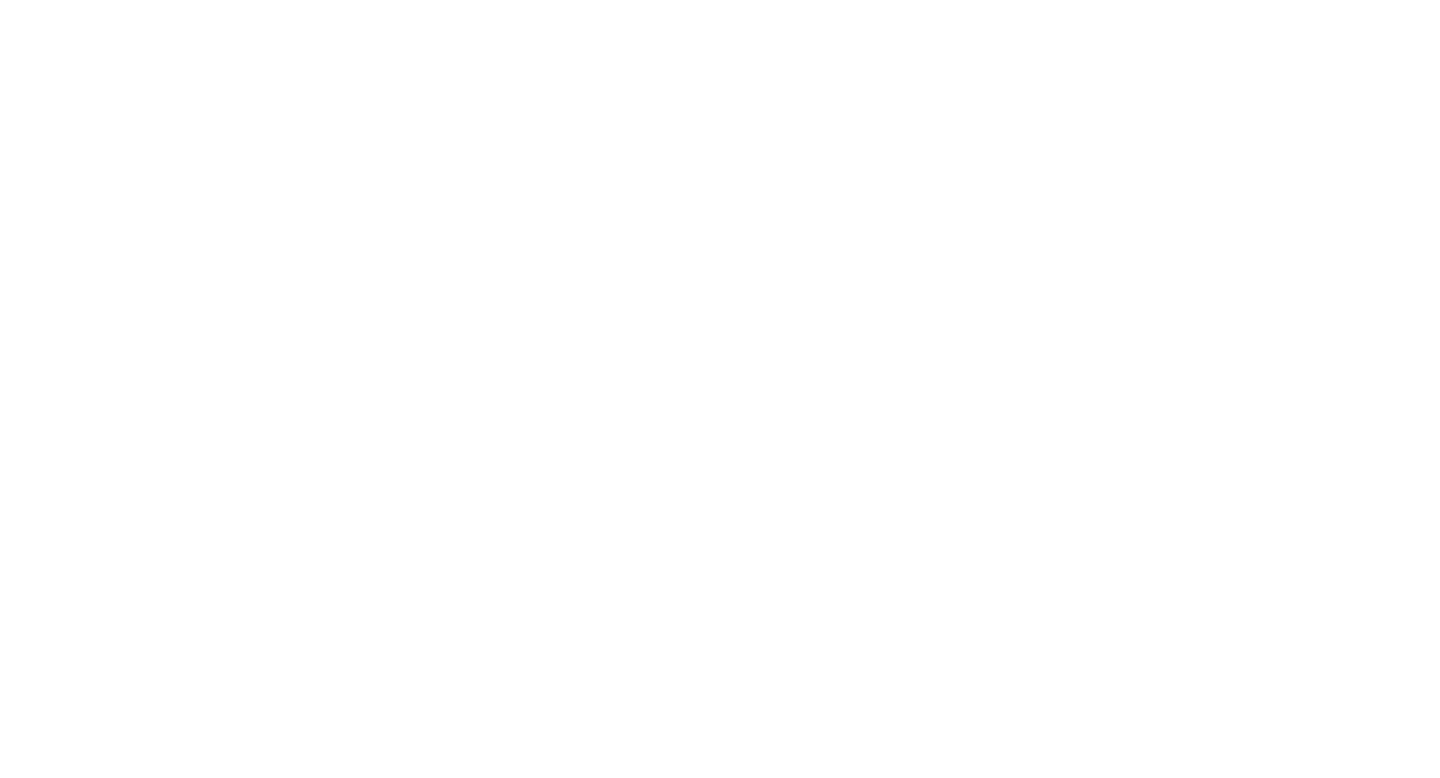 scroll, scrollTop: 0, scrollLeft: 0, axis: both 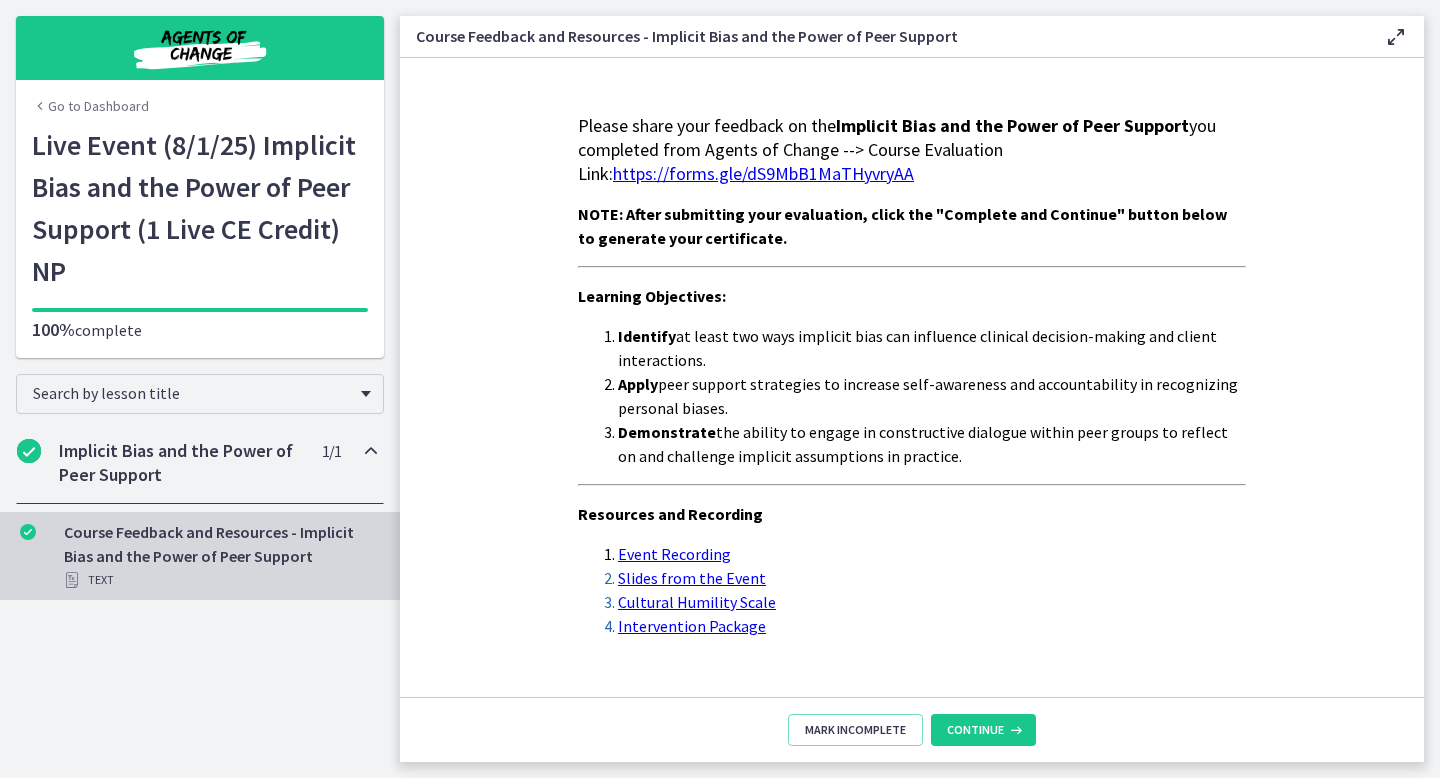 click on "Cultural Humility Scale" at bounding box center [697, 602] 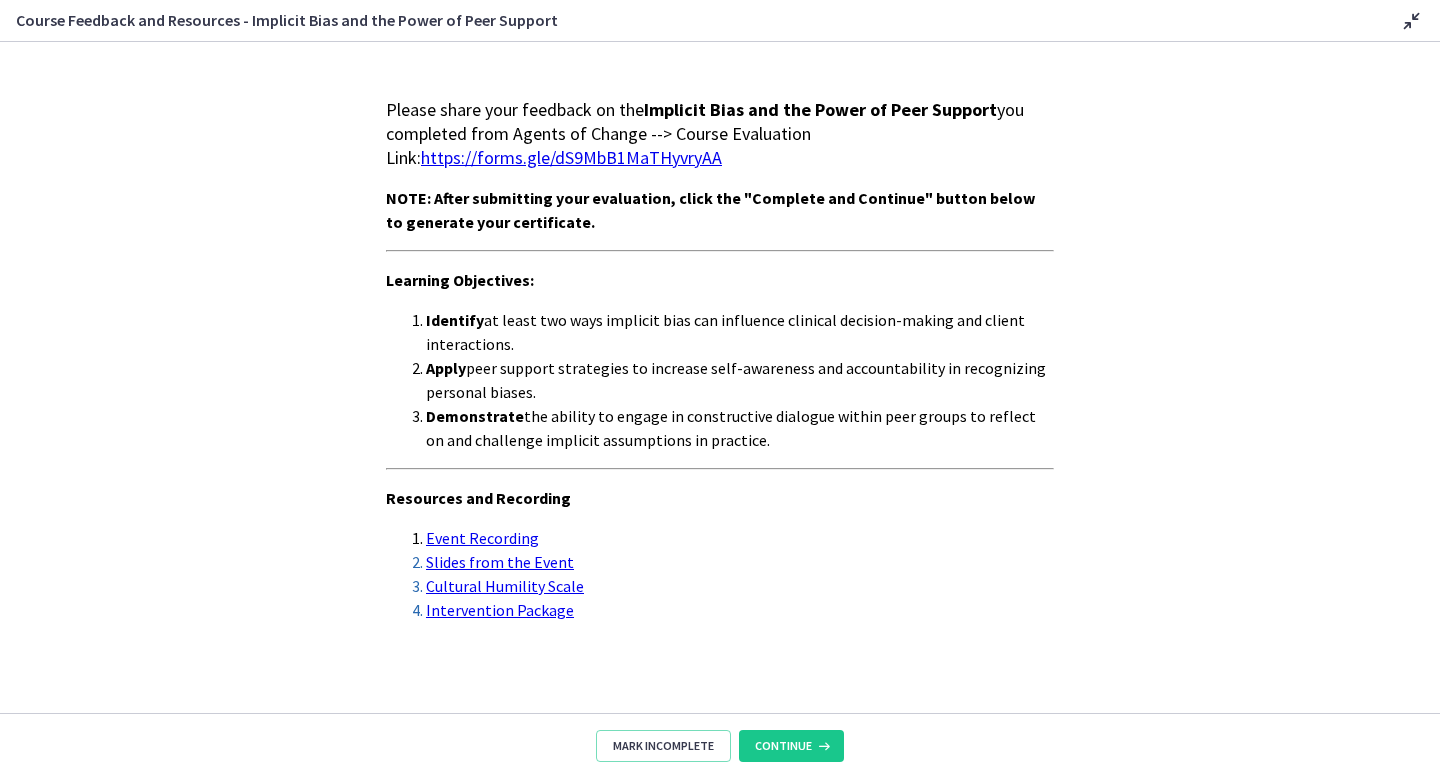 click at bounding box center [1412, 21] 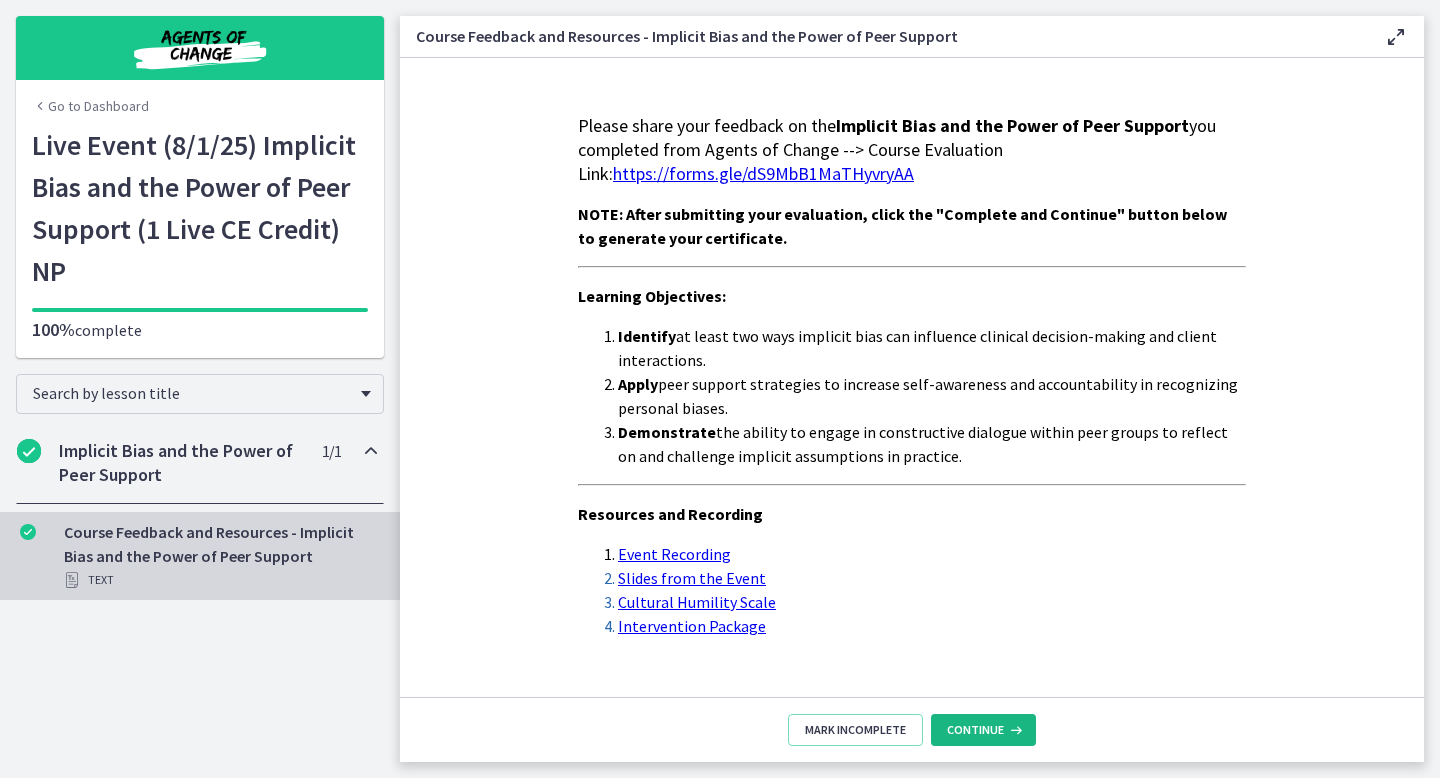 click on "Continue" at bounding box center [975, 730] 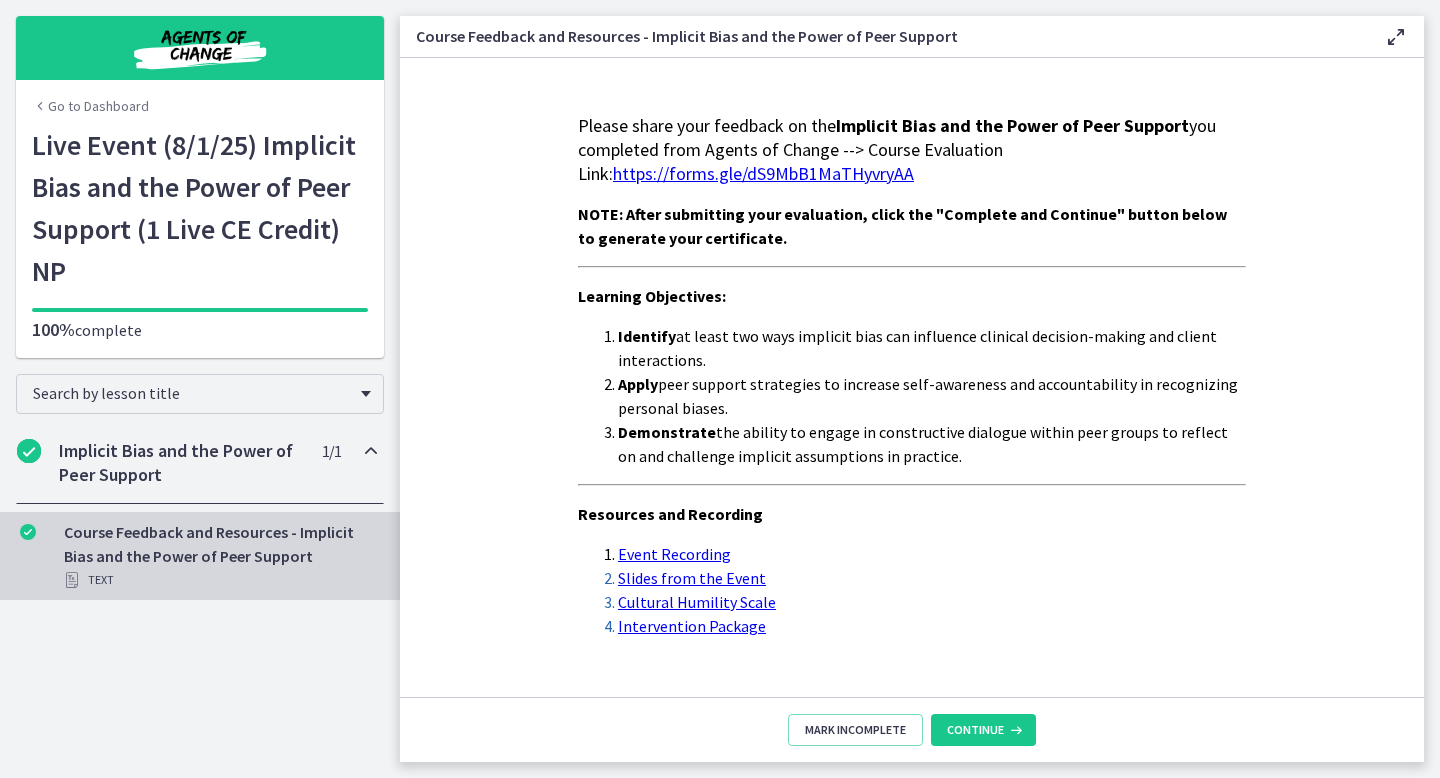 click at bounding box center (200, 48) 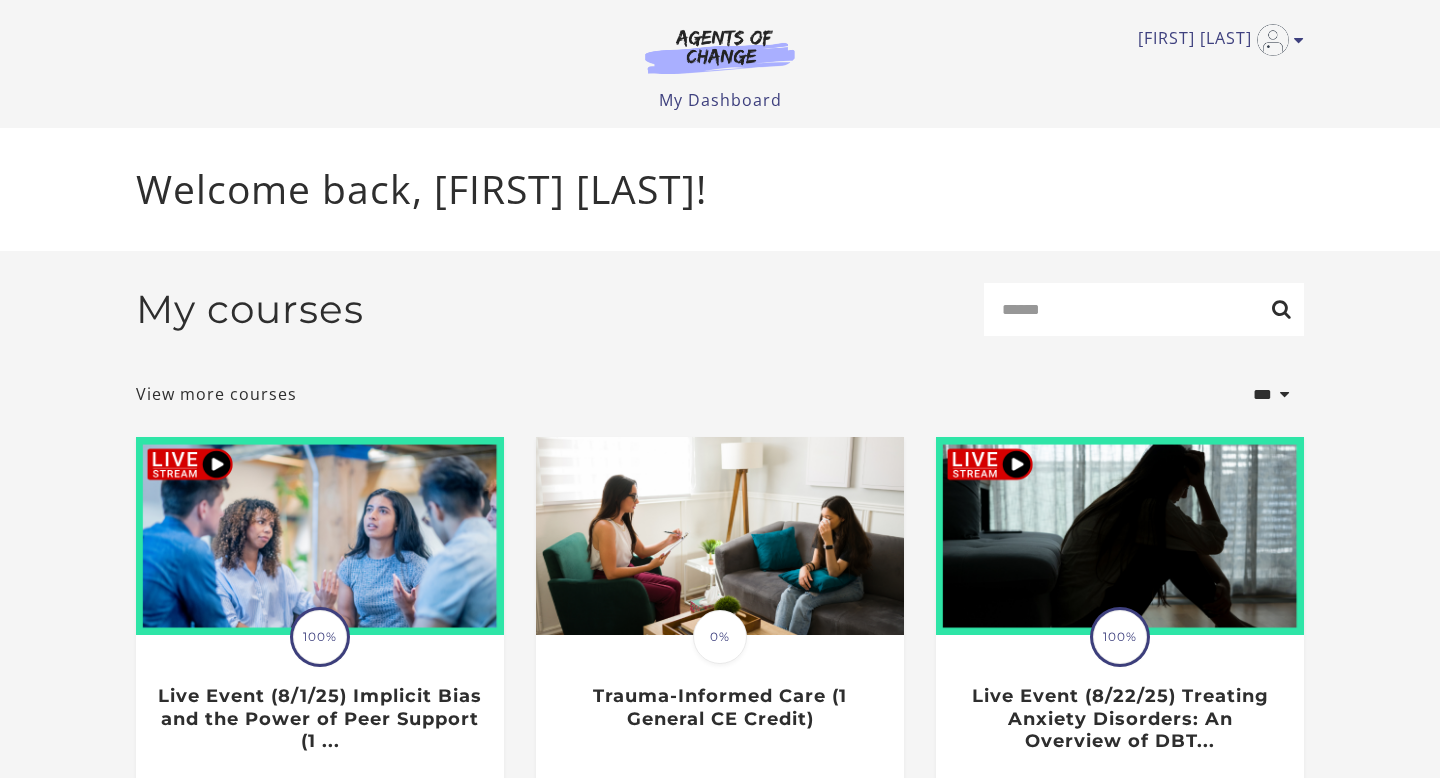 scroll, scrollTop: 0, scrollLeft: 0, axis: both 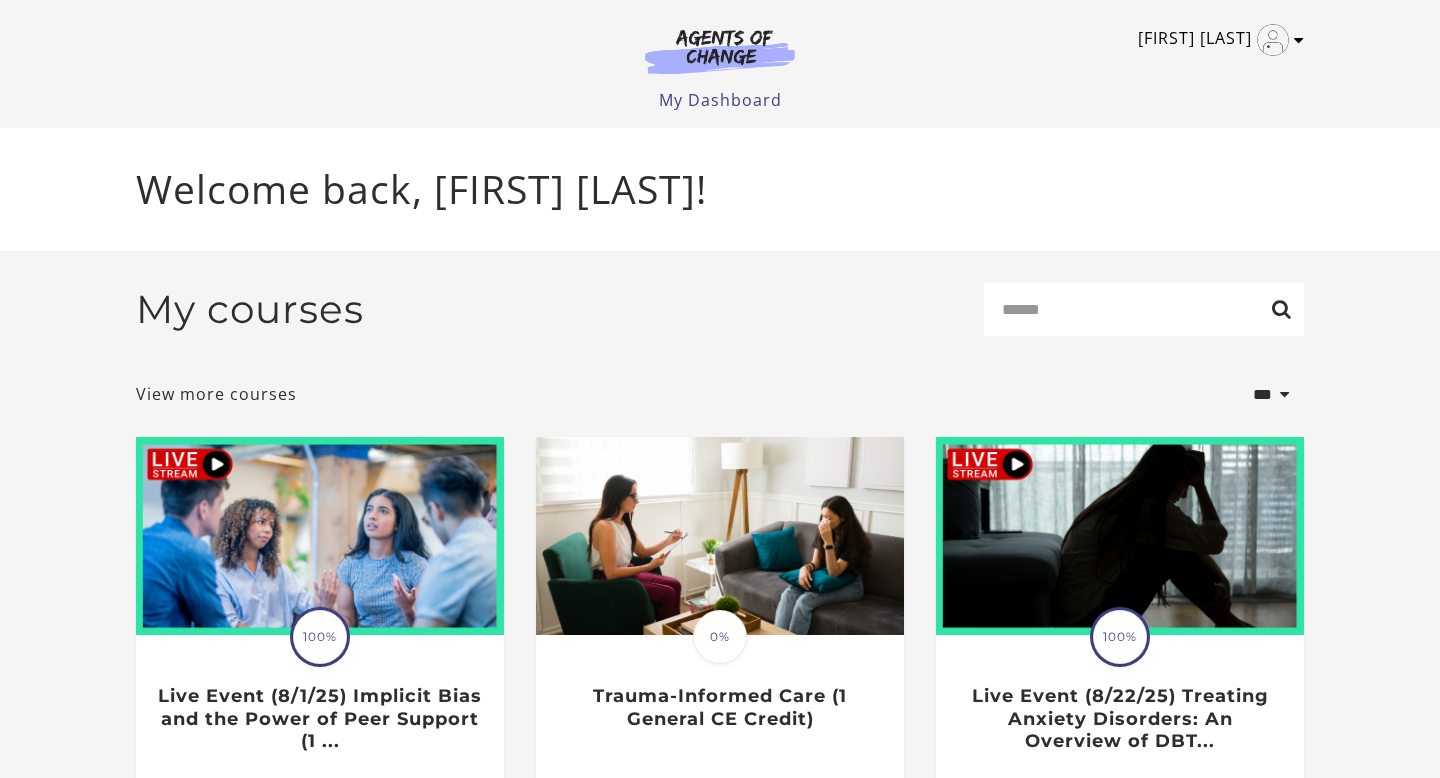 click on "[FIRST] [LAST]" at bounding box center [1216, 40] 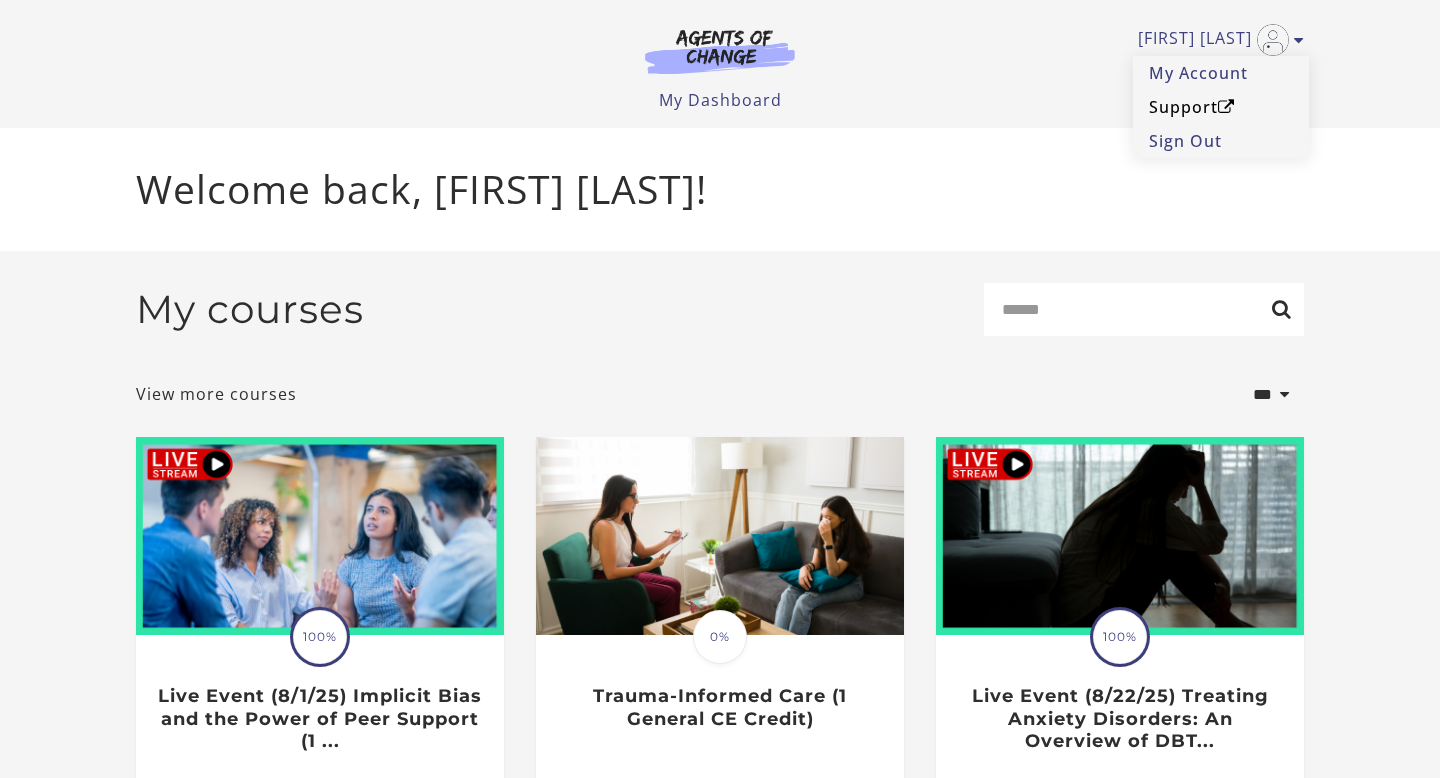 click on "Support" at bounding box center [1221, 107] 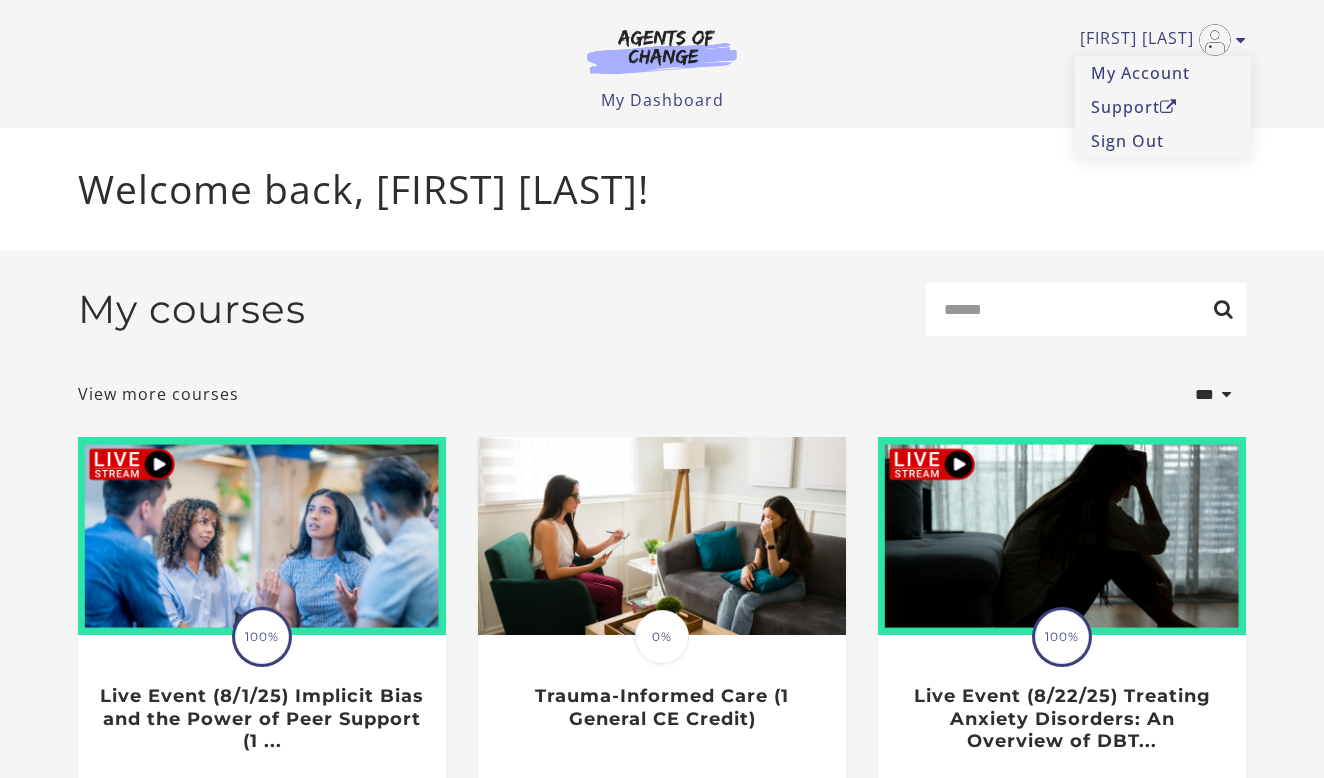 click on "My Dashboard
My Account
Support
Sign Out" at bounding box center (662, 100) 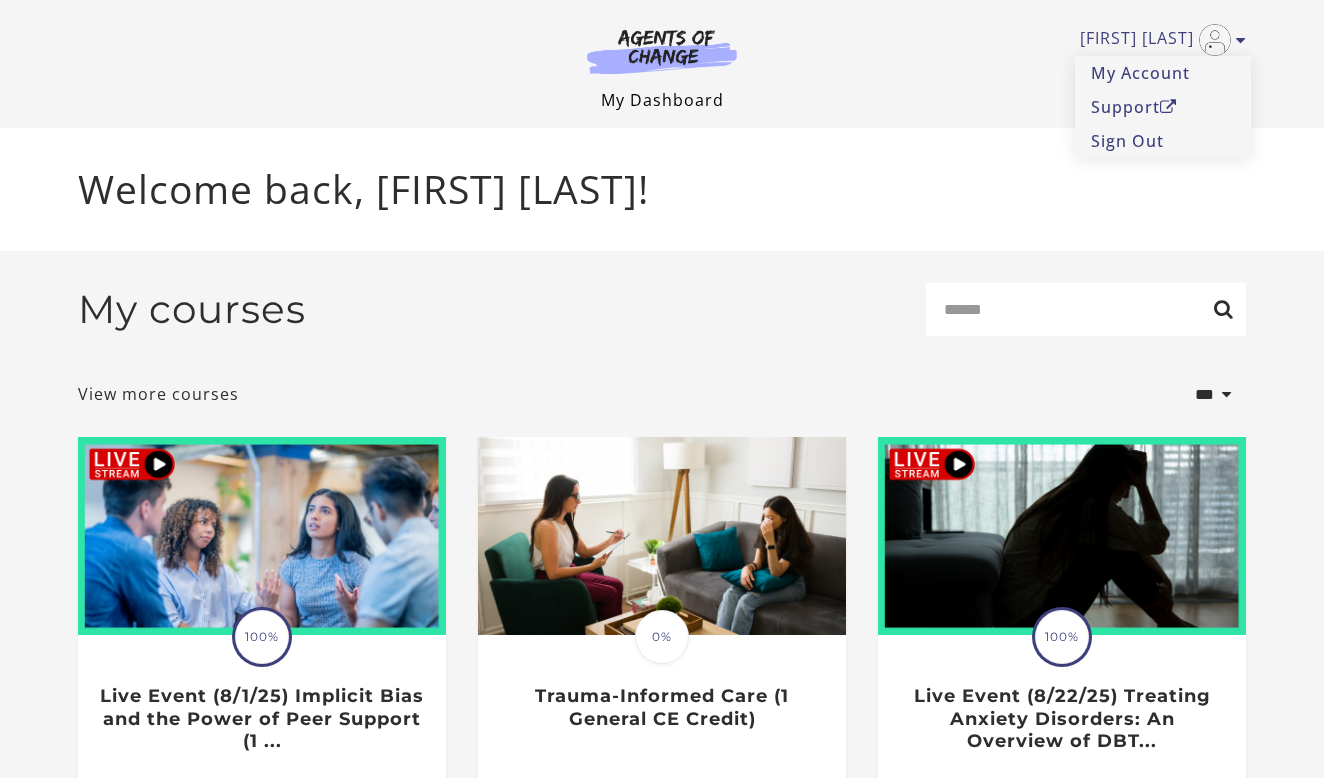 click on "My Dashboard" at bounding box center [662, 100] 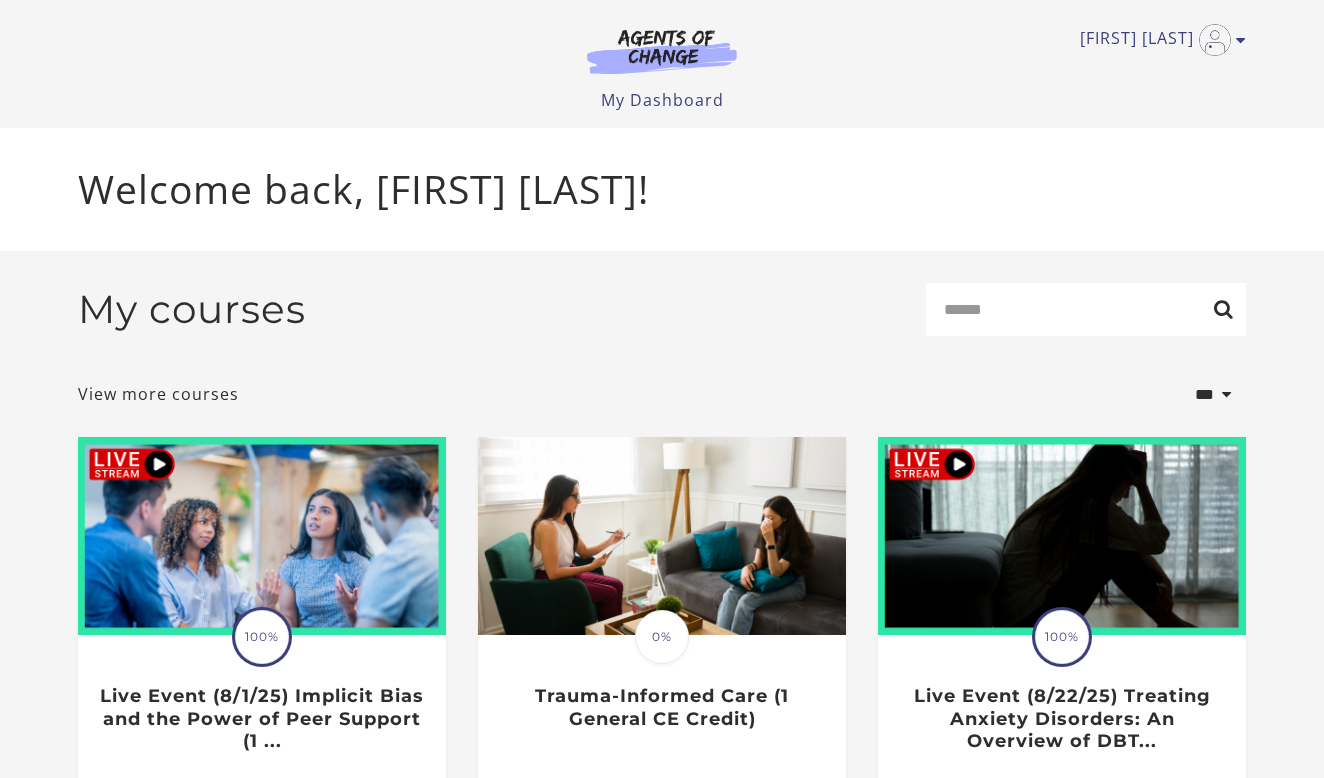 scroll, scrollTop: 0, scrollLeft: 0, axis: both 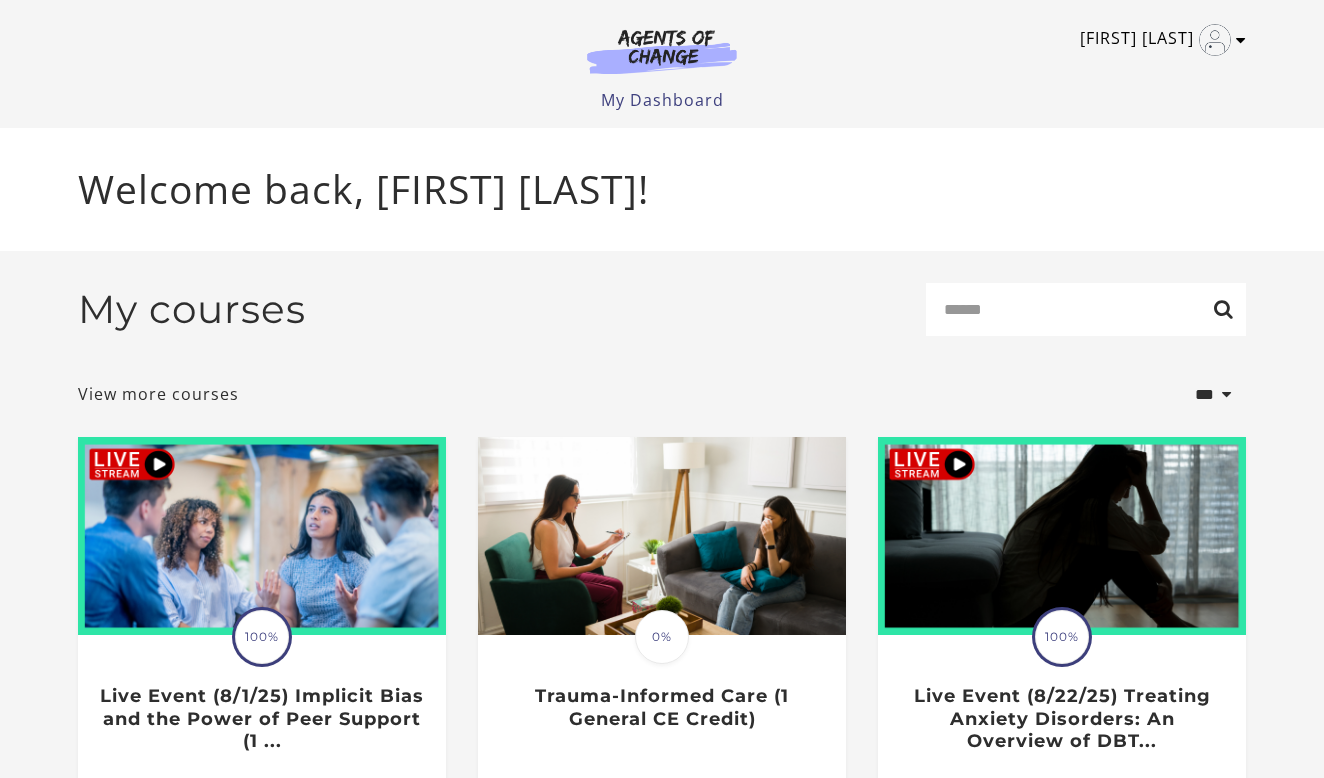 click on "[FIRST] [LAST]" at bounding box center [1158, 40] 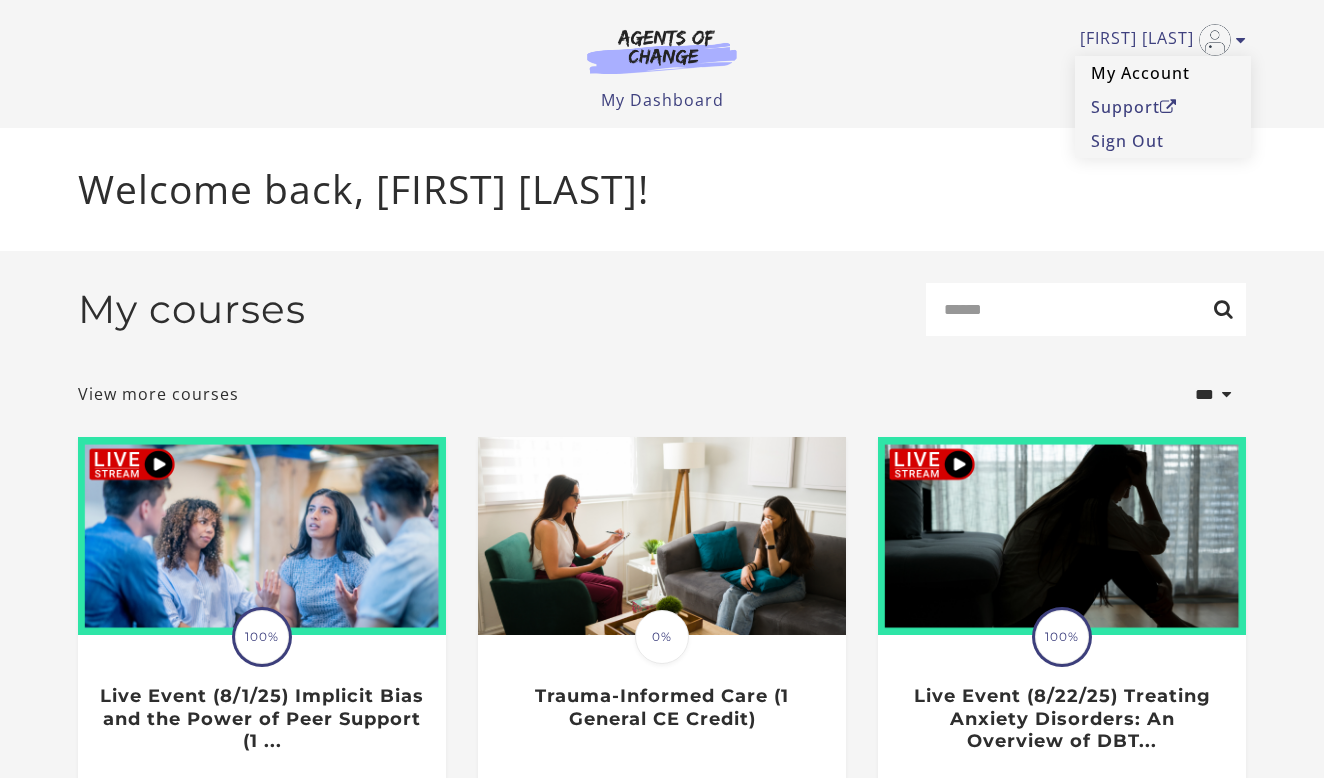click on "My Account" at bounding box center [1163, 73] 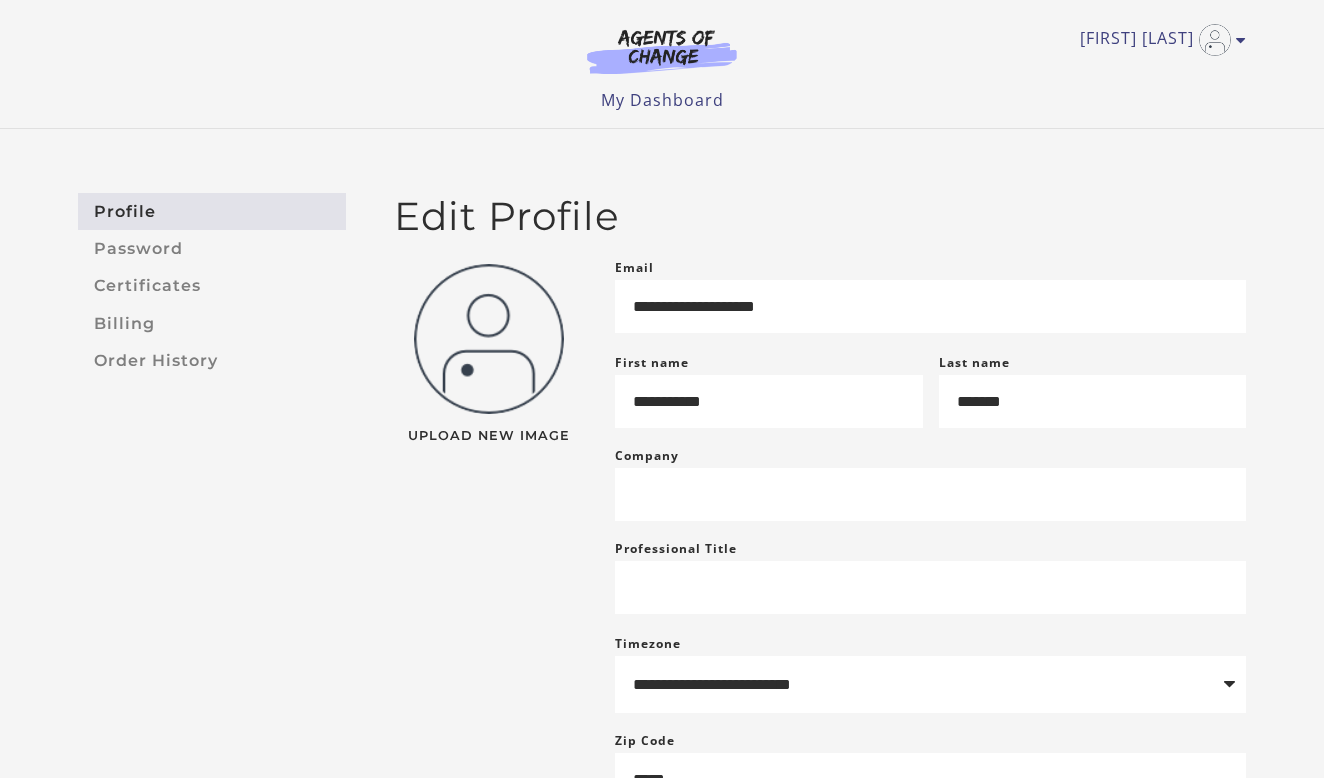 scroll, scrollTop: 0, scrollLeft: 0, axis: both 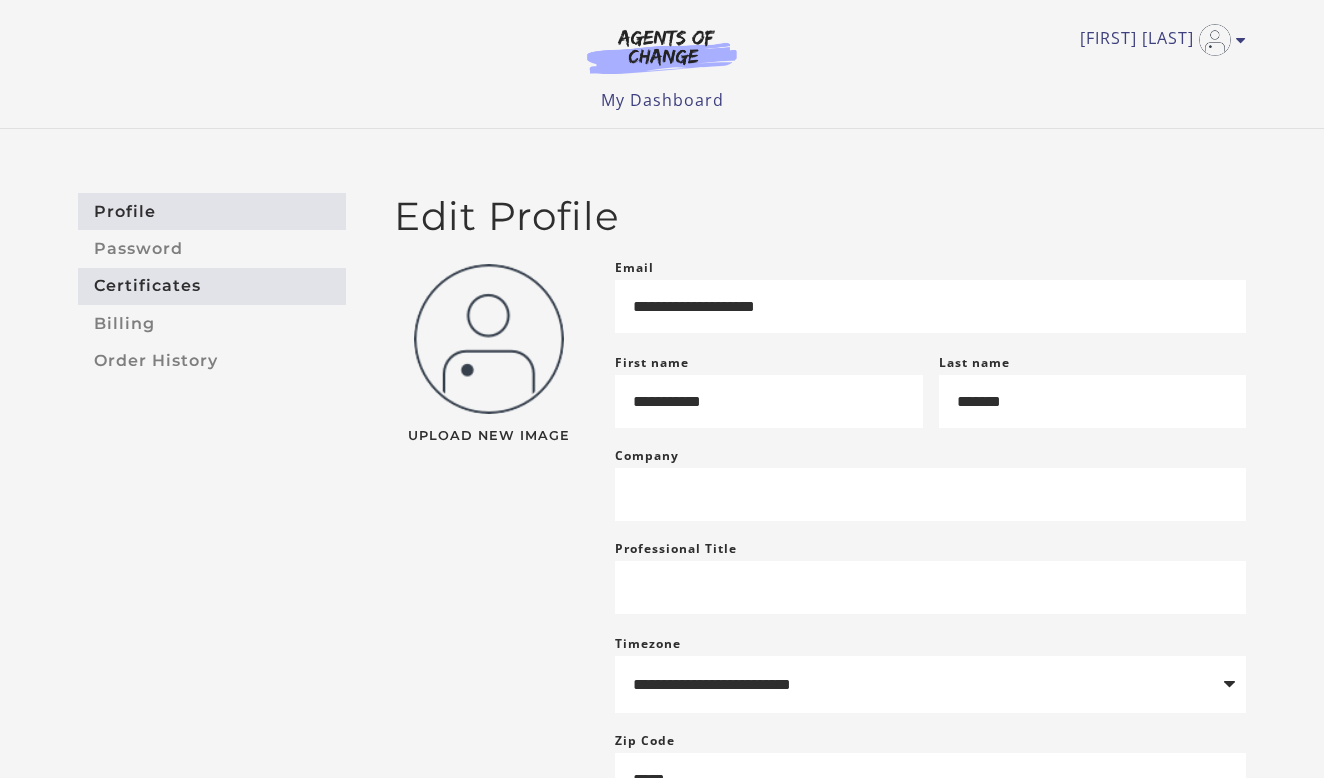 click on "Certificates" at bounding box center [212, 286] 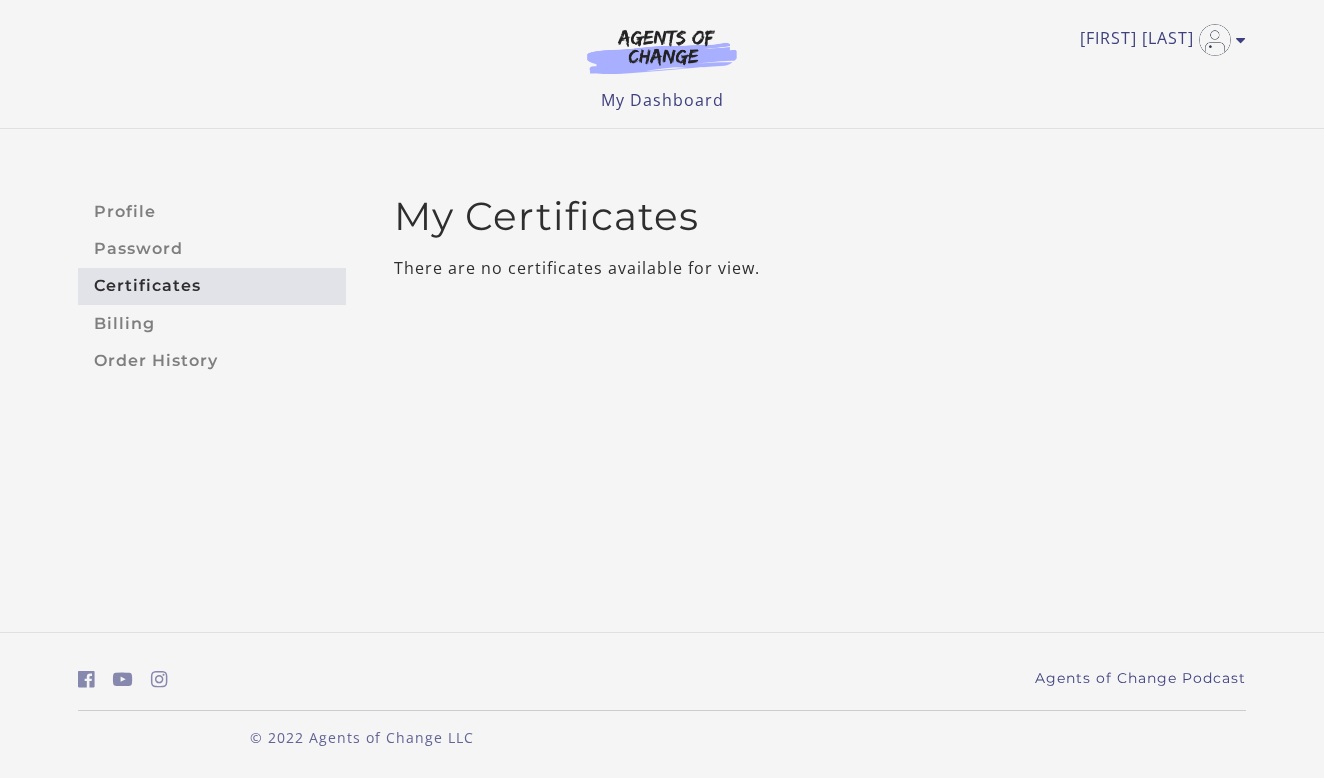 scroll, scrollTop: 0, scrollLeft: 0, axis: both 